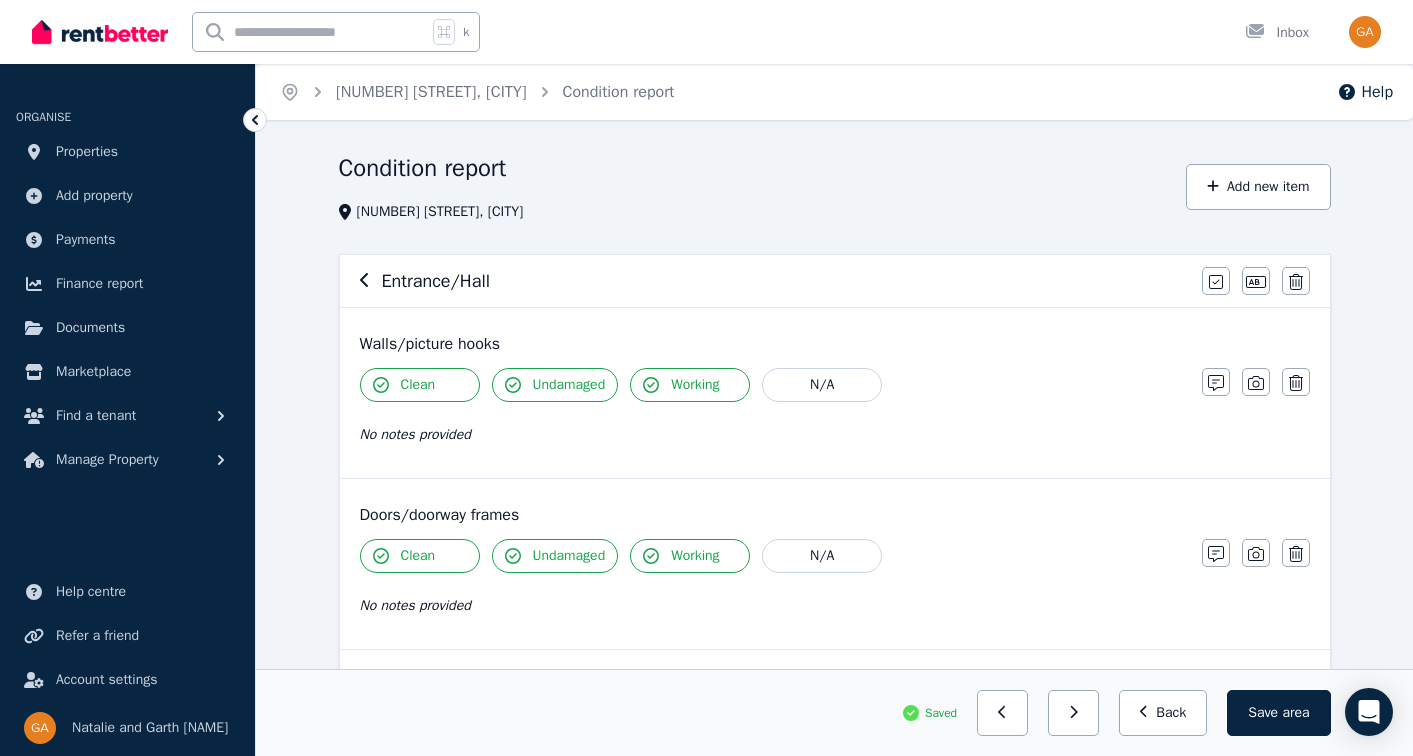 scroll, scrollTop: 322, scrollLeft: 0, axis: vertical 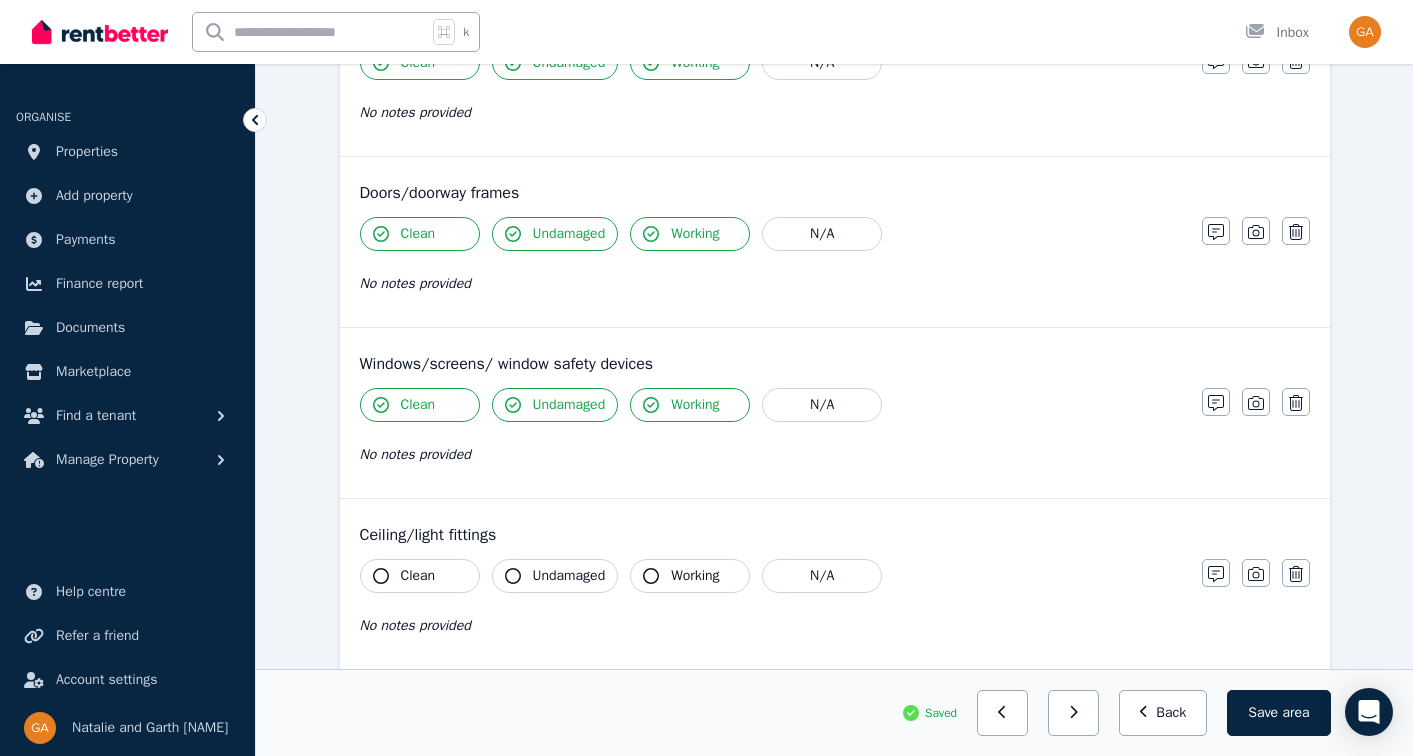 click on "Clean" at bounding box center [418, 576] 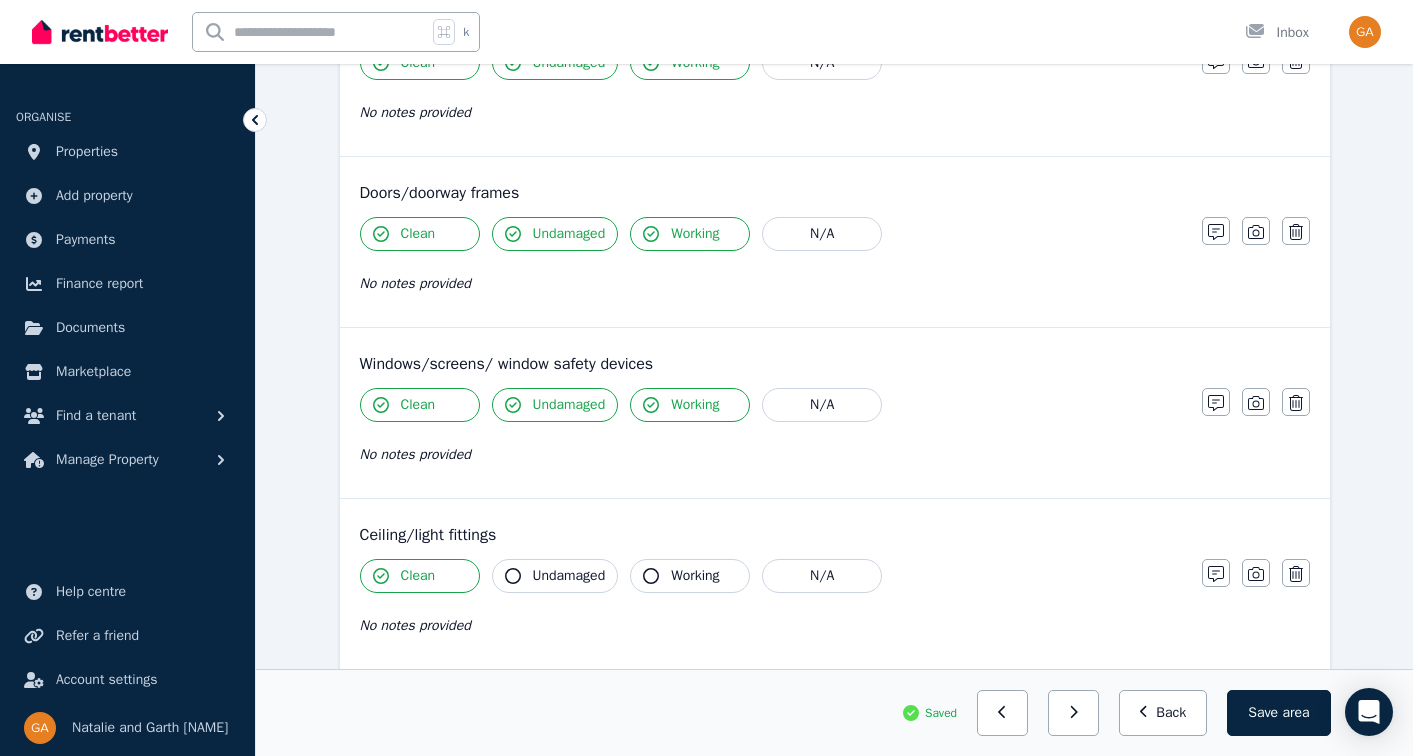 click on "Undamaged" at bounding box center (569, 576) 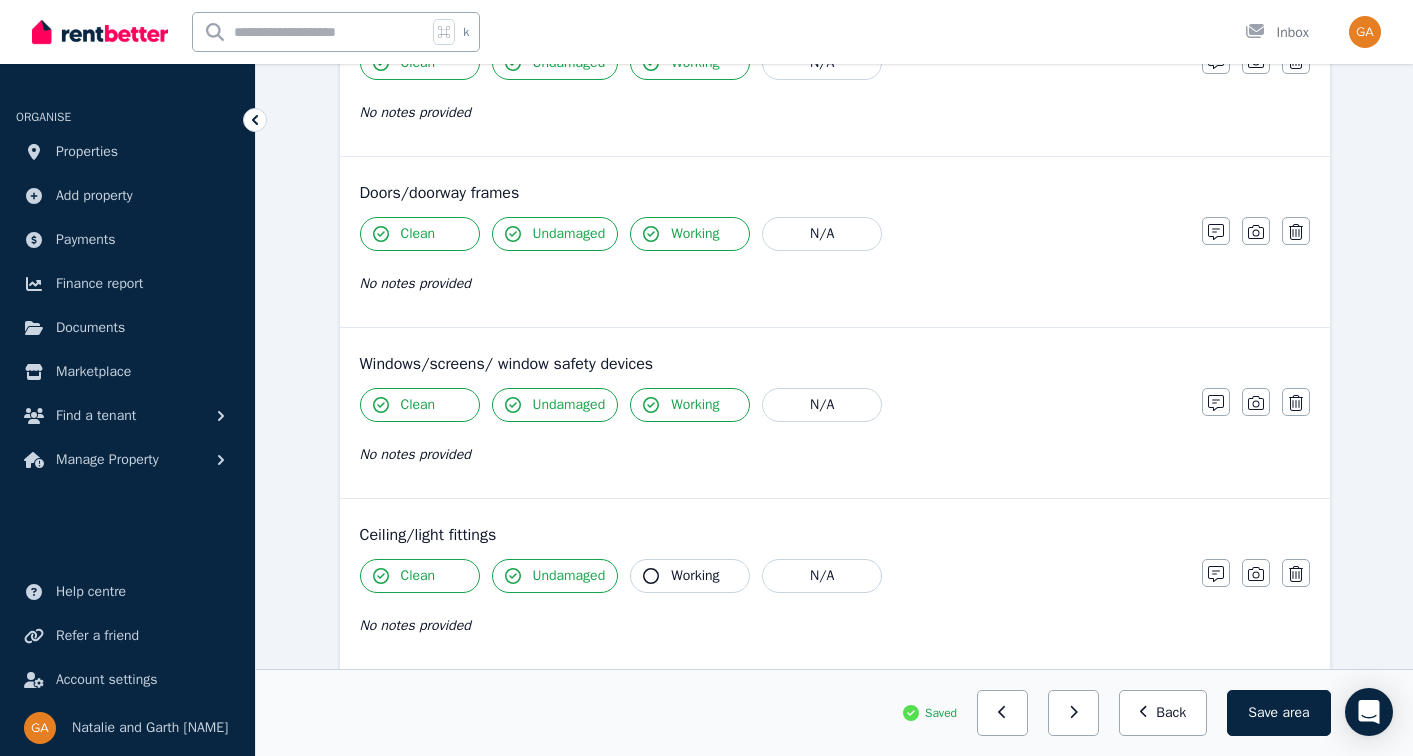 click on "Working" at bounding box center (690, 576) 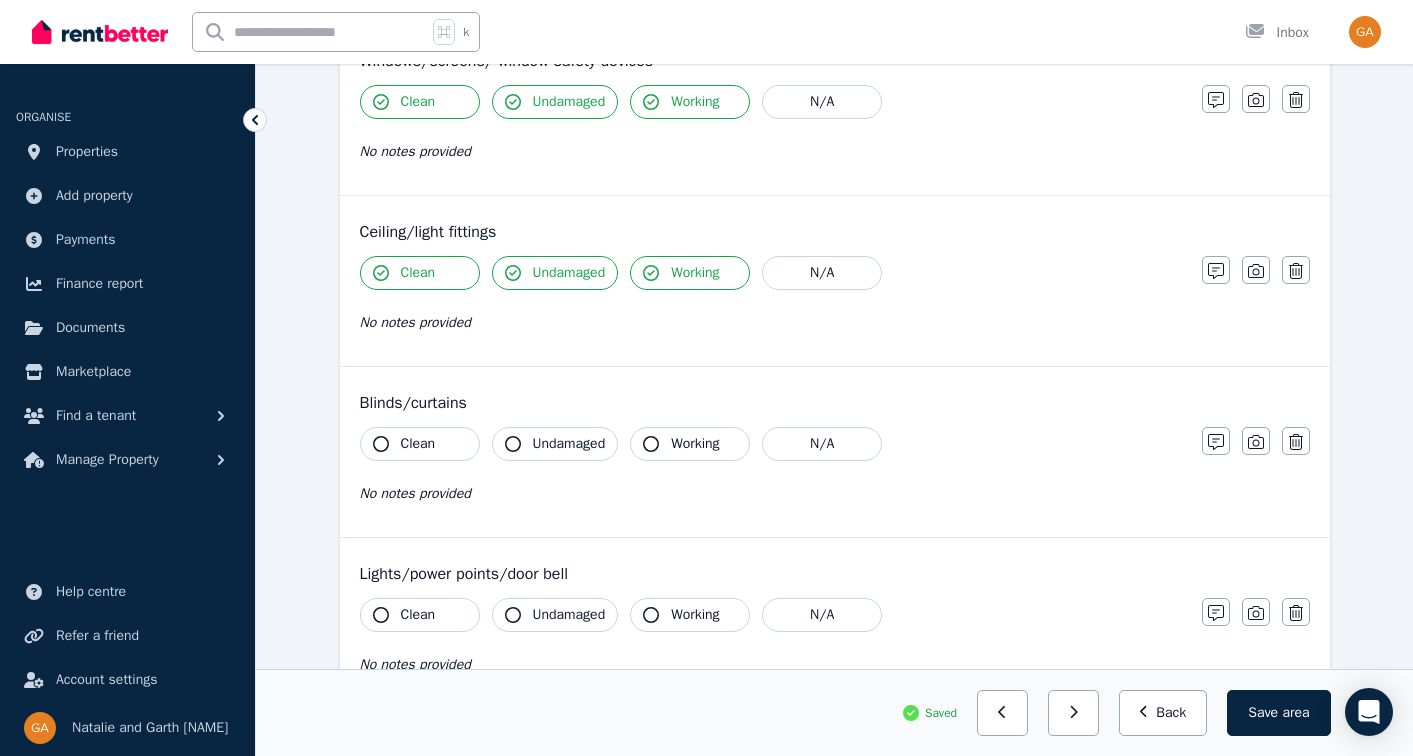 scroll, scrollTop: 627, scrollLeft: 0, axis: vertical 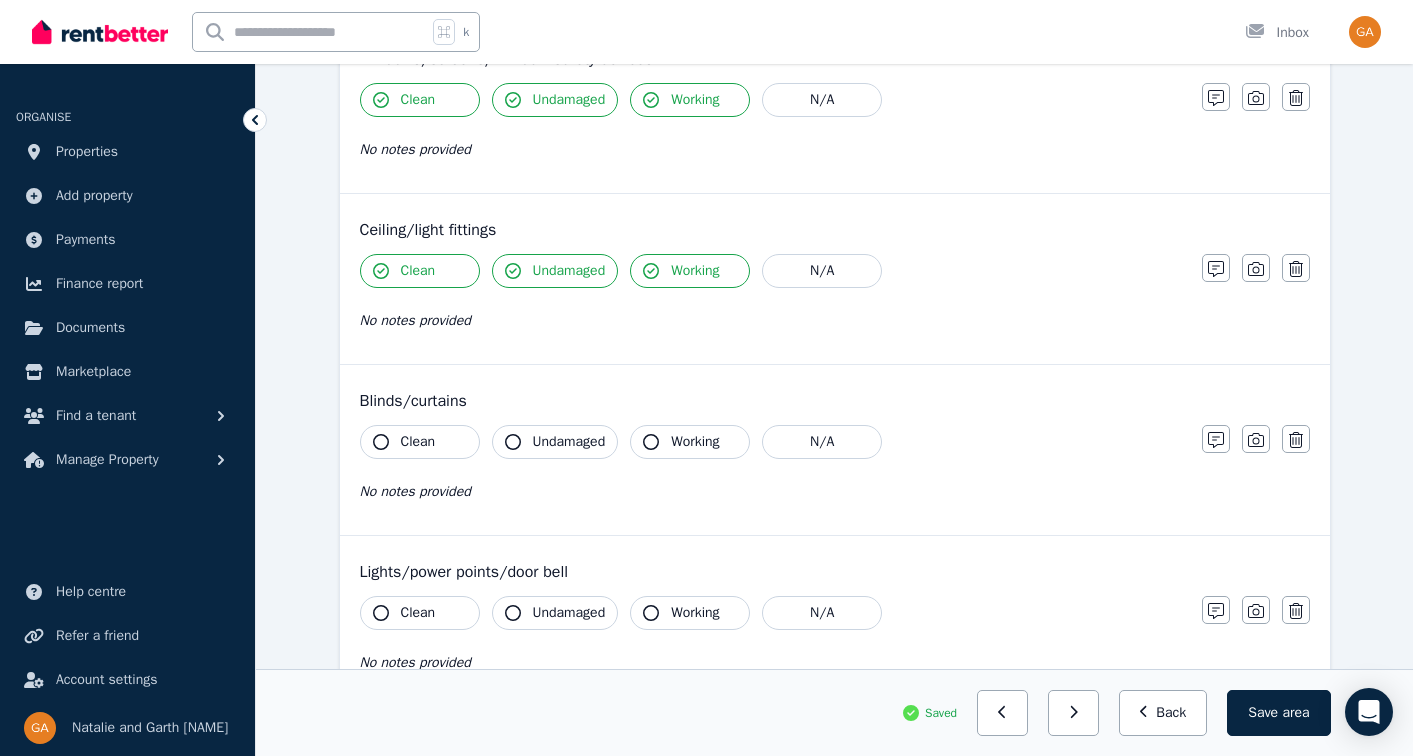 click on "Clean" at bounding box center (420, 442) 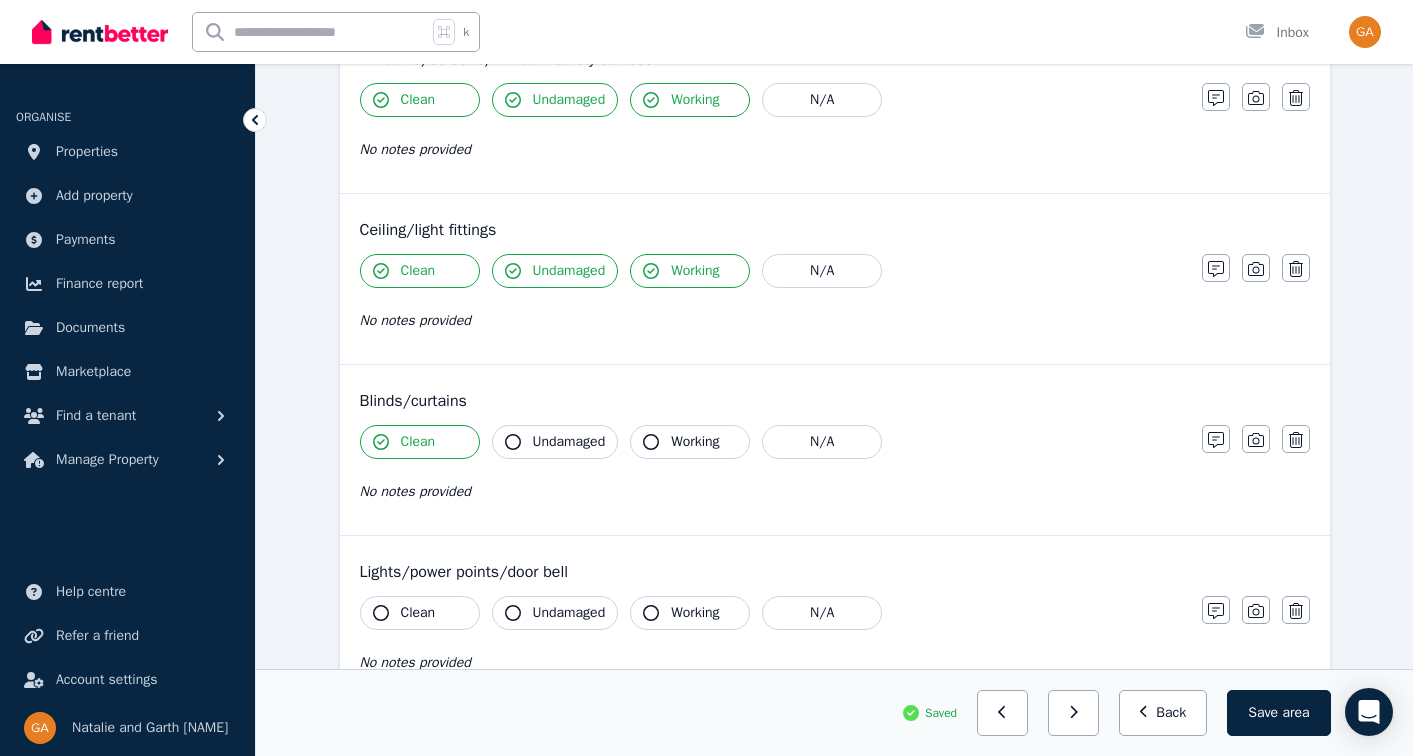 click on "Undamaged" at bounding box center (569, 442) 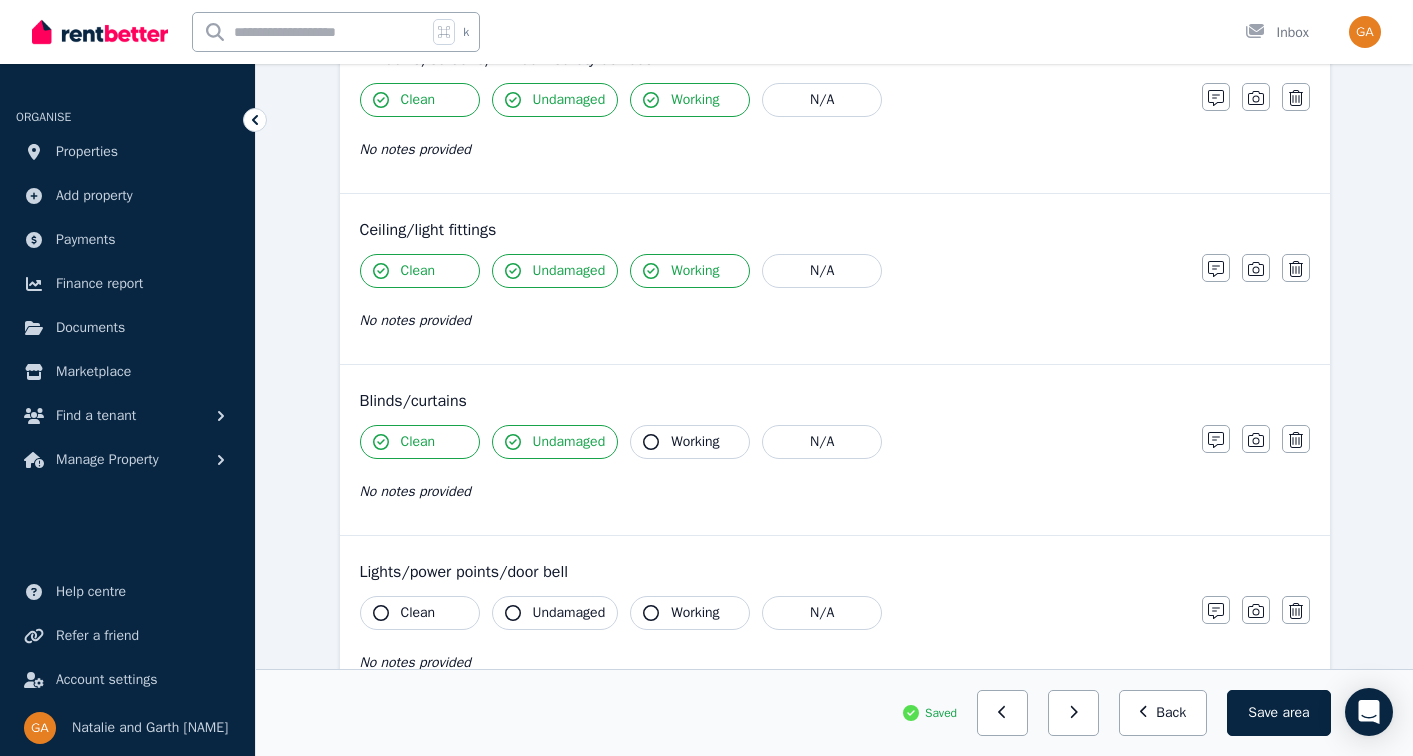 click on "Undamaged" at bounding box center [569, 442] 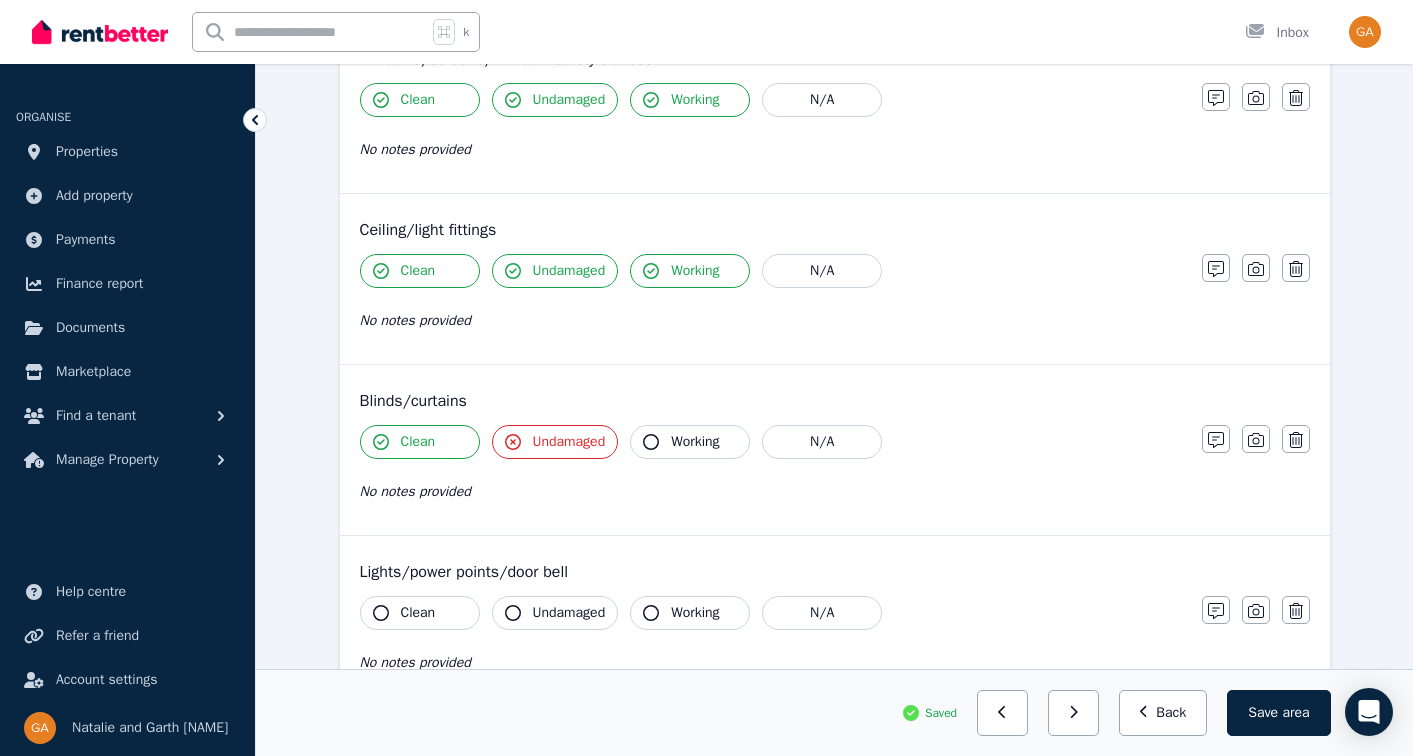 click on "Clean" at bounding box center [420, 442] 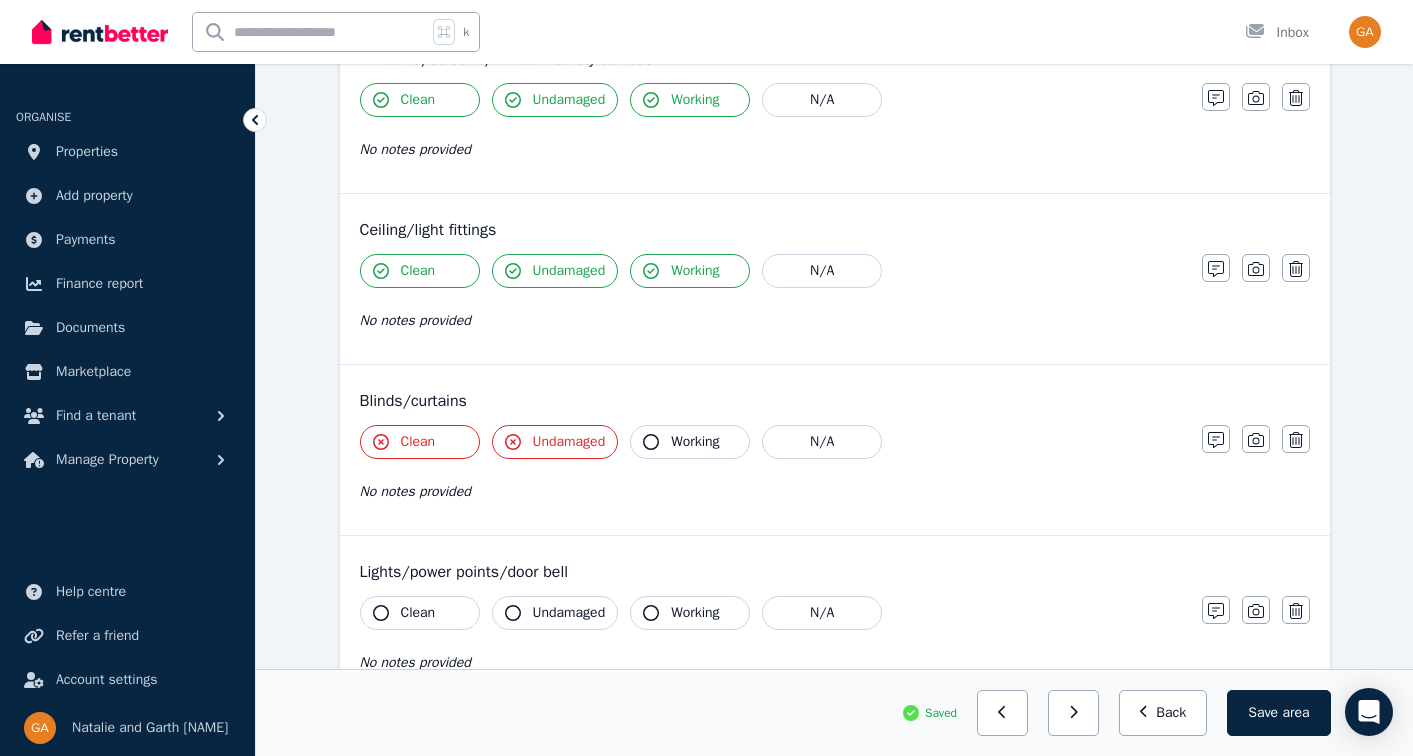 click on "Clean" at bounding box center [418, 442] 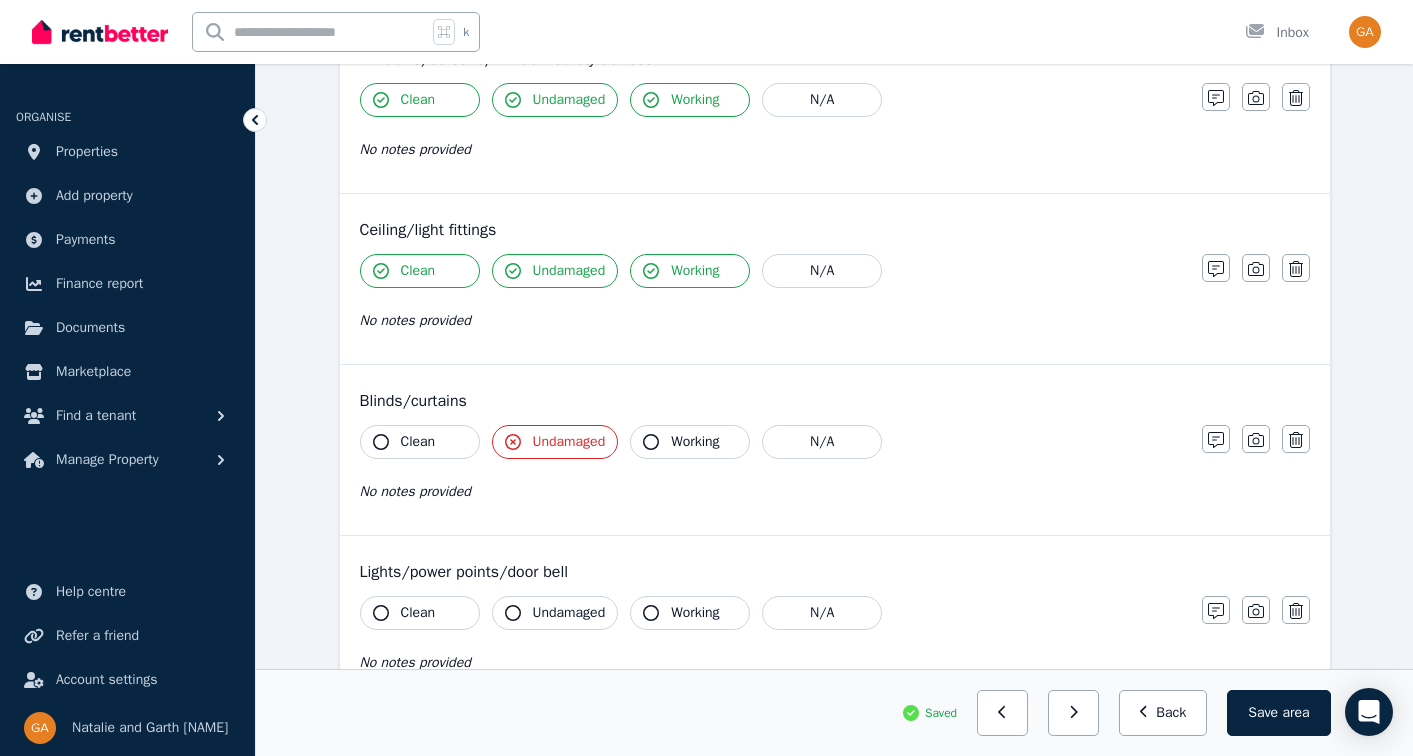click on "Undamaged" at bounding box center (569, 442) 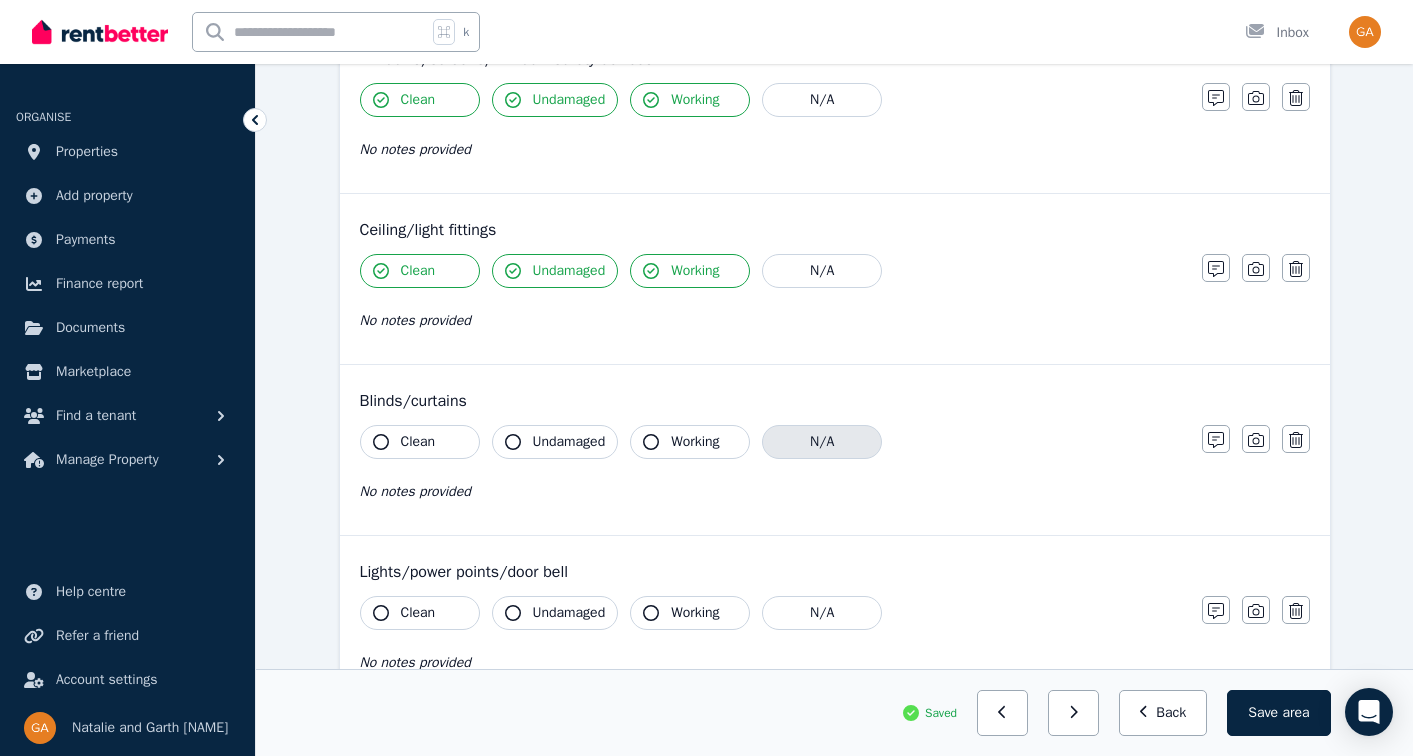 click on "N/A" at bounding box center (822, 442) 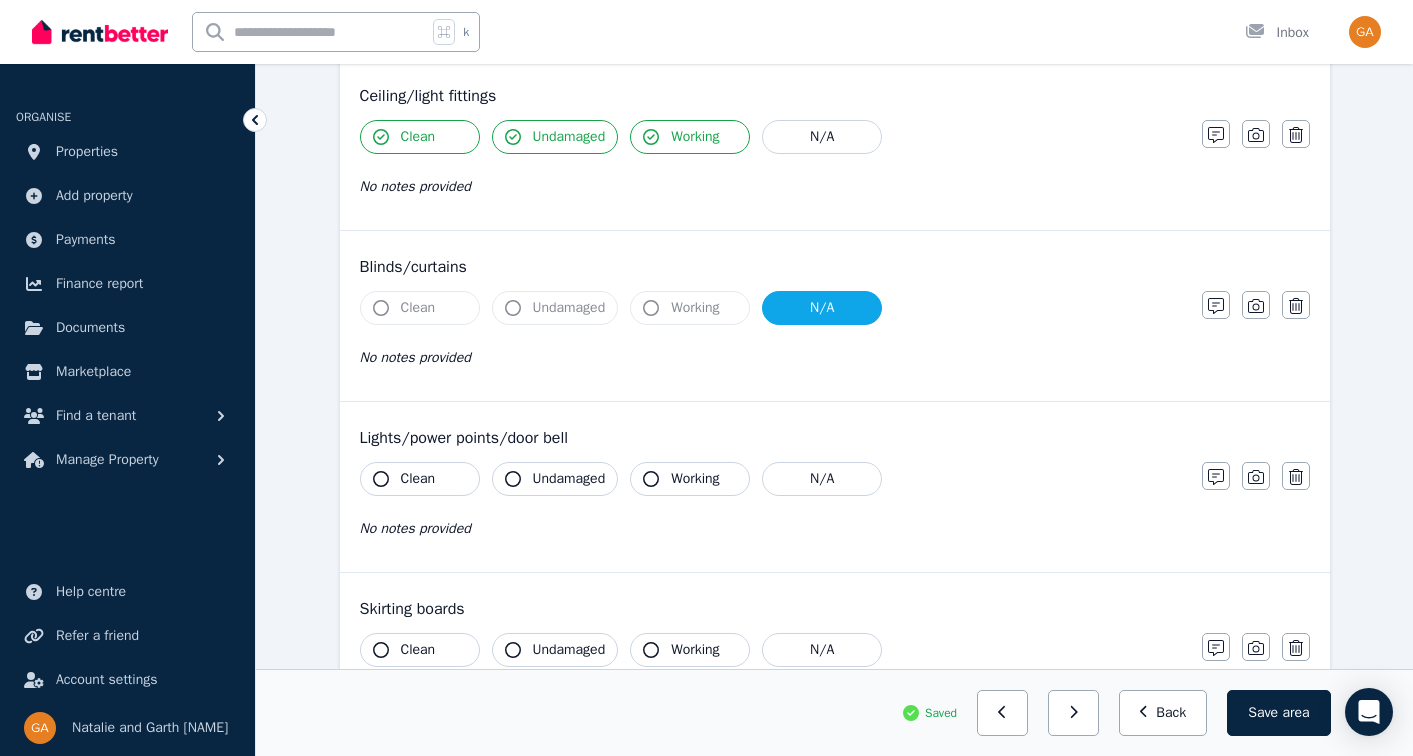scroll, scrollTop: 759, scrollLeft: 0, axis: vertical 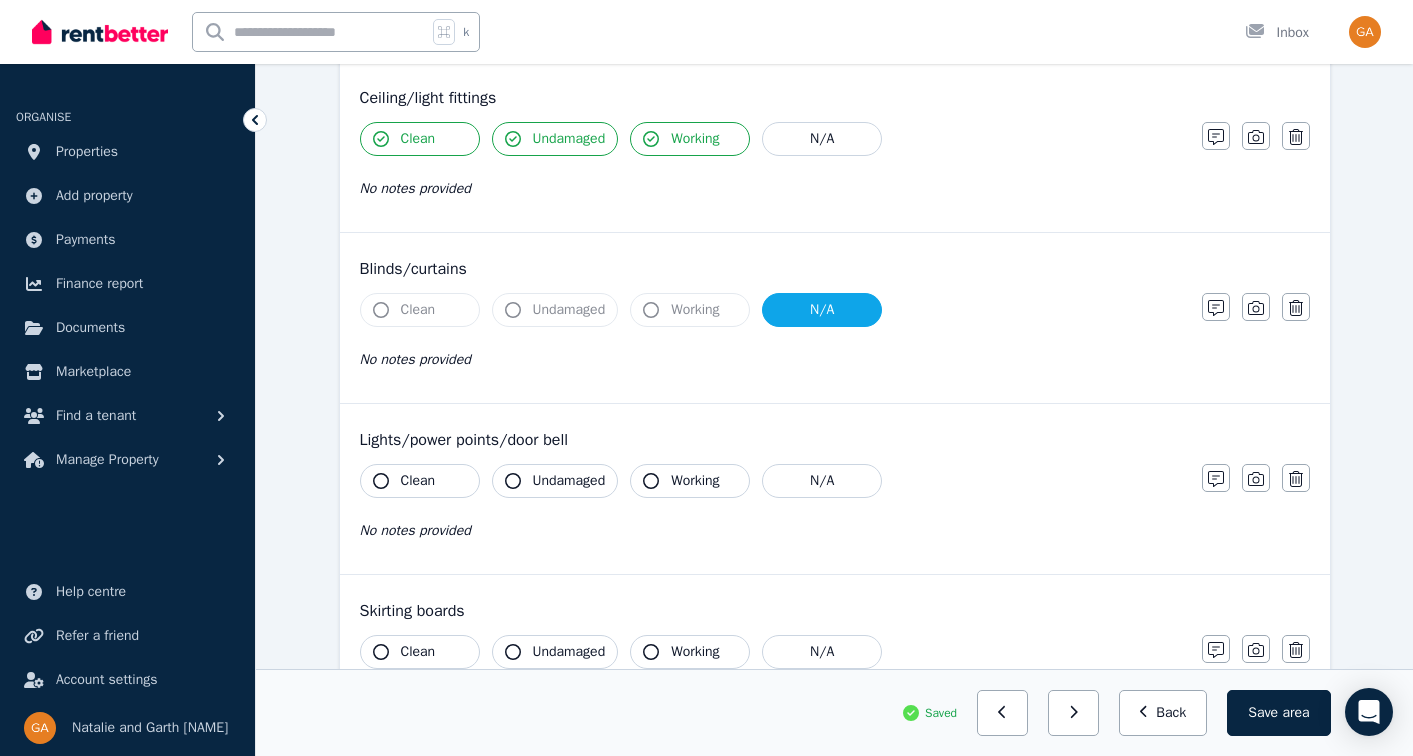 click on "Clean" at bounding box center [418, 481] 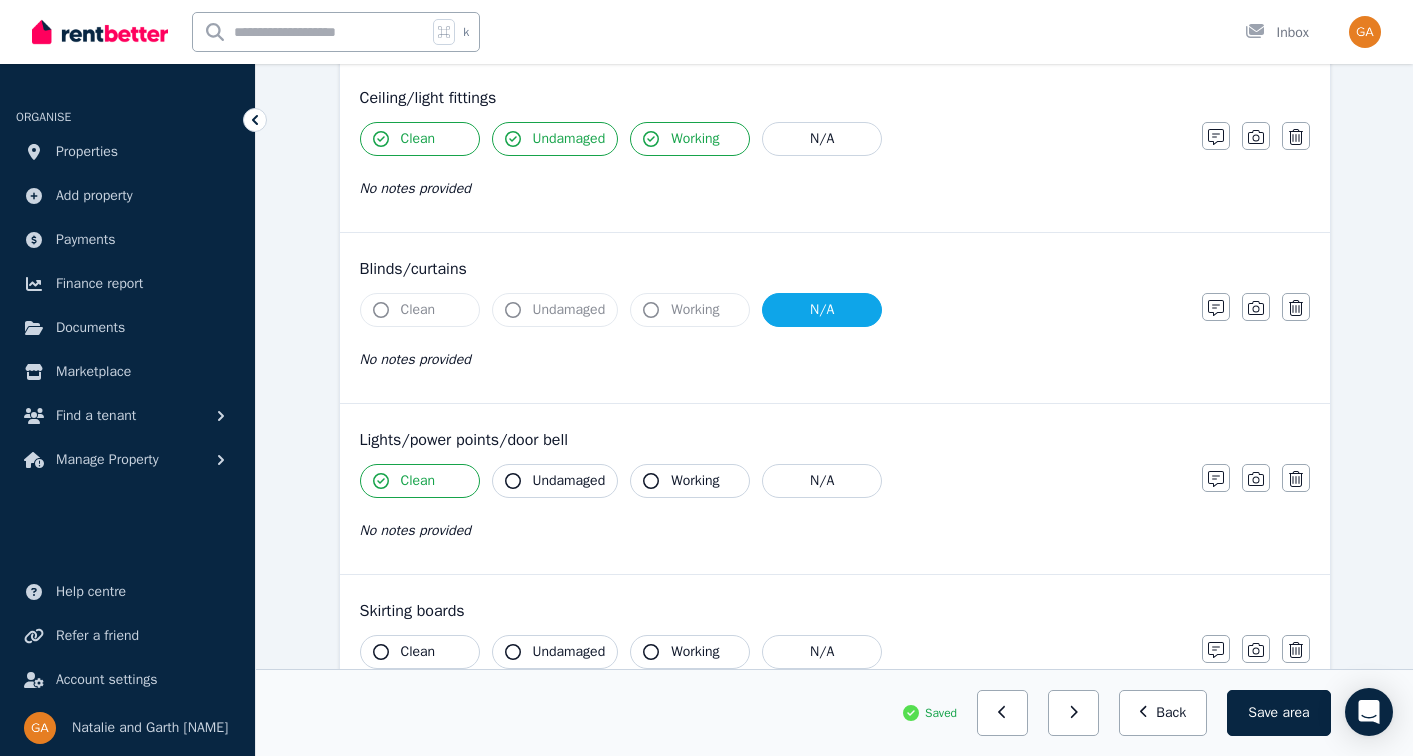 click on "Undamaged" at bounding box center [569, 481] 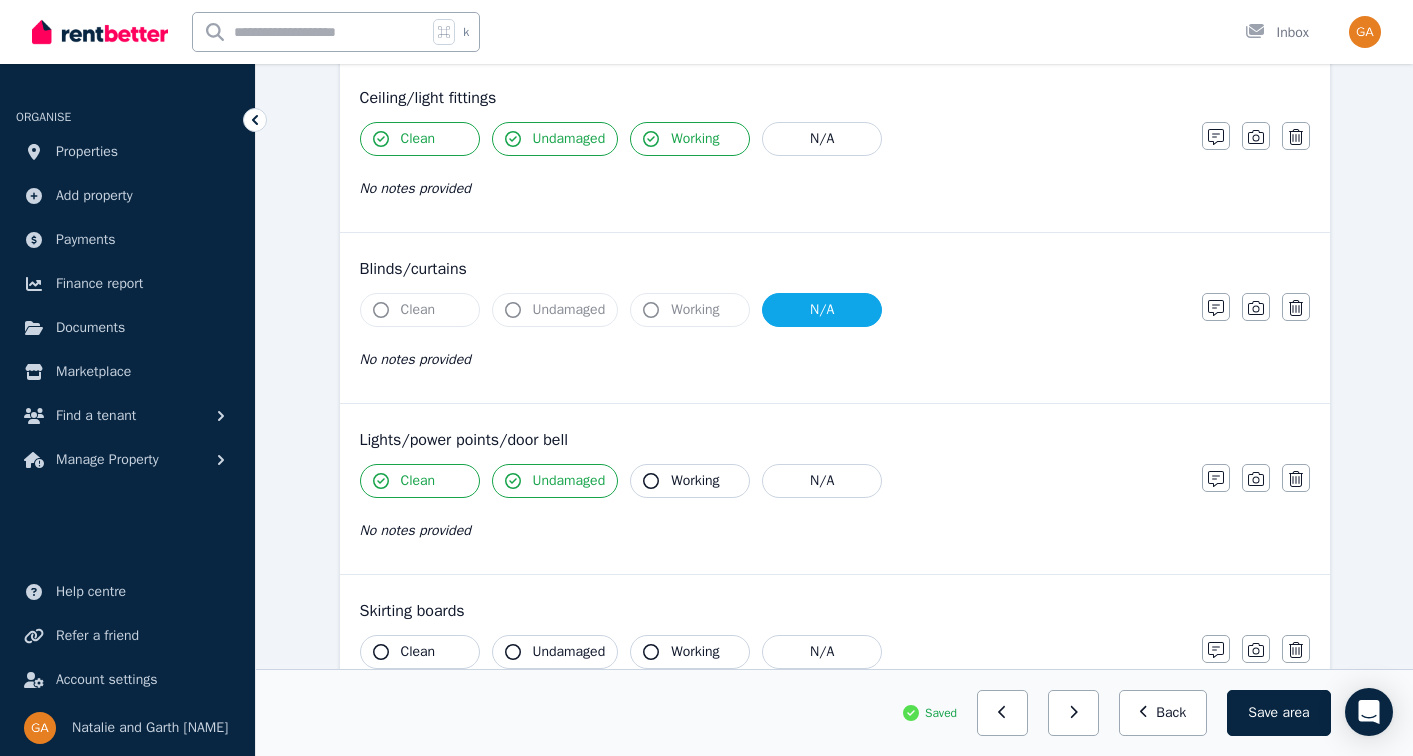 click on "Working" at bounding box center [695, 481] 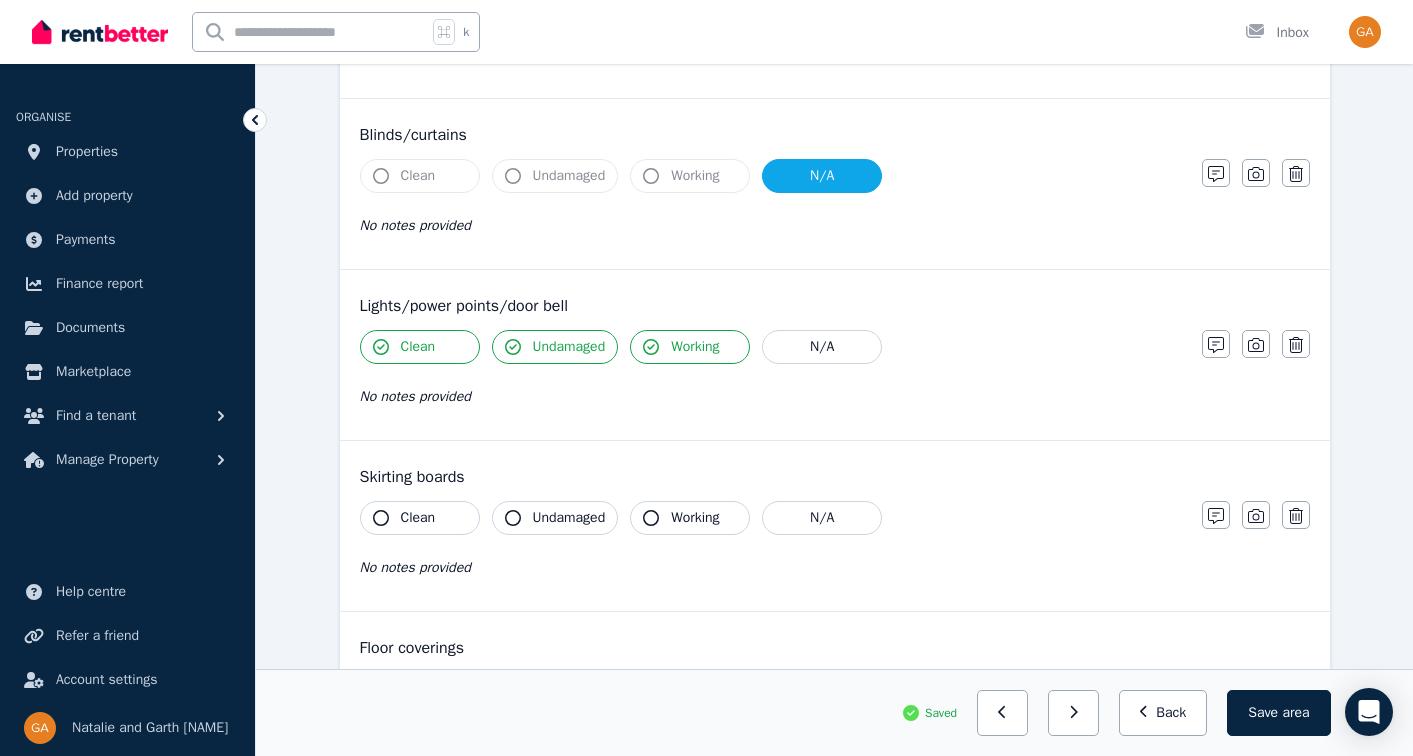 scroll, scrollTop: 895, scrollLeft: 0, axis: vertical 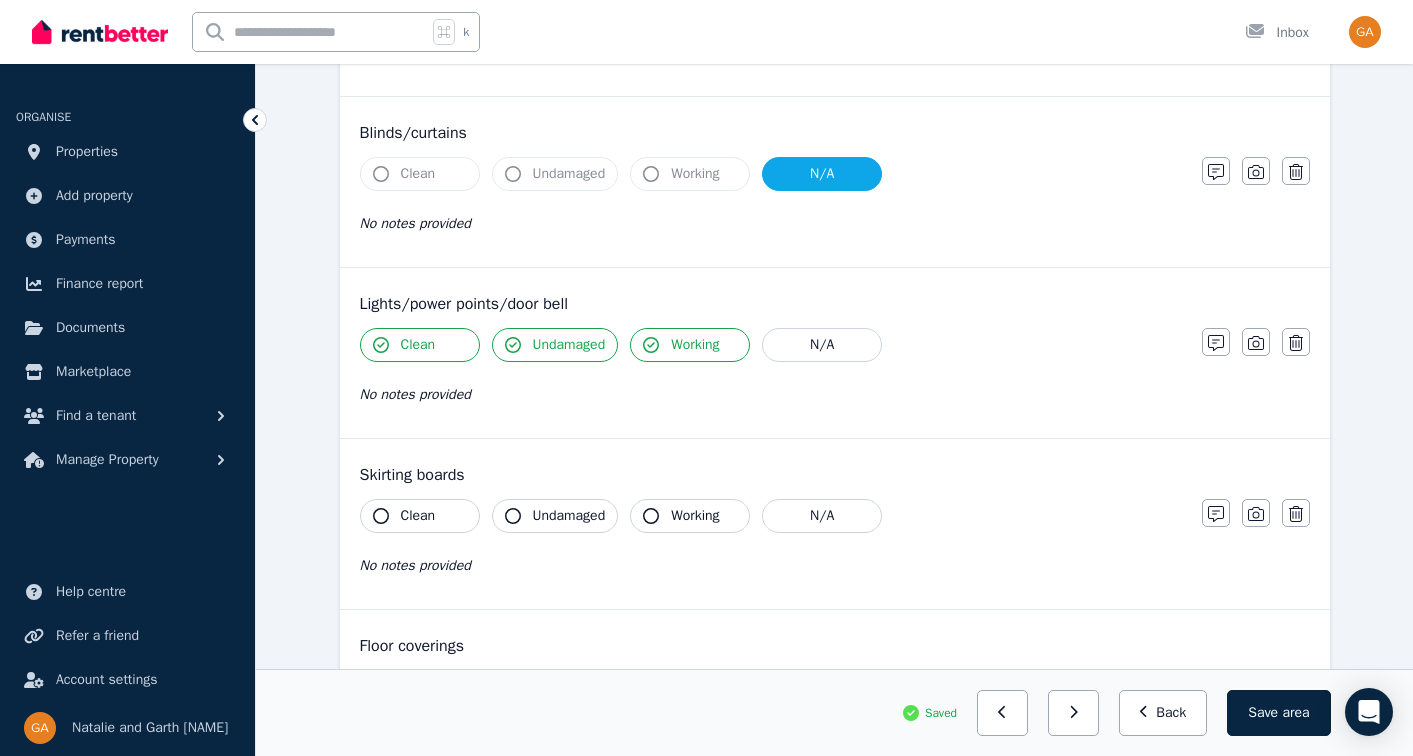 click on "Clean" at bounding box center [420, 516] 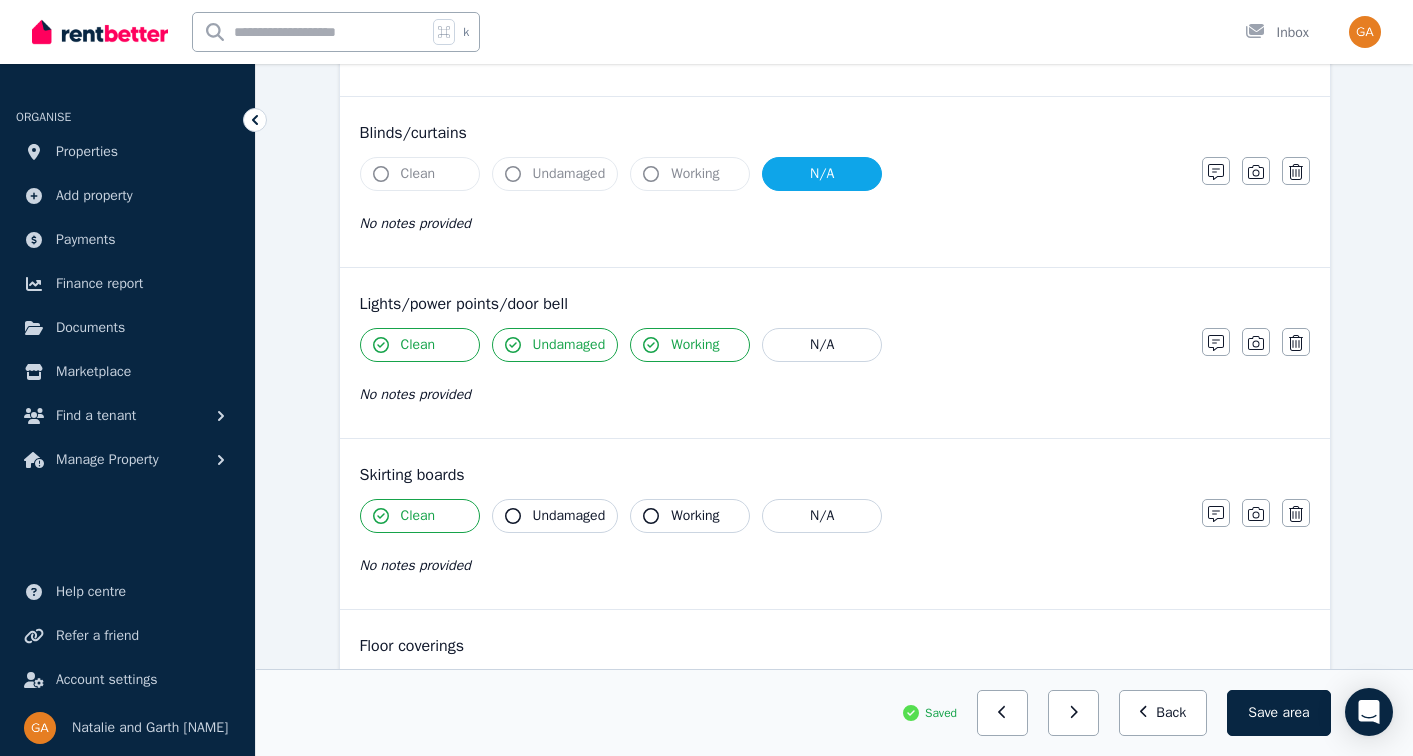 click on "Undamaged" at bounding box center [569, 516] 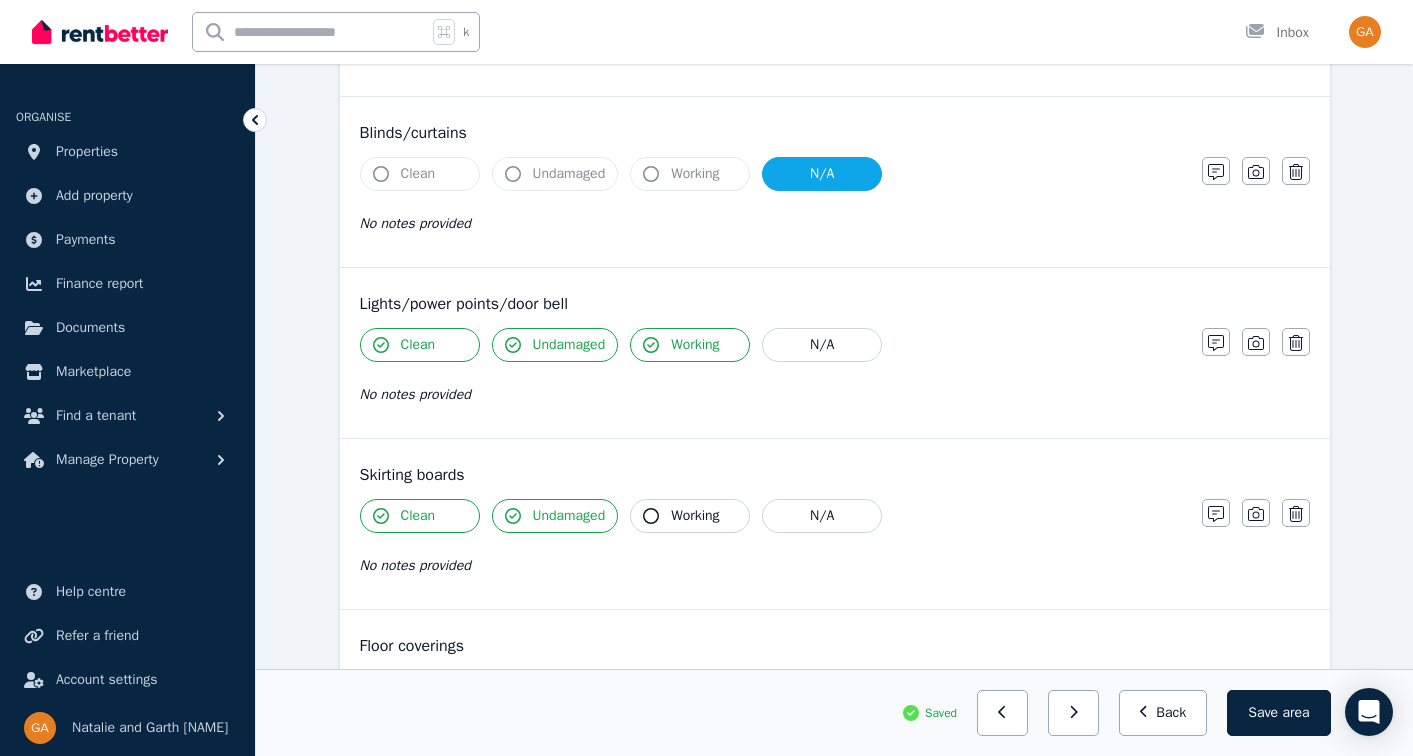 click on "Working" at bounding box center [695, 516] 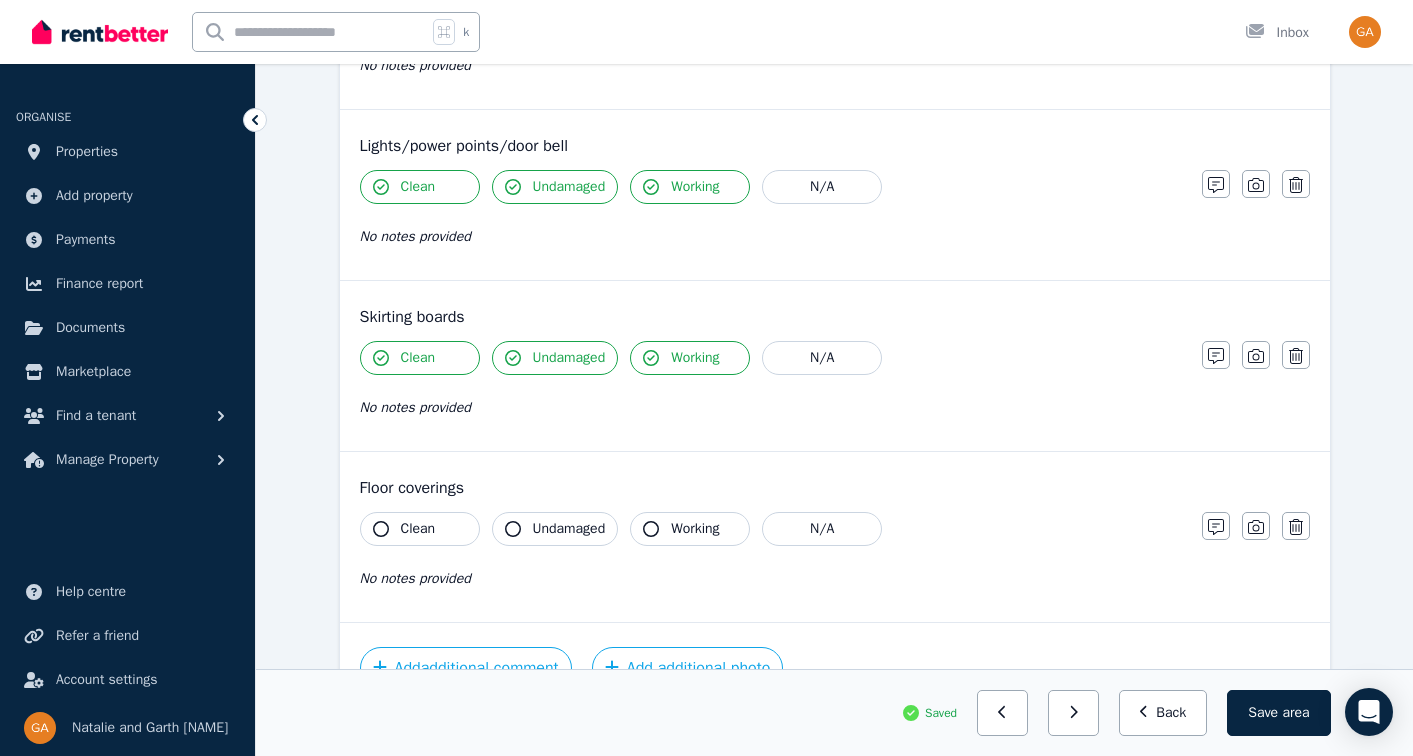scroll, scrollTop: 1060, scrollLeft: 0, axis: vertical 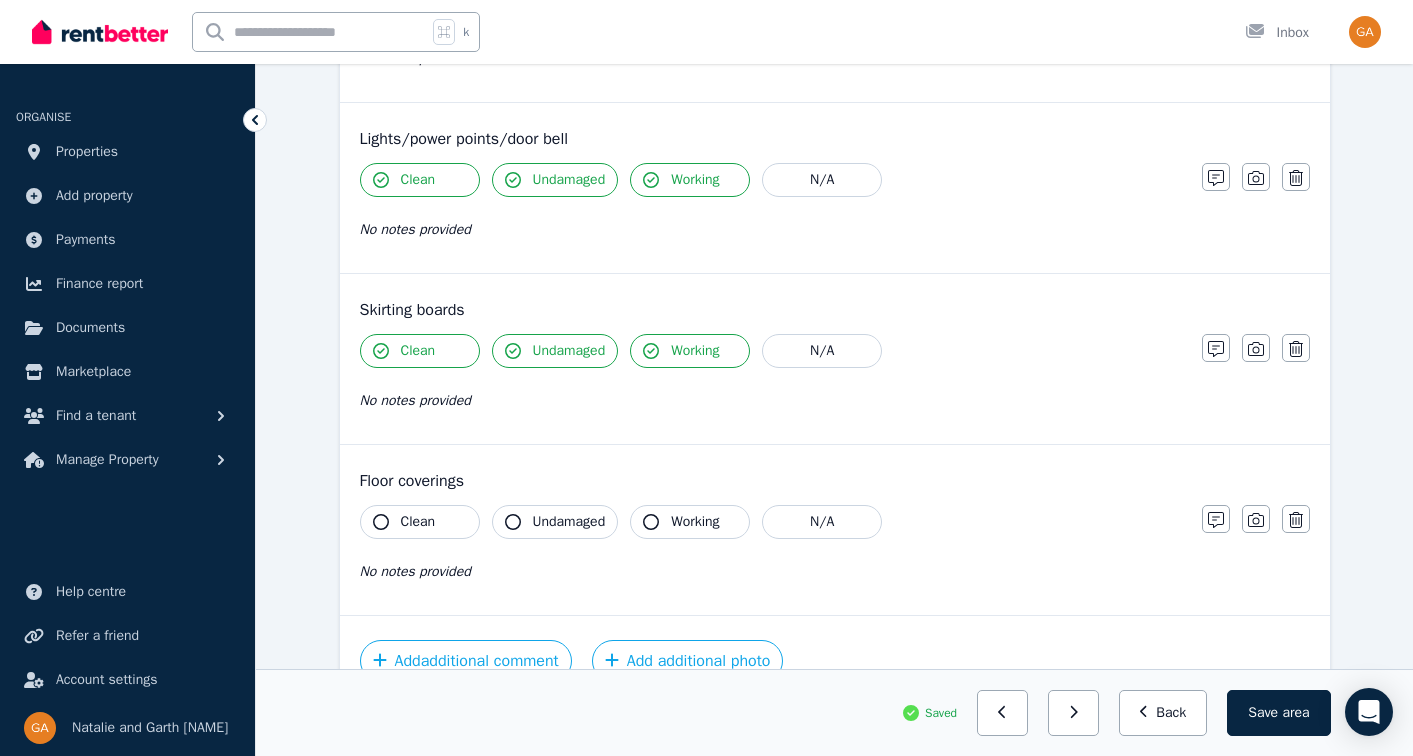 click on "Clean" at bounding box center [420, 522] 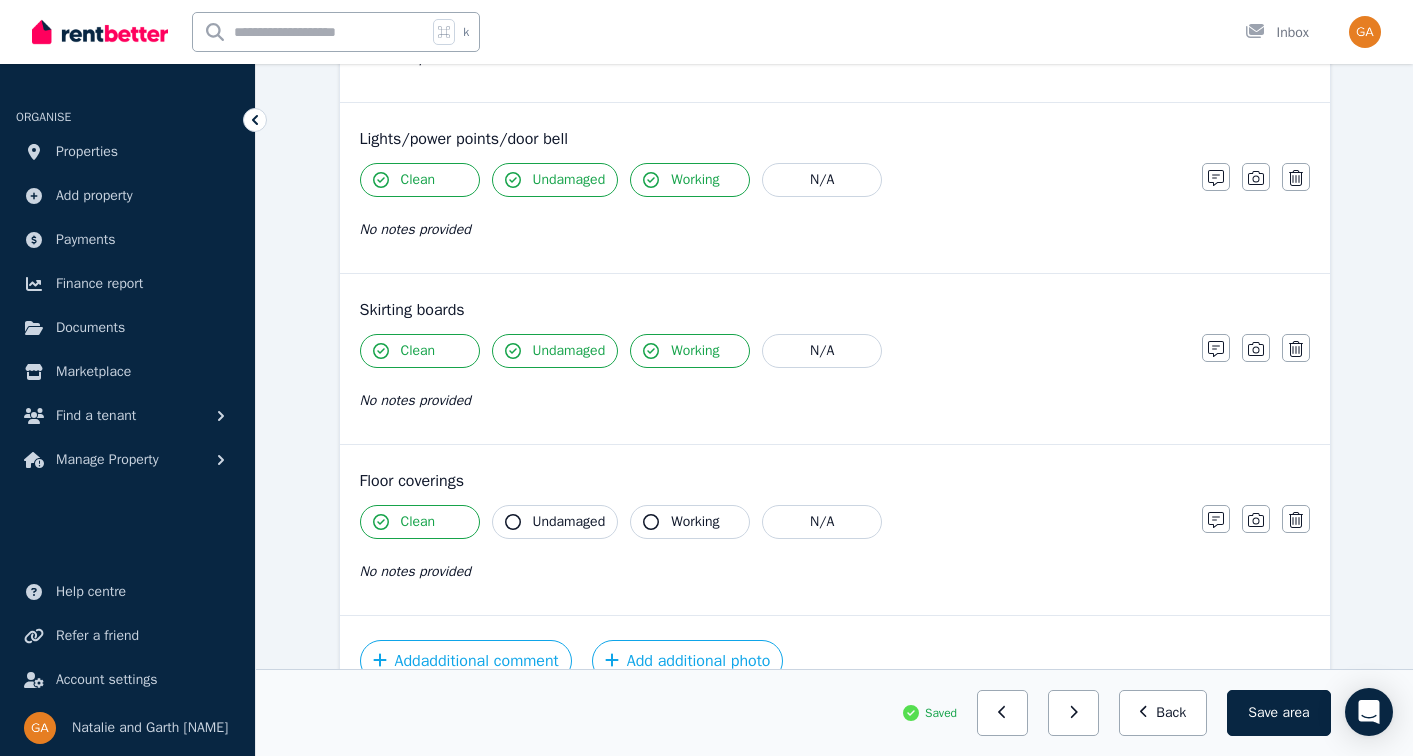 click on "Undamaged" at bounding box center (569, 522) 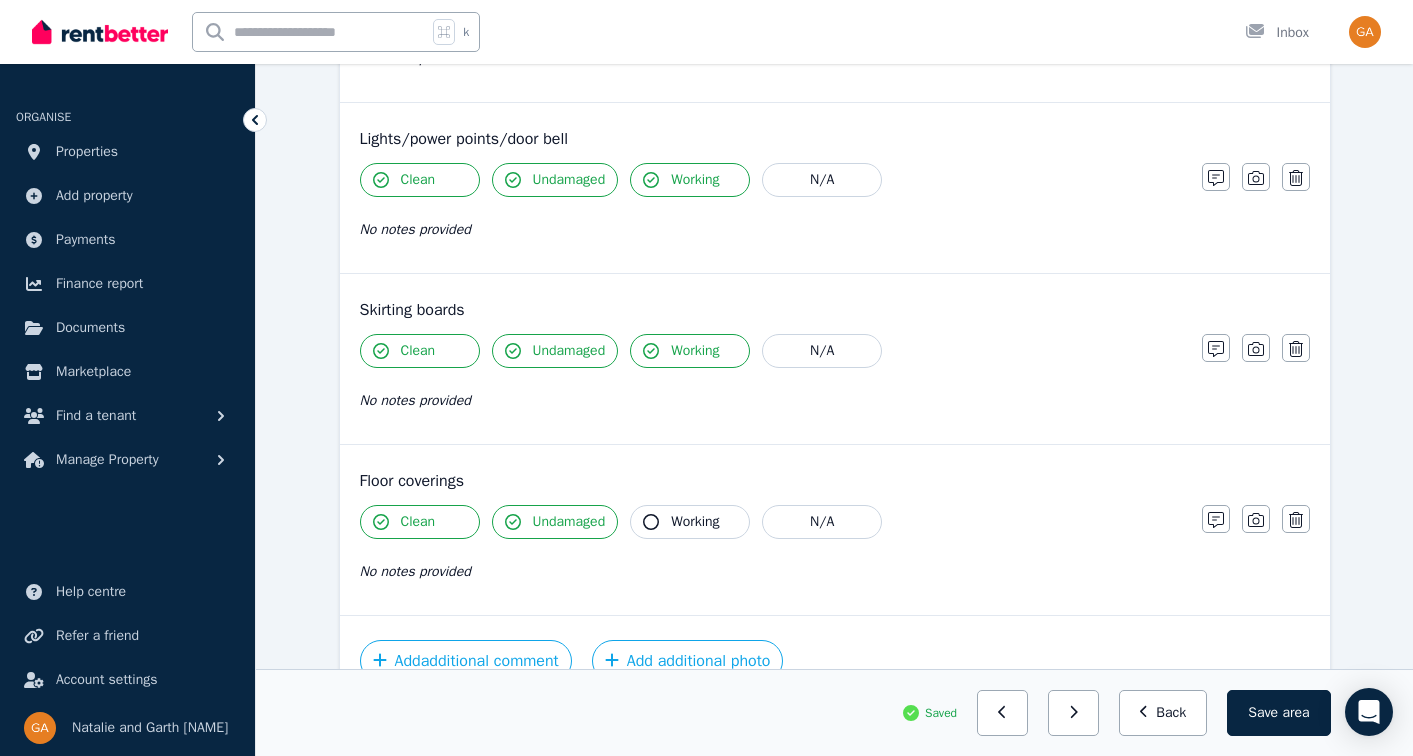 click on "Working" at bounding box center (690, 522) 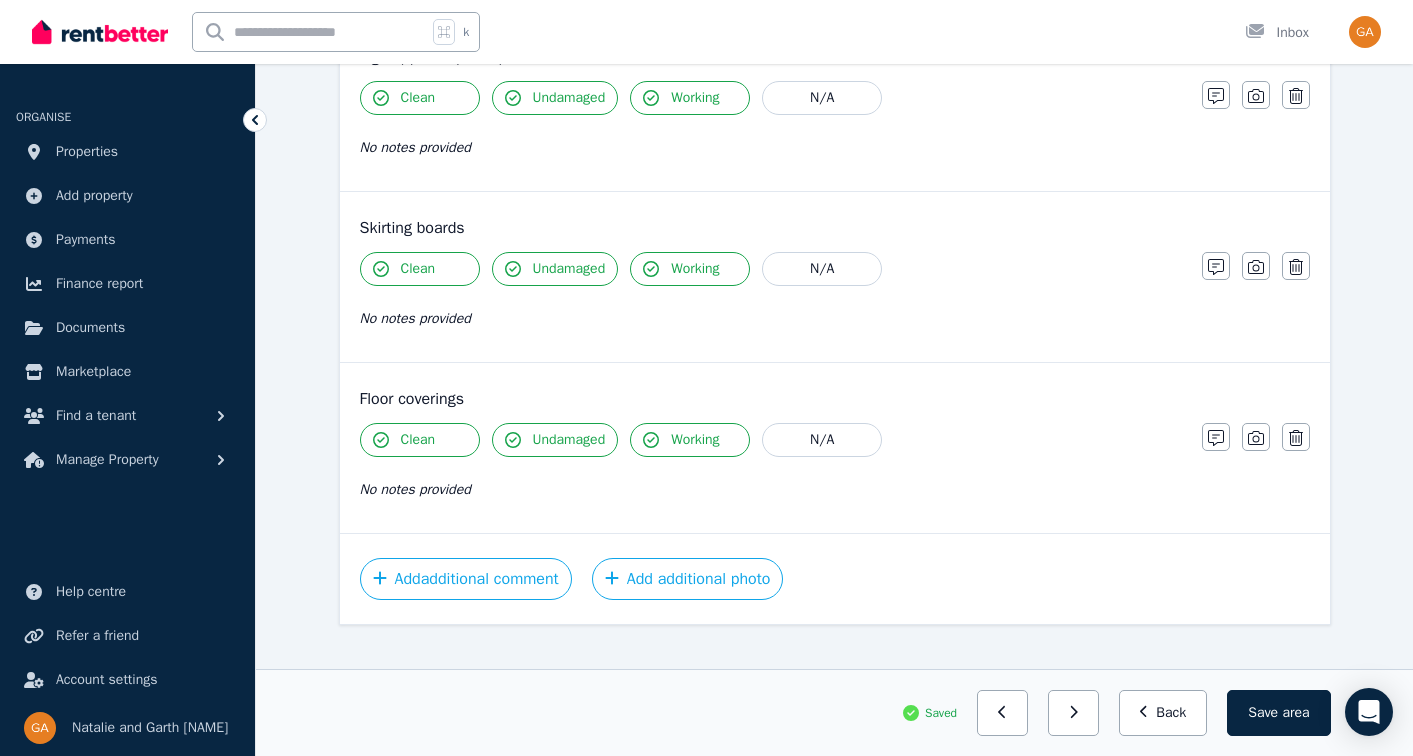 scroll, scrollTop: 1170, scrollLeft: 0, axis: vertical 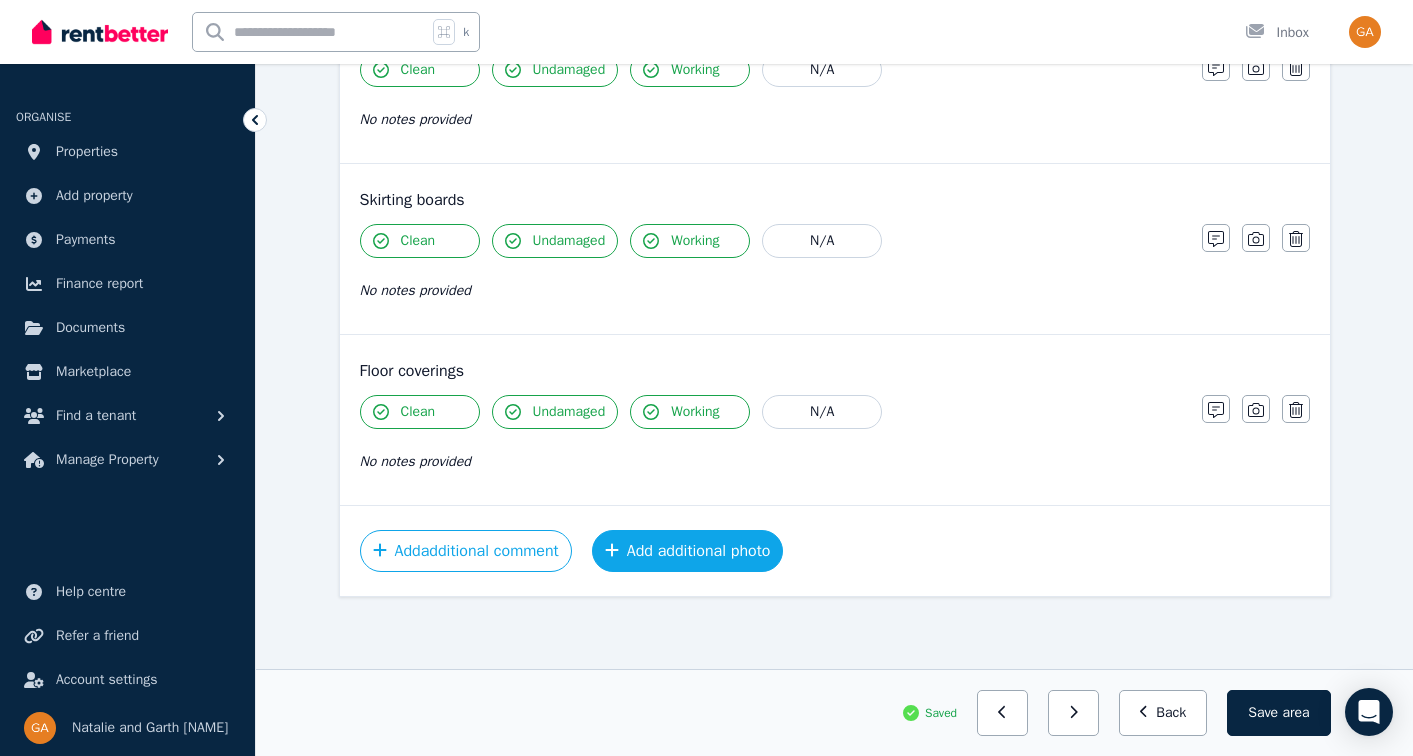 click on "Add additional photo" at bounding box center [688, 551] 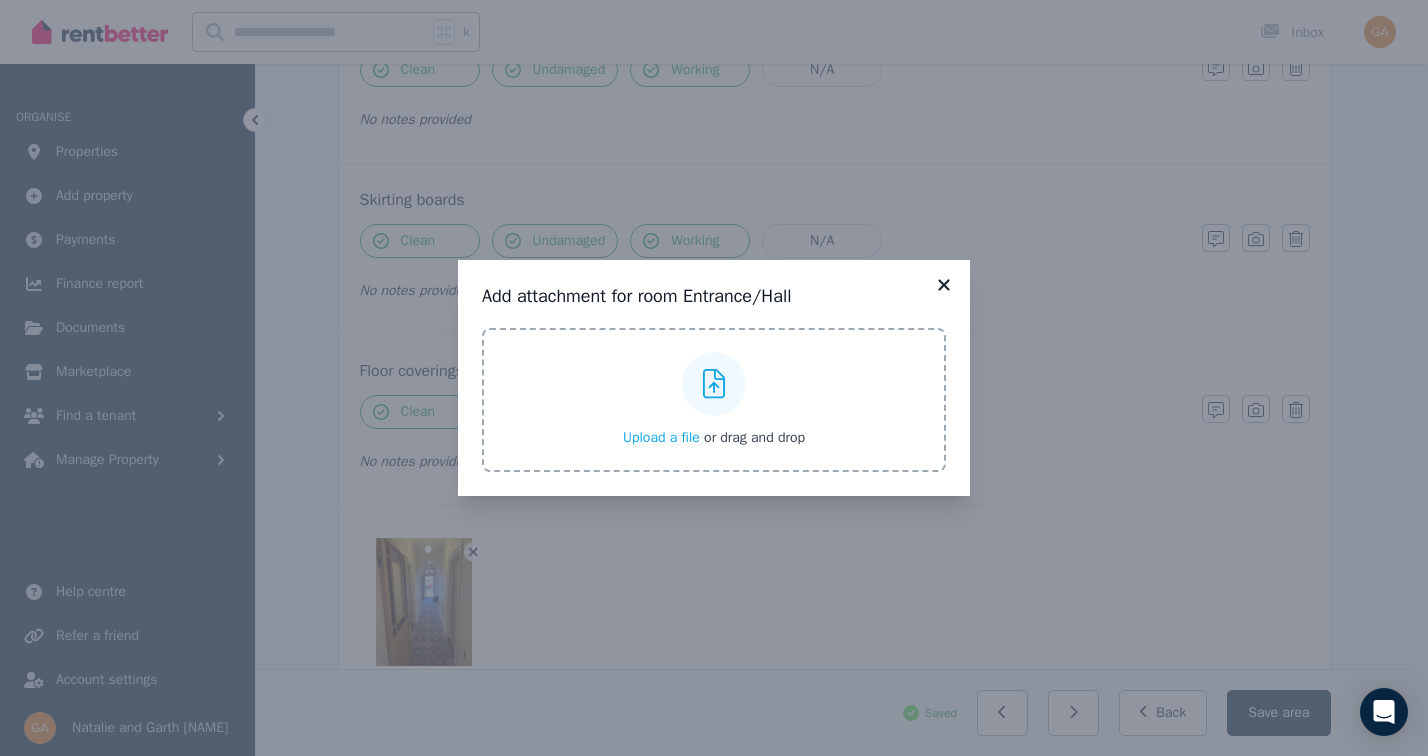click 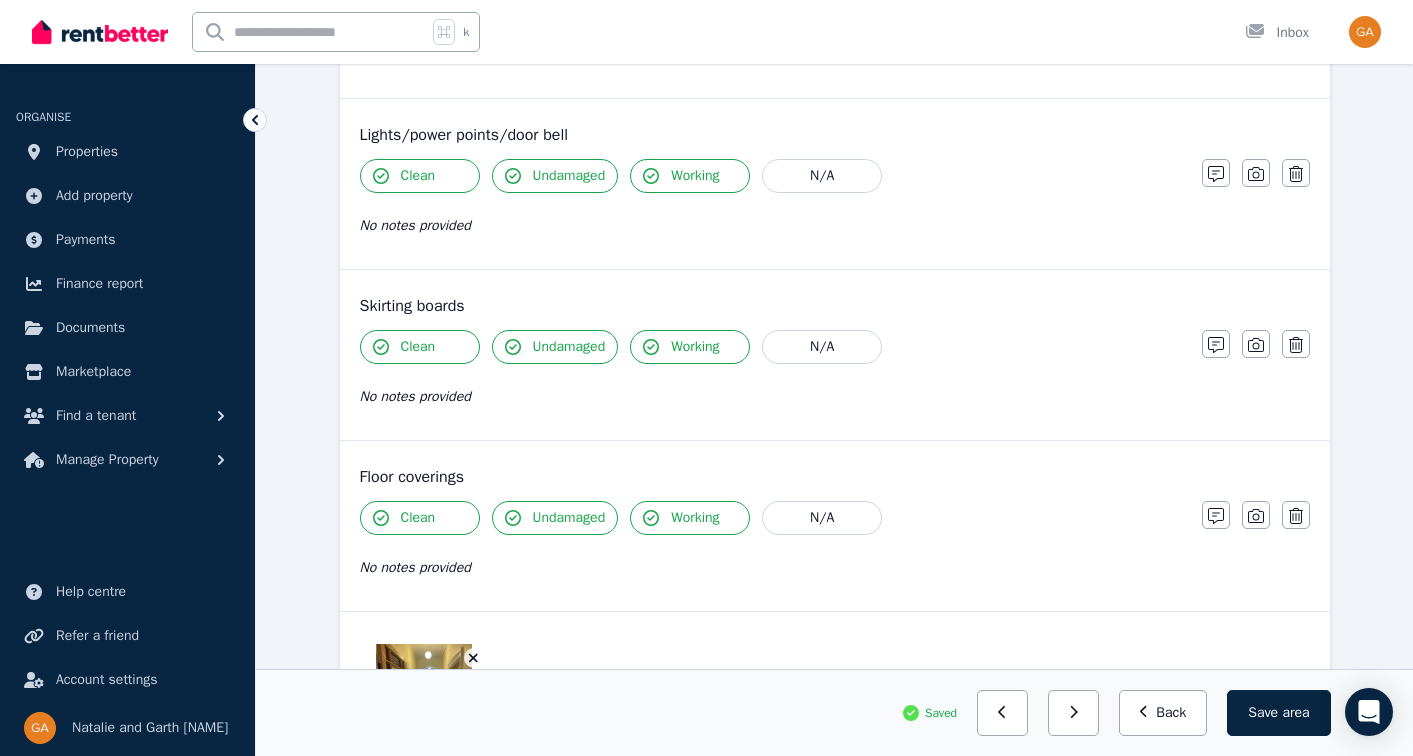 scroll, scrollTop: 978, scrollLeft: 0, axis: vertical 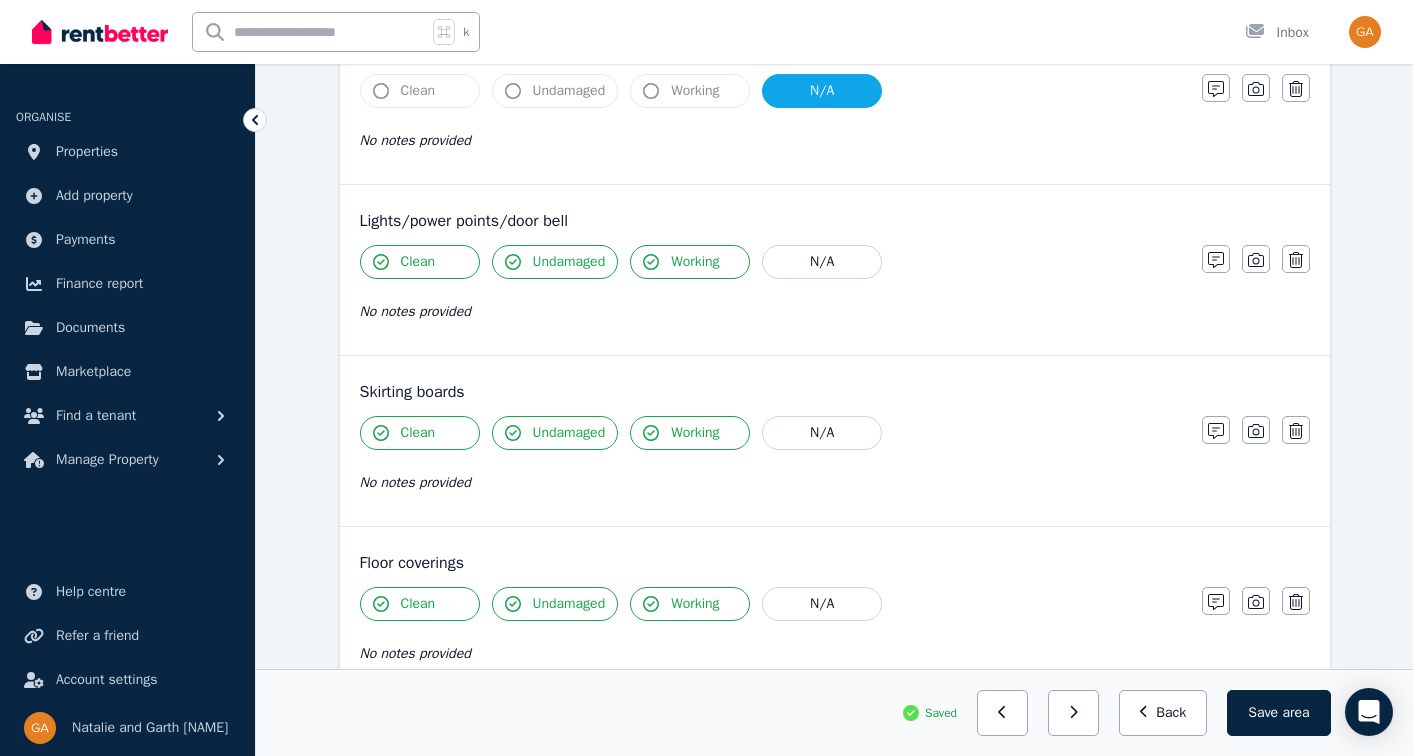 click on "Working" at bounding box center (695, 262) 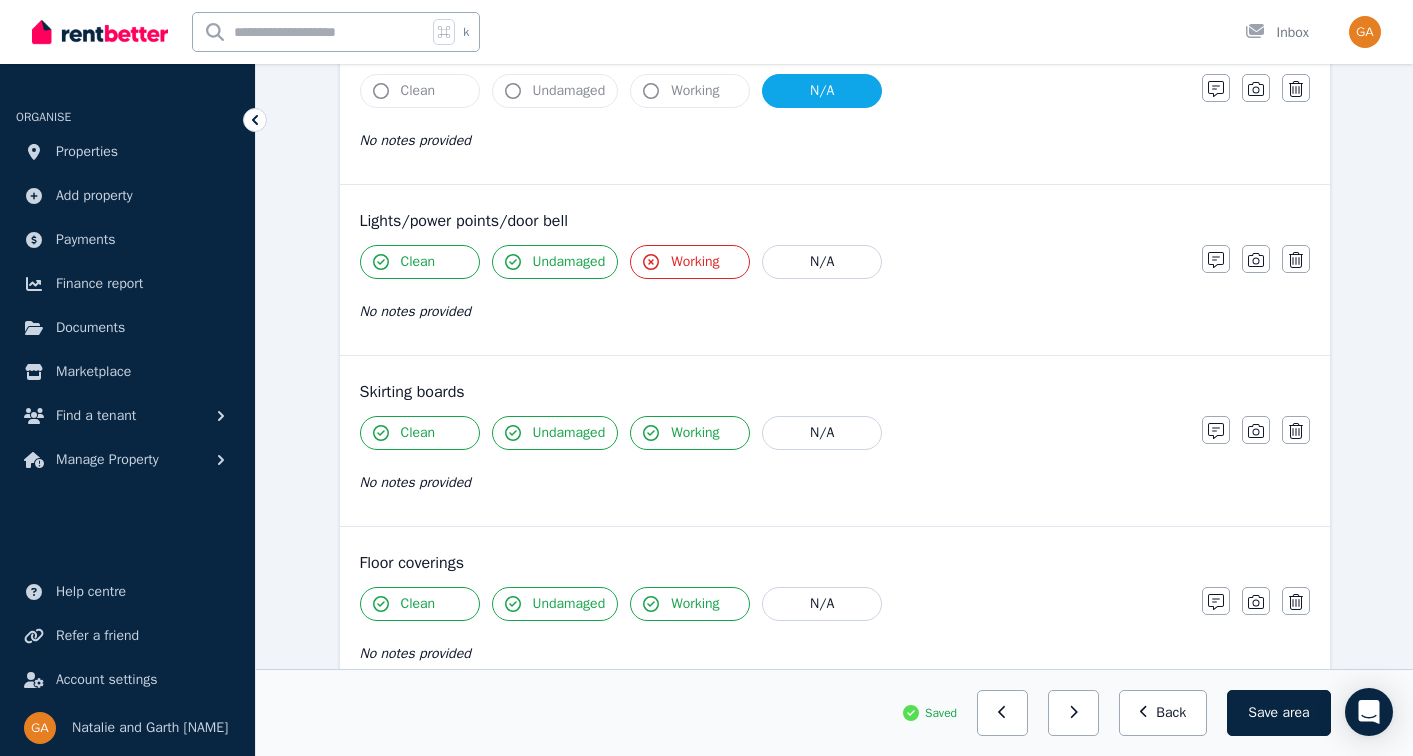 click on "Working" at bounding box center [695, 262] 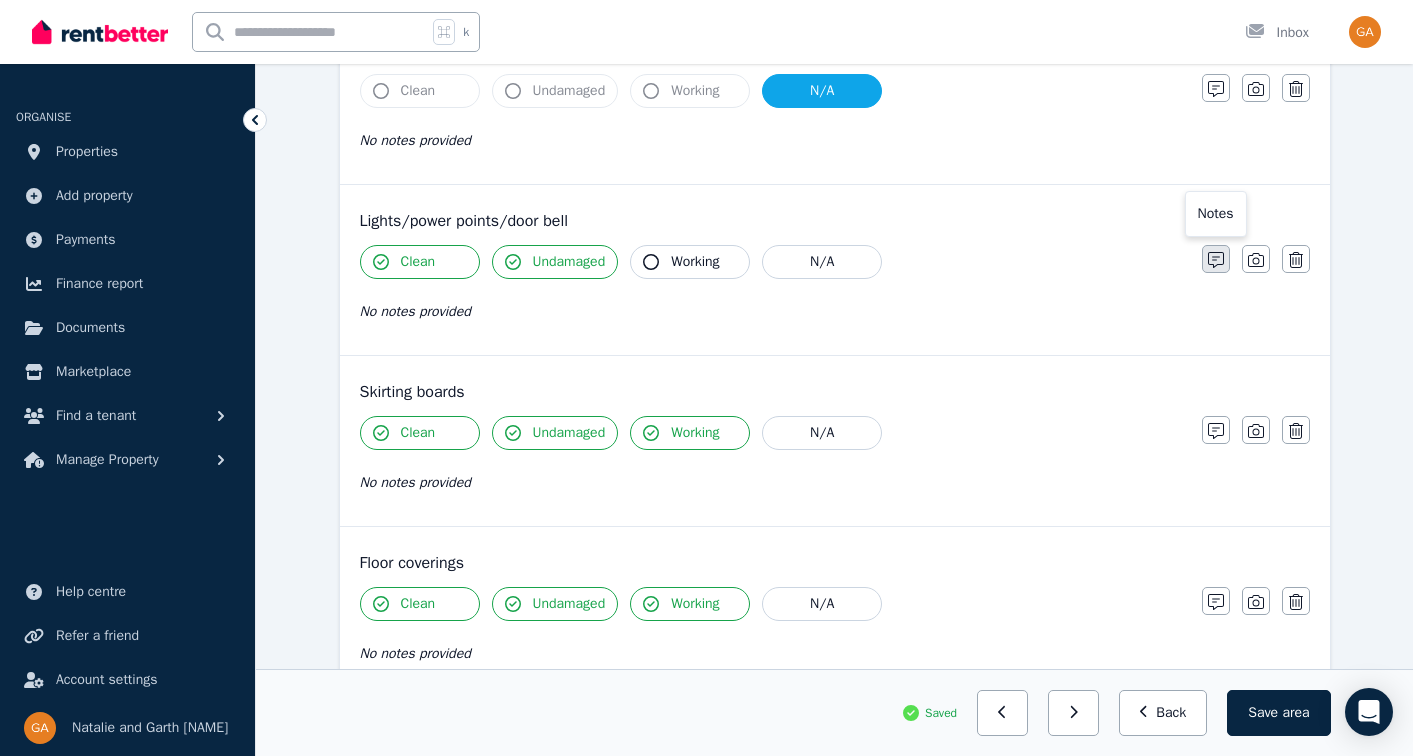click 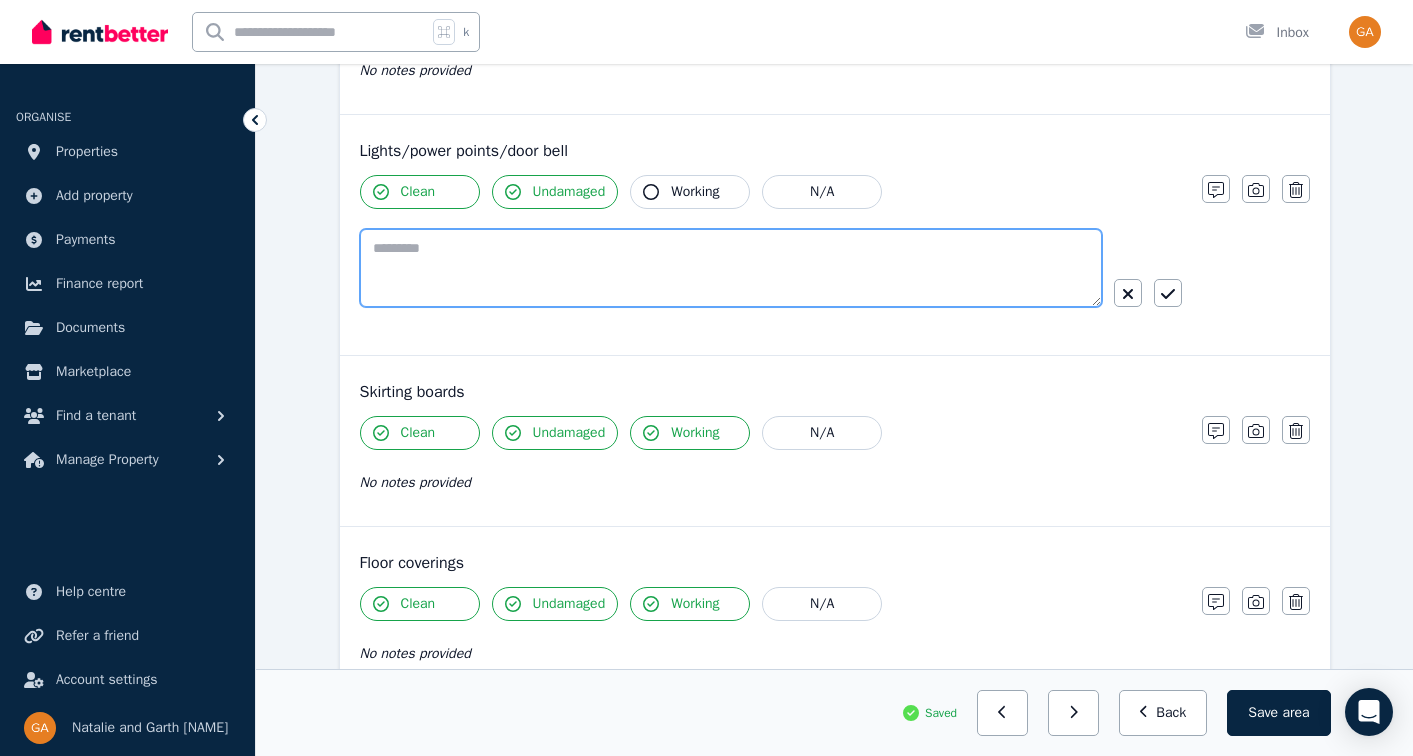 click at bounding box center [731, 268] 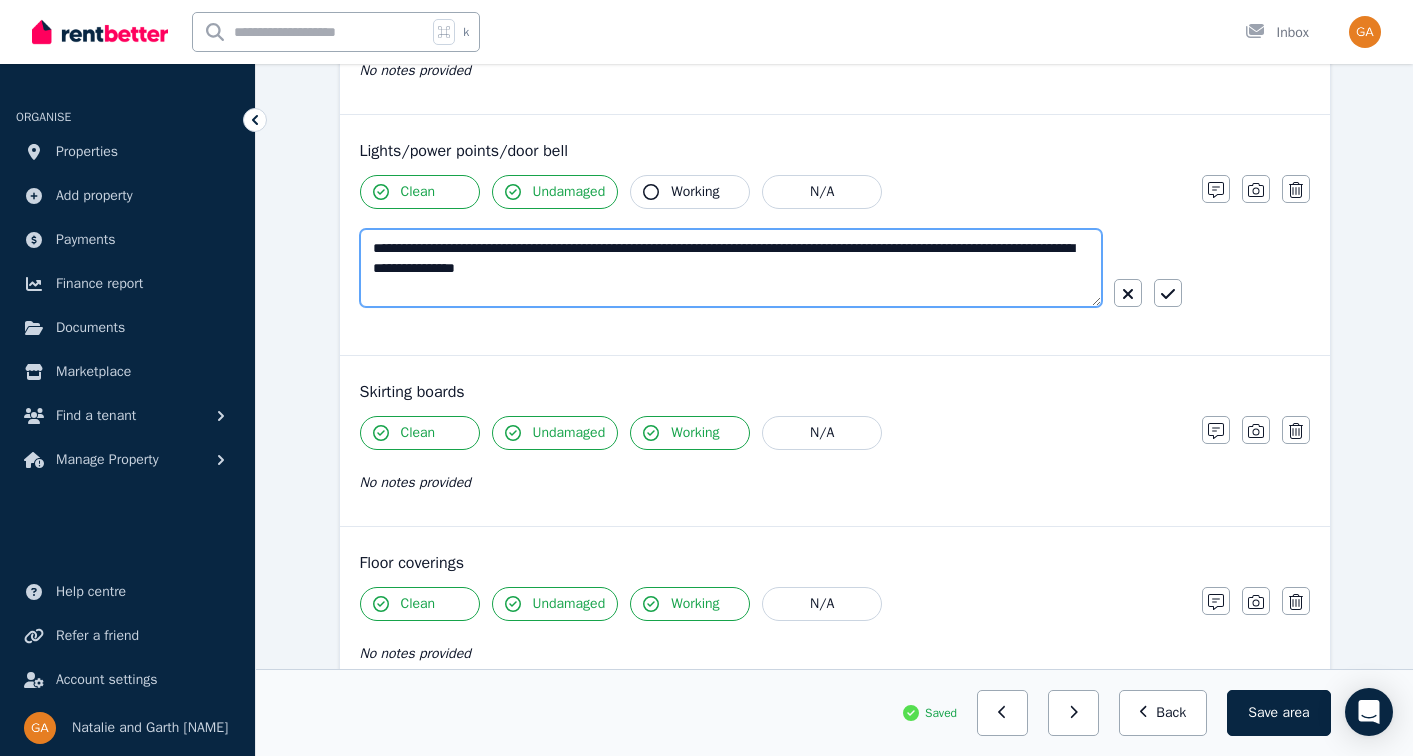 click on "**********" at bounding box center (731, 268) 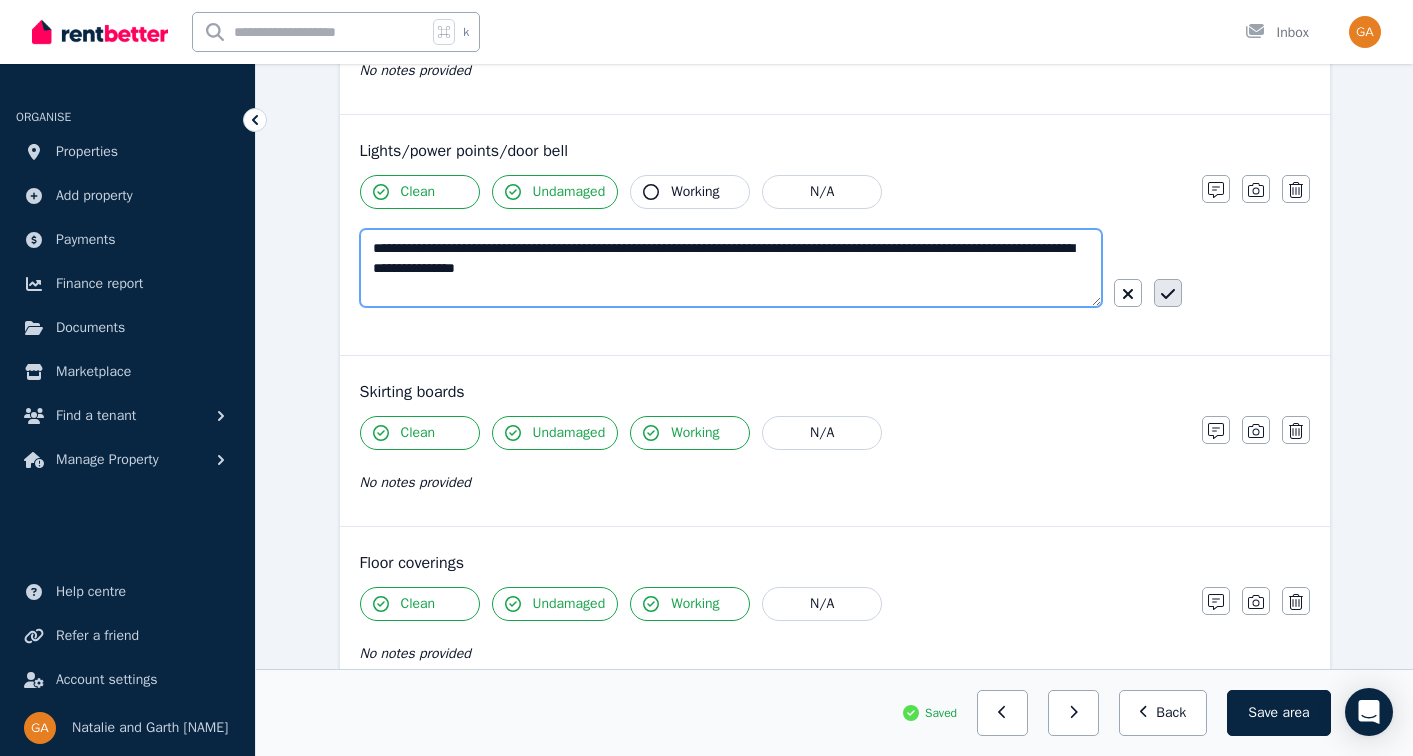 type on "**********" 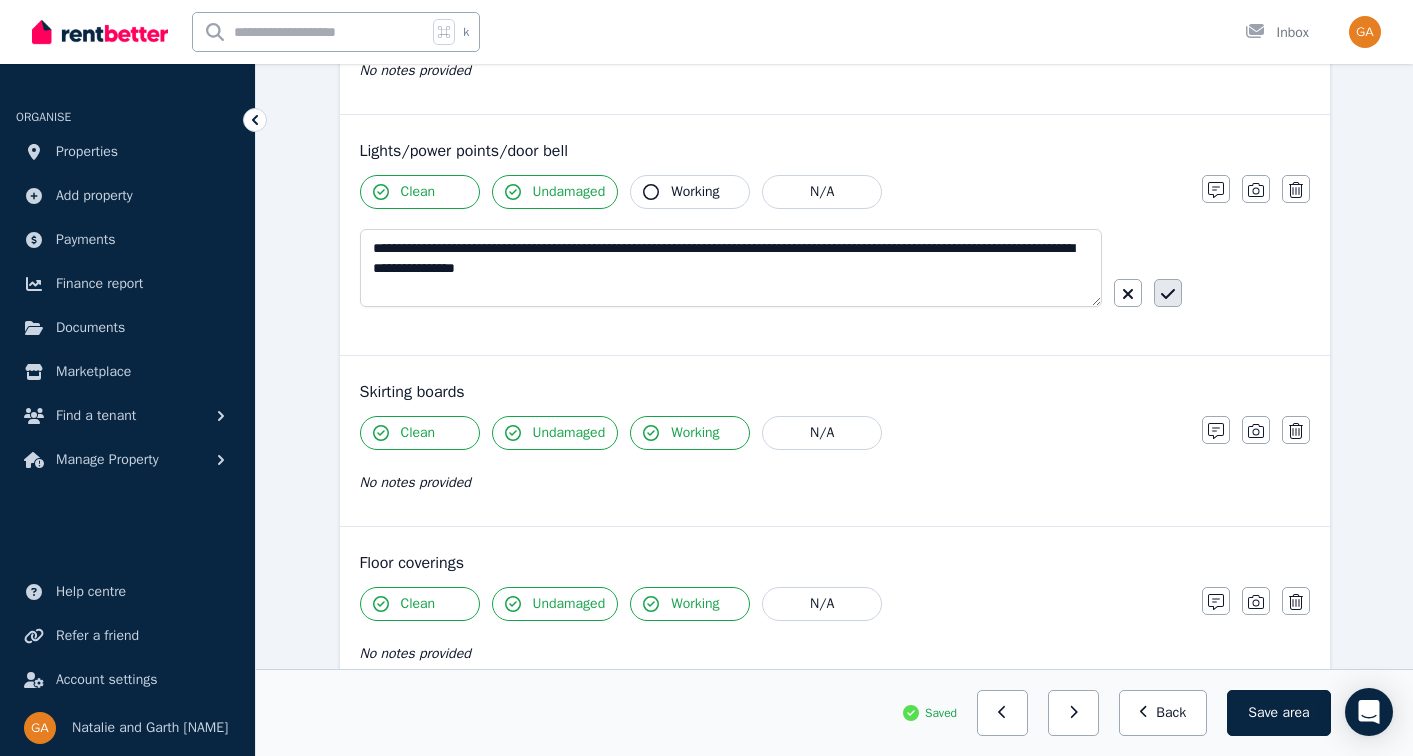 click 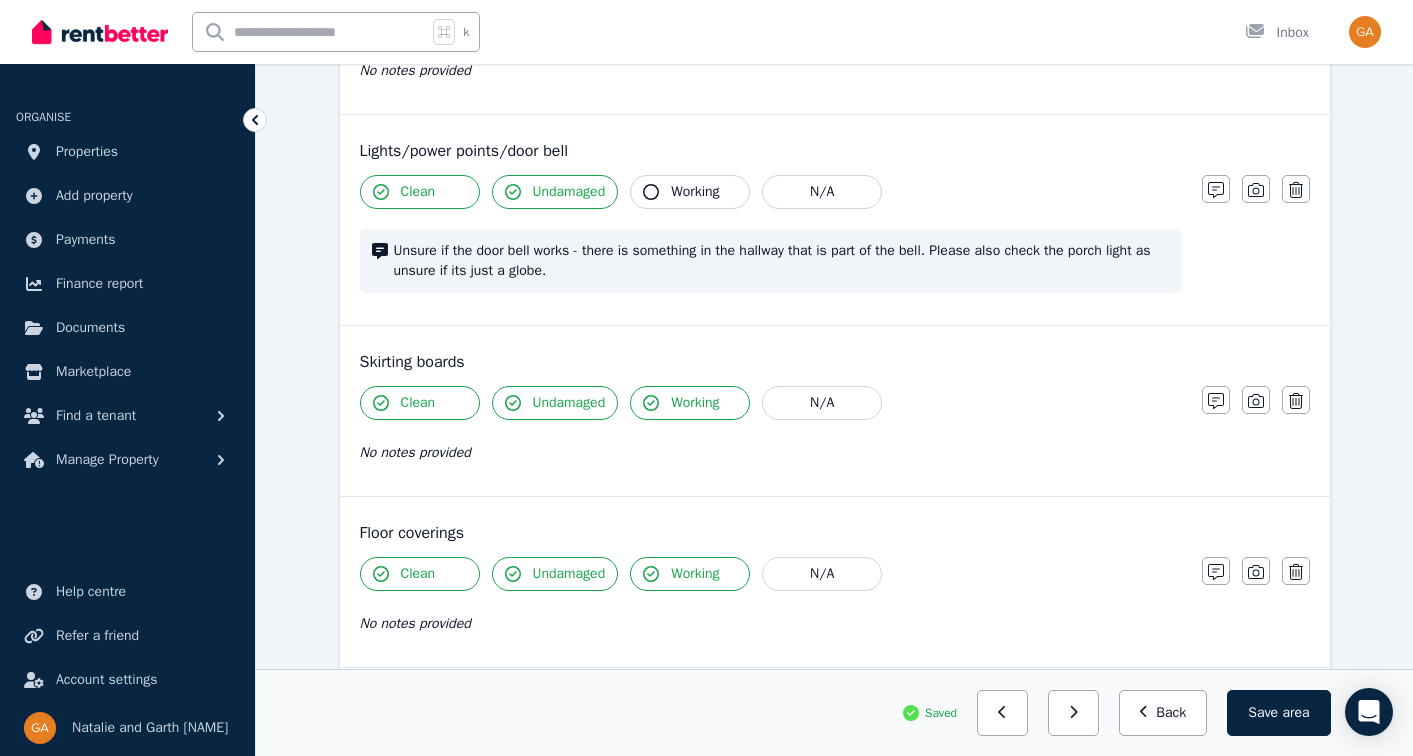 scroll, scrollTop: 1055, scrollLeft: 0, axis: vertical 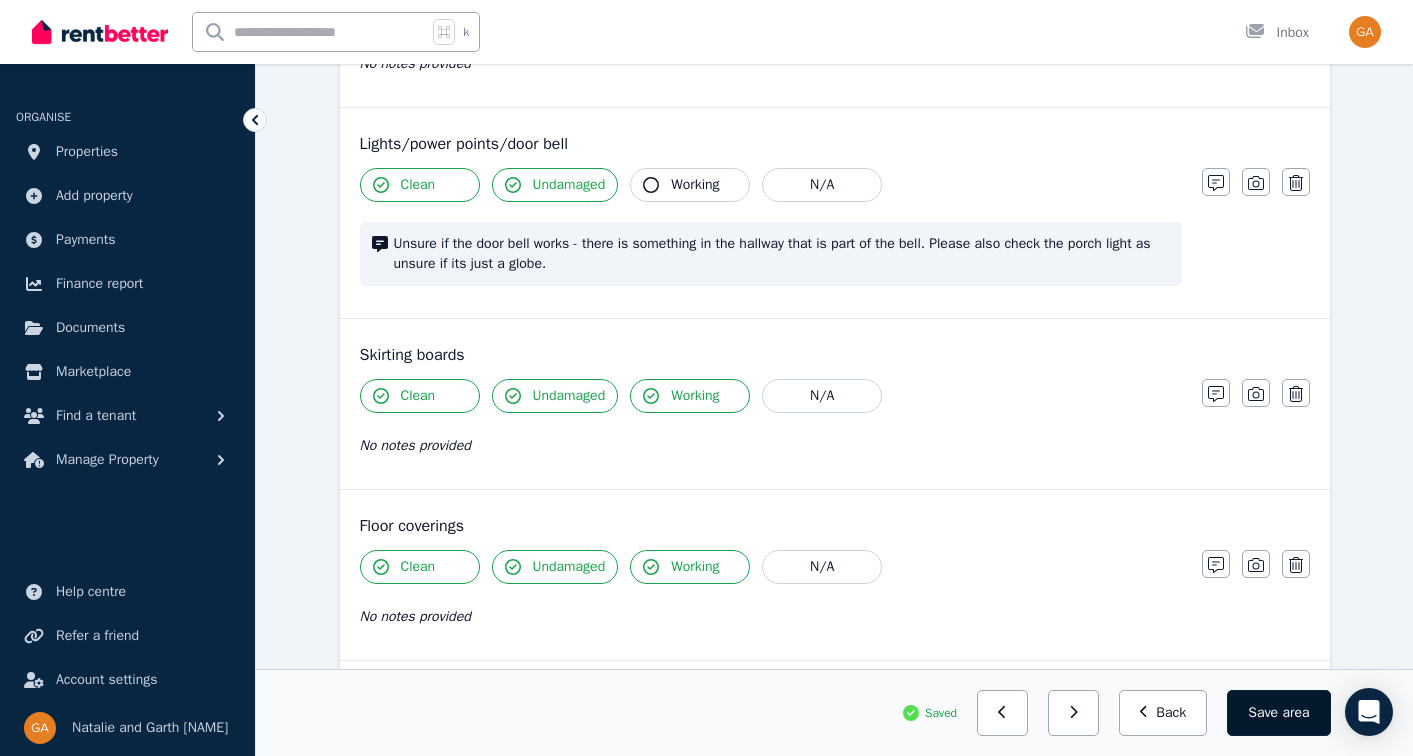 click on "Save   area" at bounding box center (1278, 713) 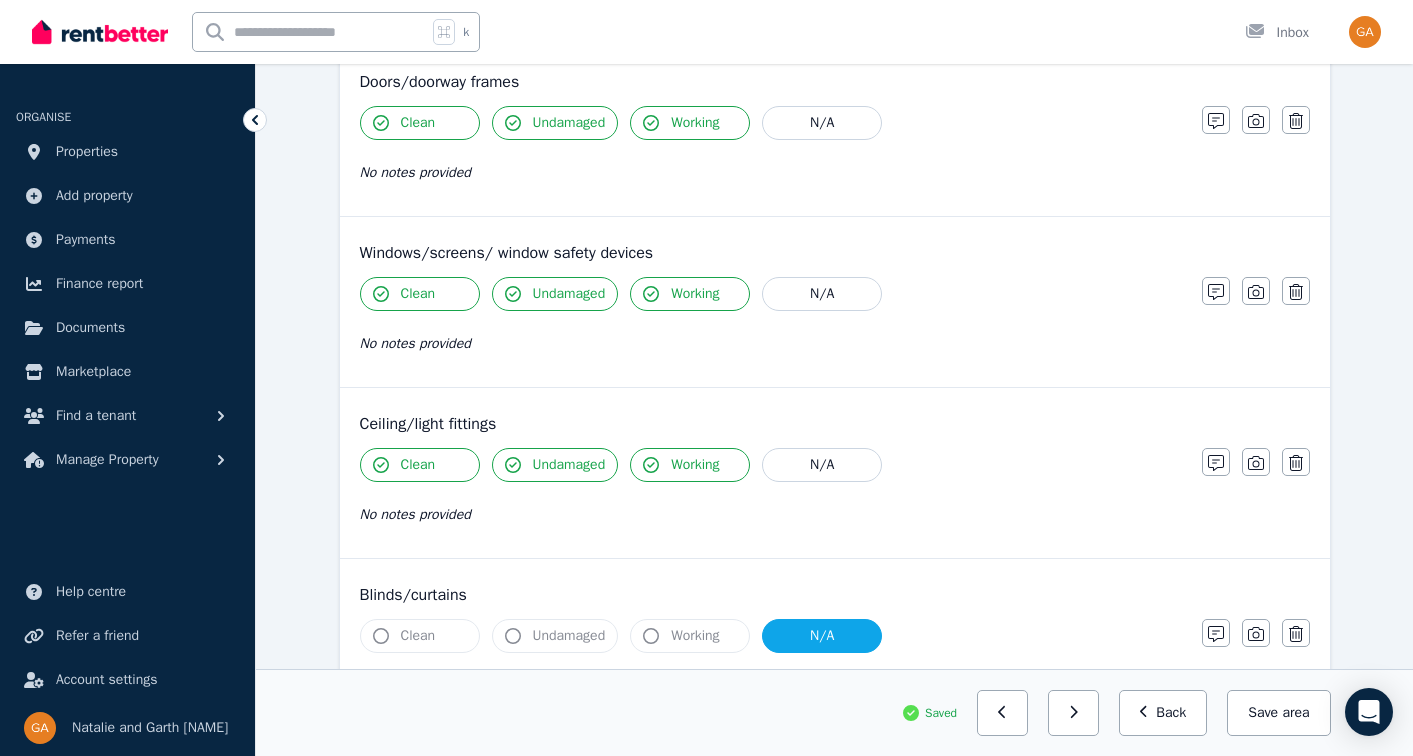 scroll, scrollTop: 246, scrollLeft: 0, axis: vertical 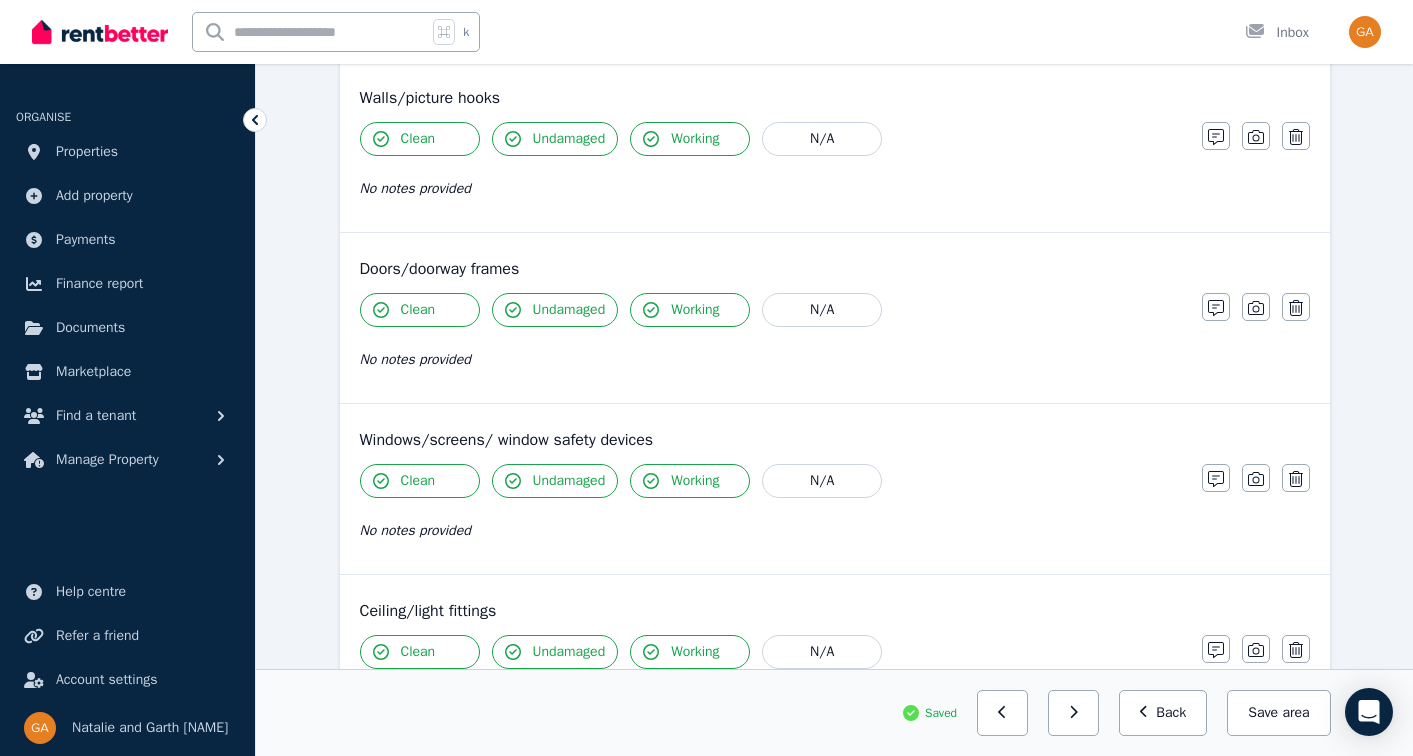 click on "Clean Undamaged Working N/A" at bounding box center (771, 481) 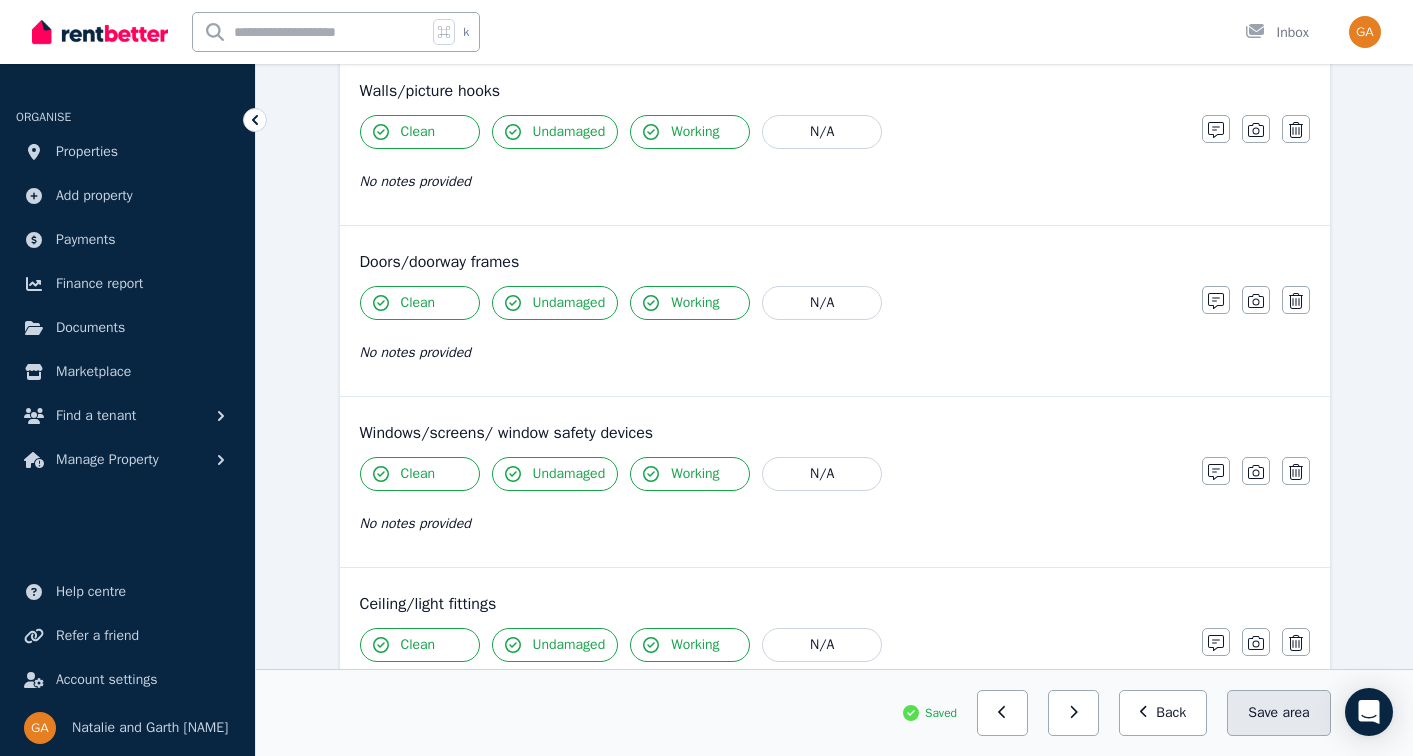 click on "area" at bounding box center [1295, 713] 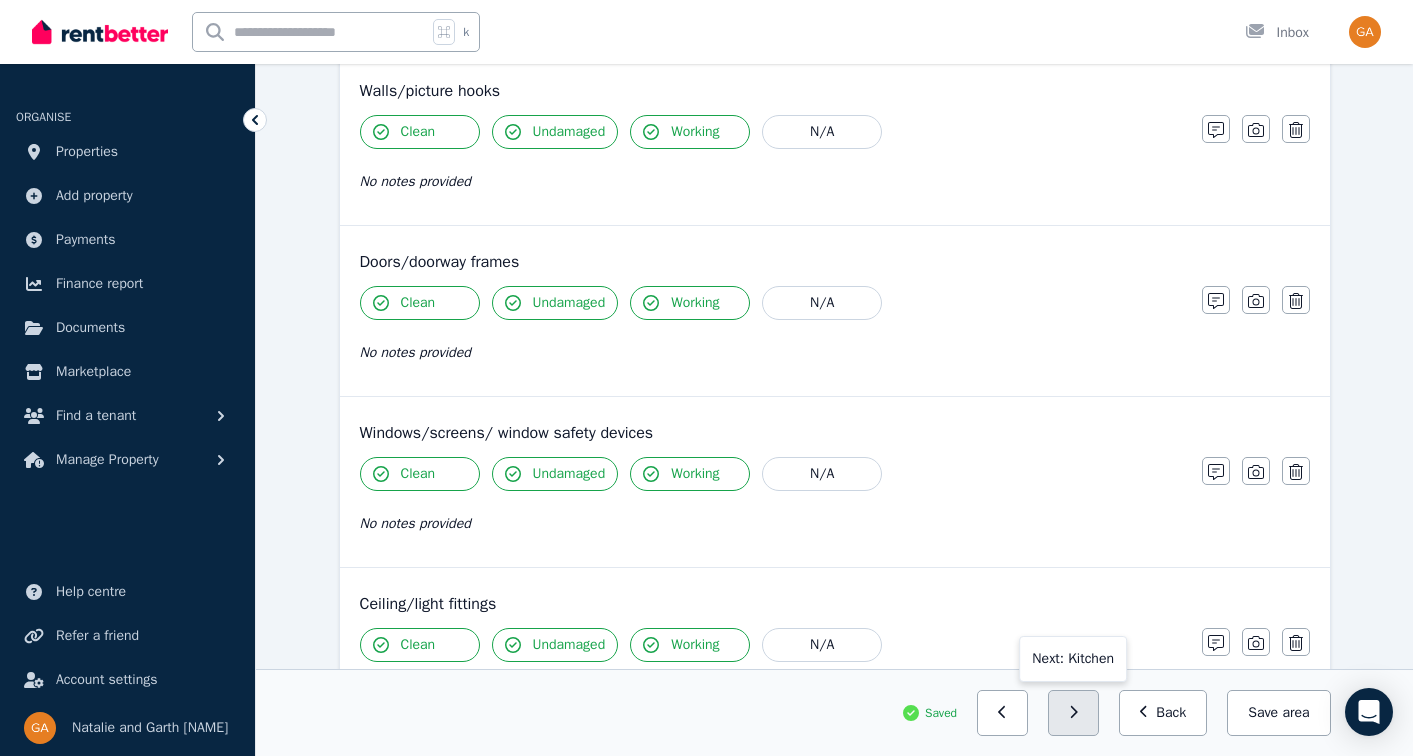 click 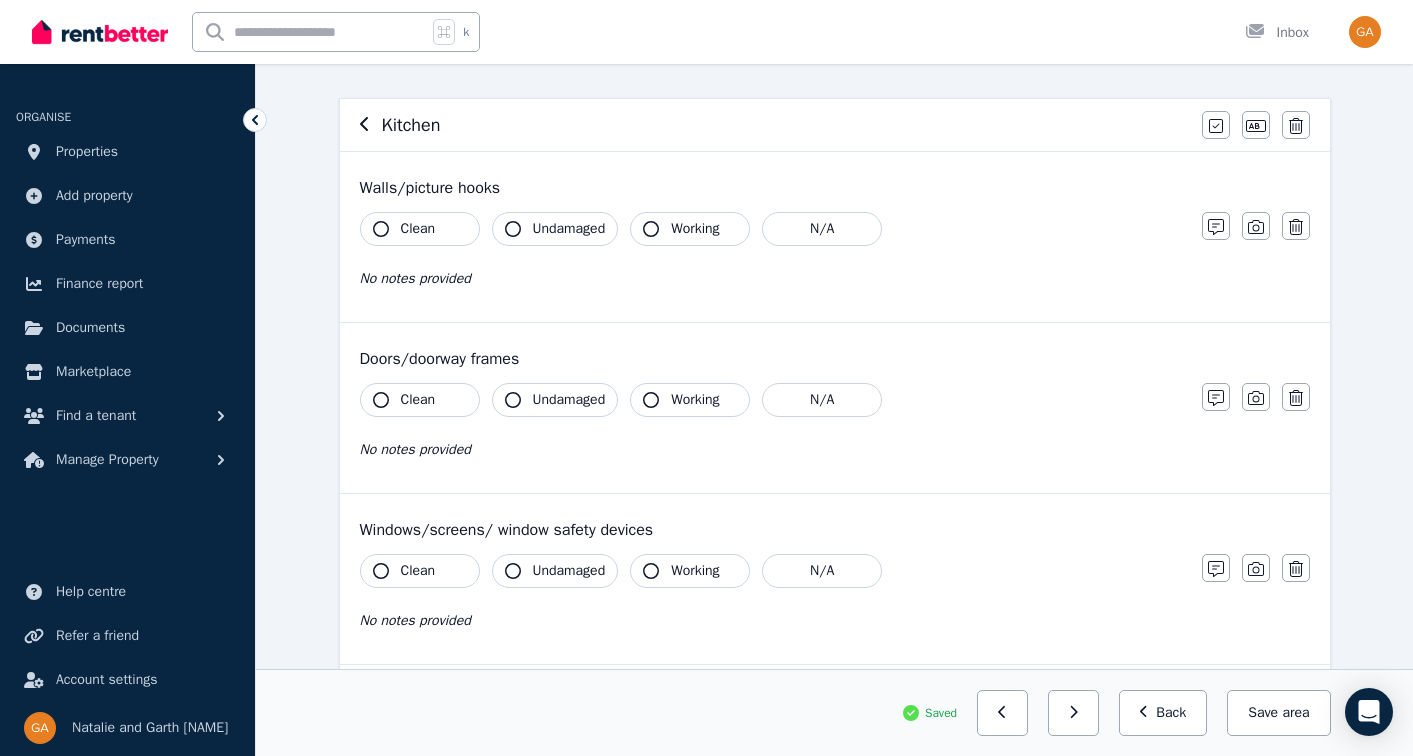 scroll, scrollTop: 160, scrollLeft: 0, axis: vertical 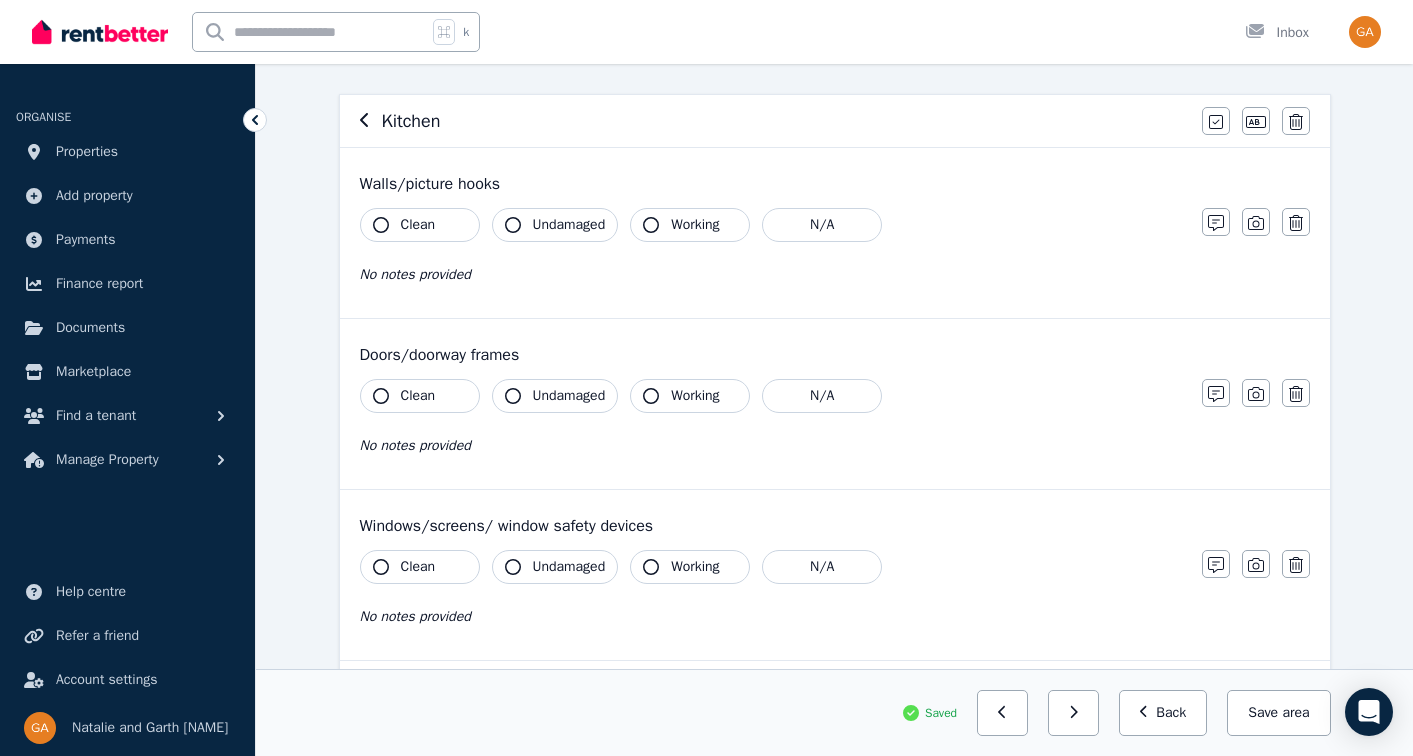 click on "Clean" at bounding box center [418, 225] 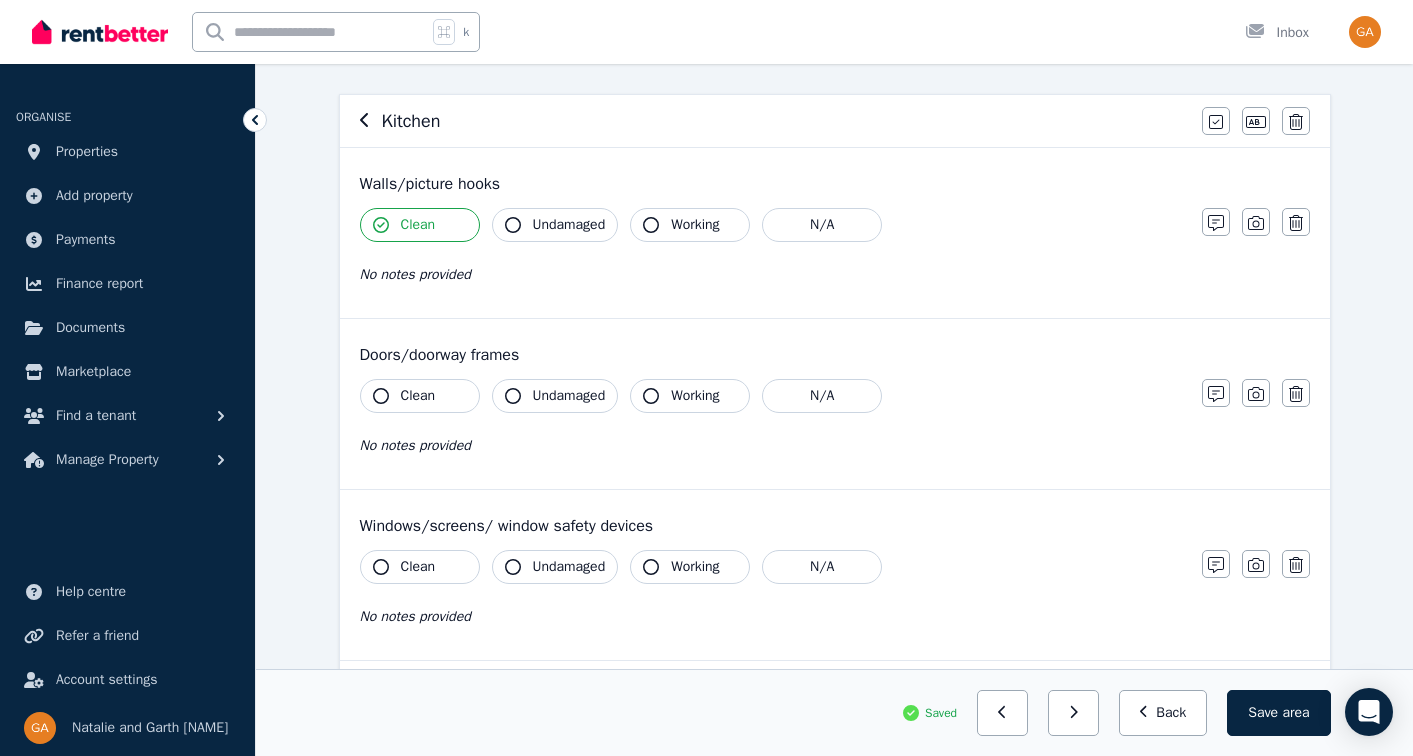 click on "Undamaged" at bounding box center [569, 225] 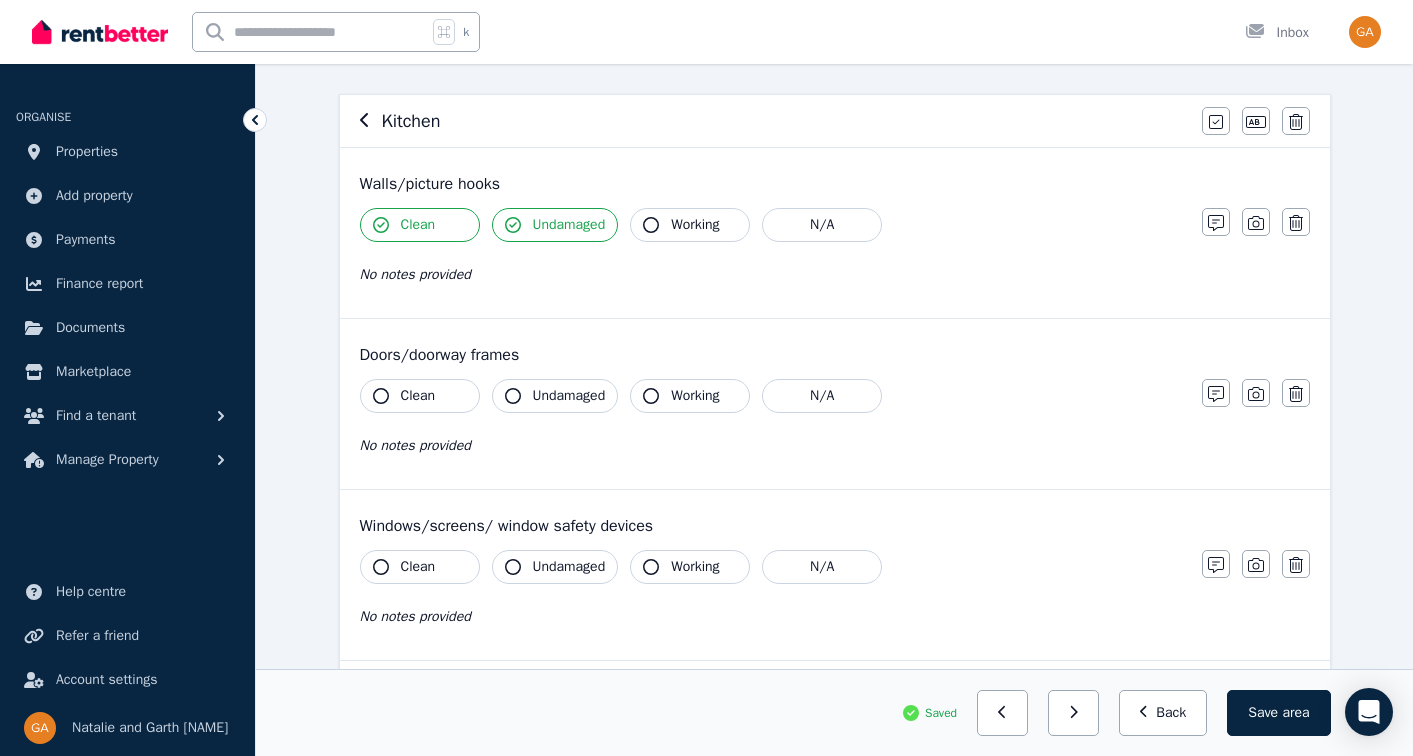 click on "Undamaged" at bounding box center (569, 225) 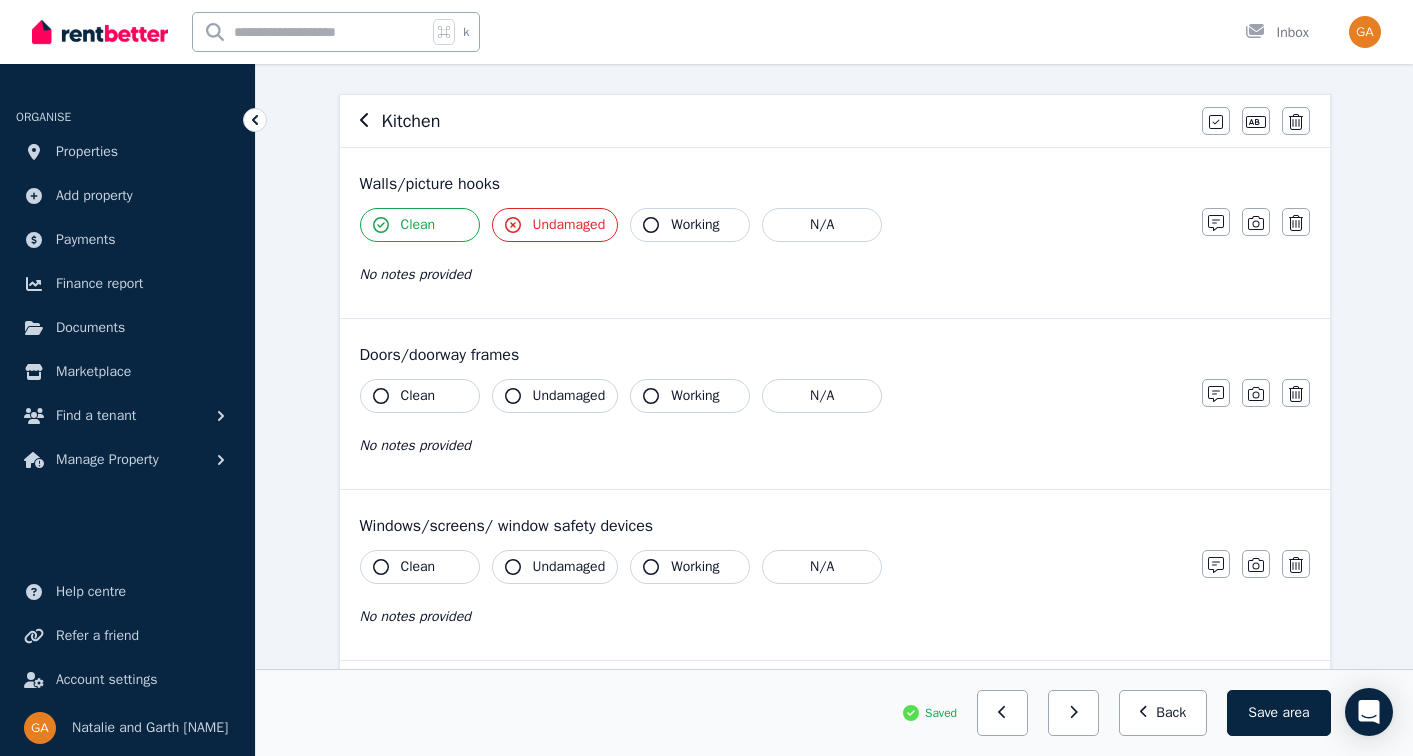 click 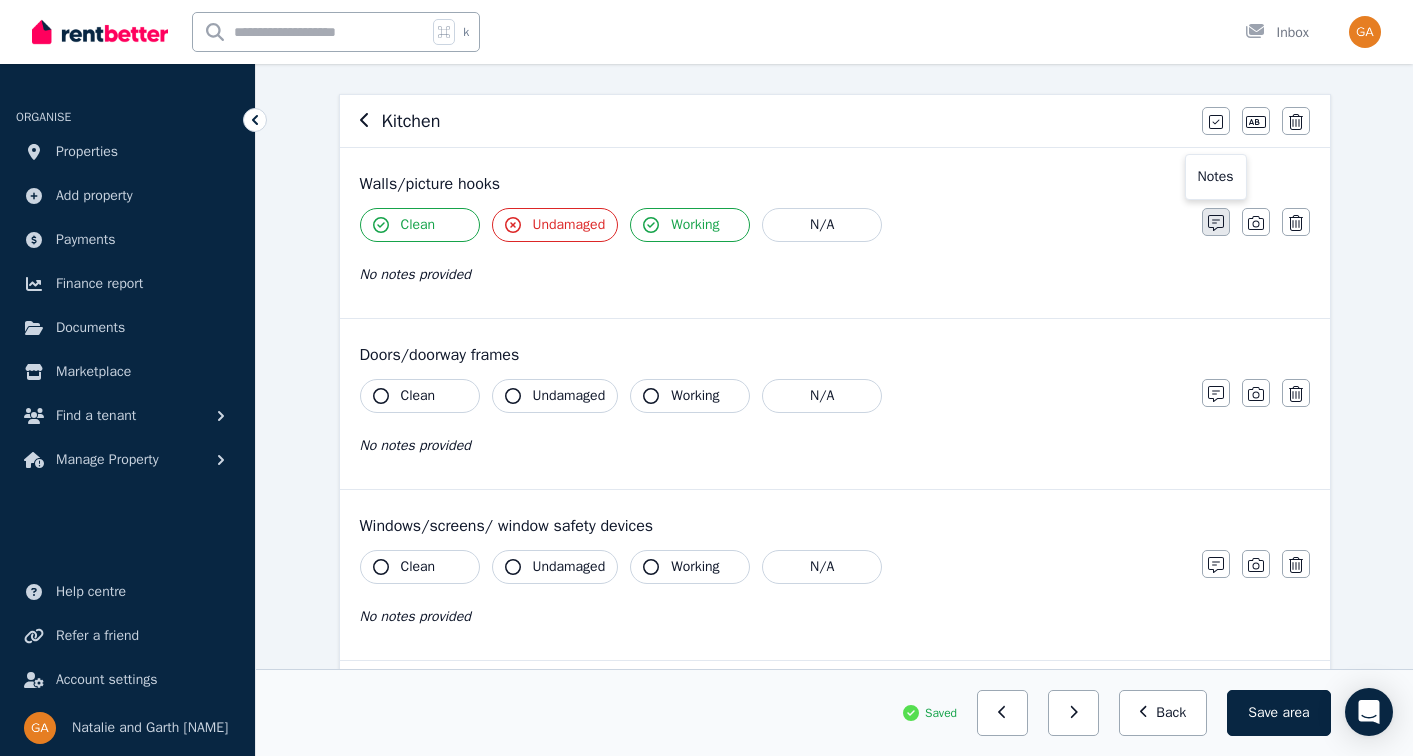 click 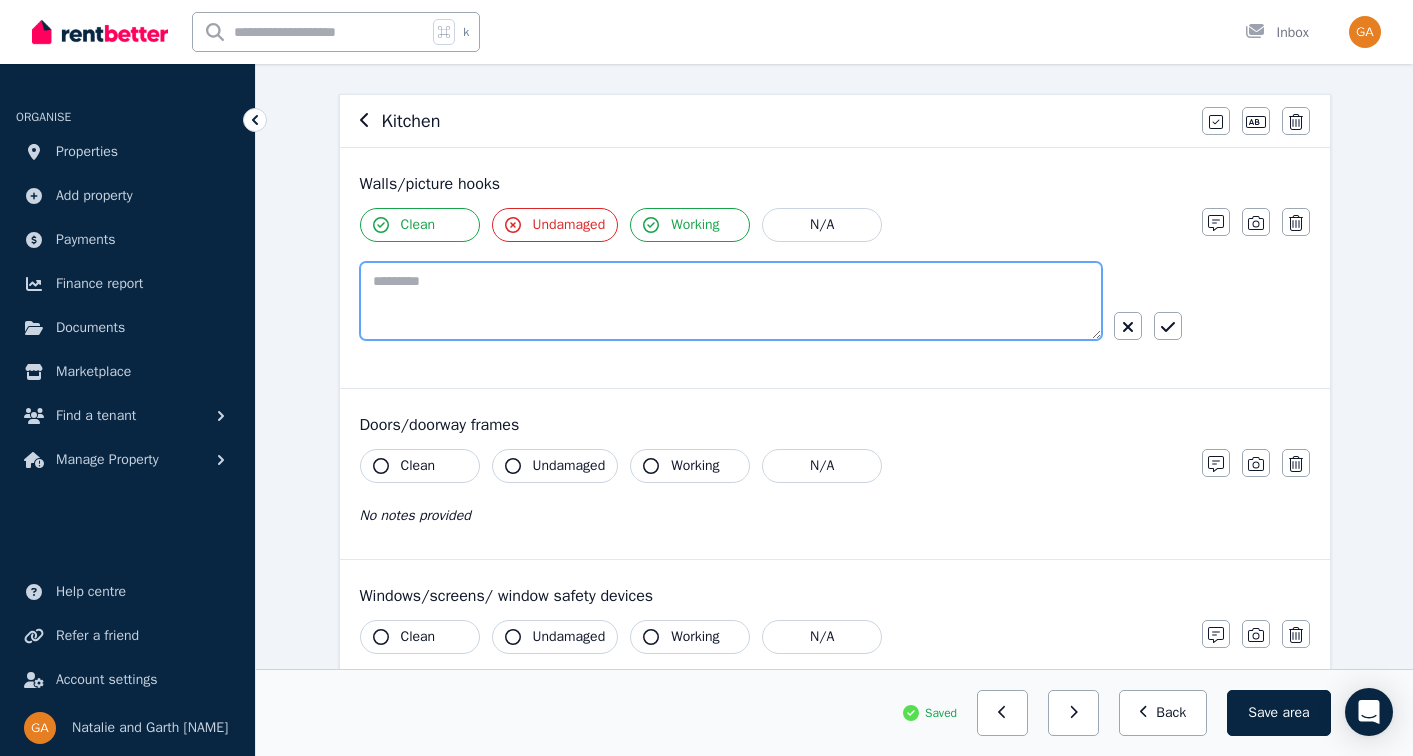 click at bounding box center (731, 301) 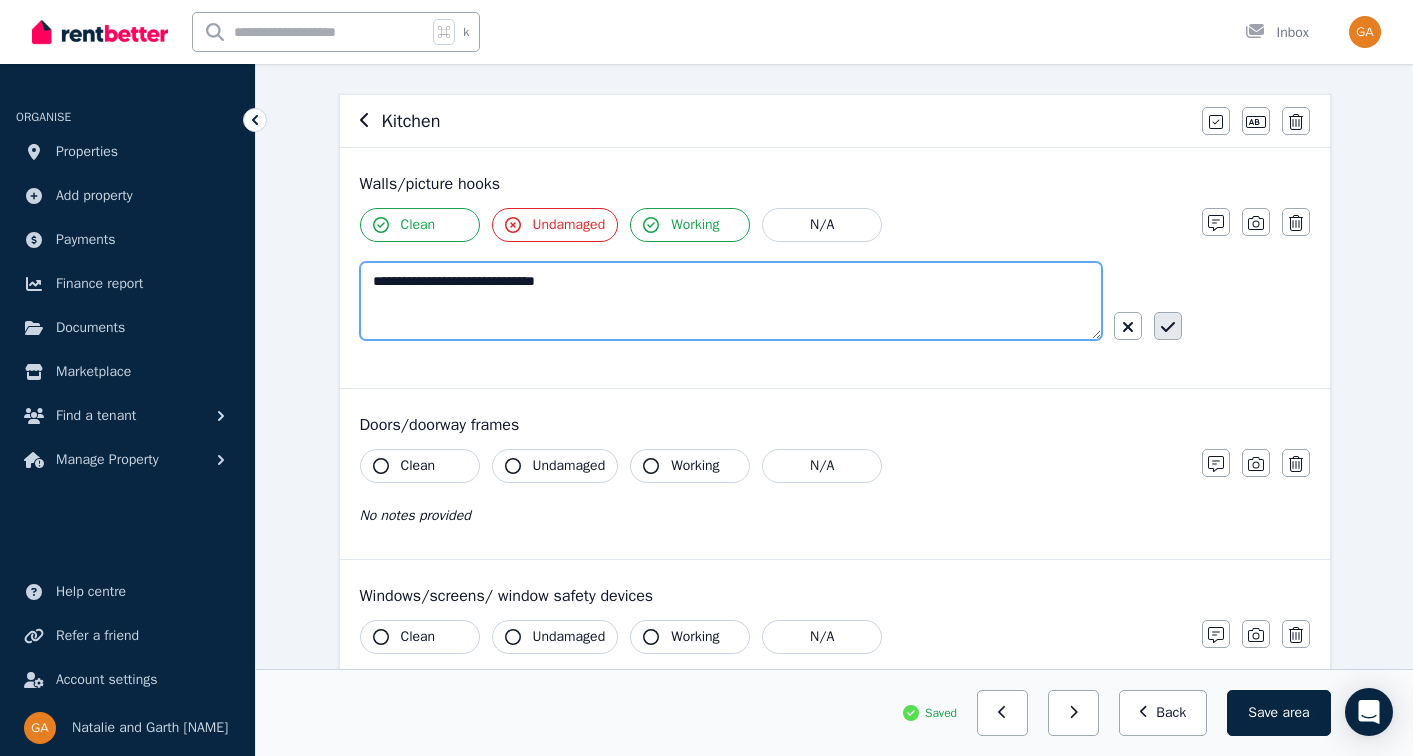 type on "**********" 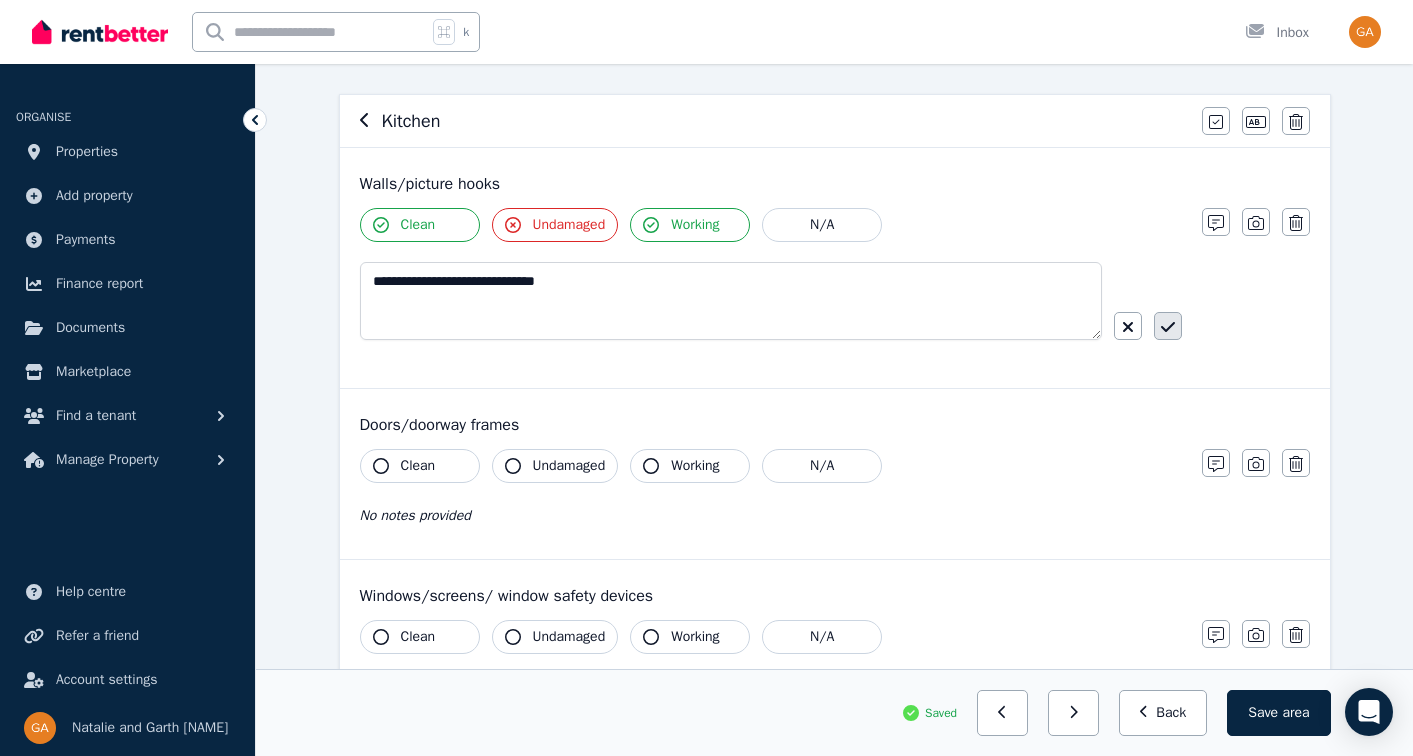 click 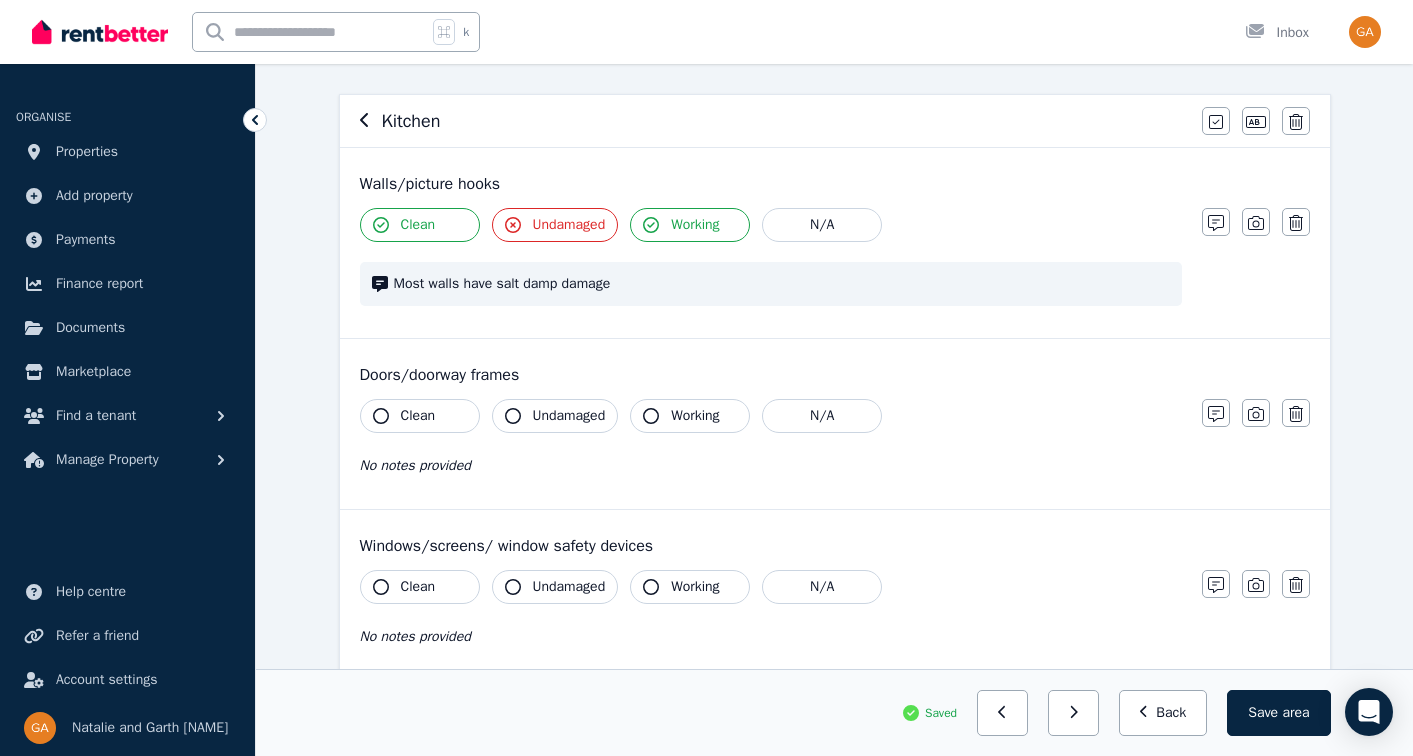 click on "Clean" at bounding box center (418, 416) 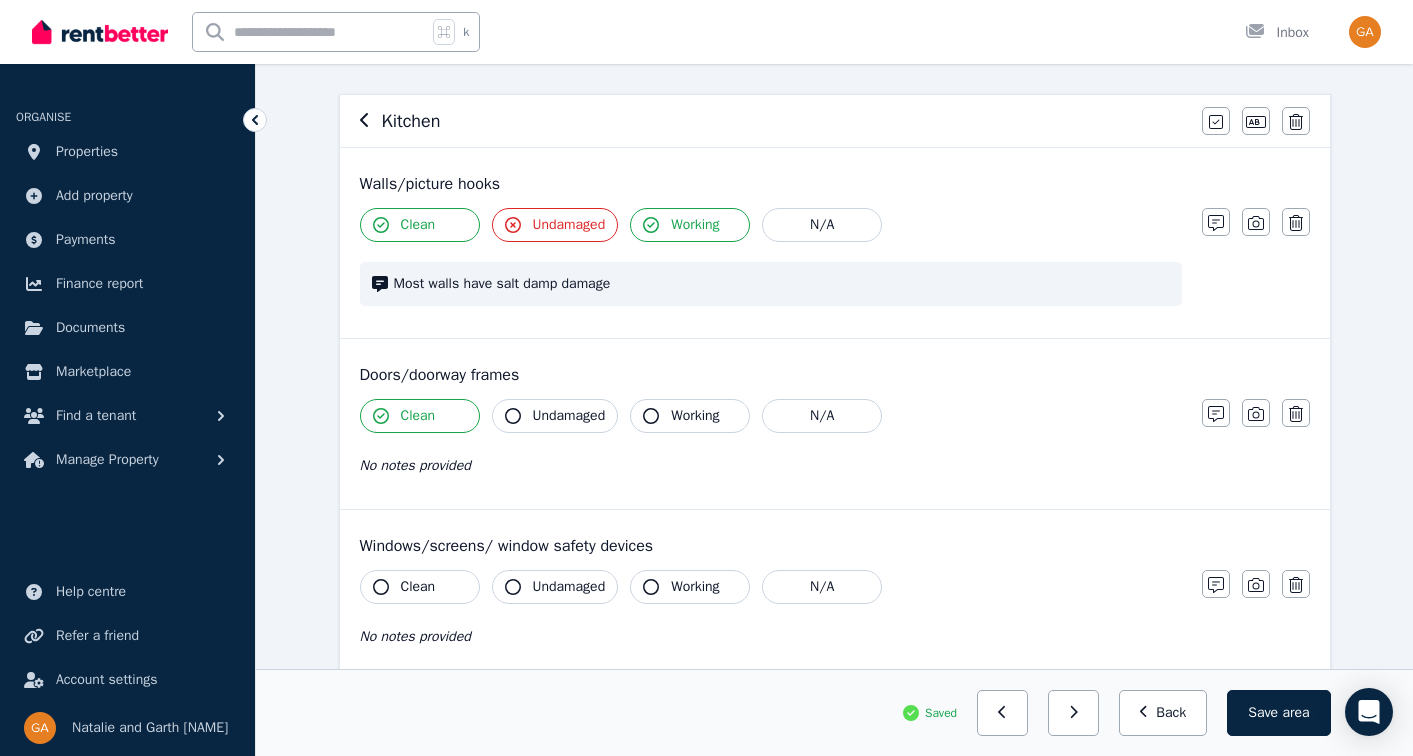 click on "Undamaged" at bounding box center [569, 416] 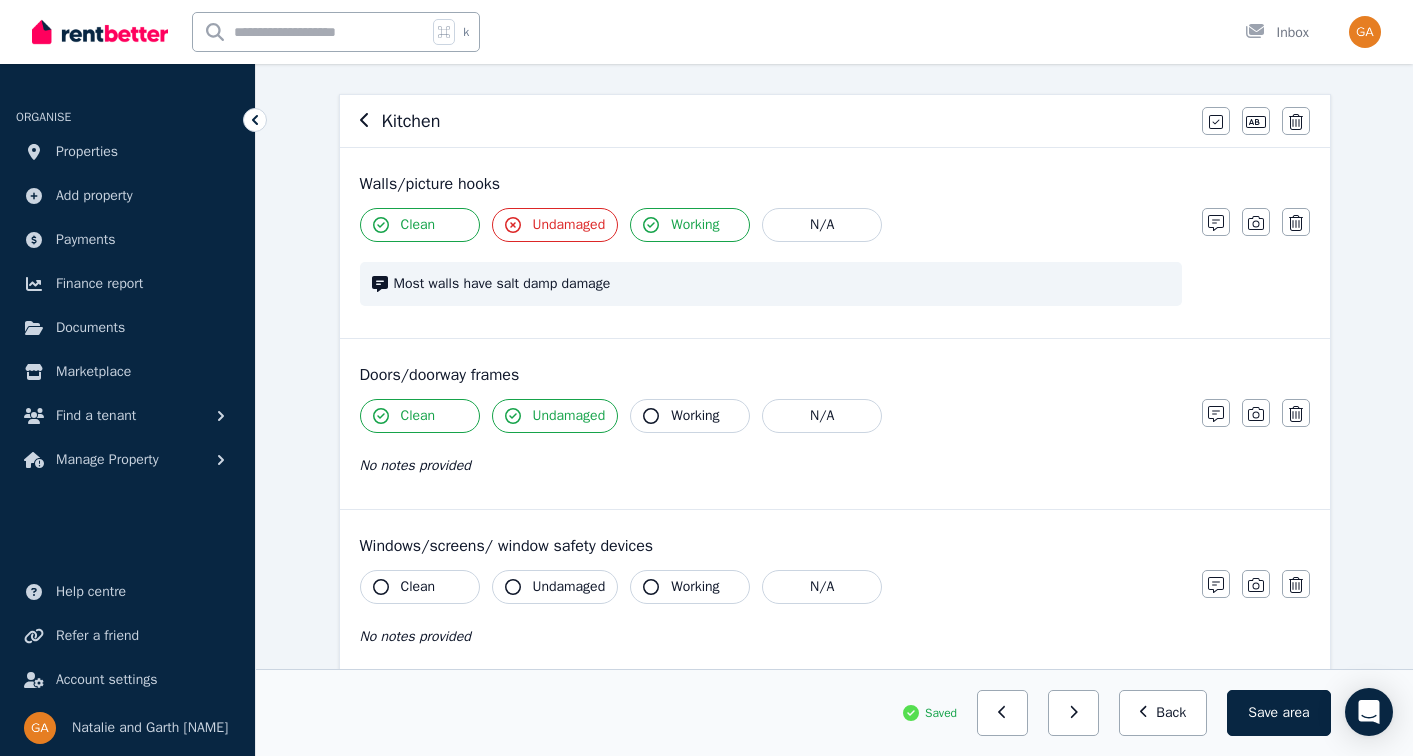 click on "Working" at bounding box center (690, 416) 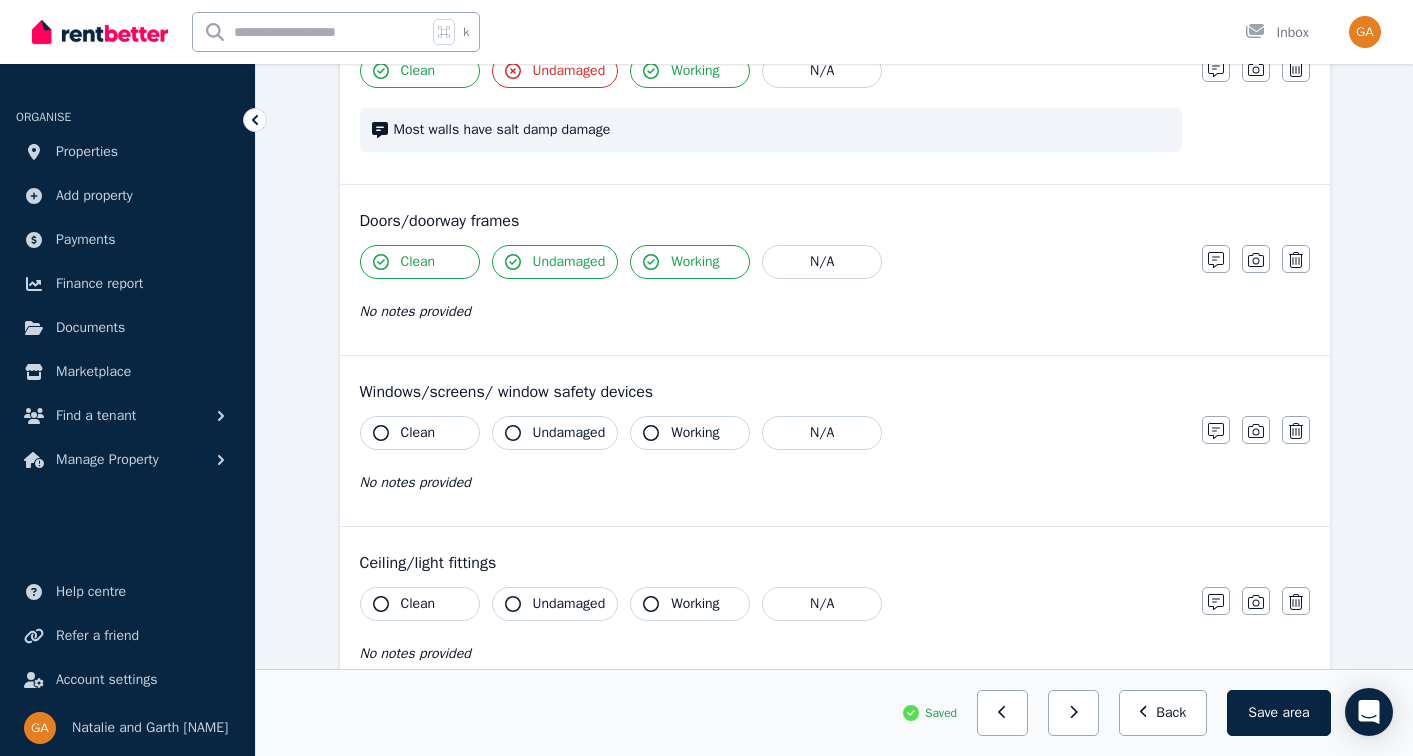 scroll, scrollTop: 318, scrollLeft: 0, axis: vertical 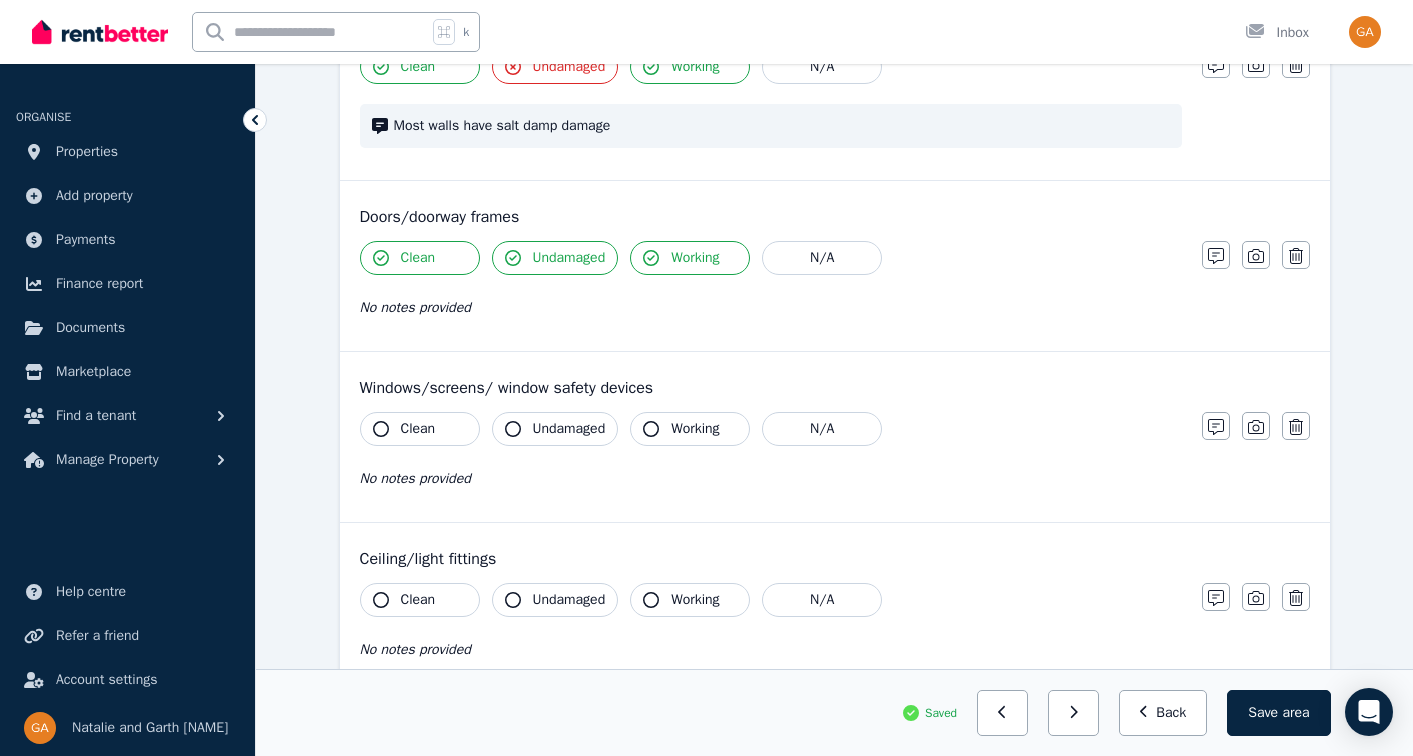 click on "Clean" at bounding box center (418, 429) 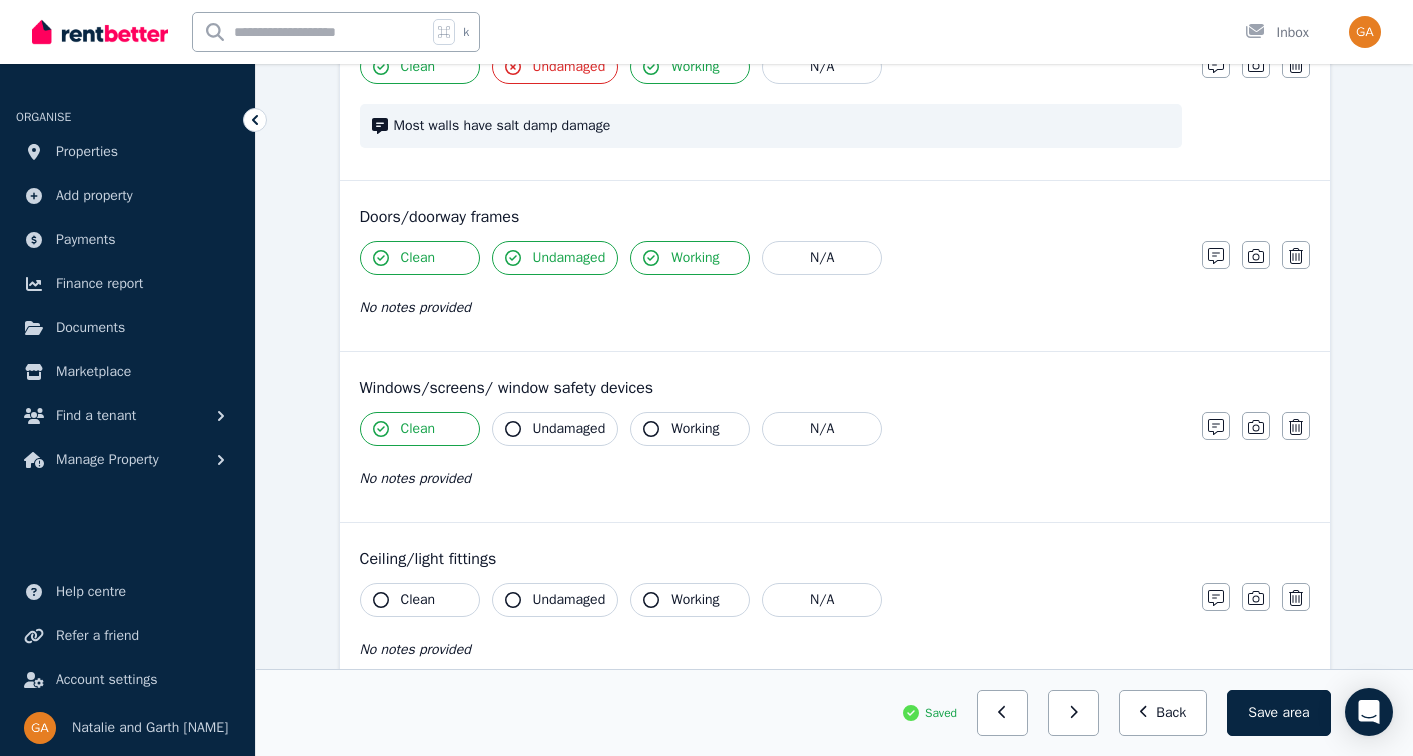click on "Undamaged" at bounding box center (569, 429) 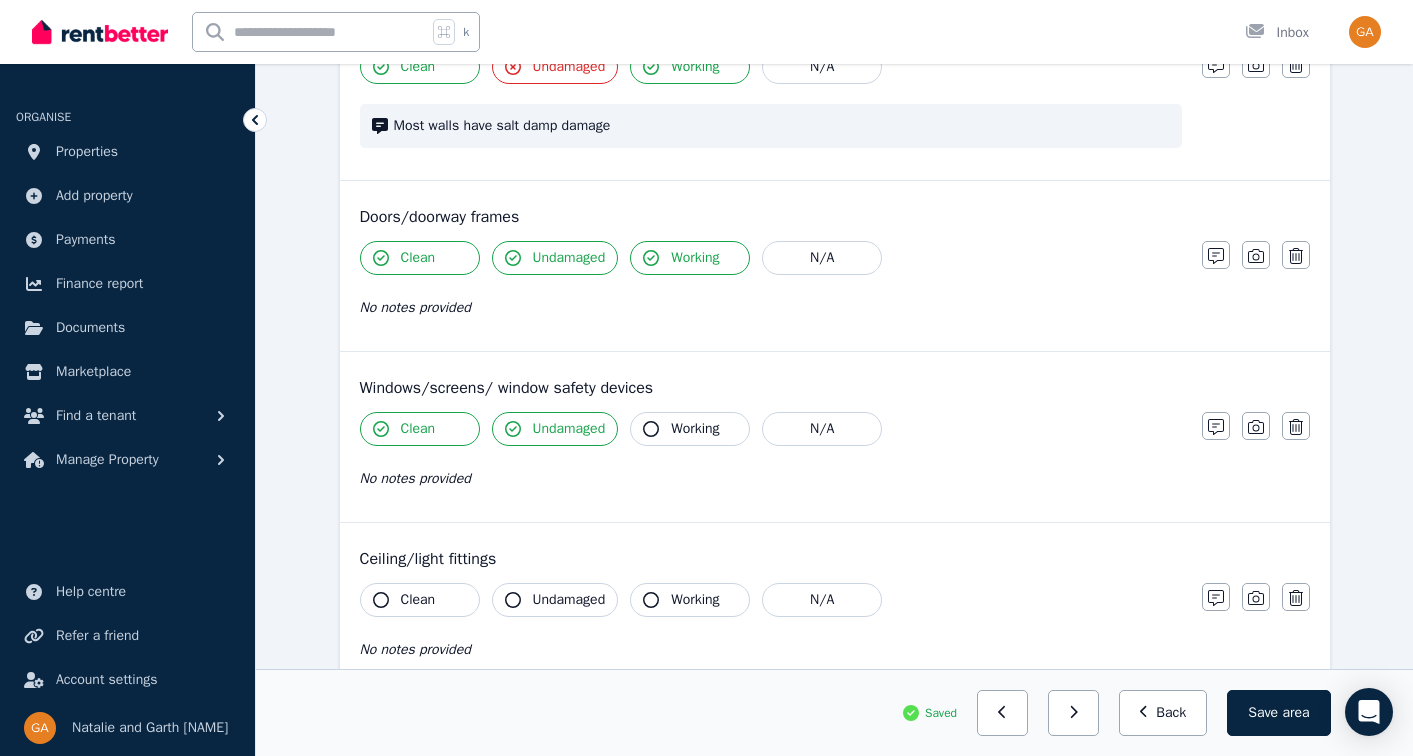 click on "Working" at bounding box center (695, 429) 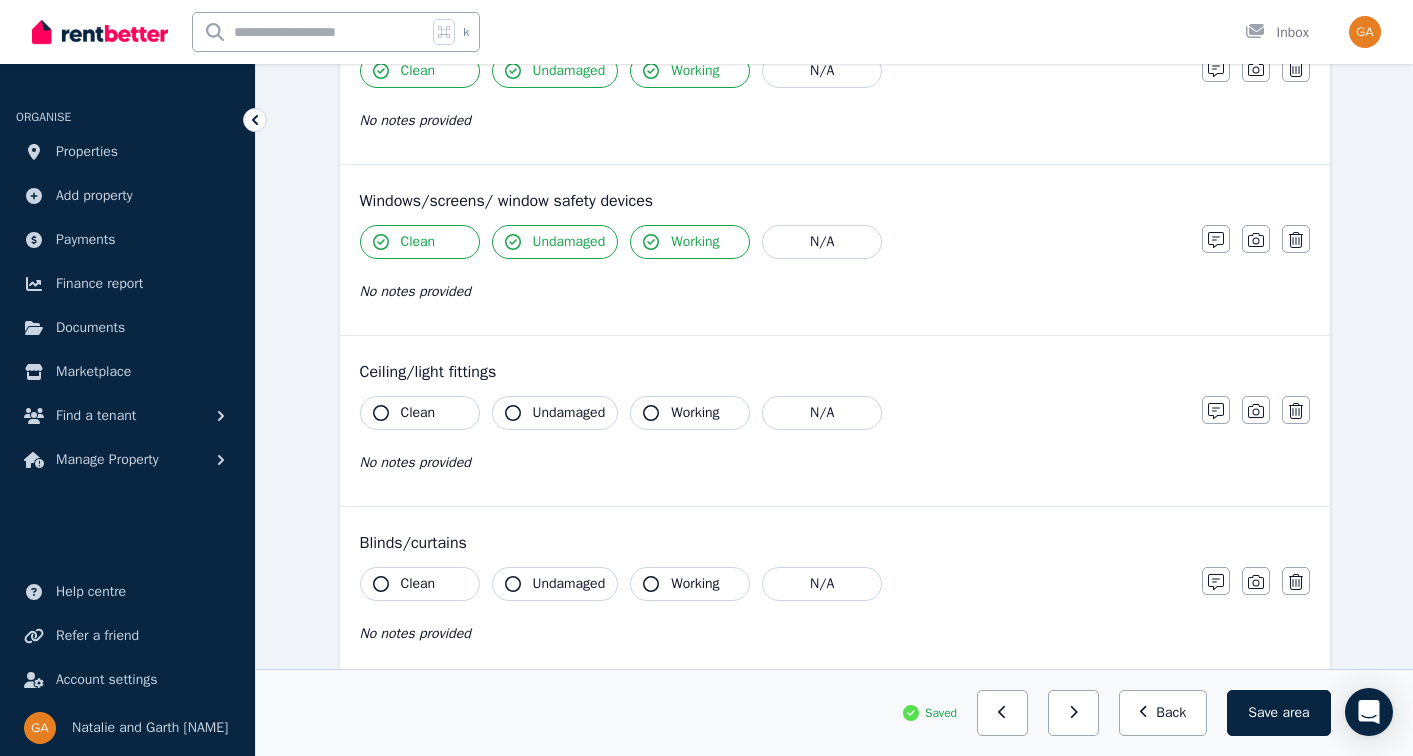 scroll, scrollTop: 509, scrollLeft: 0, axis: vertical 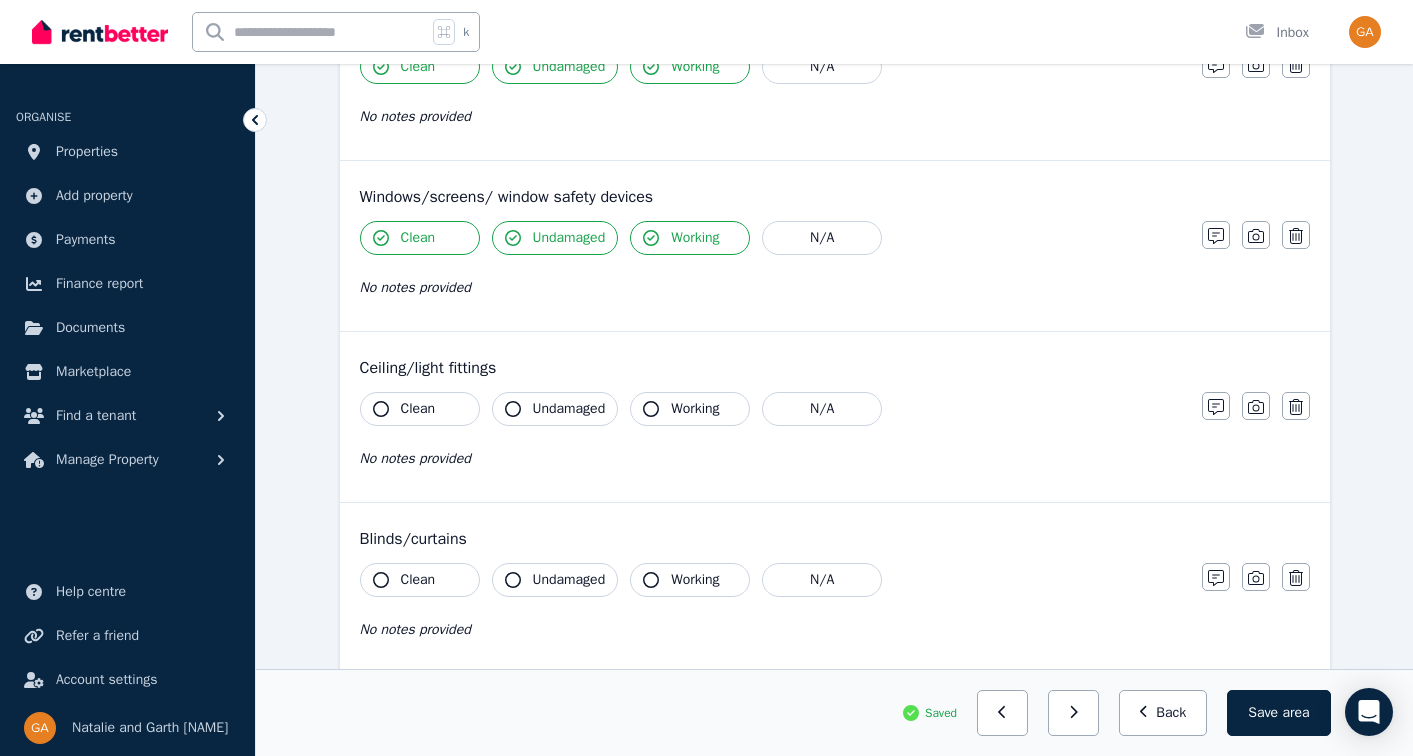 click on "Clean" at bounding box center [420, 409] 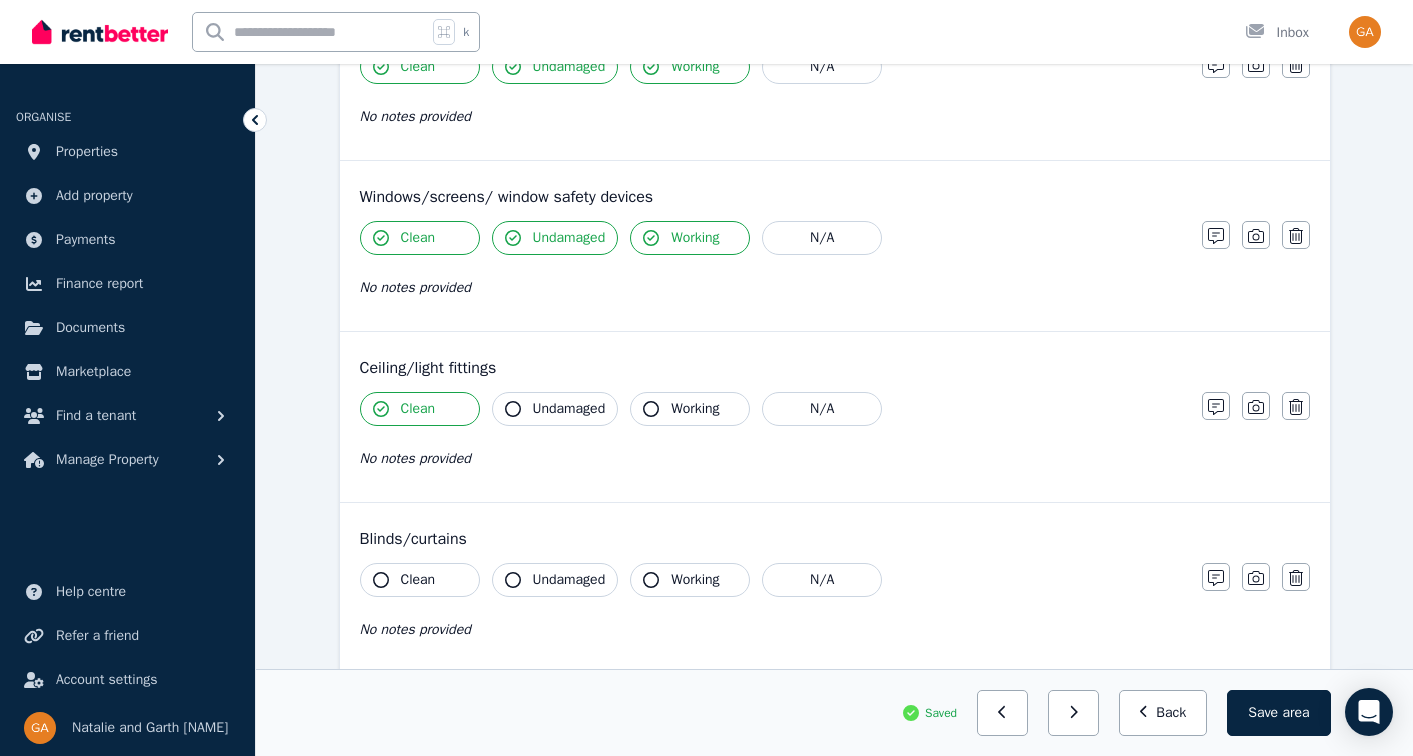 click on "Undamaged" at bounding box center (569, 409) 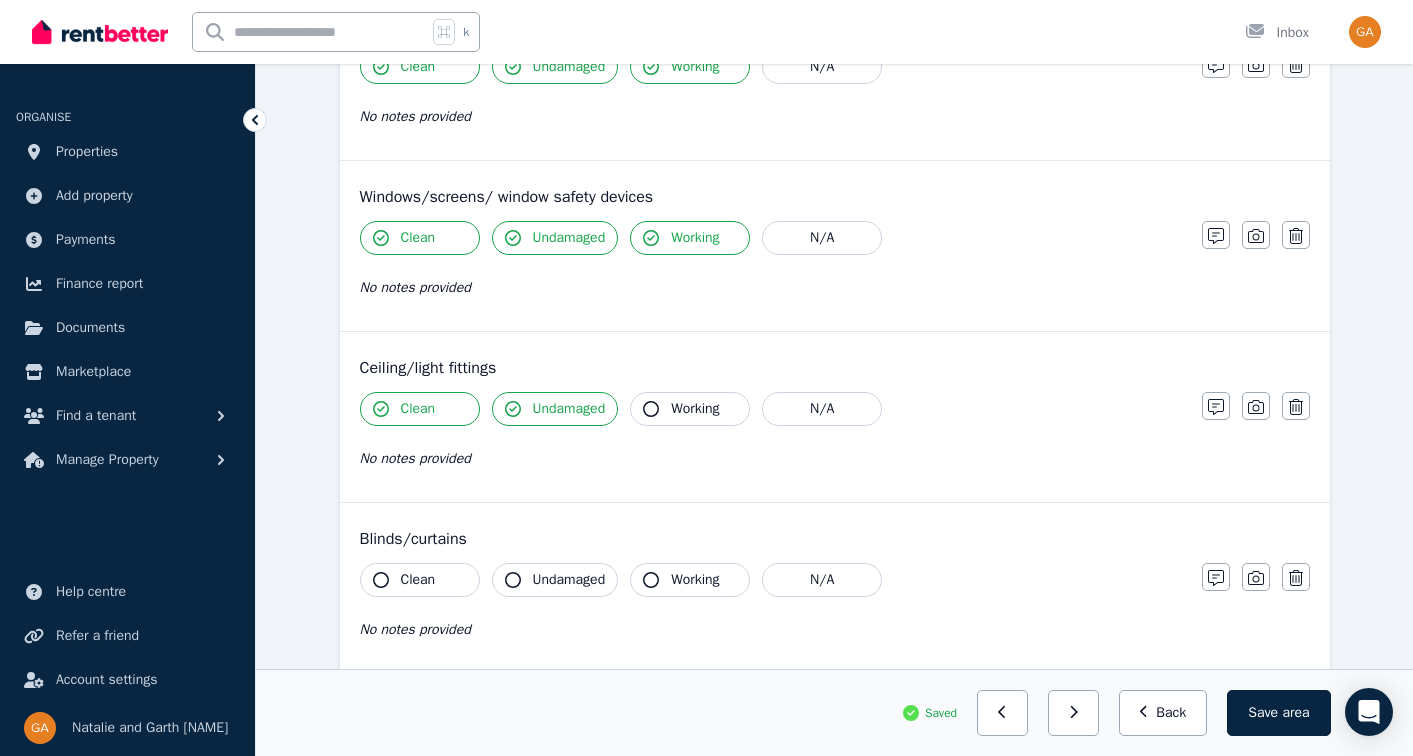 click on "Working" at bounding box center (690, 409) 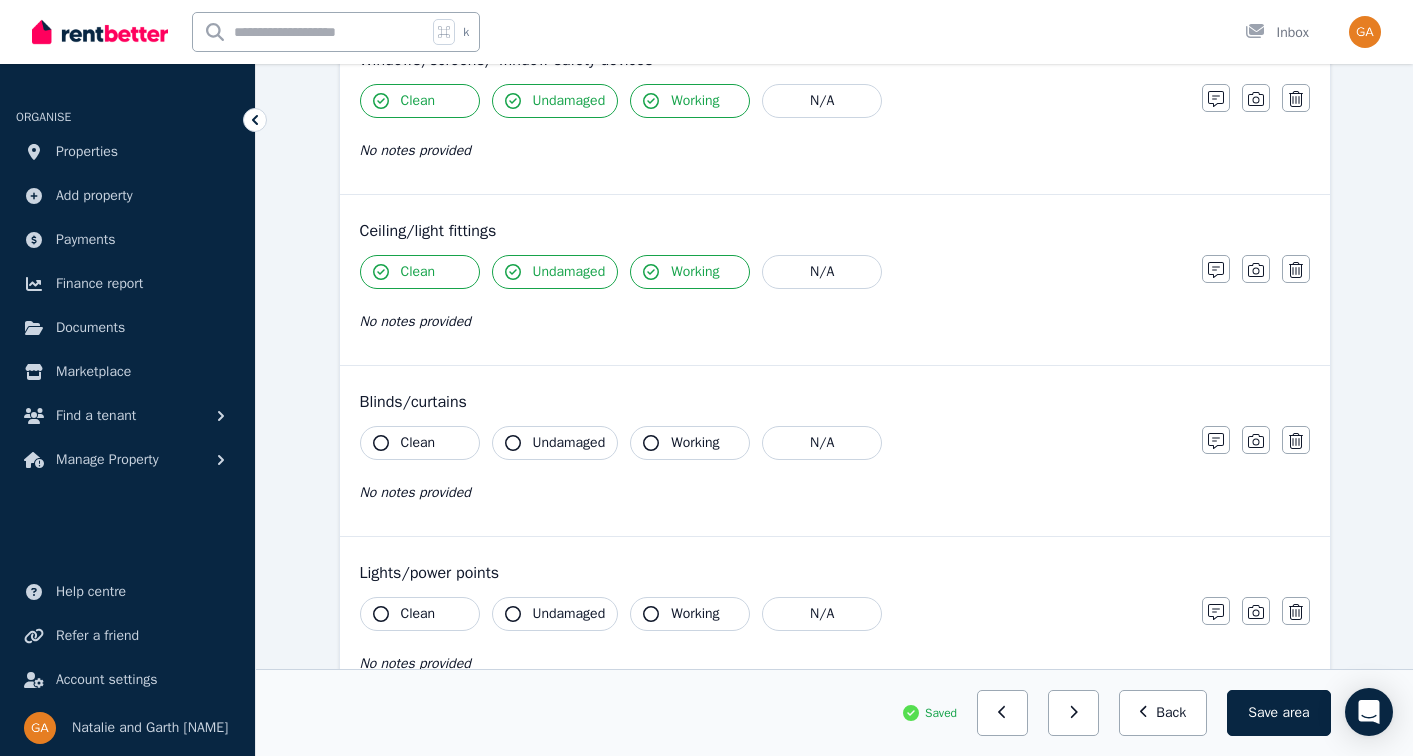 scroll, scrollTop: 667, scrollLeft: 0, axis: vertical 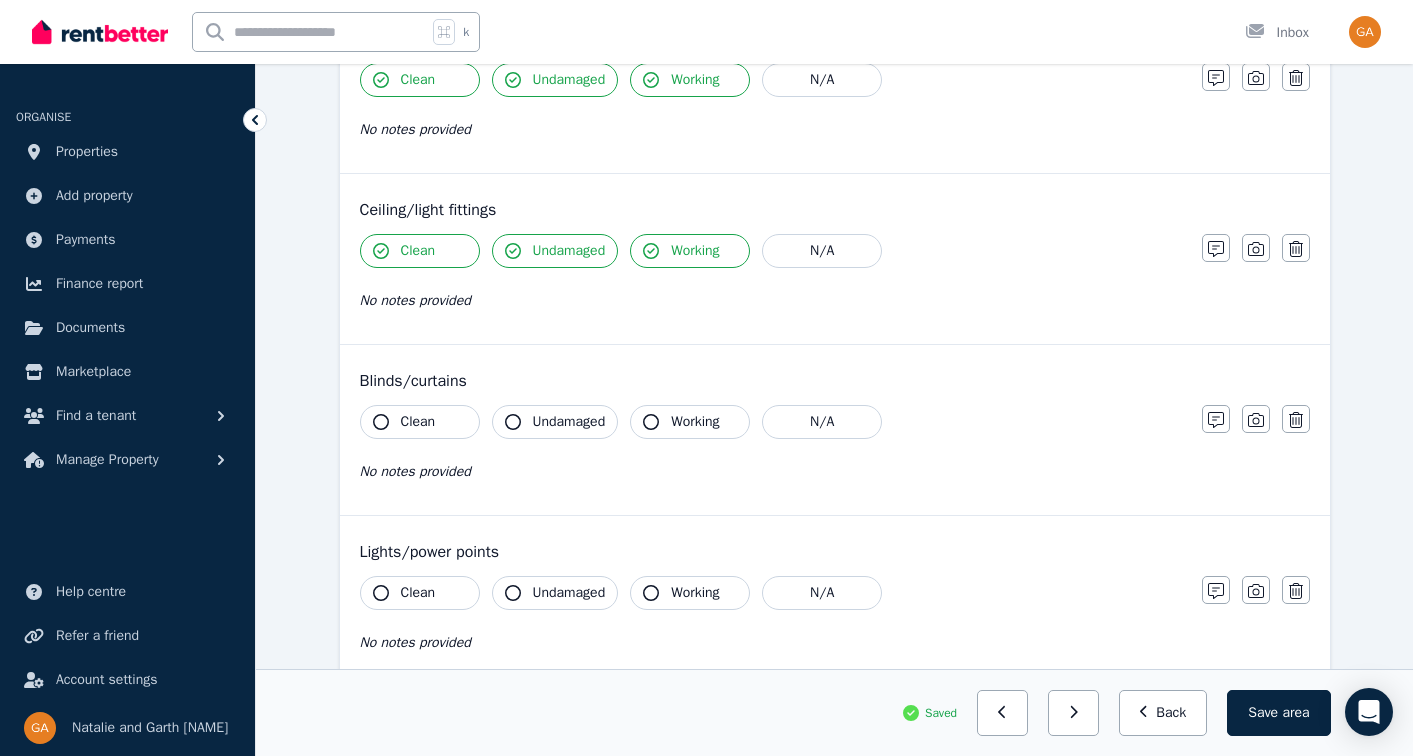click on "Clean" at bounding box center (420, 422) 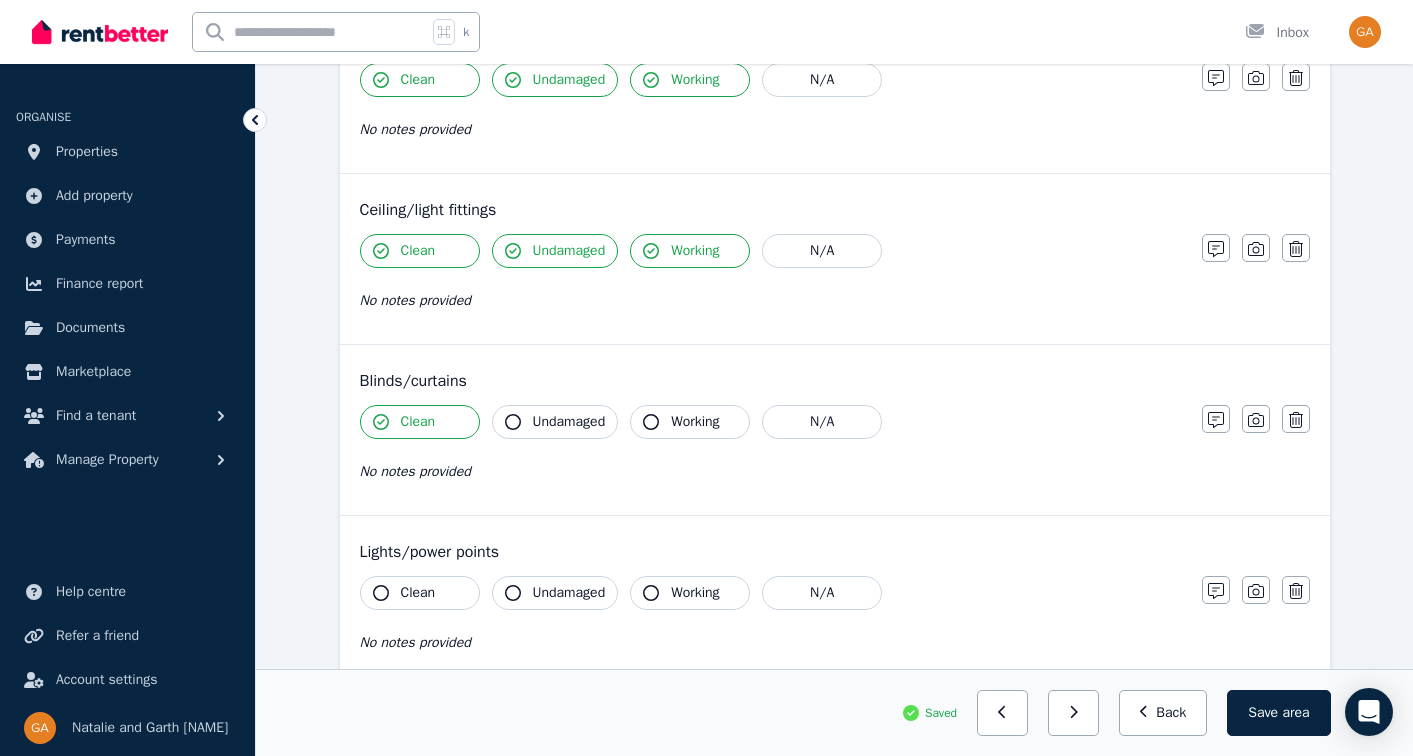 click on "Undamaged" at bounding box center (569, 422) 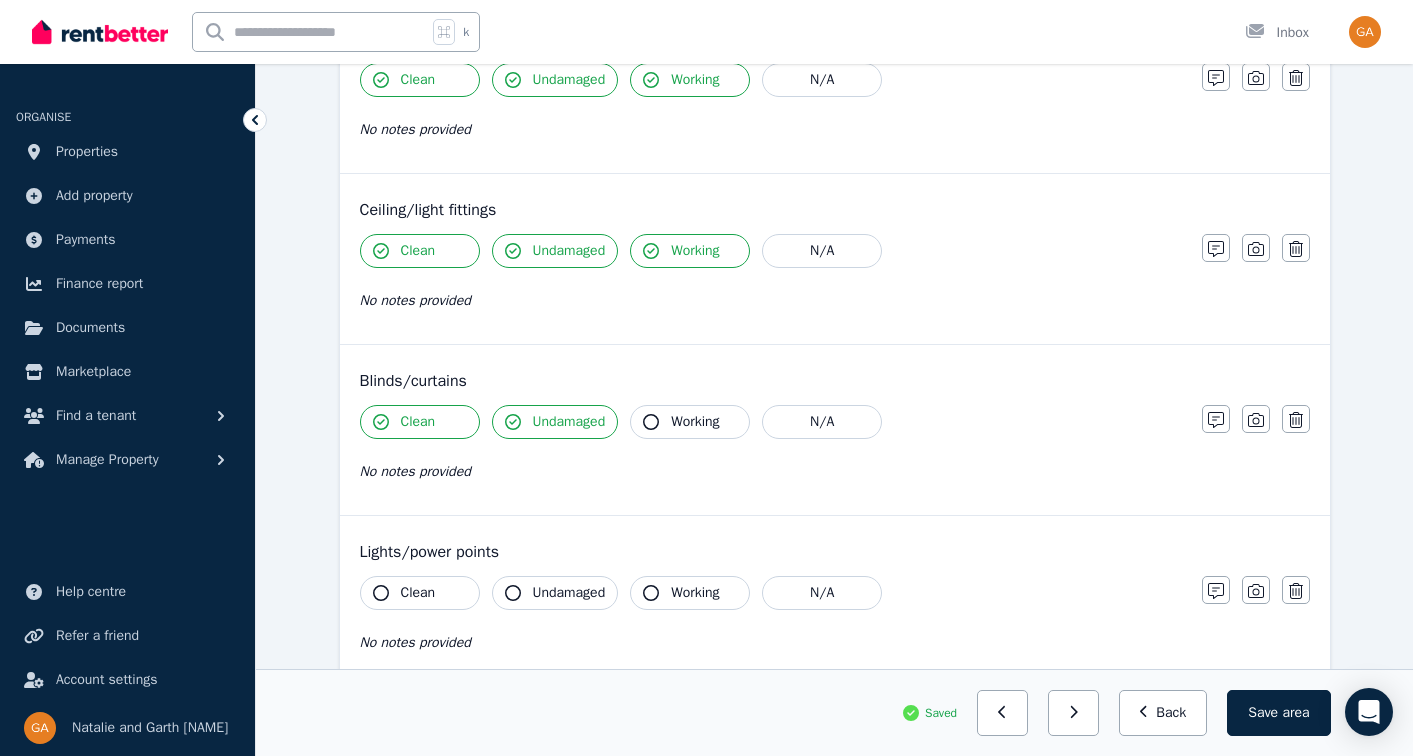 click 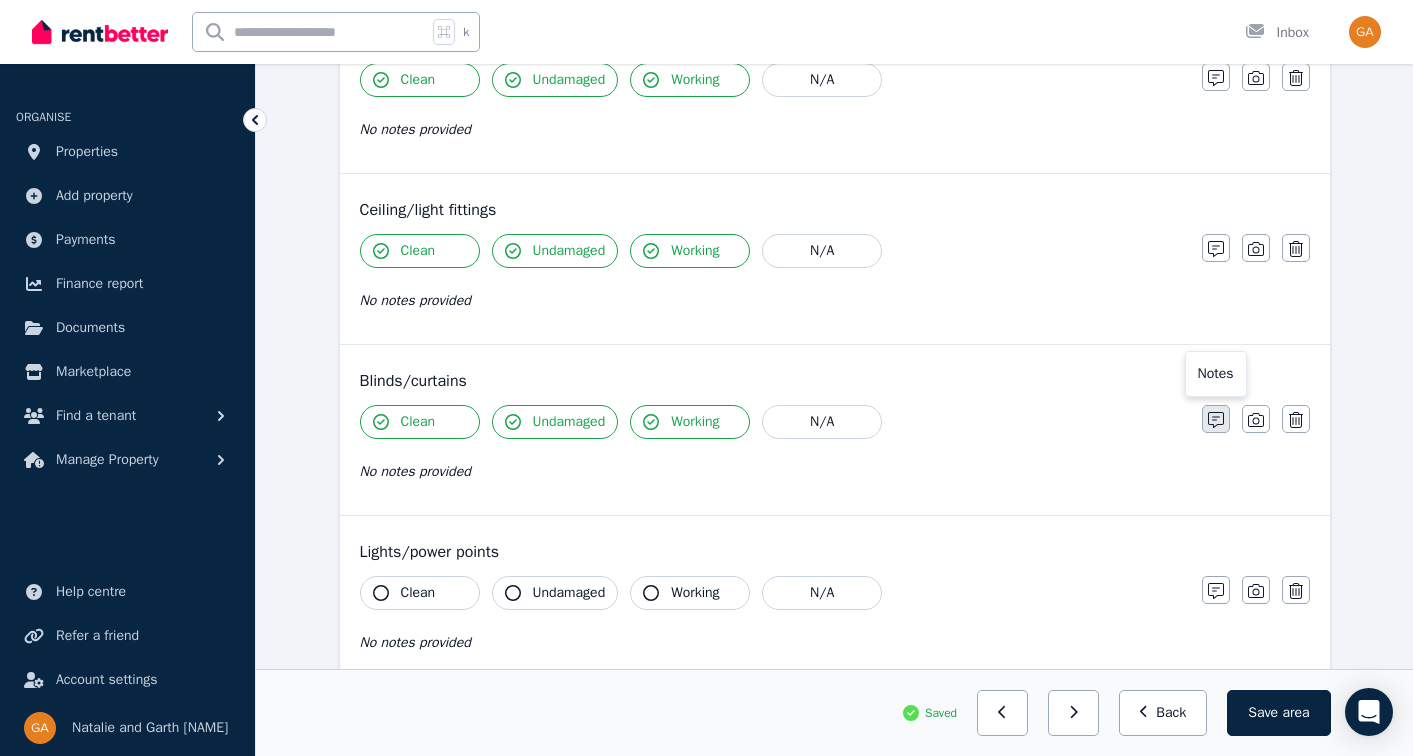 click 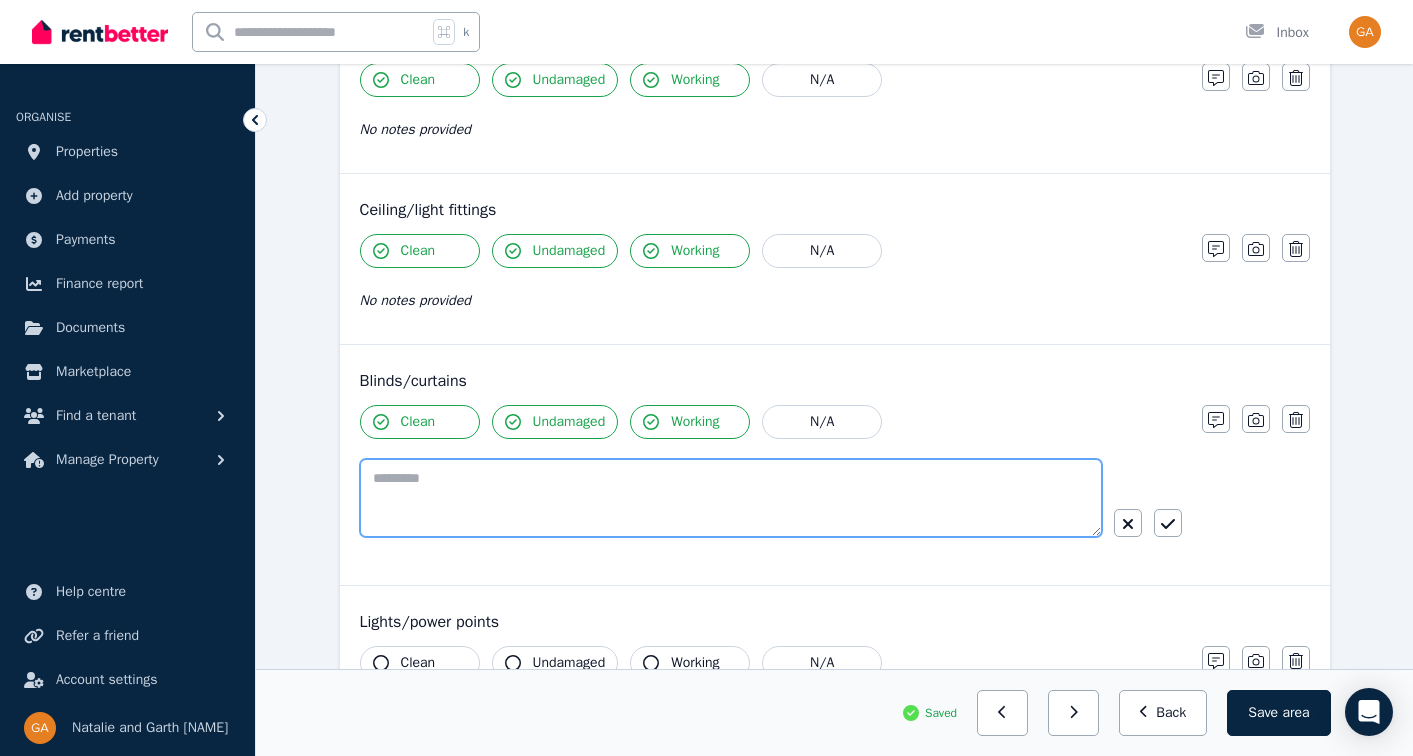click at bounding box center [731, 498] 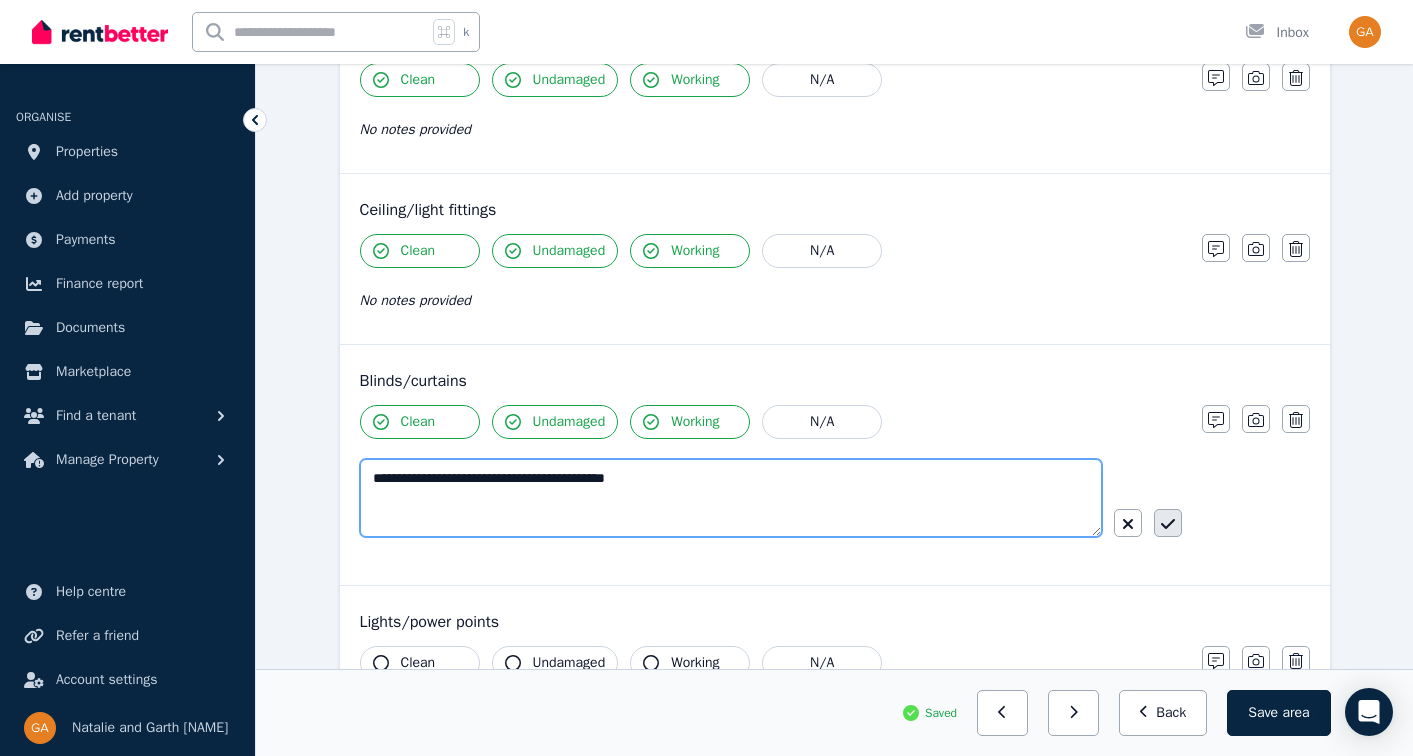 type on "**********" 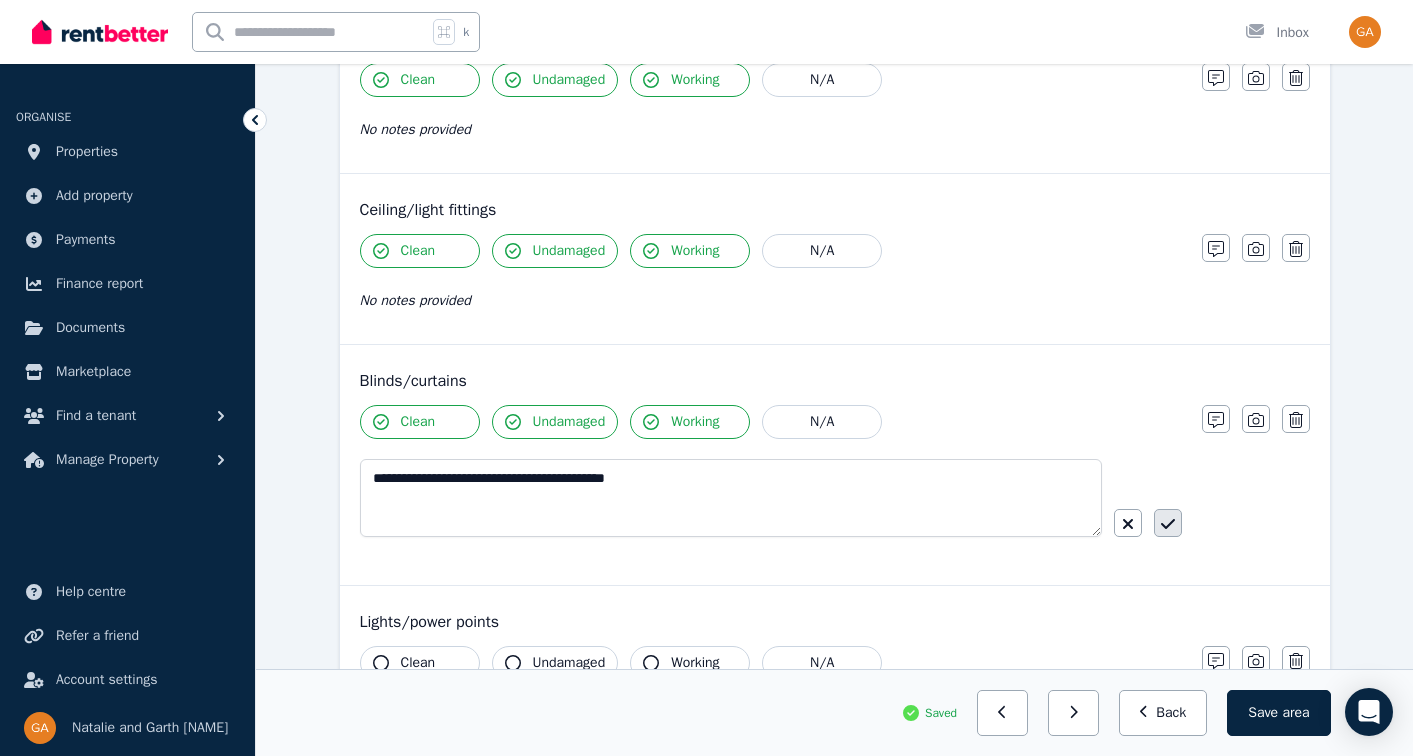 click 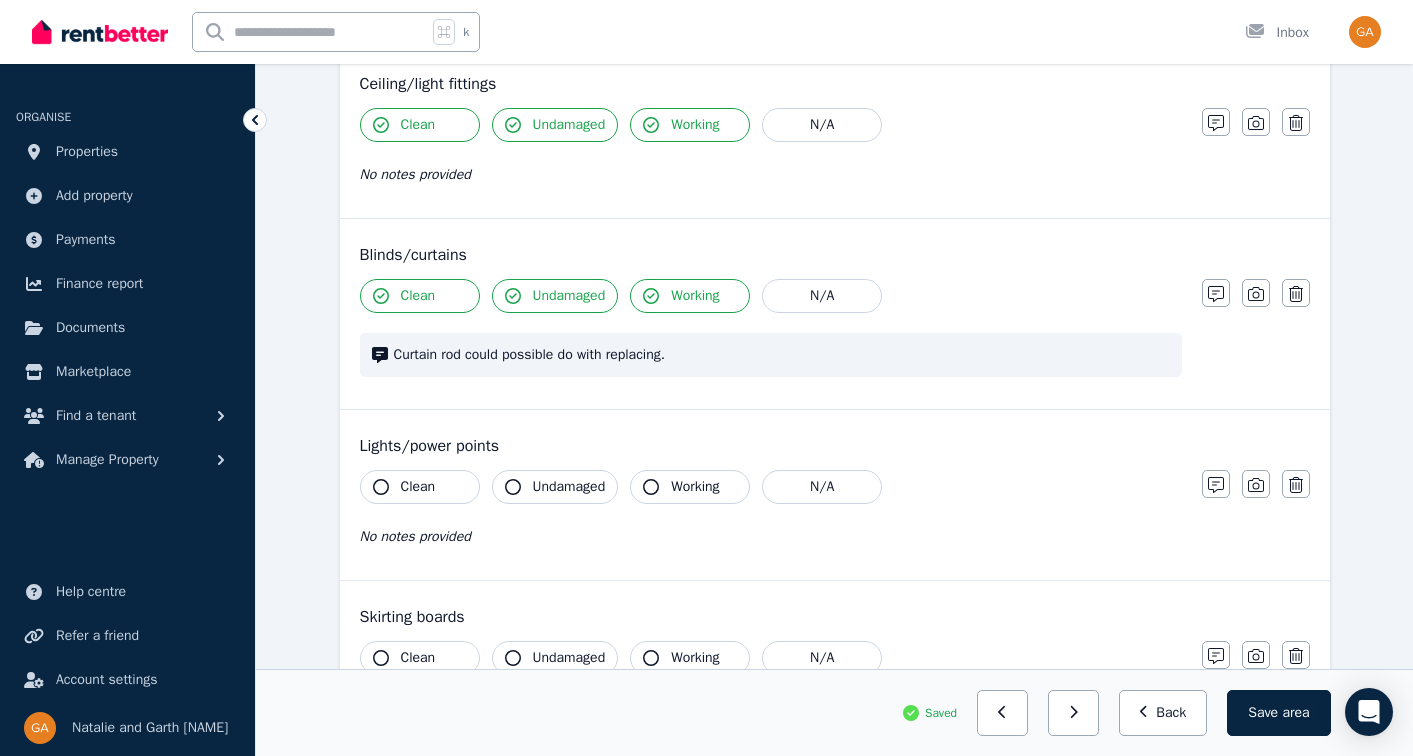 scroll, scrollTop: 813, scrollLeft: 0, axis: vertical 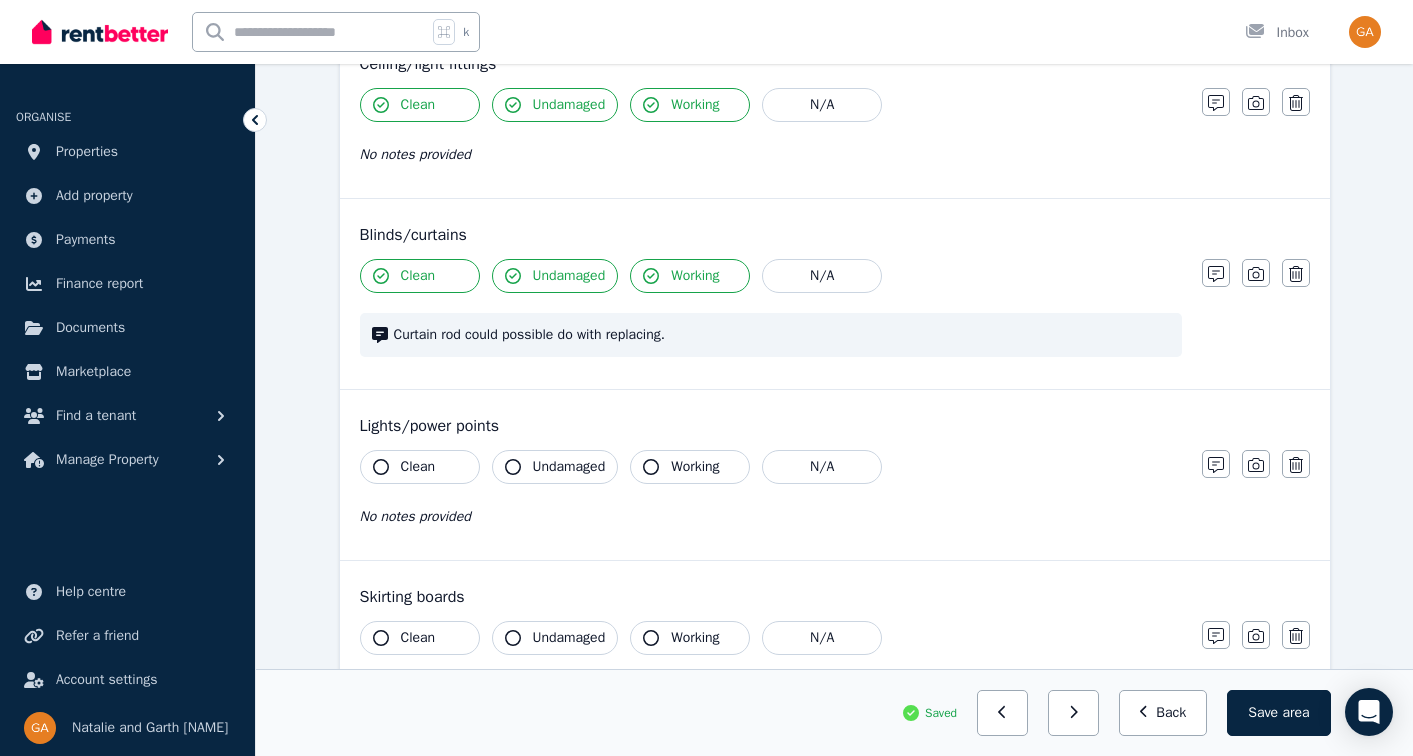 click on "Clean" at bounding box center [420, 467] 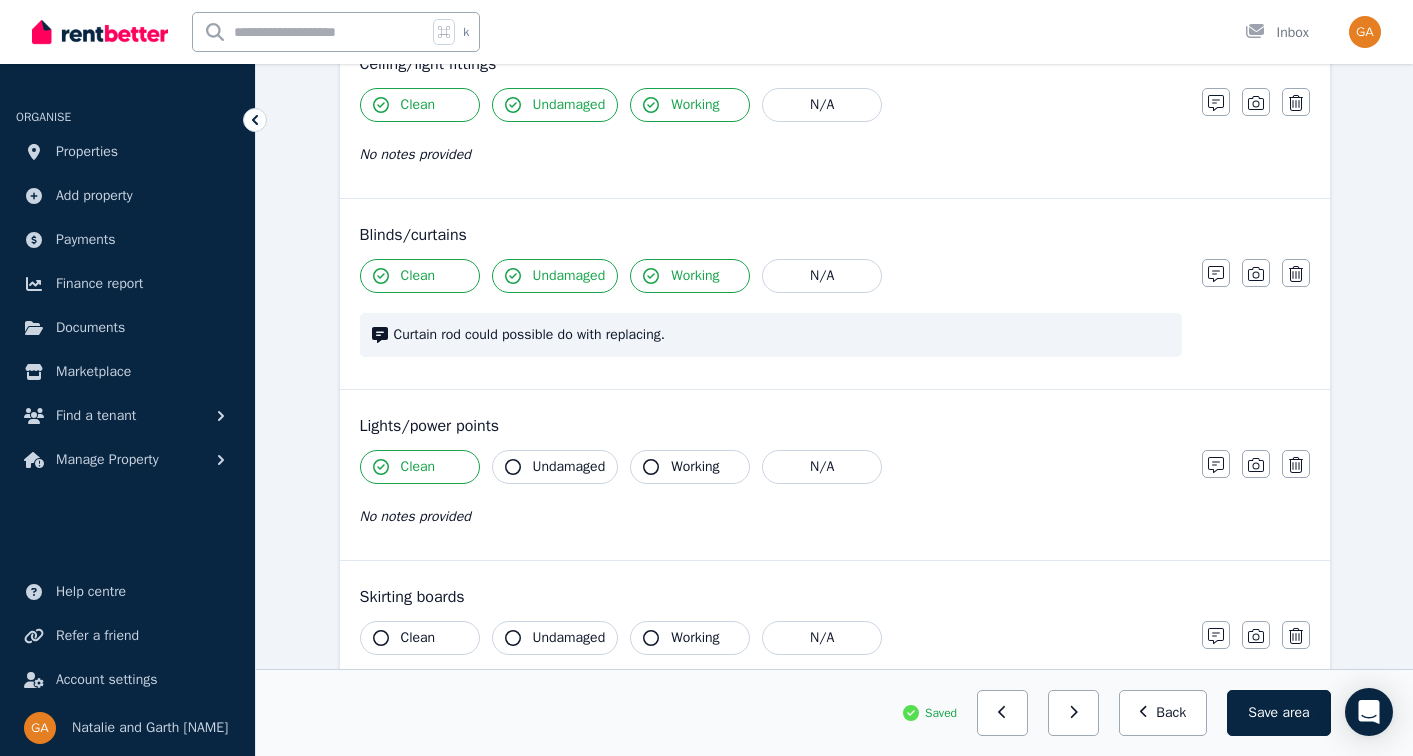 click on "Undamaged" at bounding box center (569, 467) 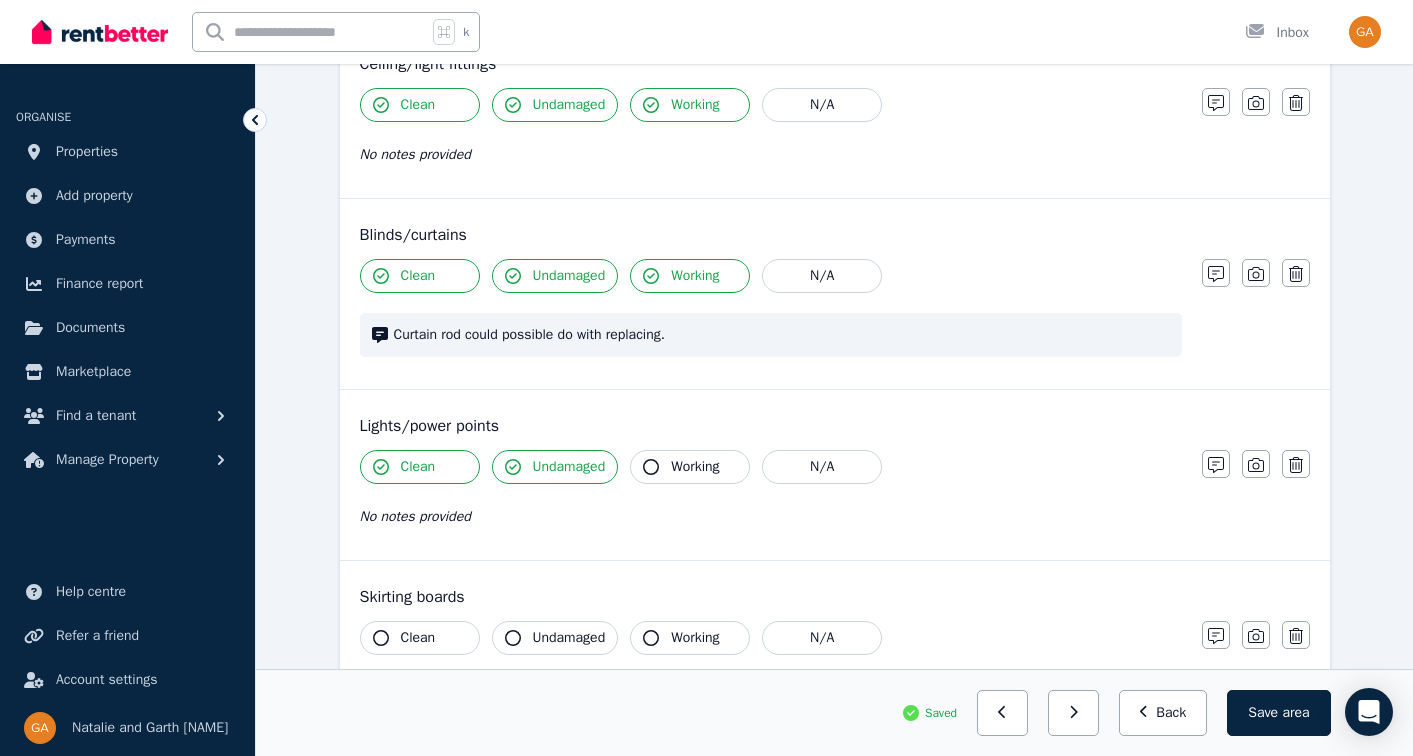 click on "Working" at bounding box center [690, 467] 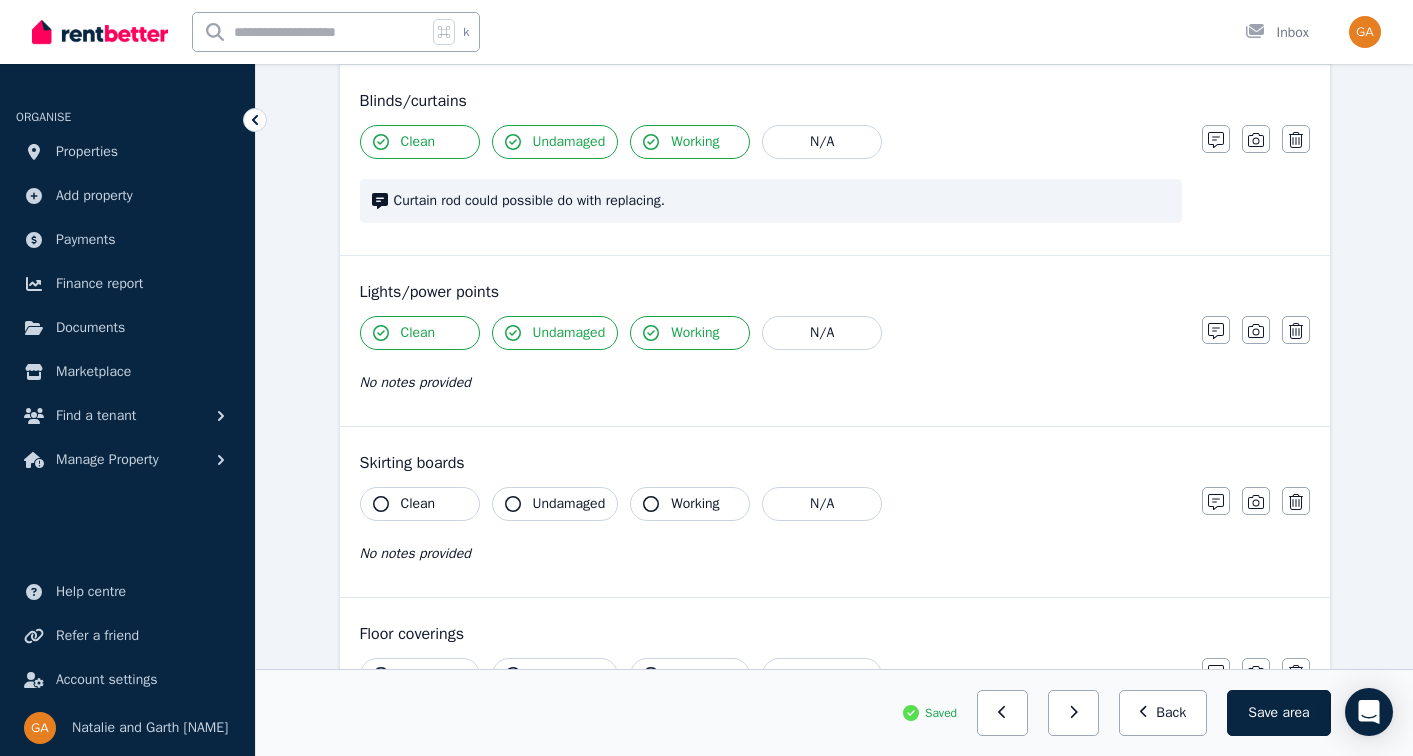 scroll, scrollTop: 957, scrollLeft: 0, axis: vertical 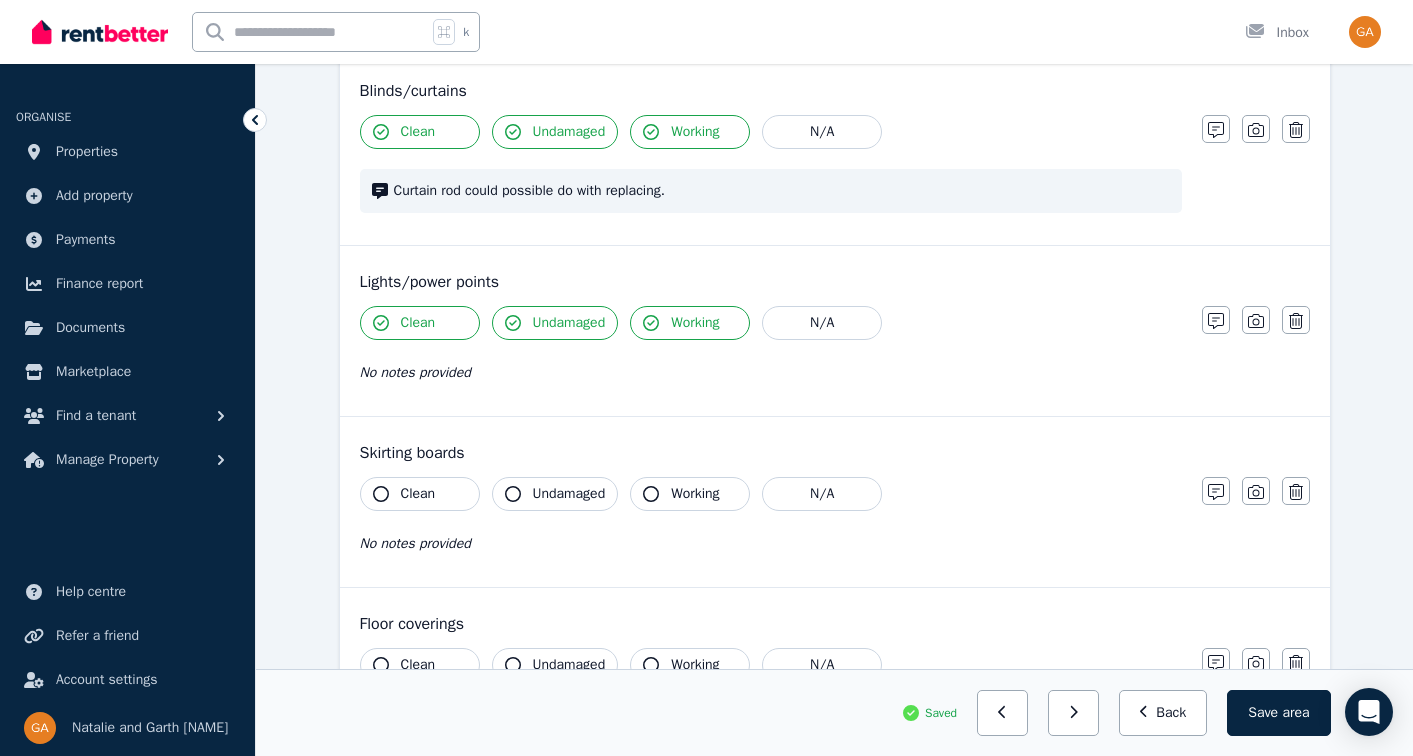 click on "Clean" at bounding box center [420, 494] 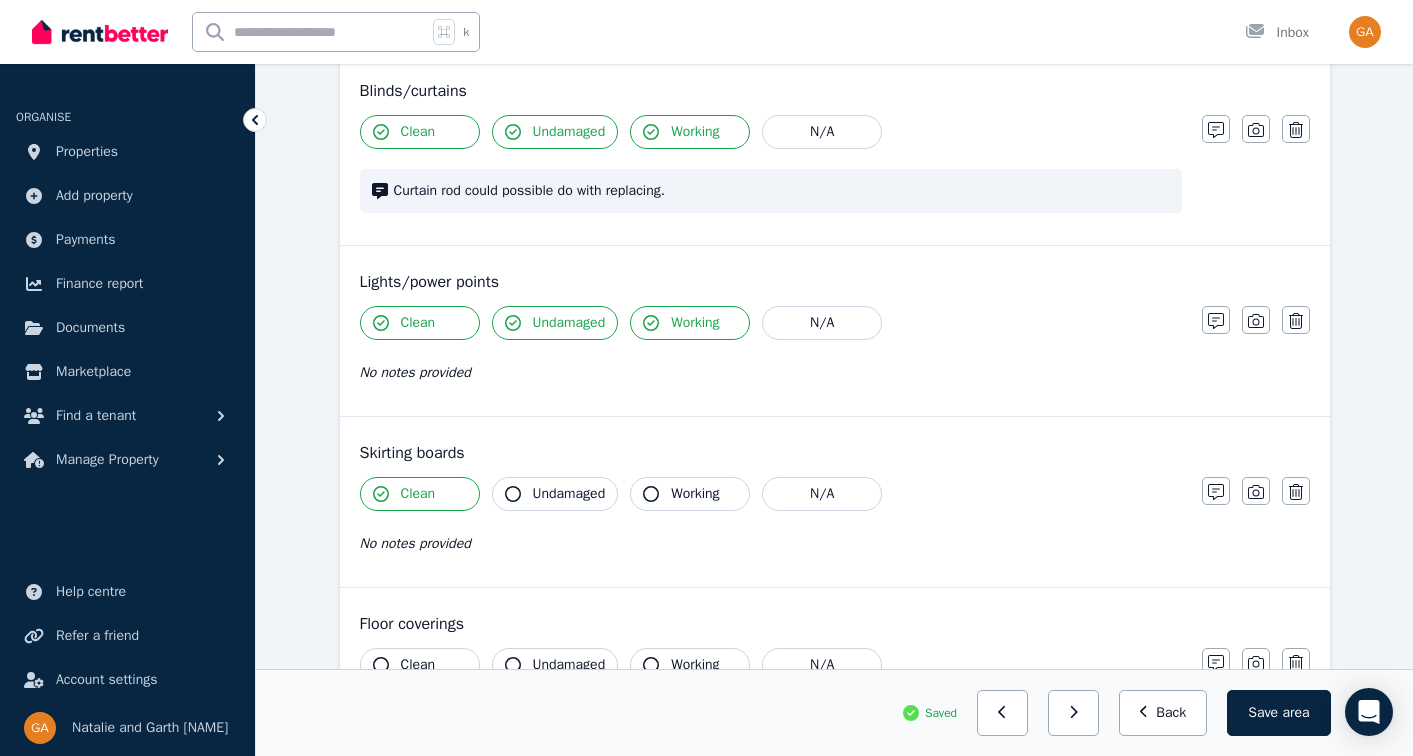 click on "Undamaged" at bounding box center (569, 494) 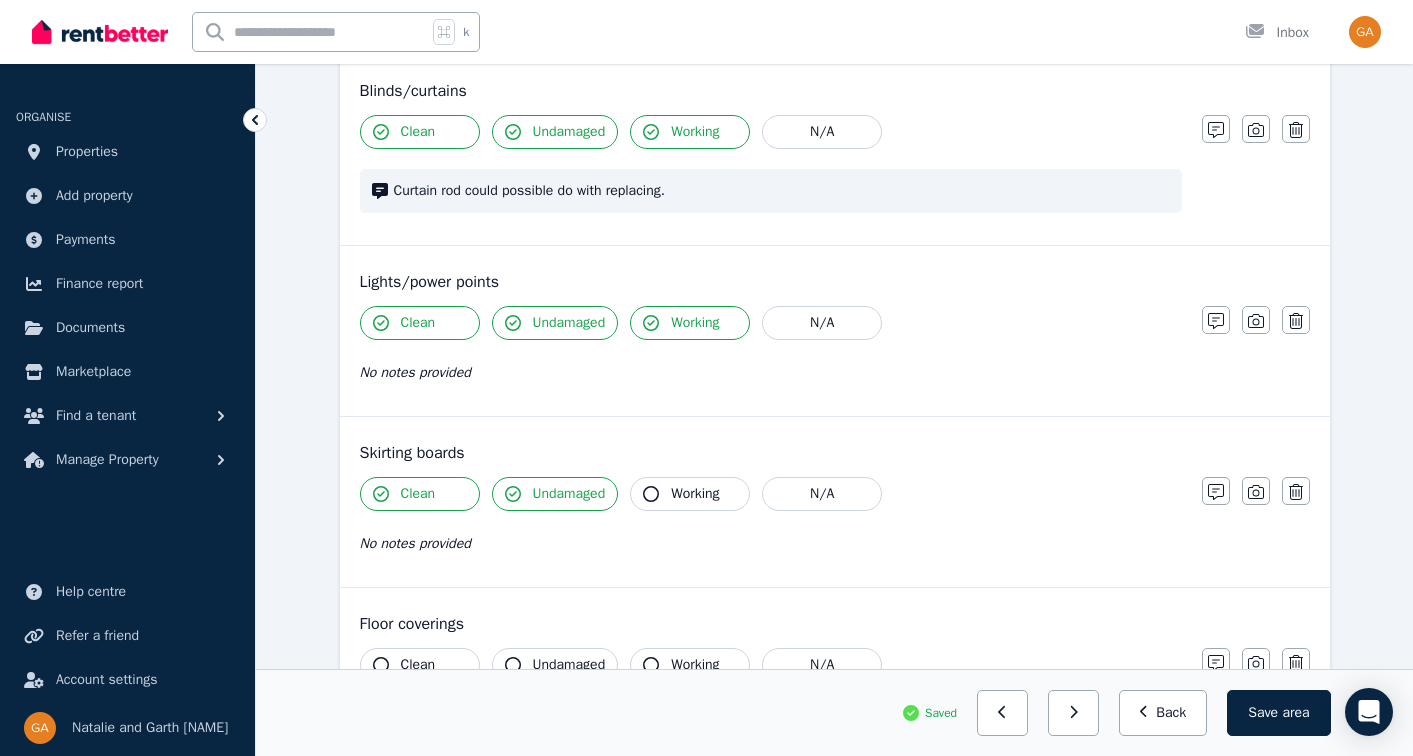 click on "Working" at bounding box center [695, 494] 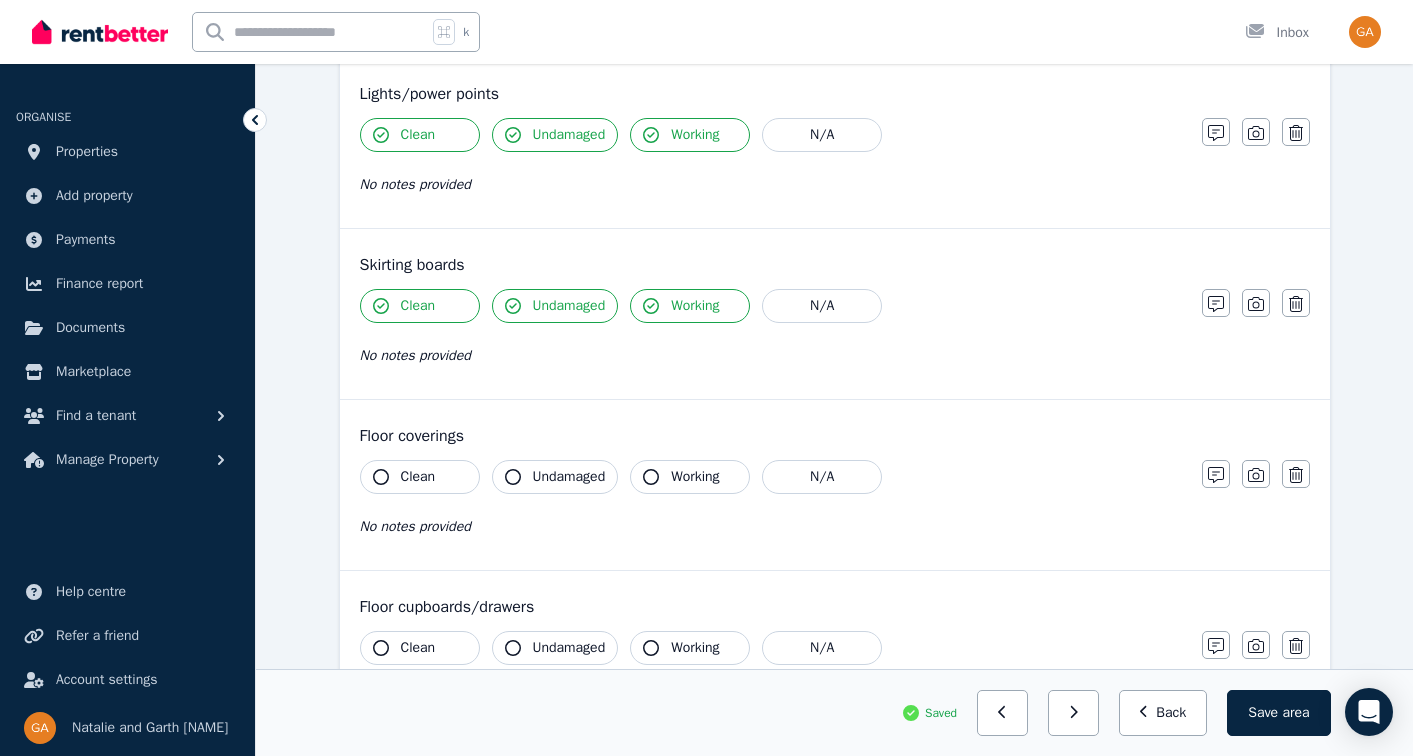 scroll, scrollTop: 1156, scrollLeft: 0, axis: vertical 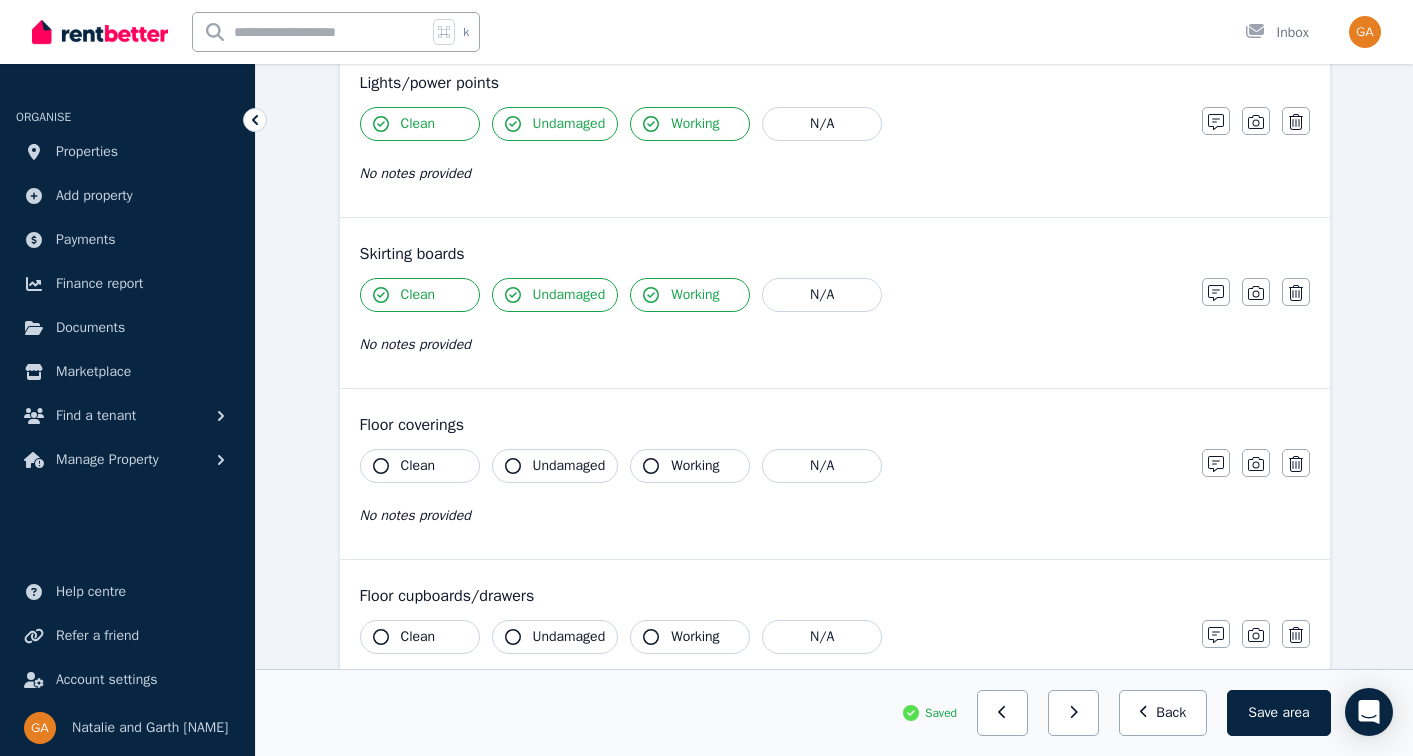 click on "Clean" at bounding box center [418, 466] 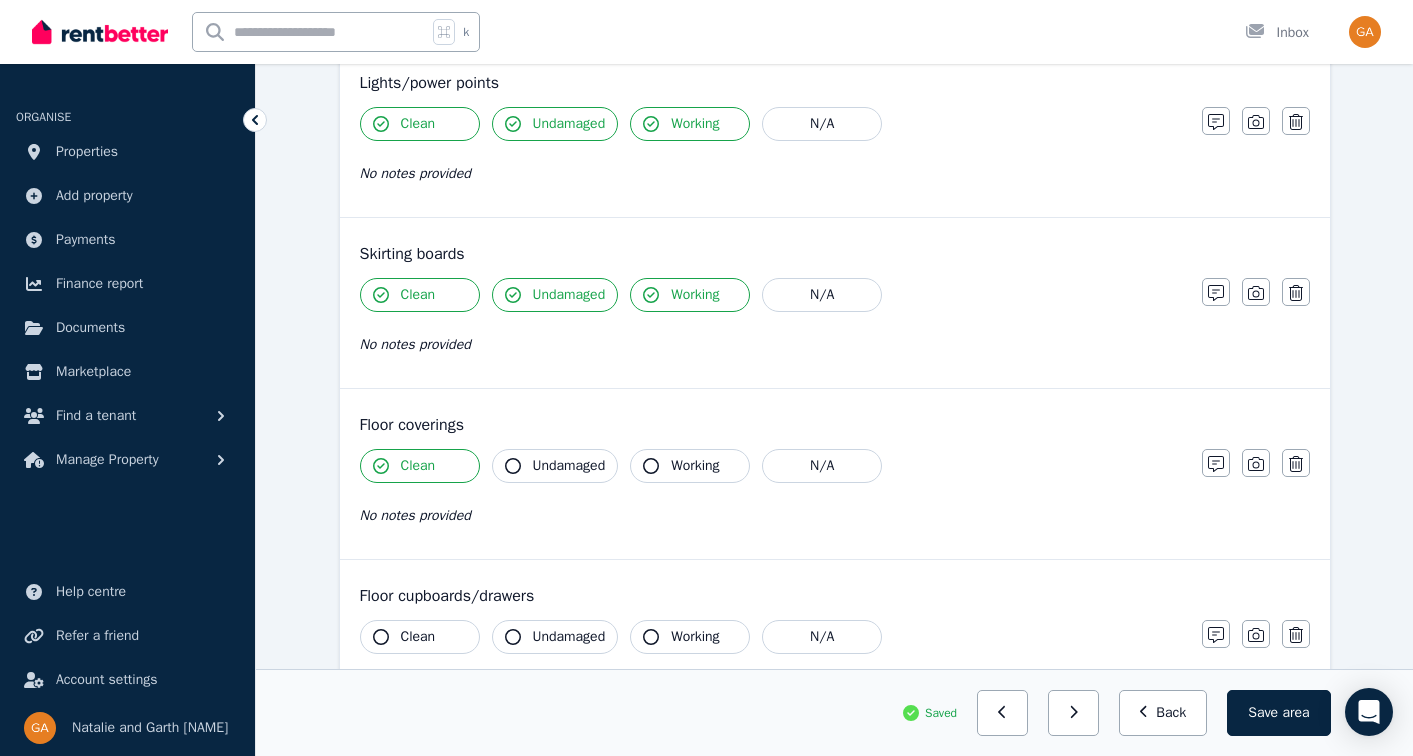 click on "Undamaged" at bounding box center [569, 466] 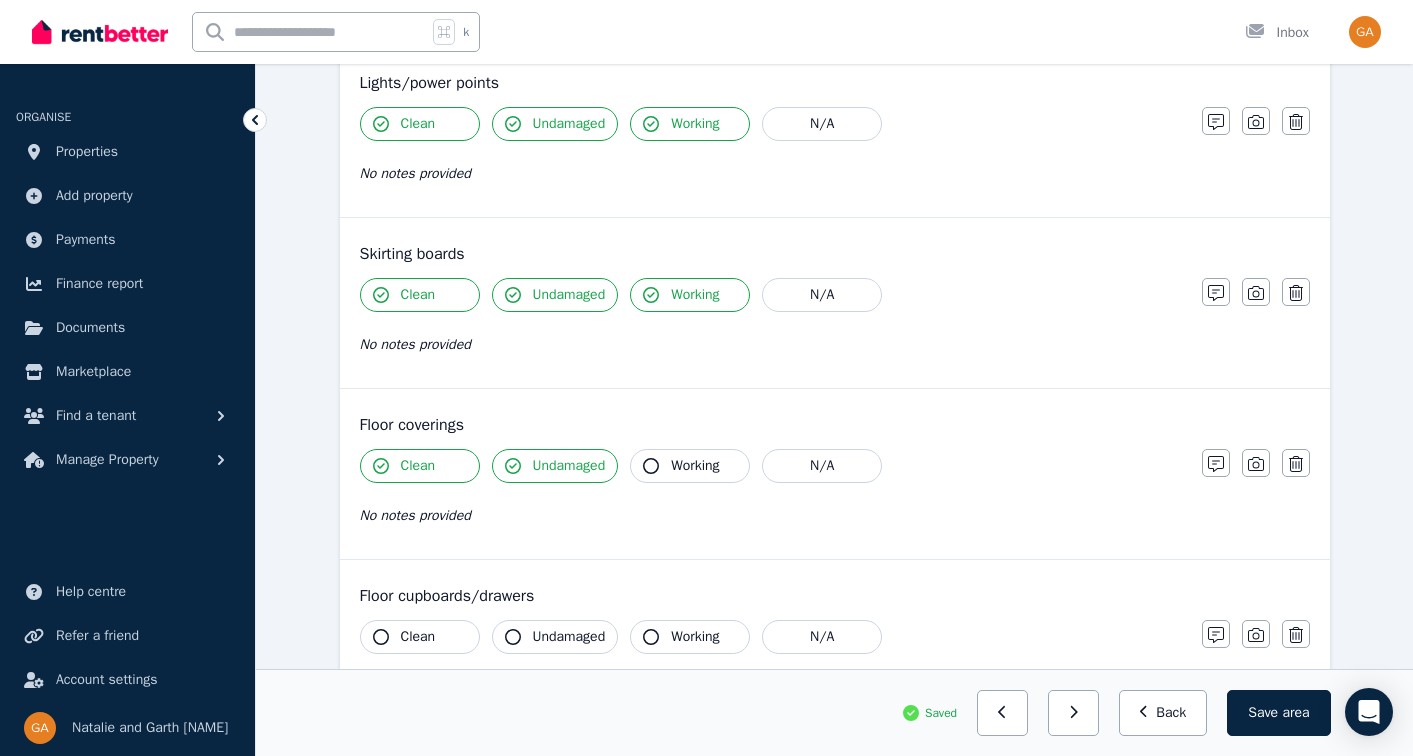 click on "Working" at bounding box center [690, 466] 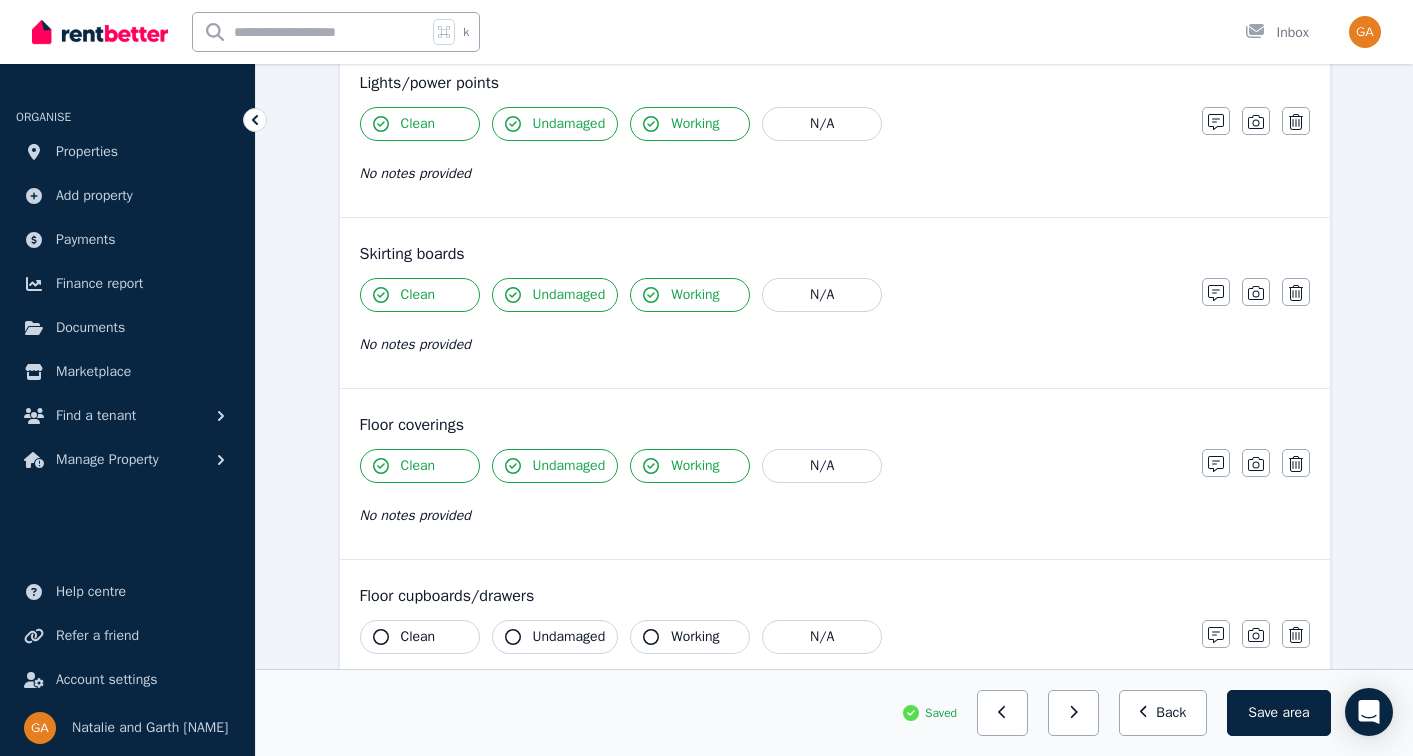 scroll, scrollTop: 1328, scrollLeft: 0, axis: vertical 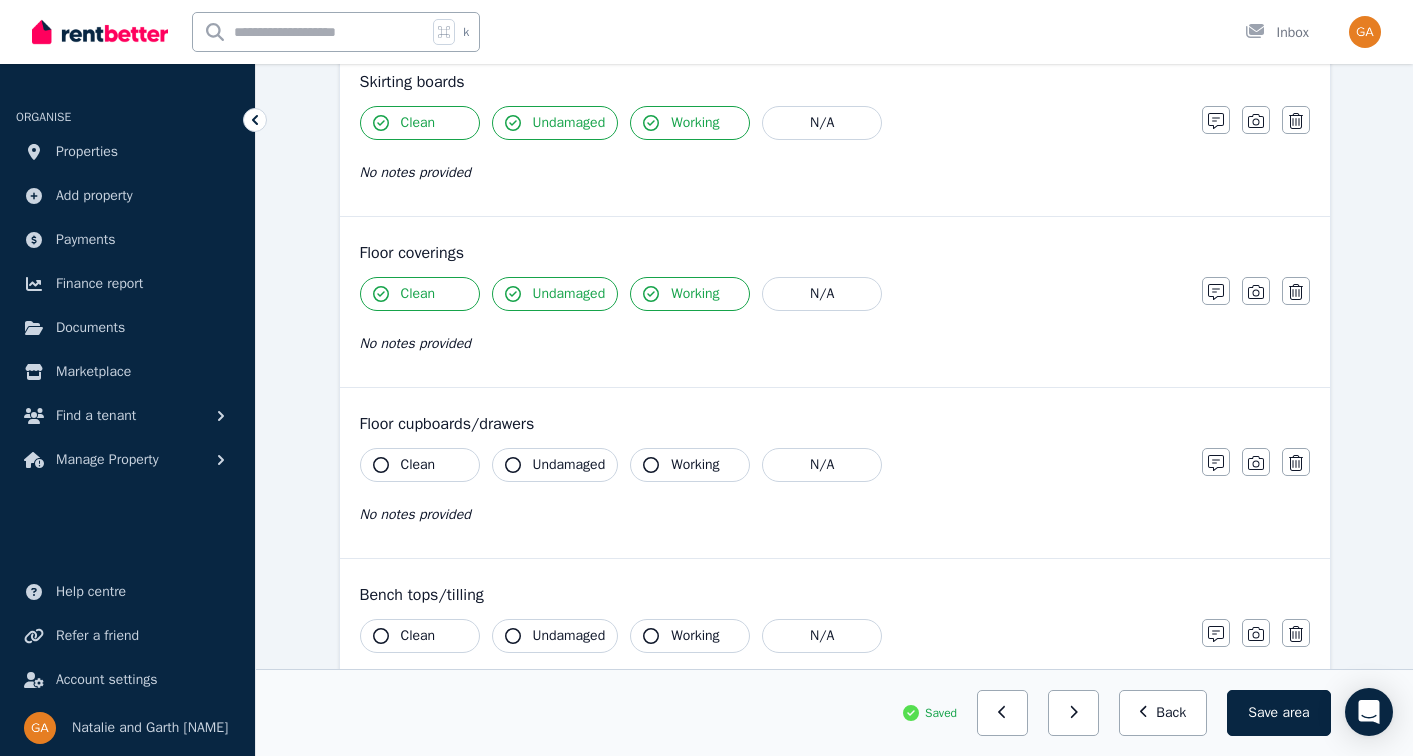 click on "Clean" at bounding box center [420, 465] 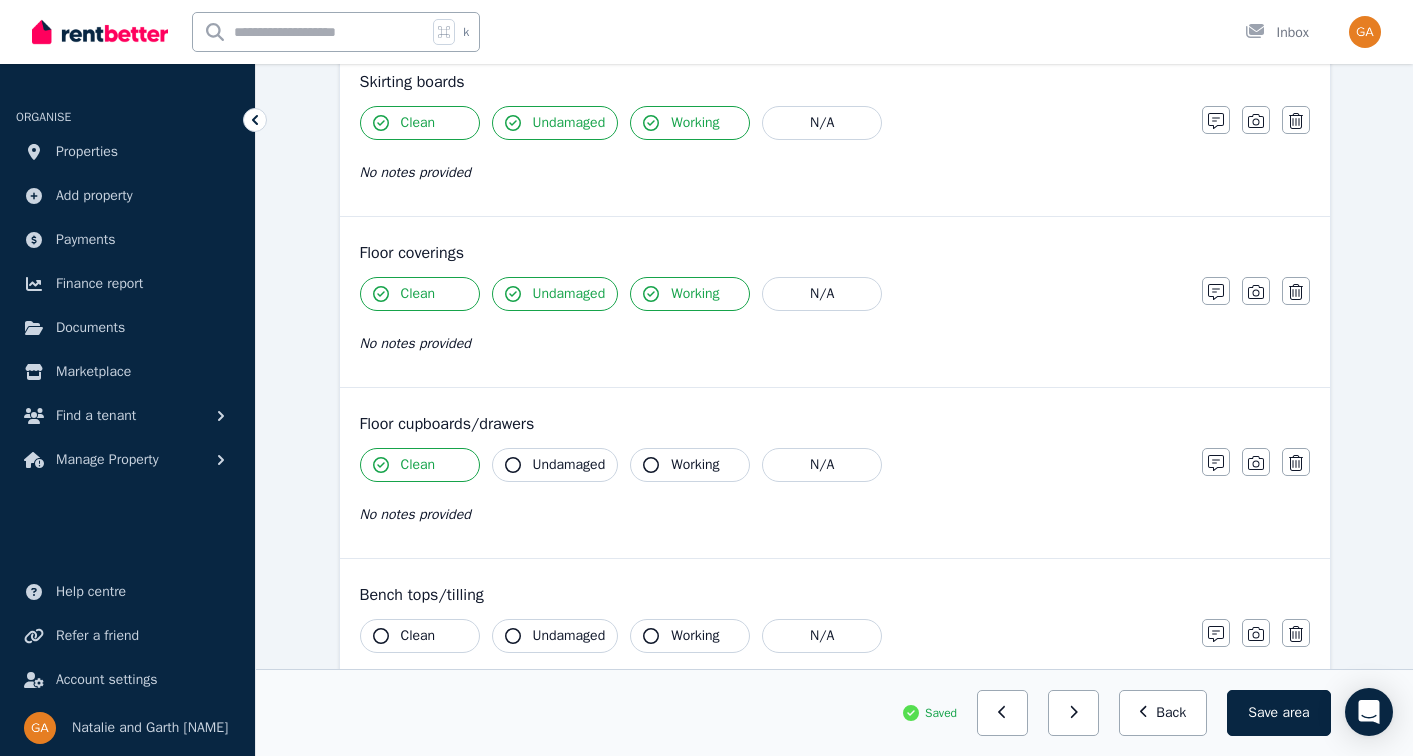click on "Undamaged" at bounding box center (555, 465) 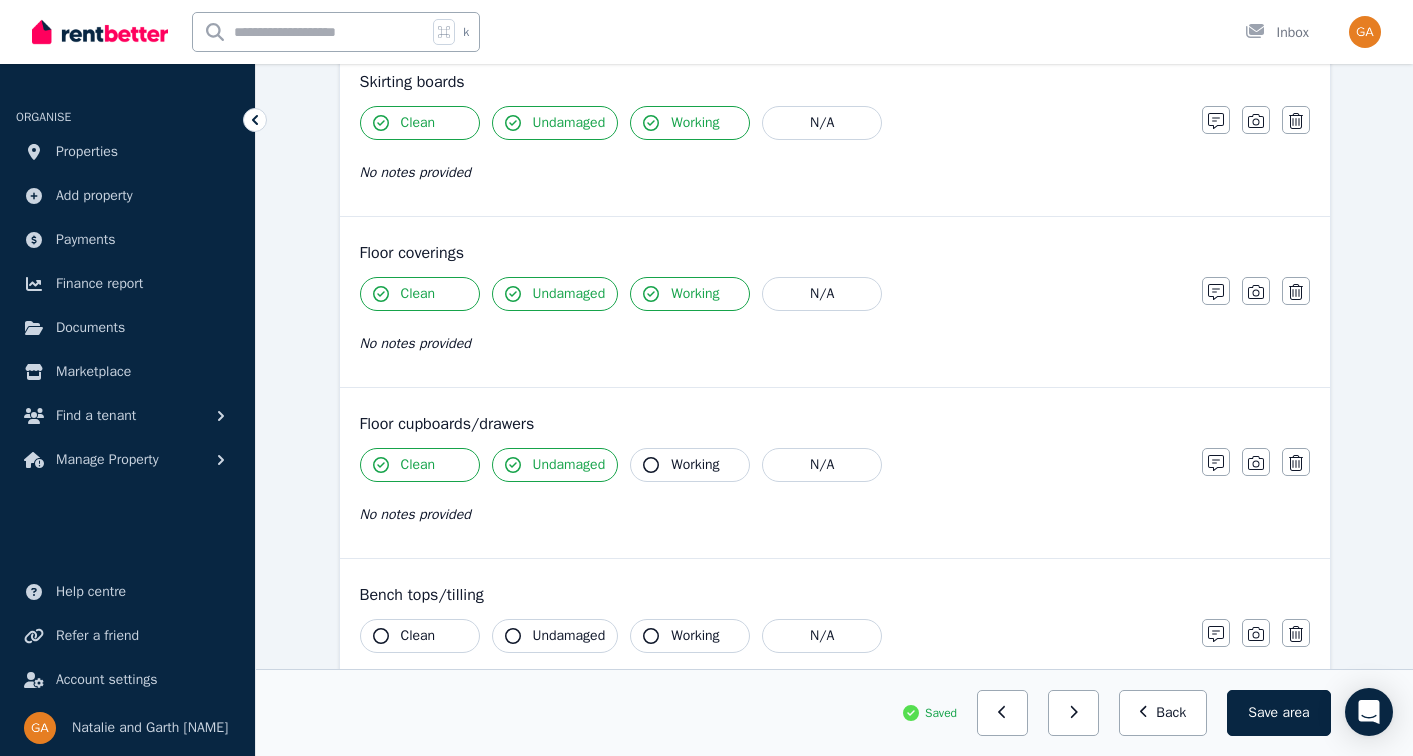 click on "Working" at bounding box center (695, 465) 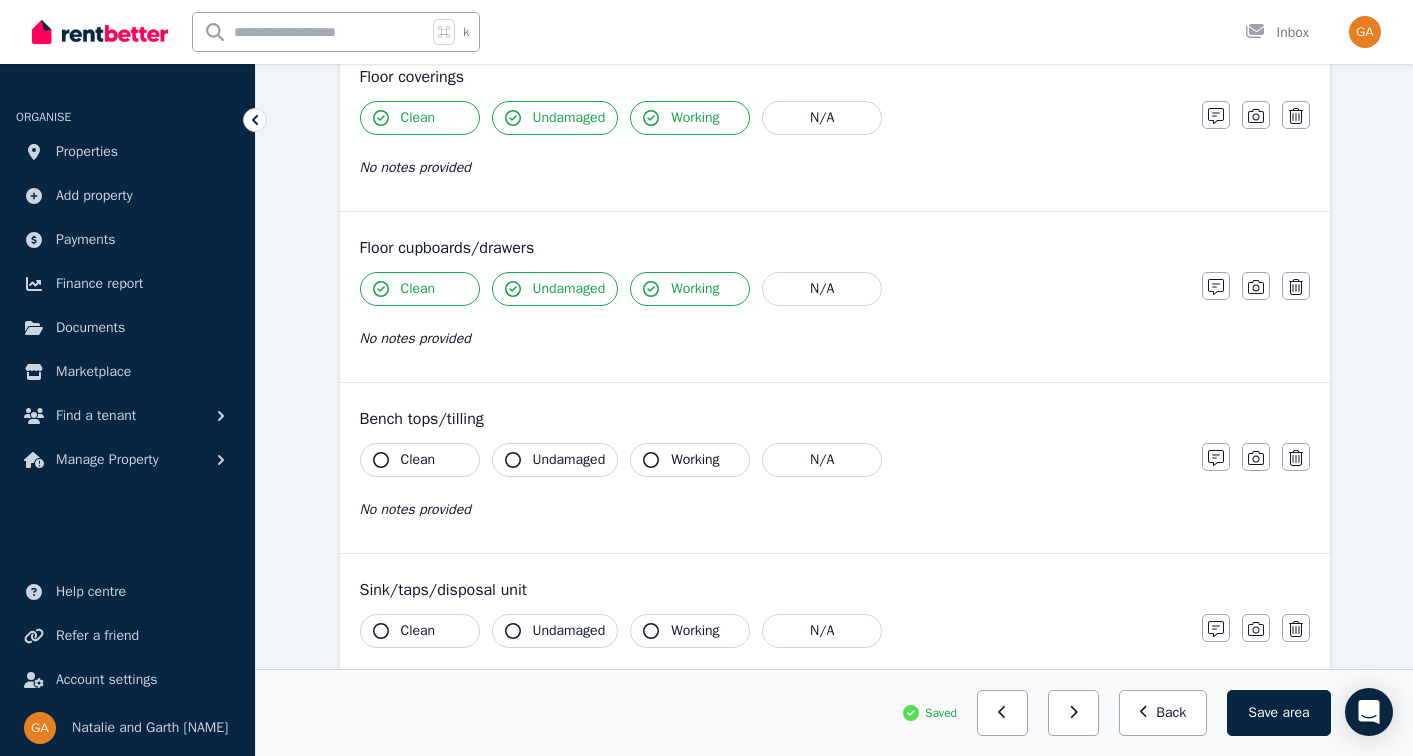 scroll, scrollTop: 1513, scrollLeft: 0, axis: vertical 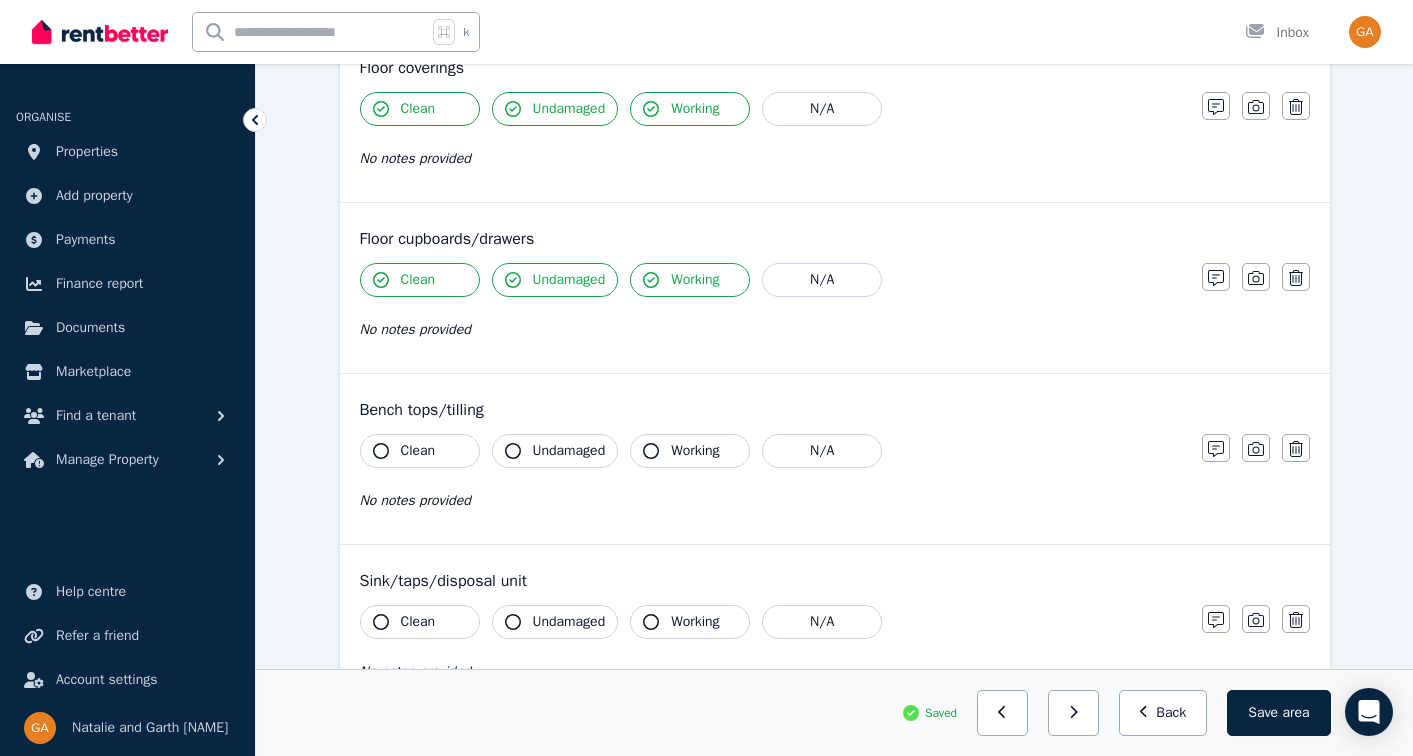 click on "Clean" at bounding box center [418, 451] 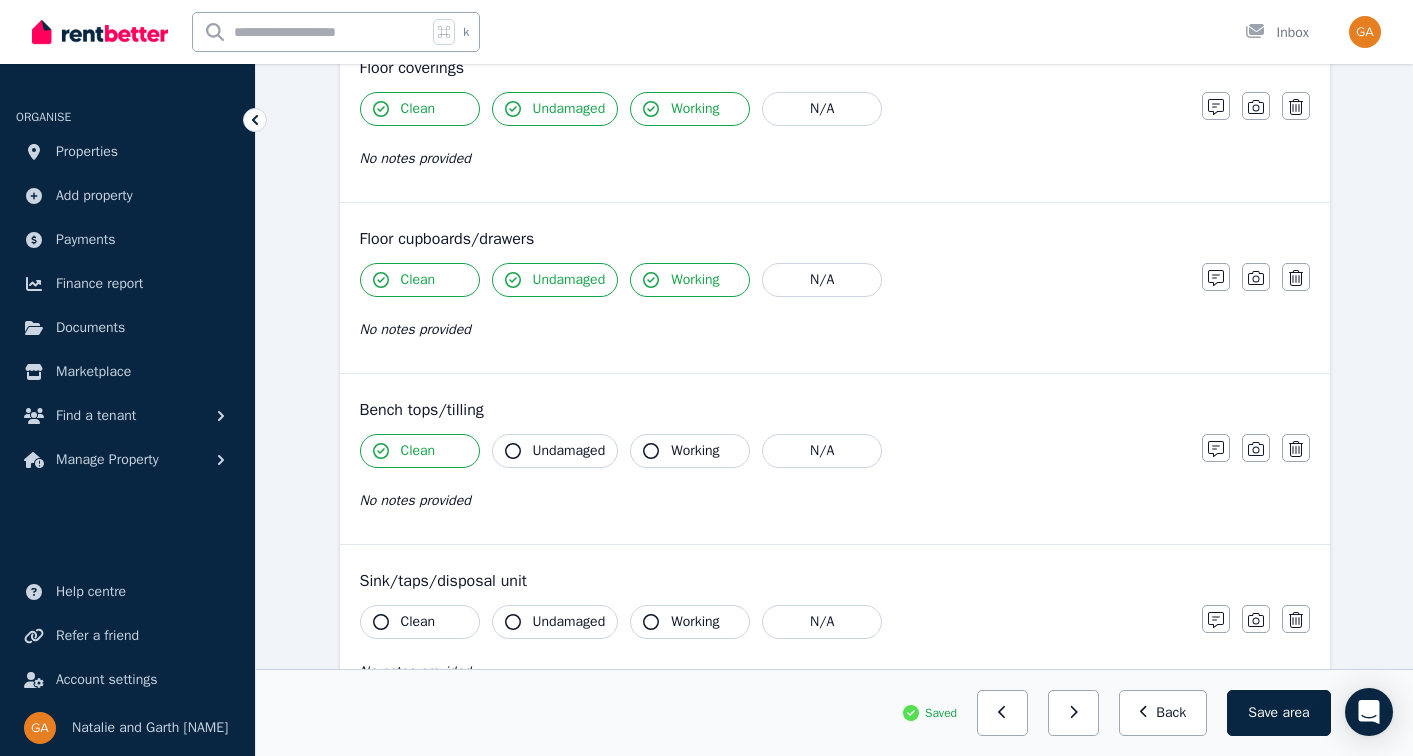 click on "Undamaged" at bounding box center (569, 451) 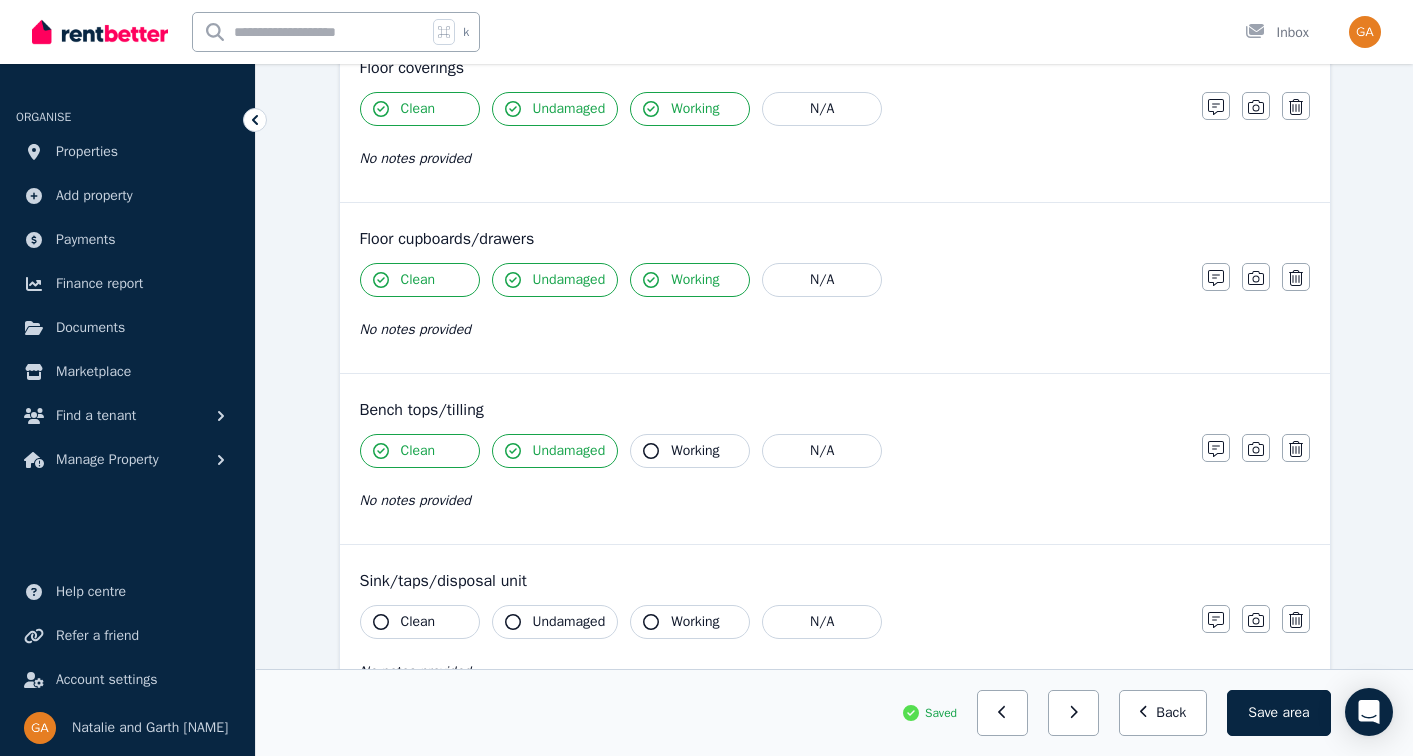 click on "Working" at bounding box center (690, 451) 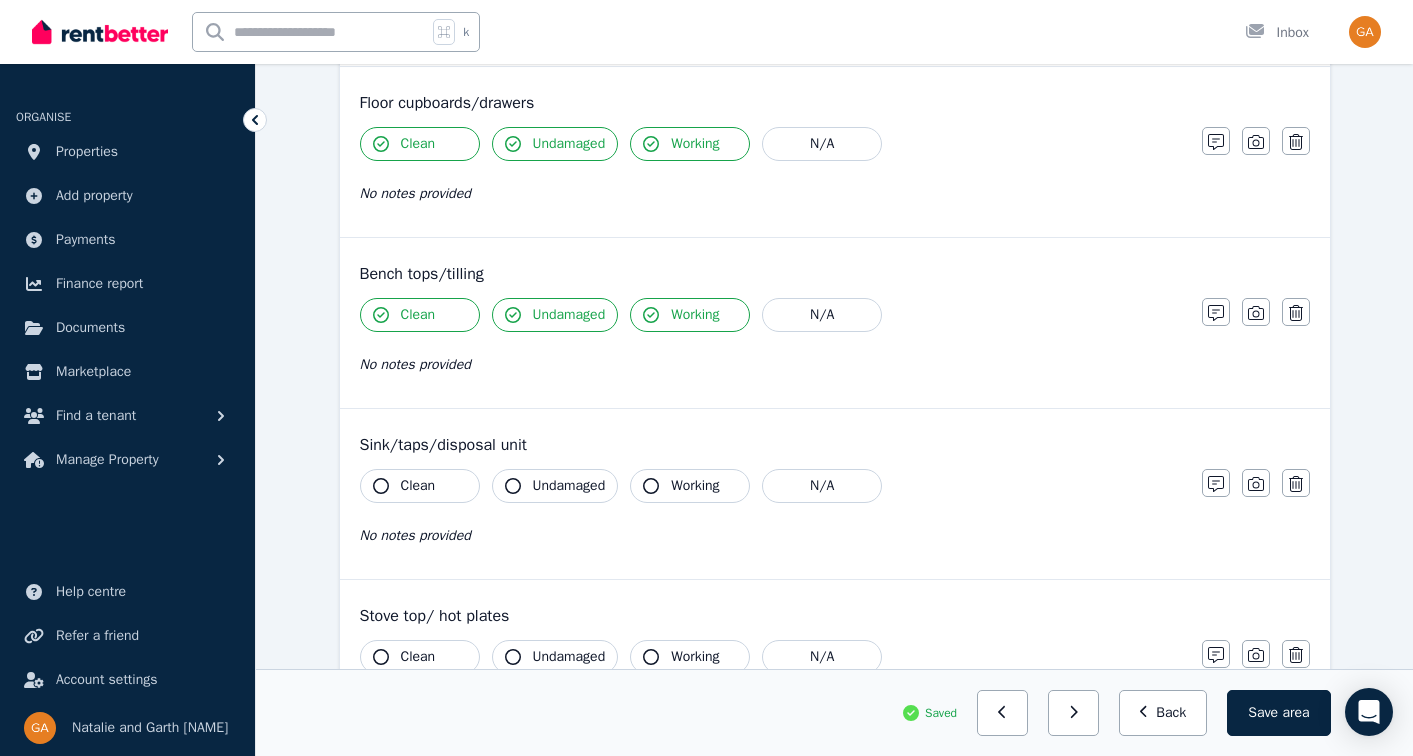 scroll, scrollTop: 1683, scrollLeft: 0, axis: vertical 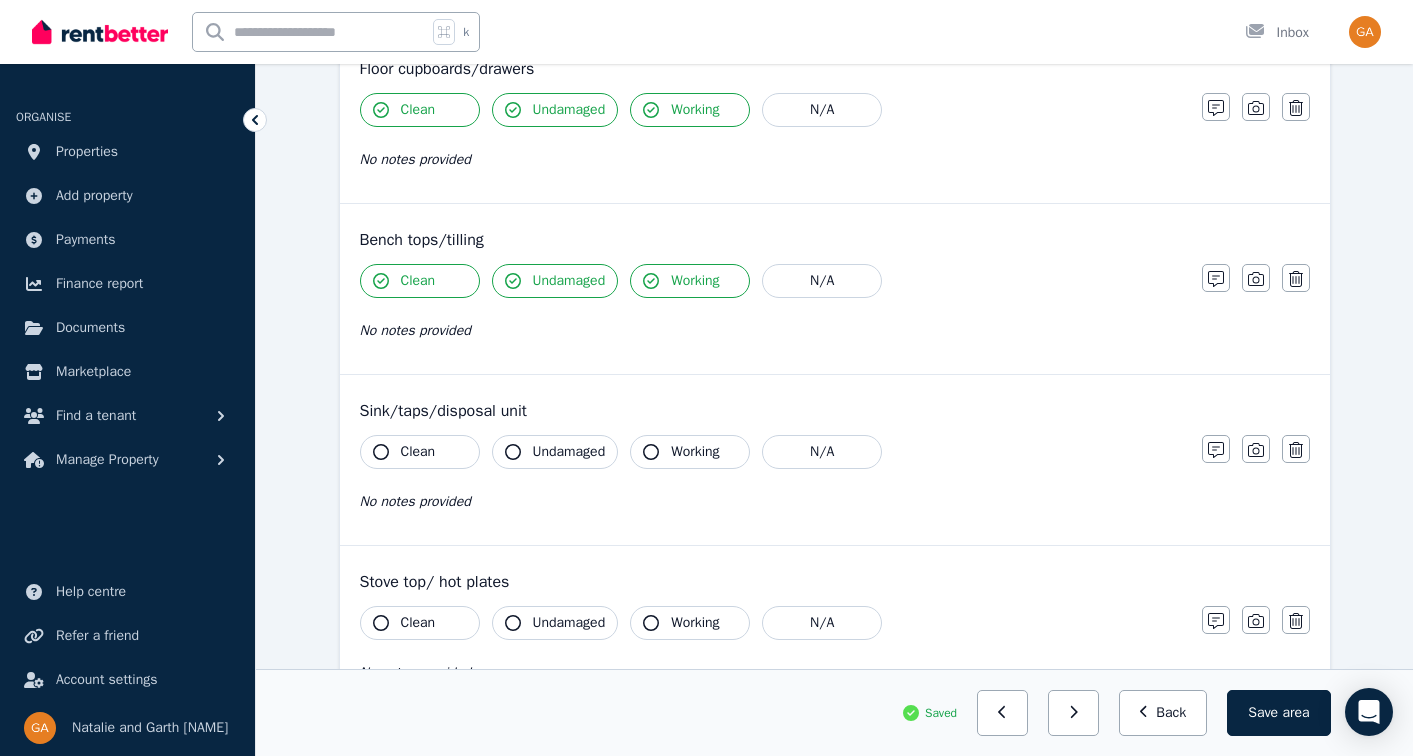 click on "Clean" at bounding box center (418, 452) 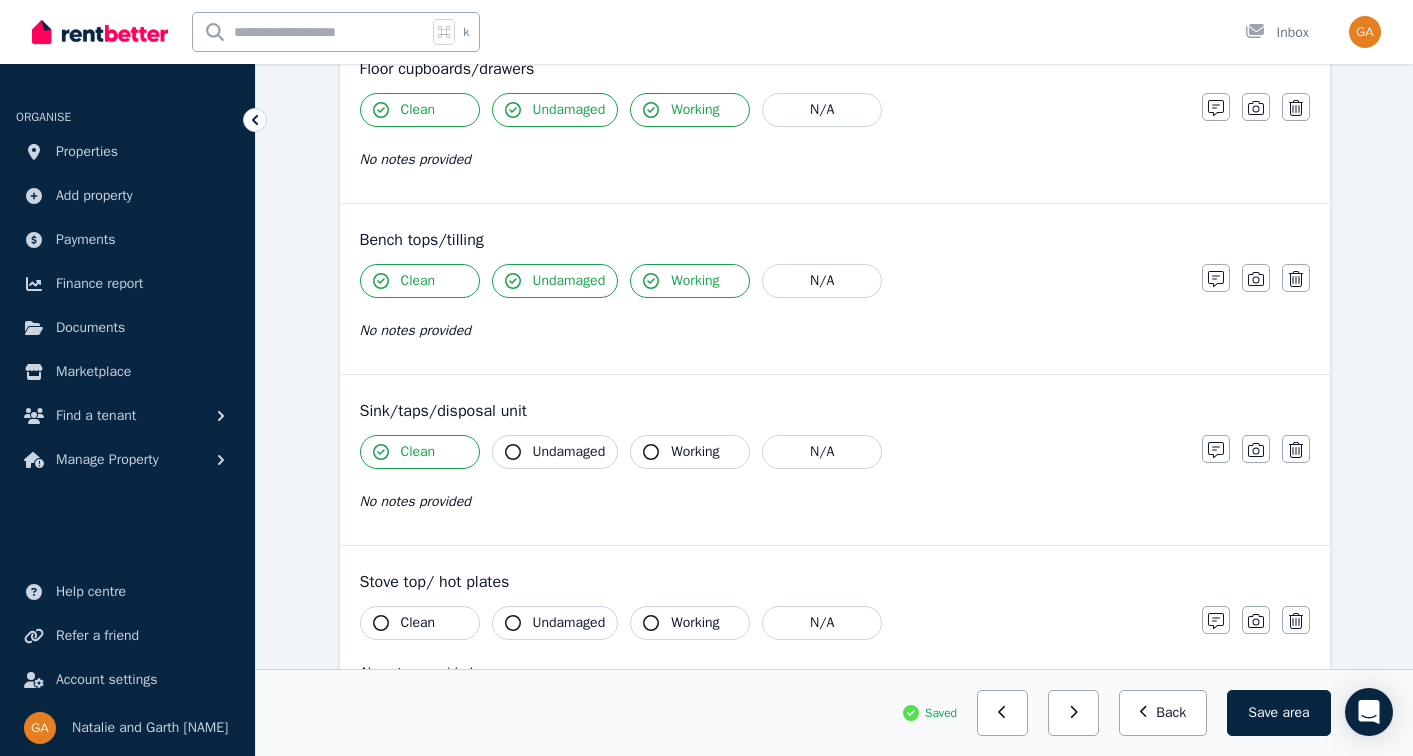 click on "Undamaged" at bounding box center (569, 452) 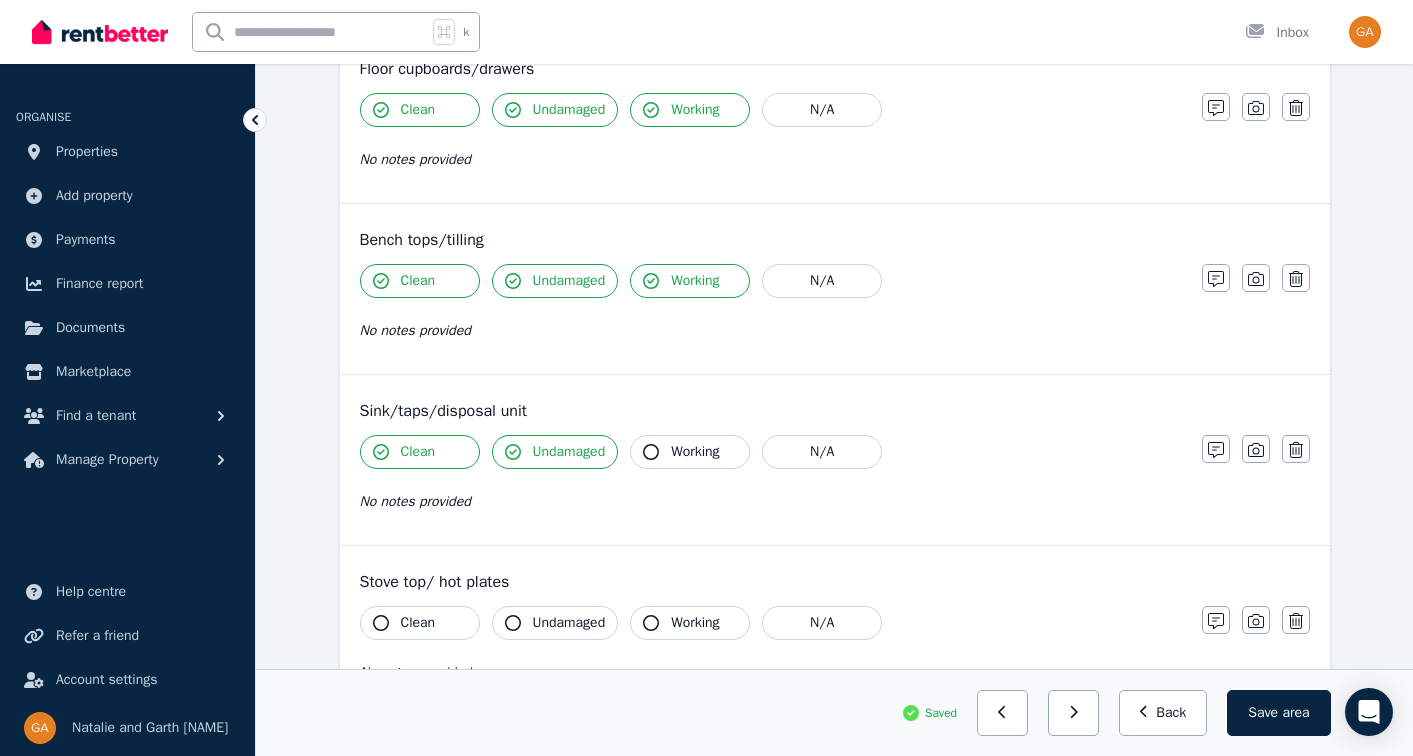 click on "Working" at bounding box center [695, 452] 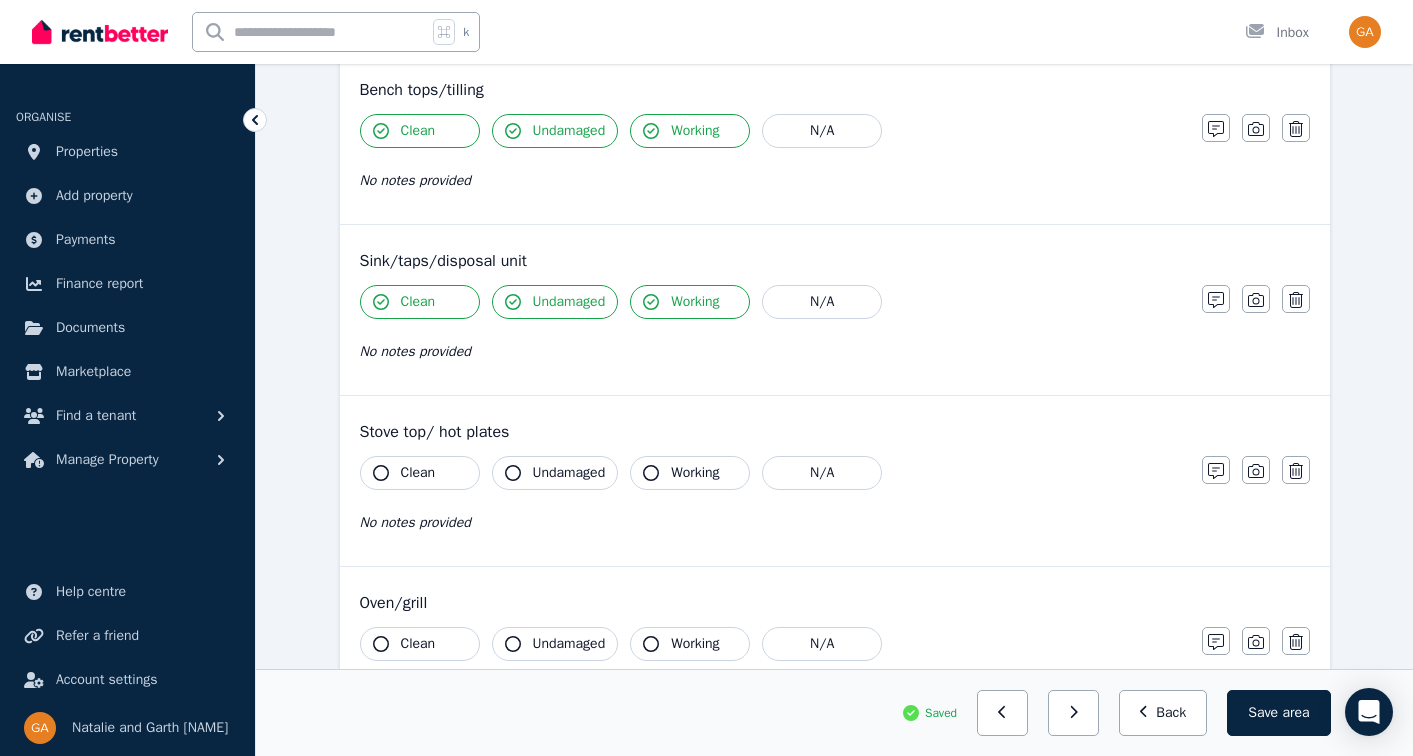 scroll, scrollTop: 1855, scrollLeft: 0, axis: vertical 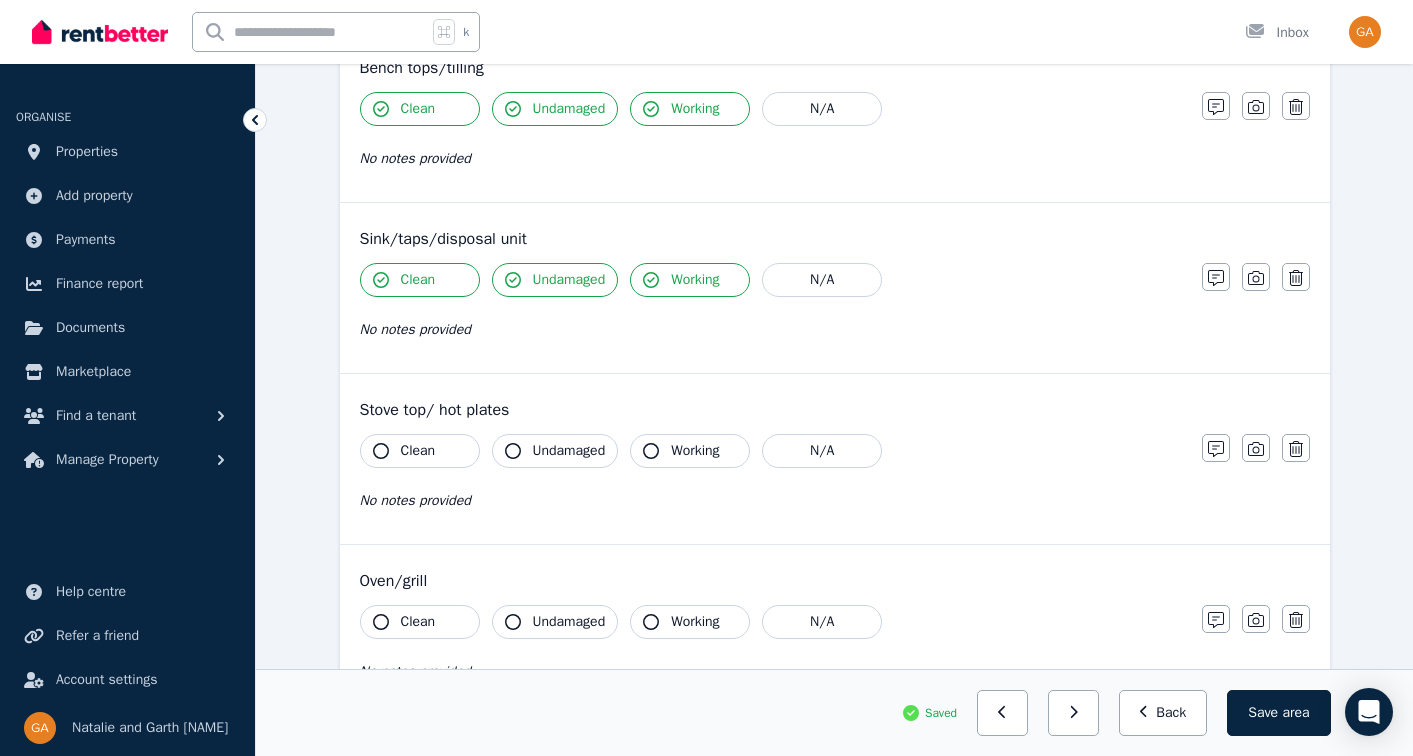 click on "Clean" at bounding box center (420, 451) 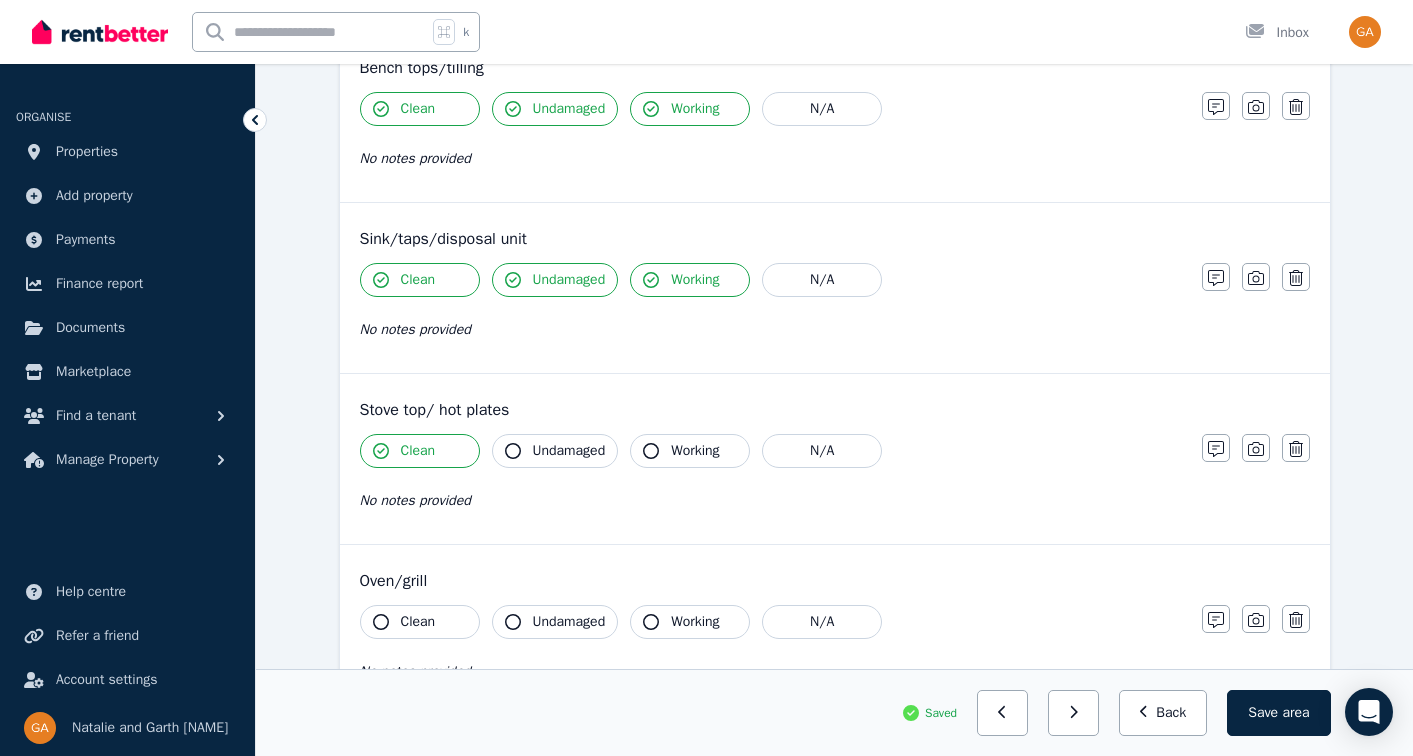 click on "Undamaged" at bounding box center (569, 451) 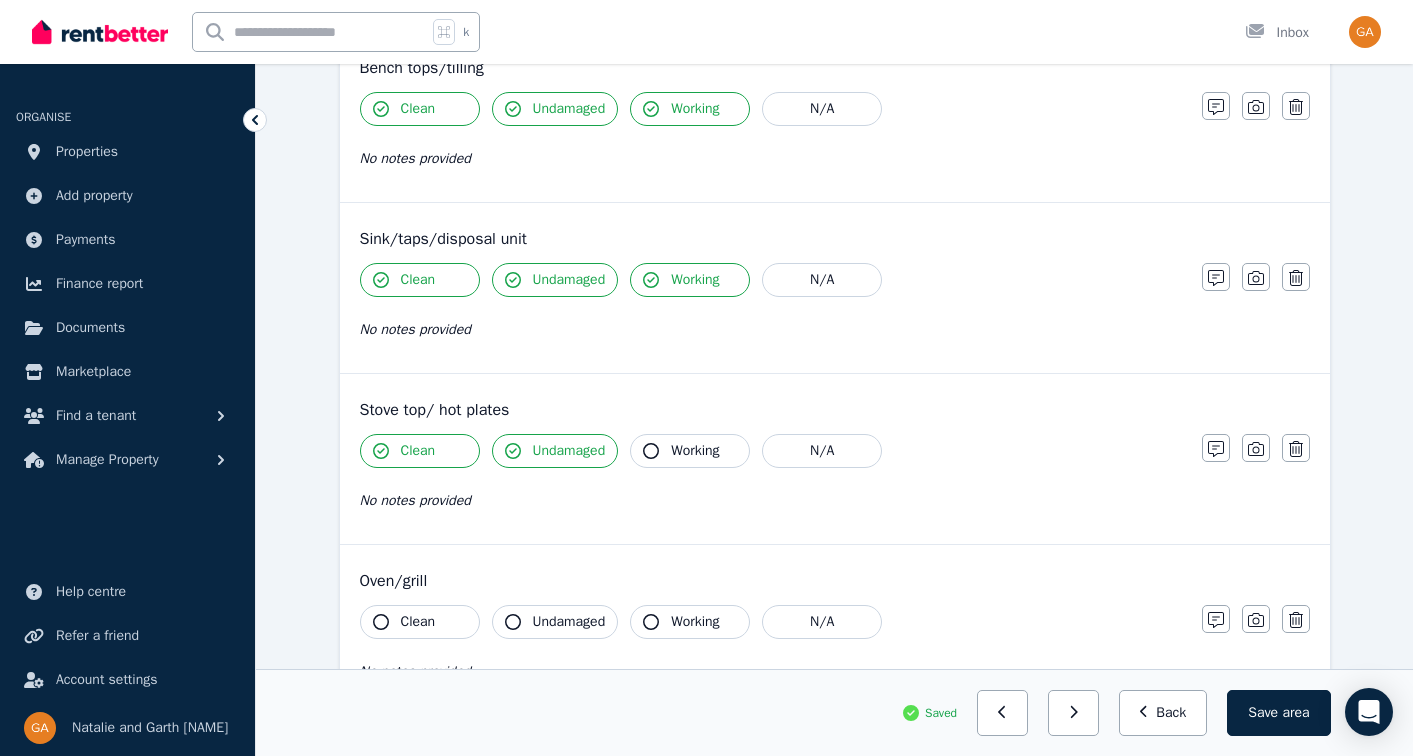 click on "Working" at bounding box center (695, 451) 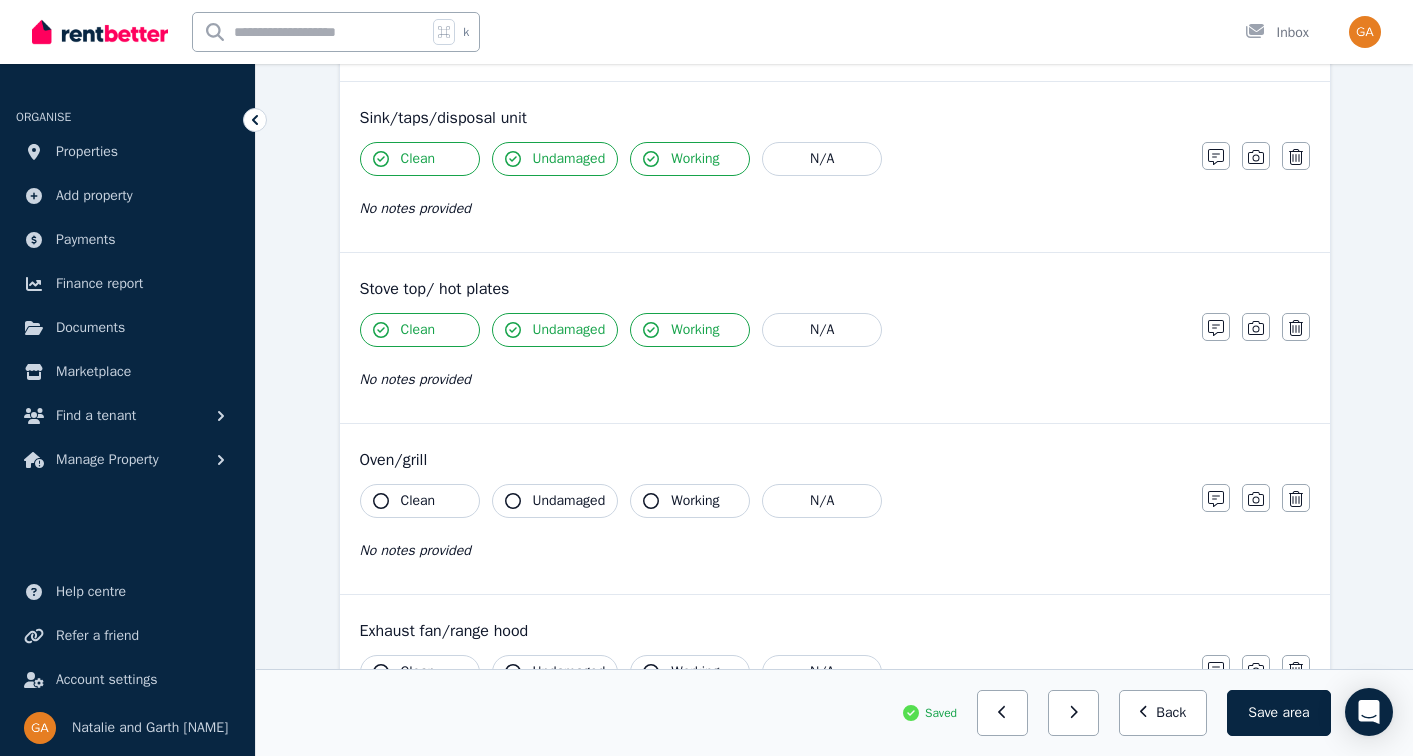 scroll, scrollTop: 2010, scrollLeft: 0, axis: vertical 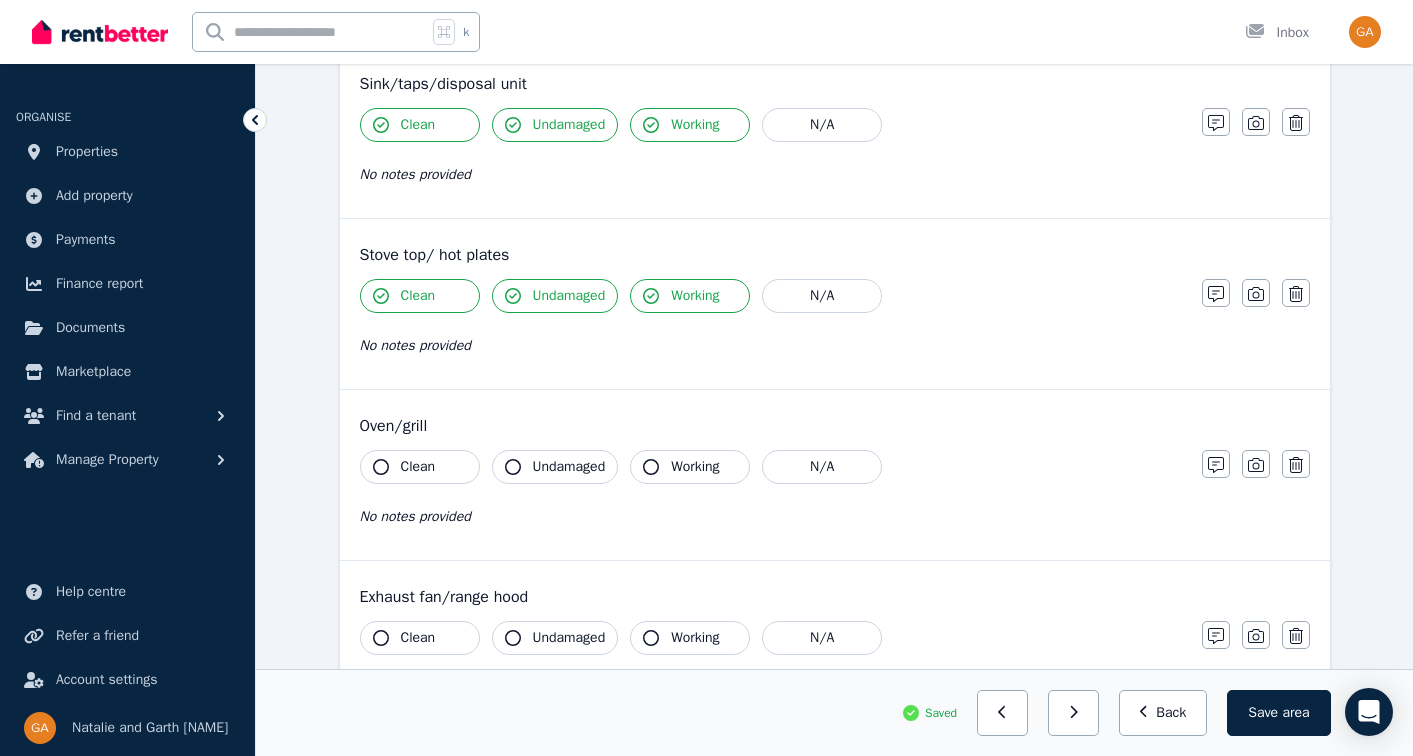 click on "Clean" at bounding box center [418, 467] 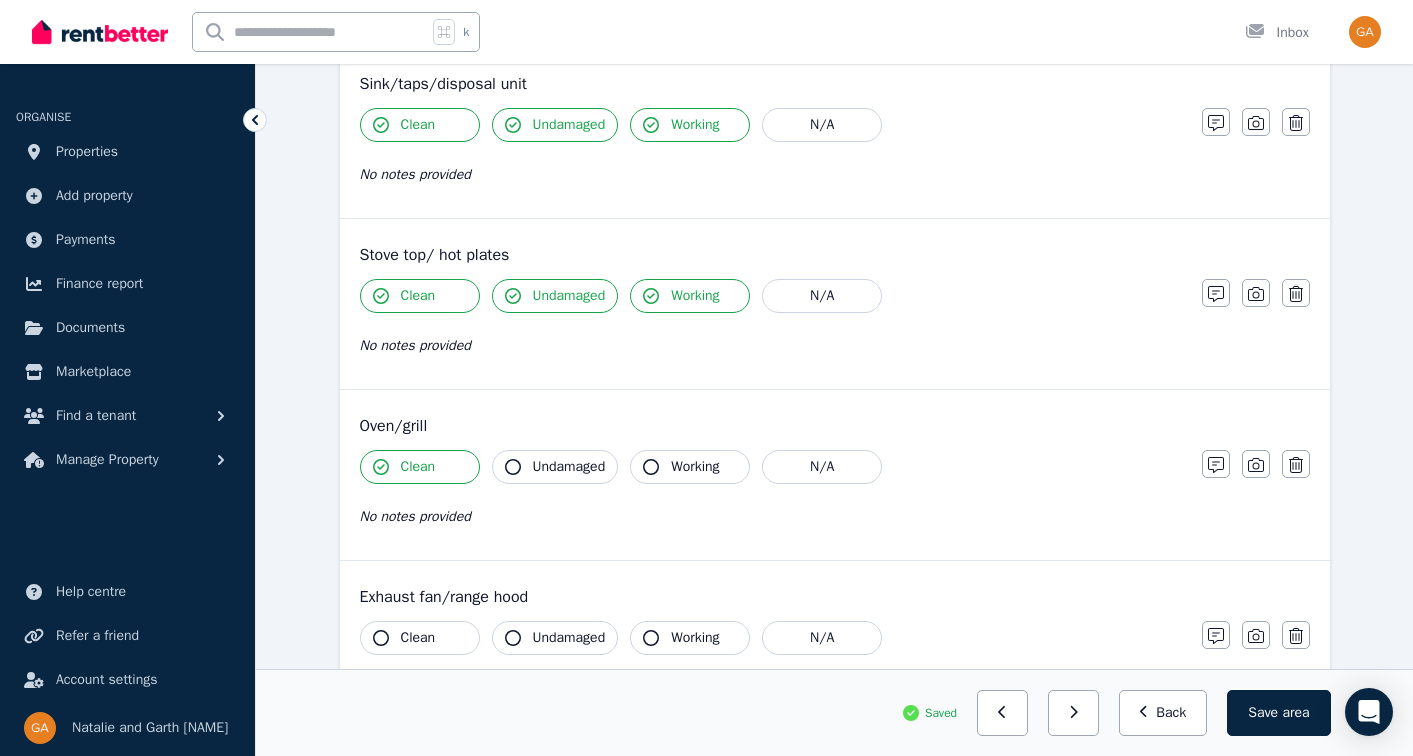 click on "Undamaged" at bounding box center [569, 467] 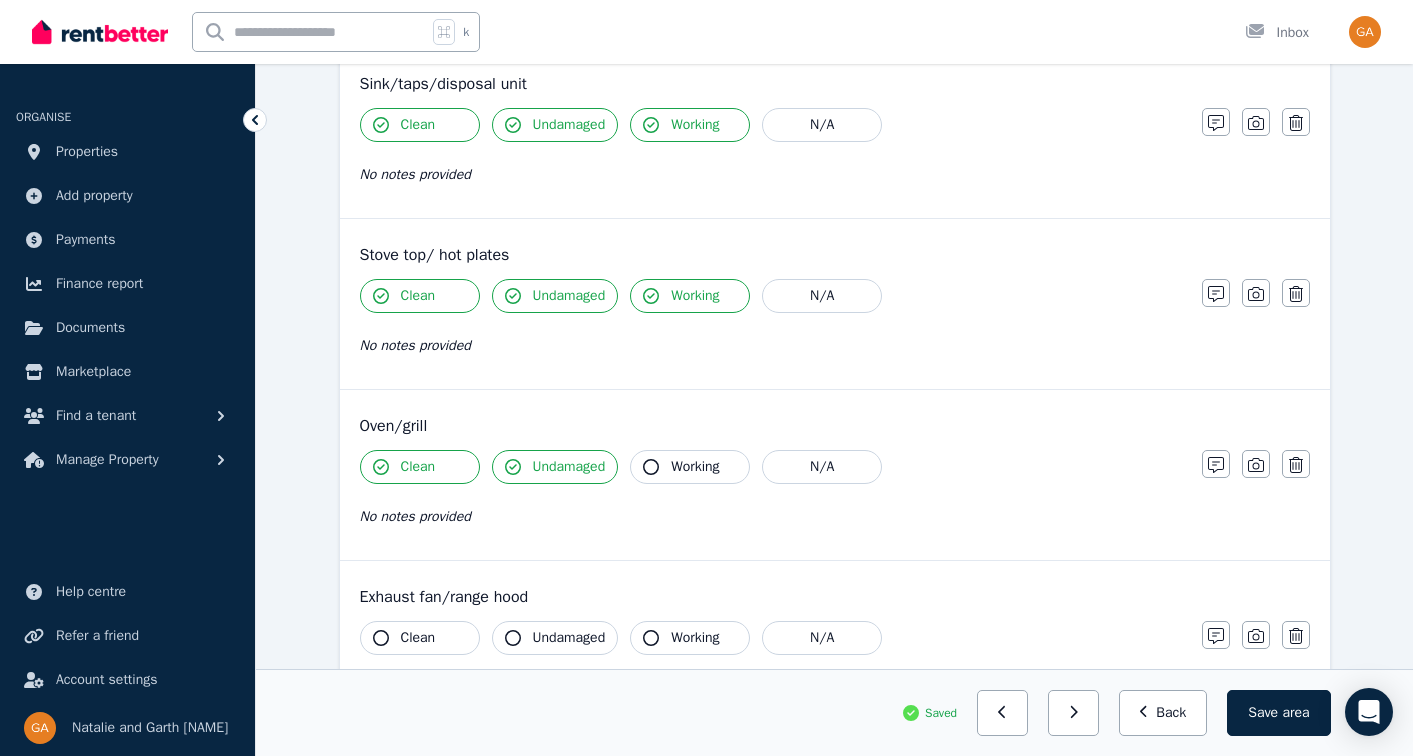 click on "Working" at bounding box center (695, 467) 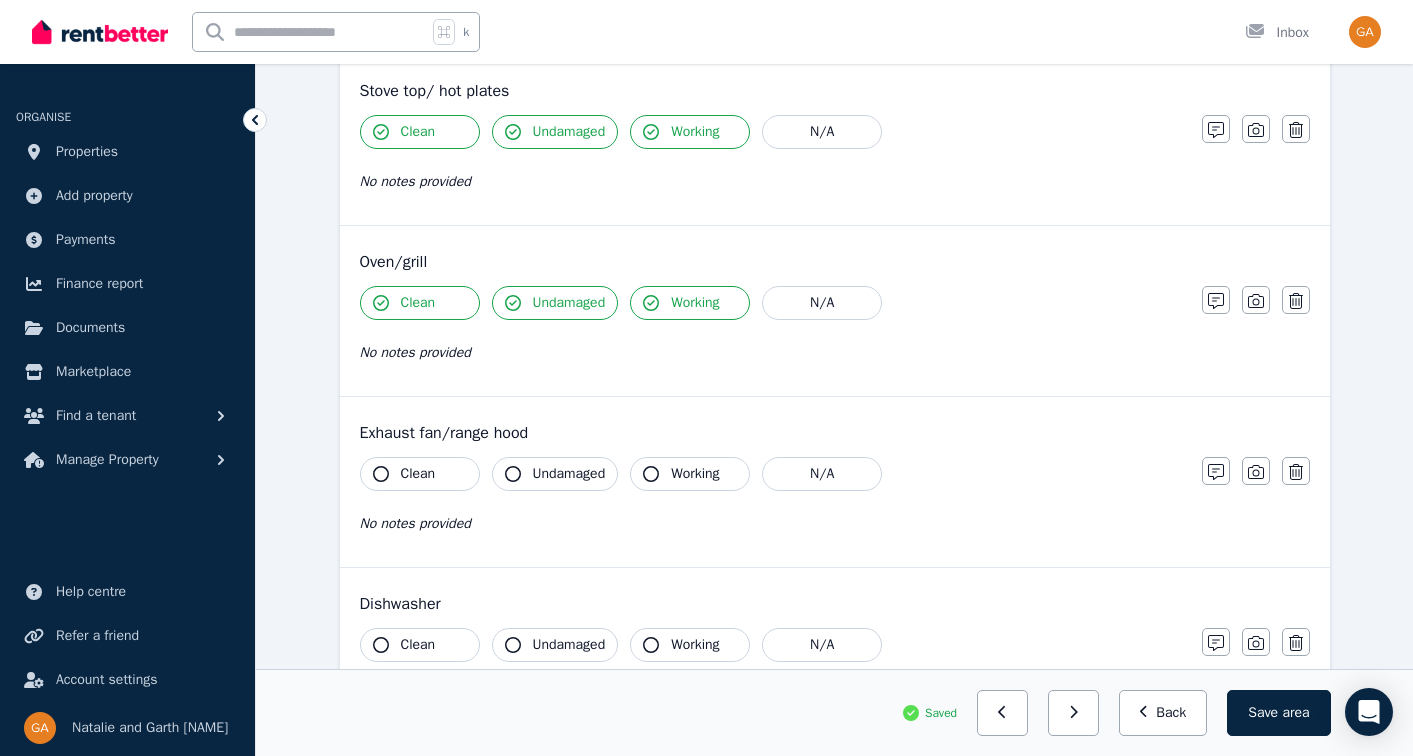 scroll, scrollTop: 2198, scrollLeft: 0, axis: vertical 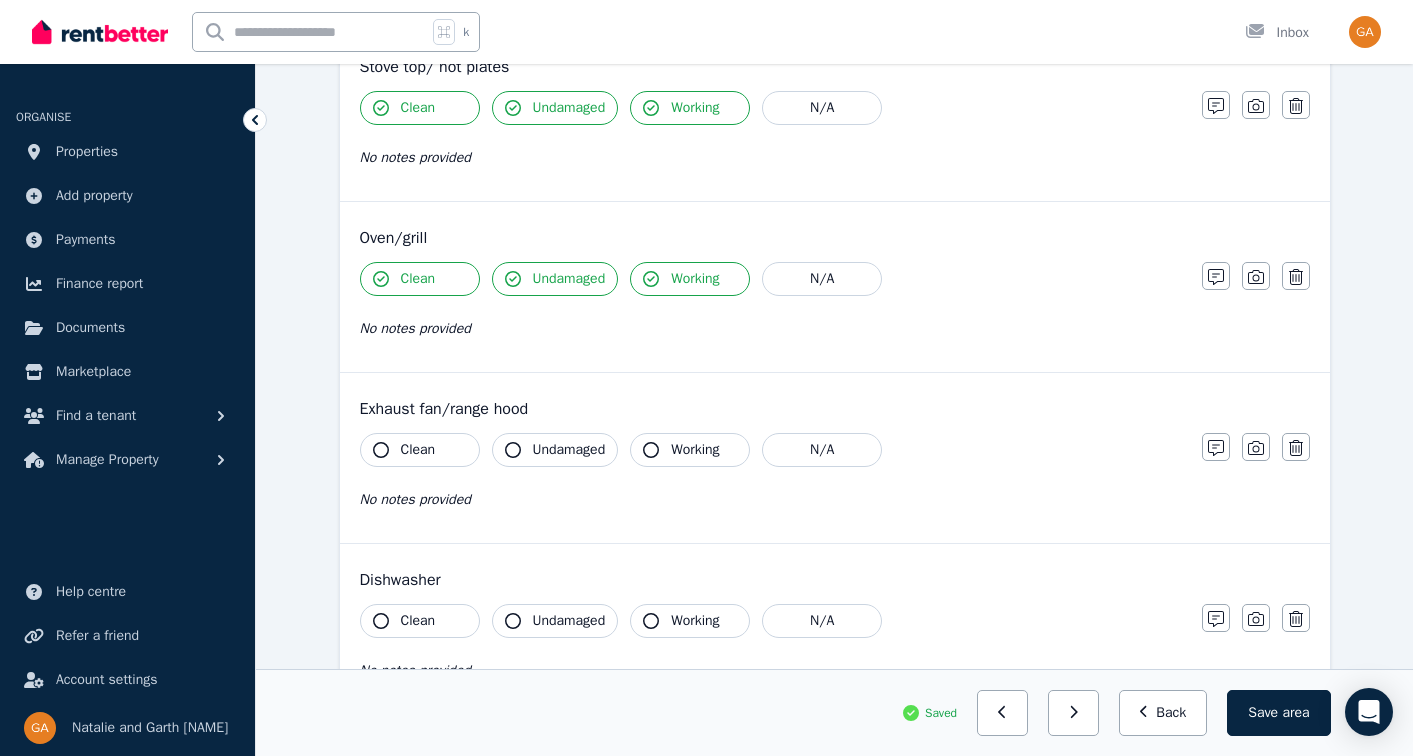 click on "Clean" at bounding box center [420, 450] 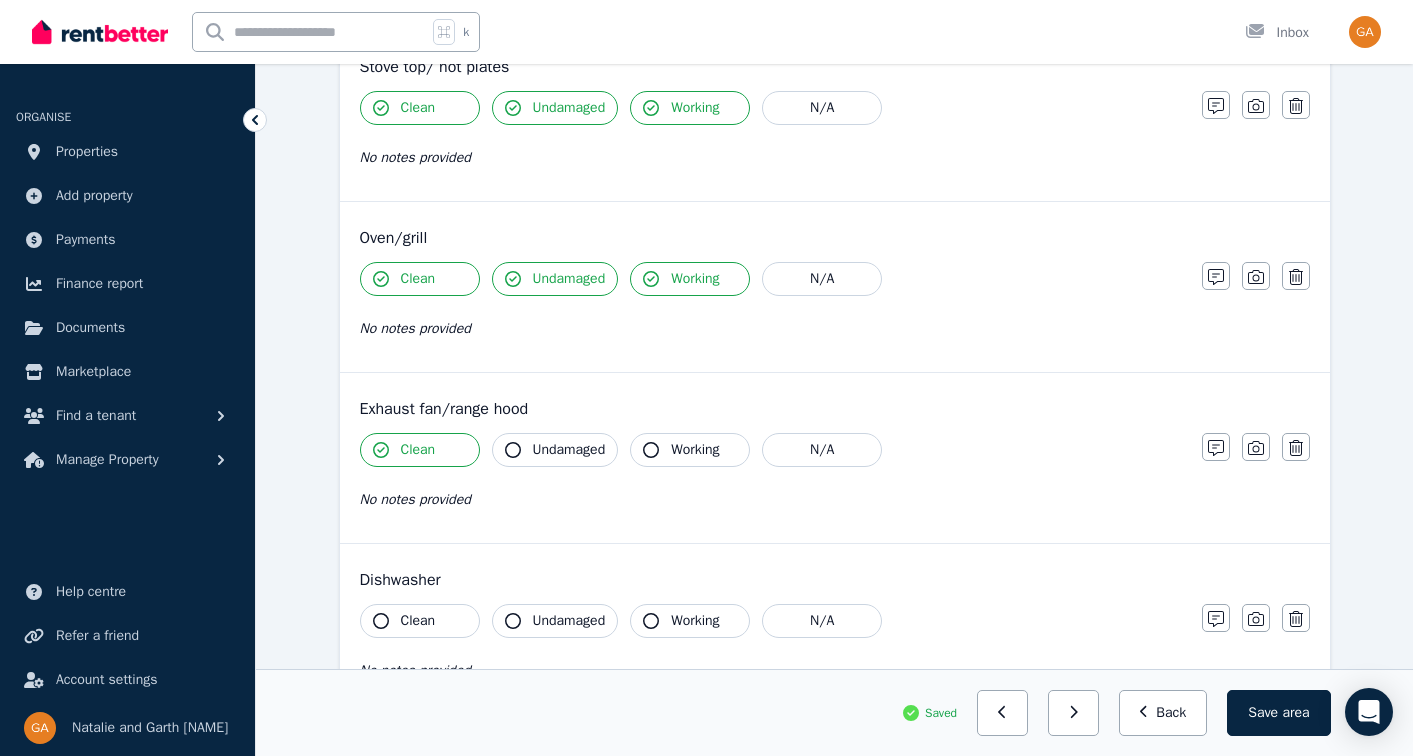 click on "Clean" at bounding box center (420, 450) 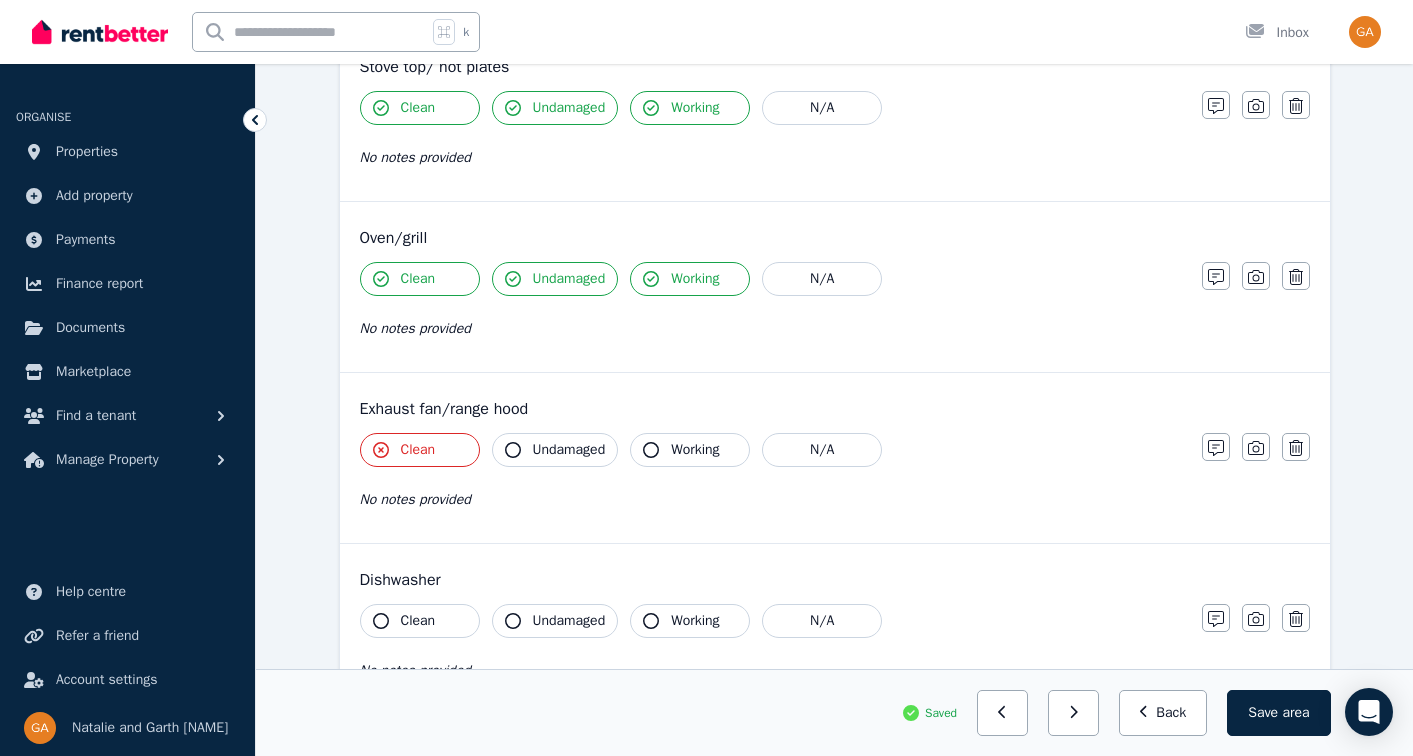 click 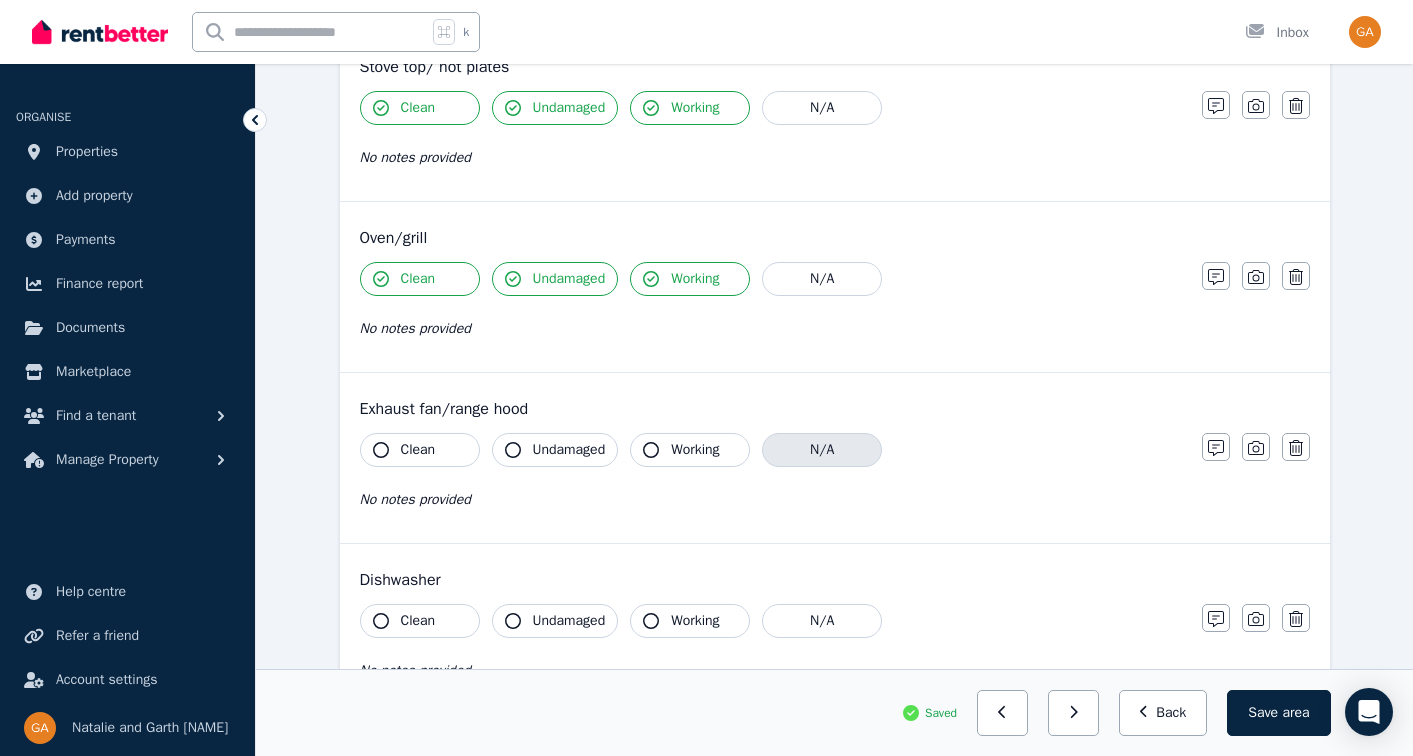 click on "N/A" at bounding box center [822, 450] 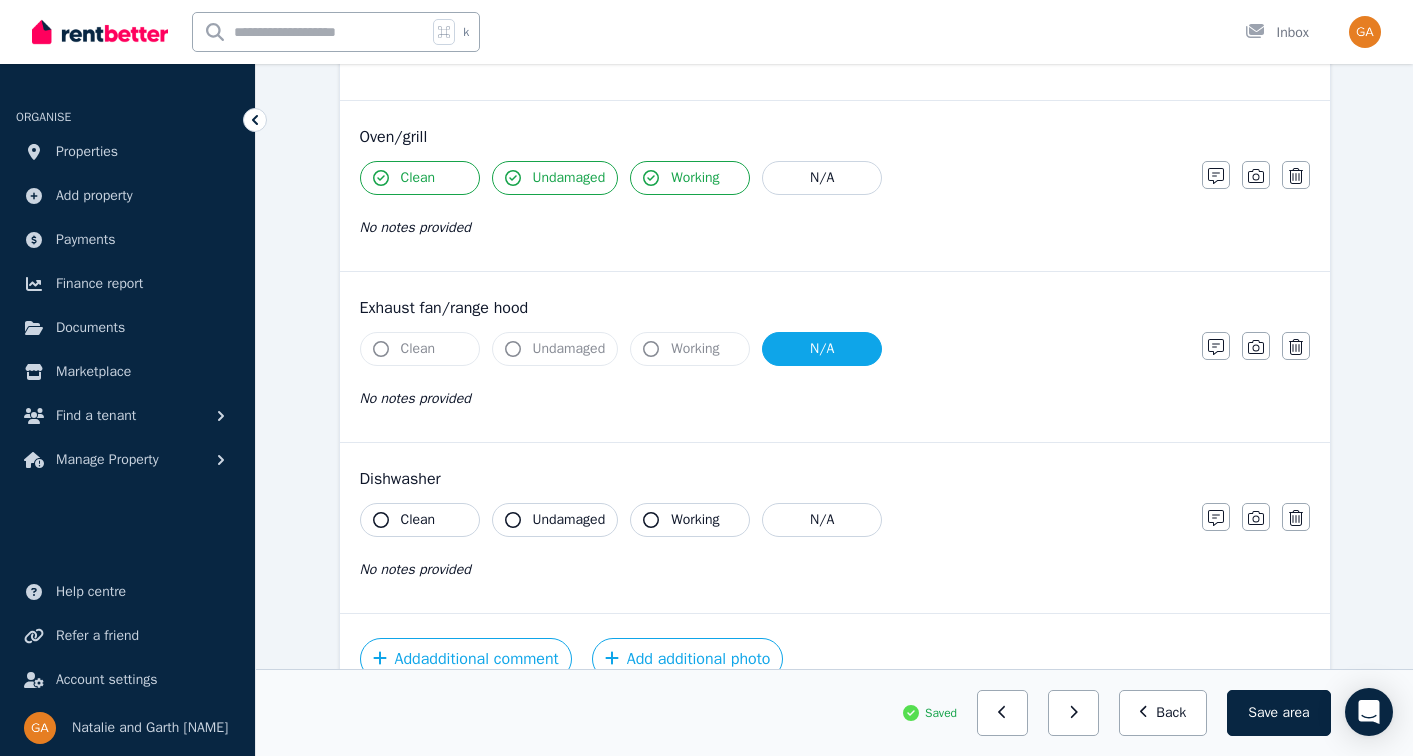 scroll, scrollTop: 2305, scrollLeft: 0, axis: vertical 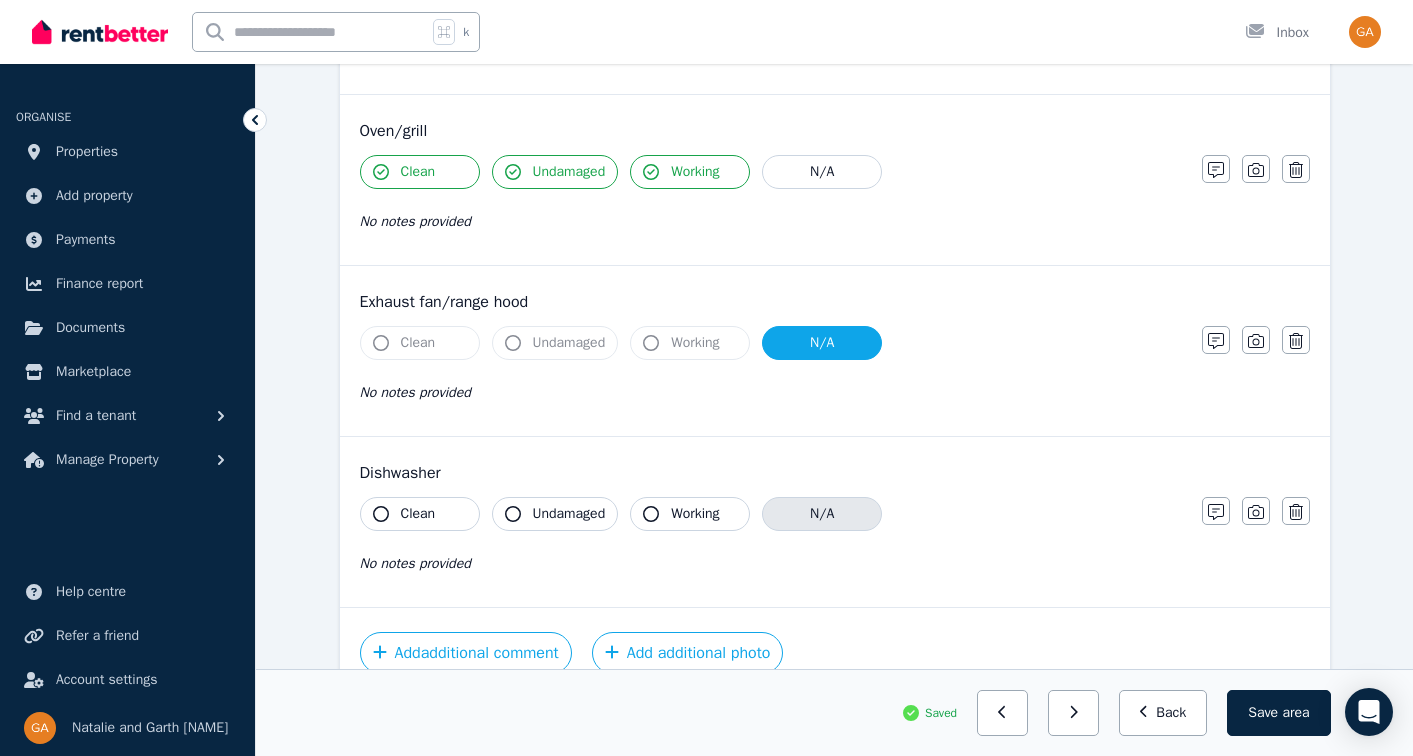 click on "N/A" at bounding box center (822, 514) 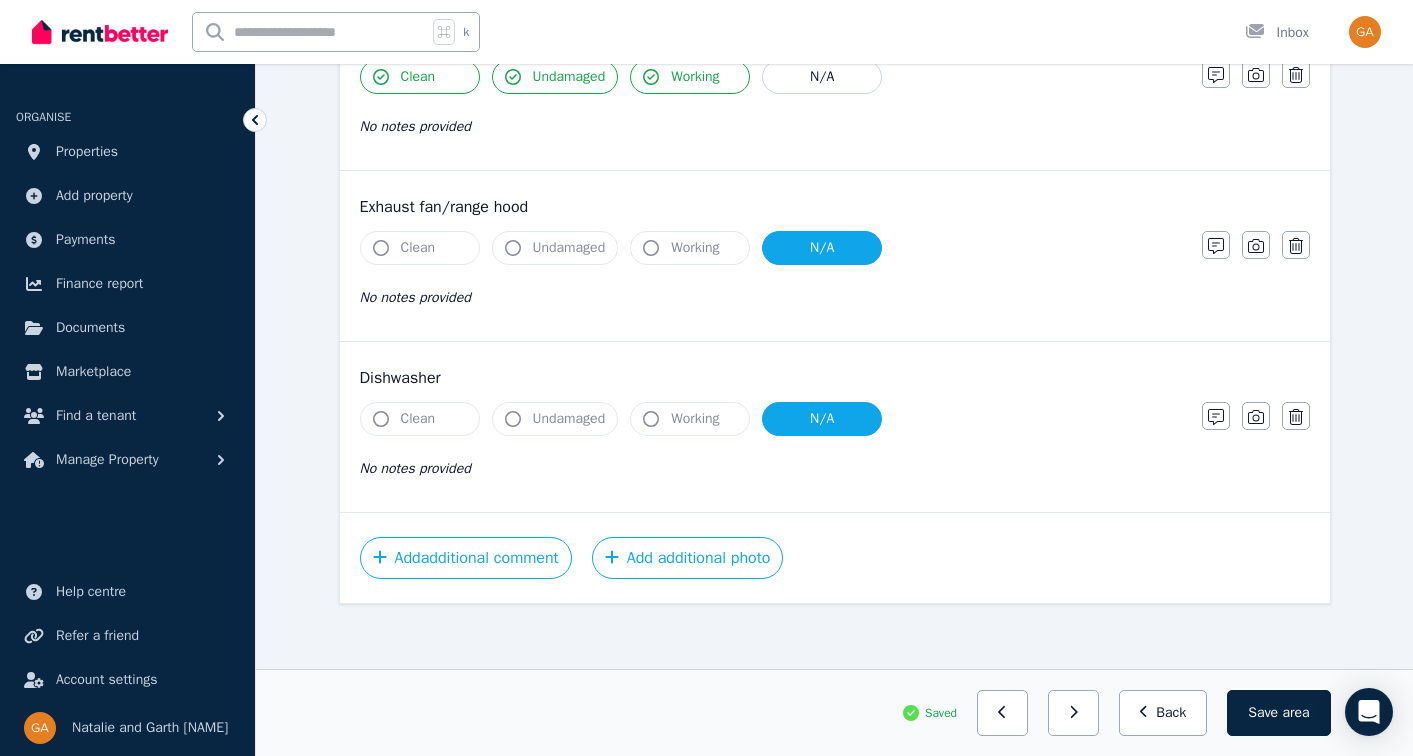 scroll, scrollTop: 2401, scrollLeft: 0, axis: vertical 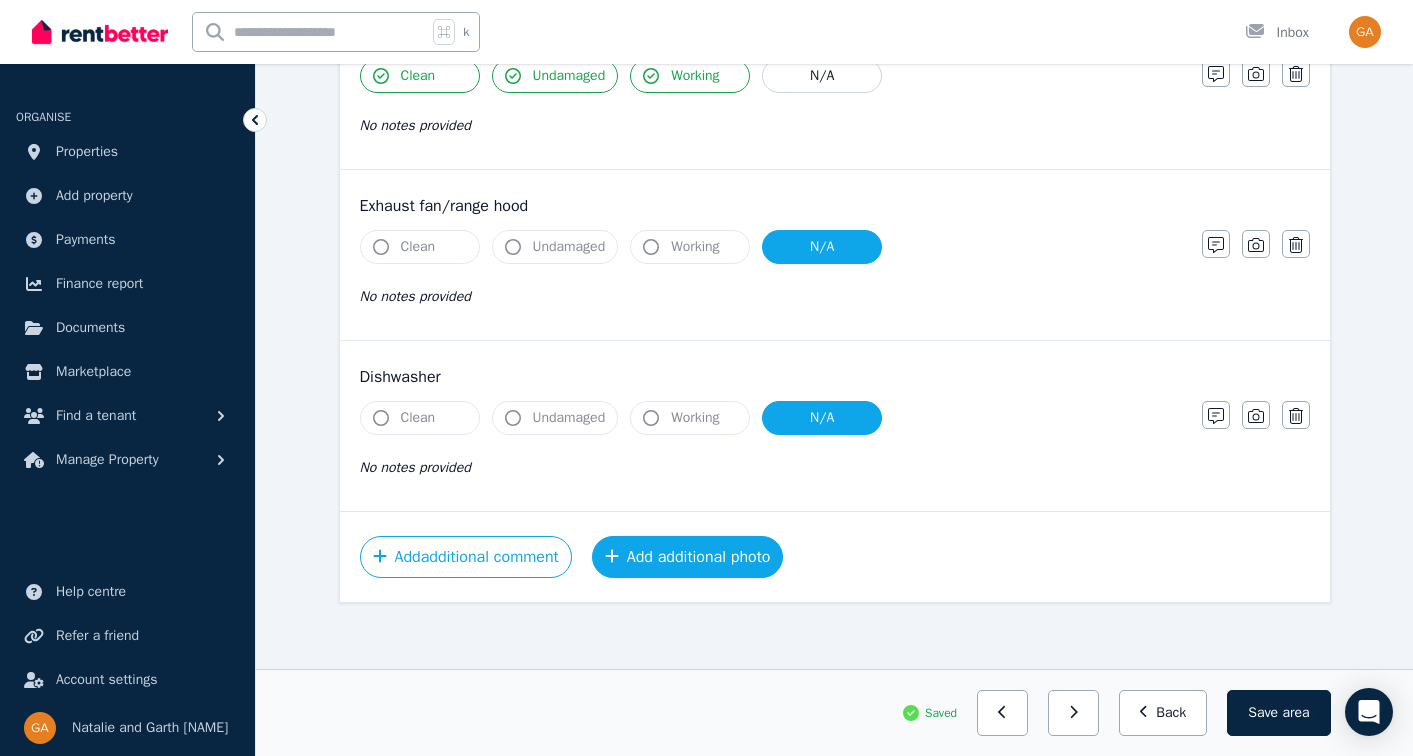 click on "Add additional photo" at bounding box center [688, 557] 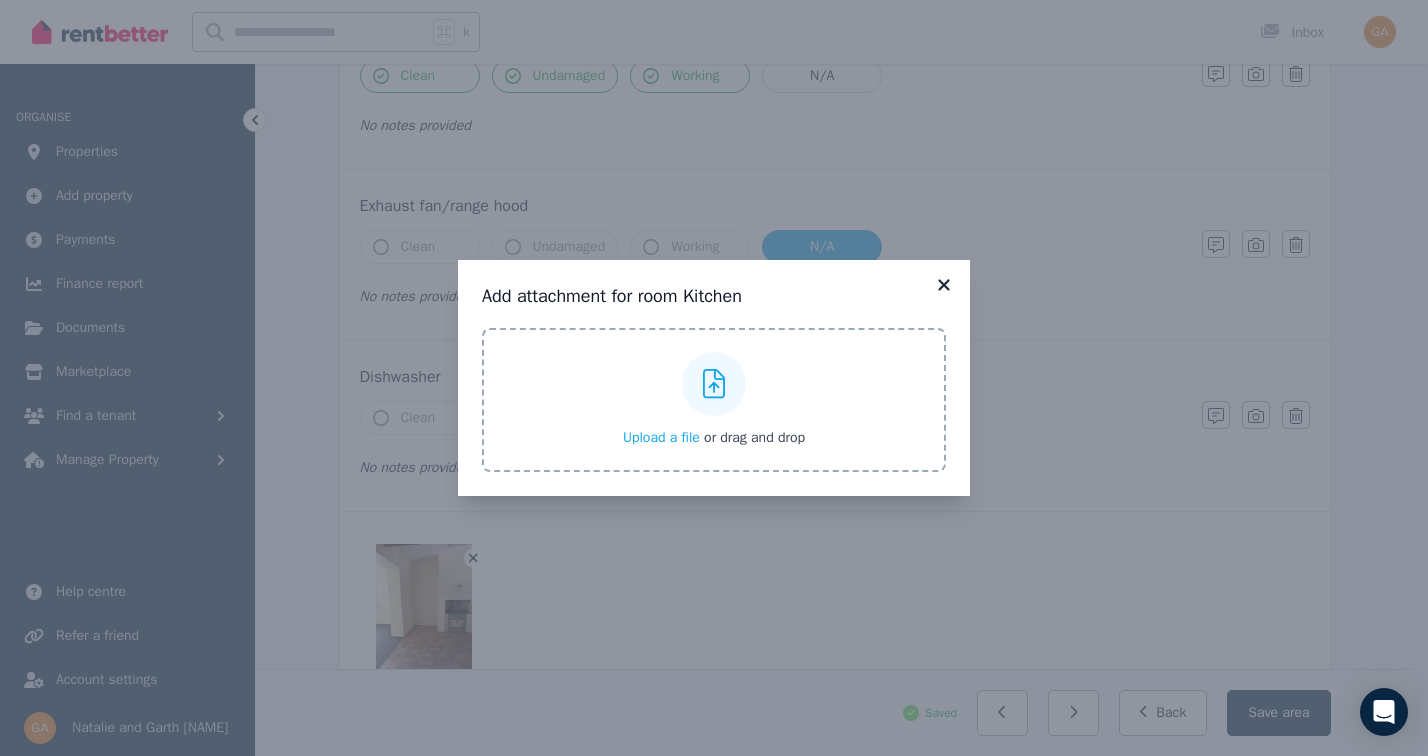 click 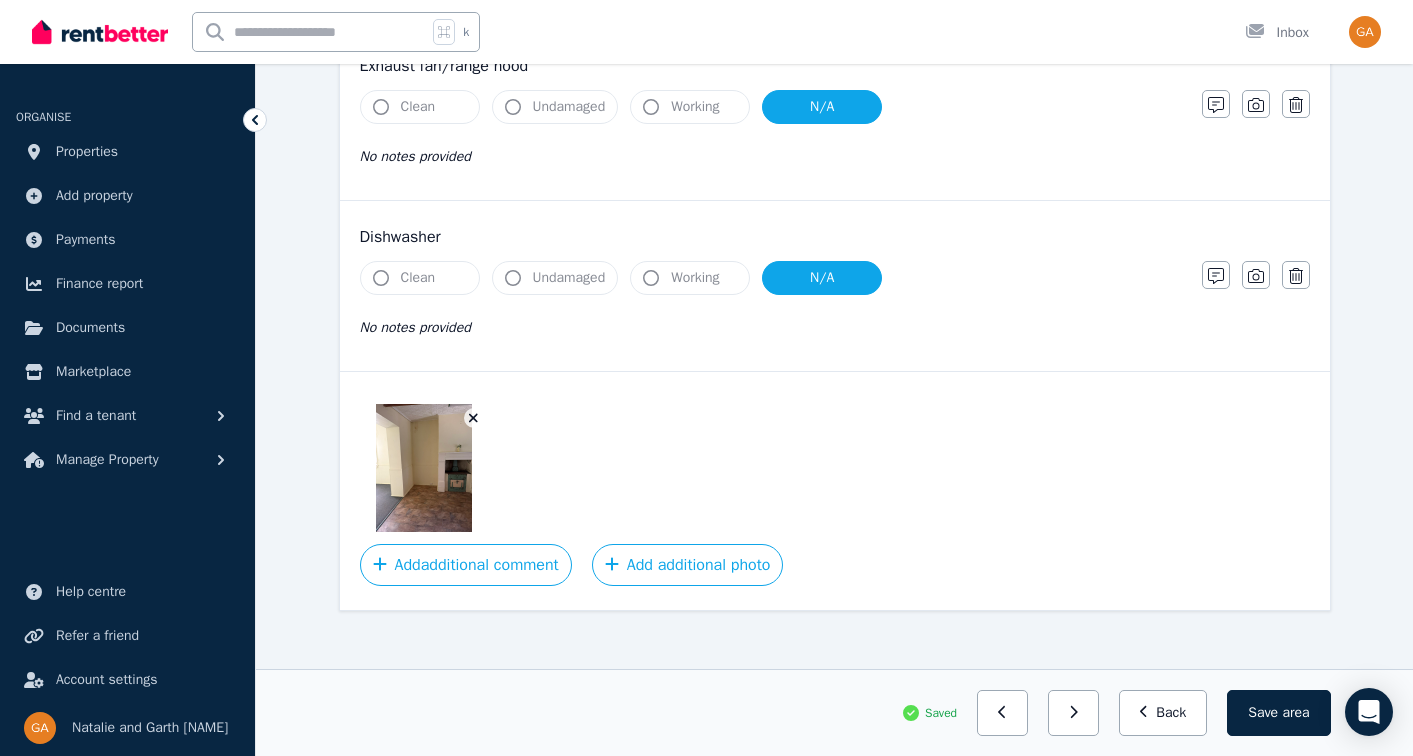 scroll, scrollTop: 2555, scrollLeft: 0, axis: vertical 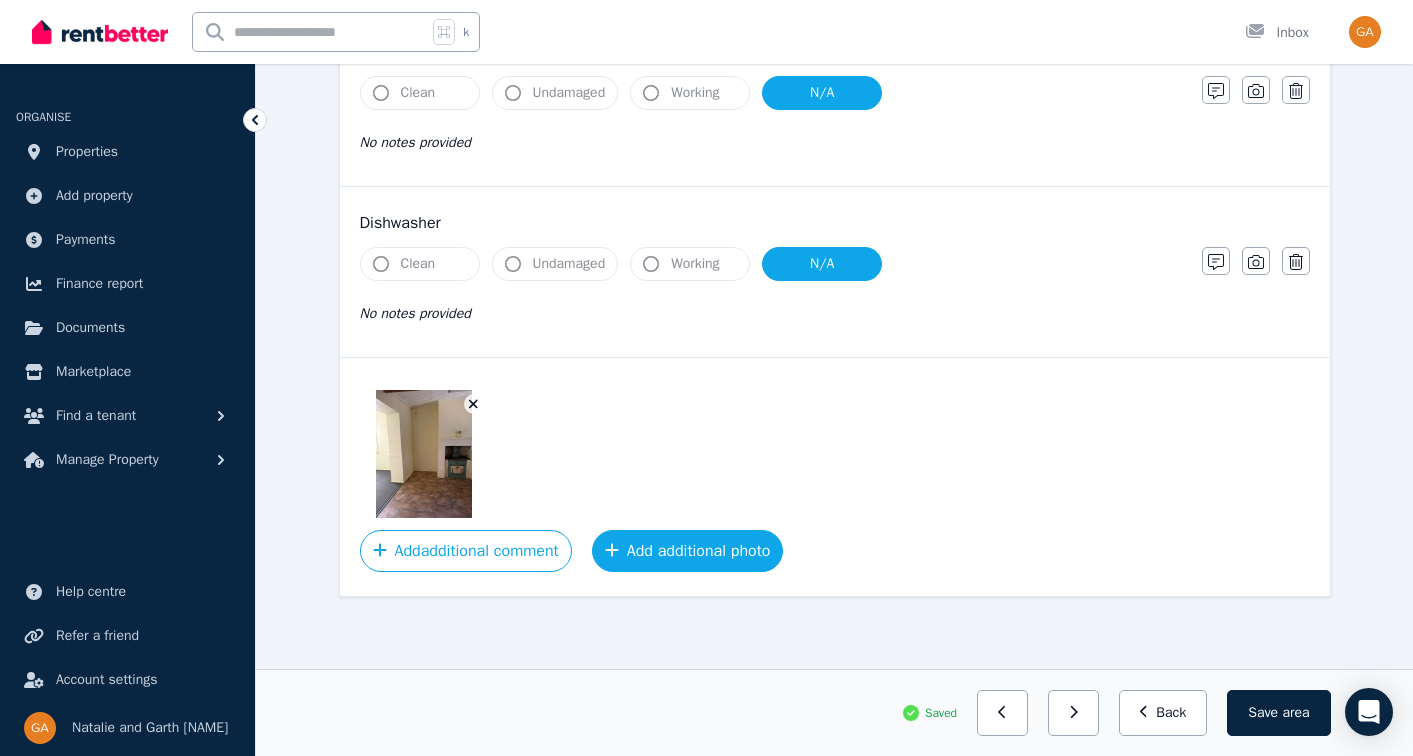 click on "Add additional photo" at bounding box center (688, 551) 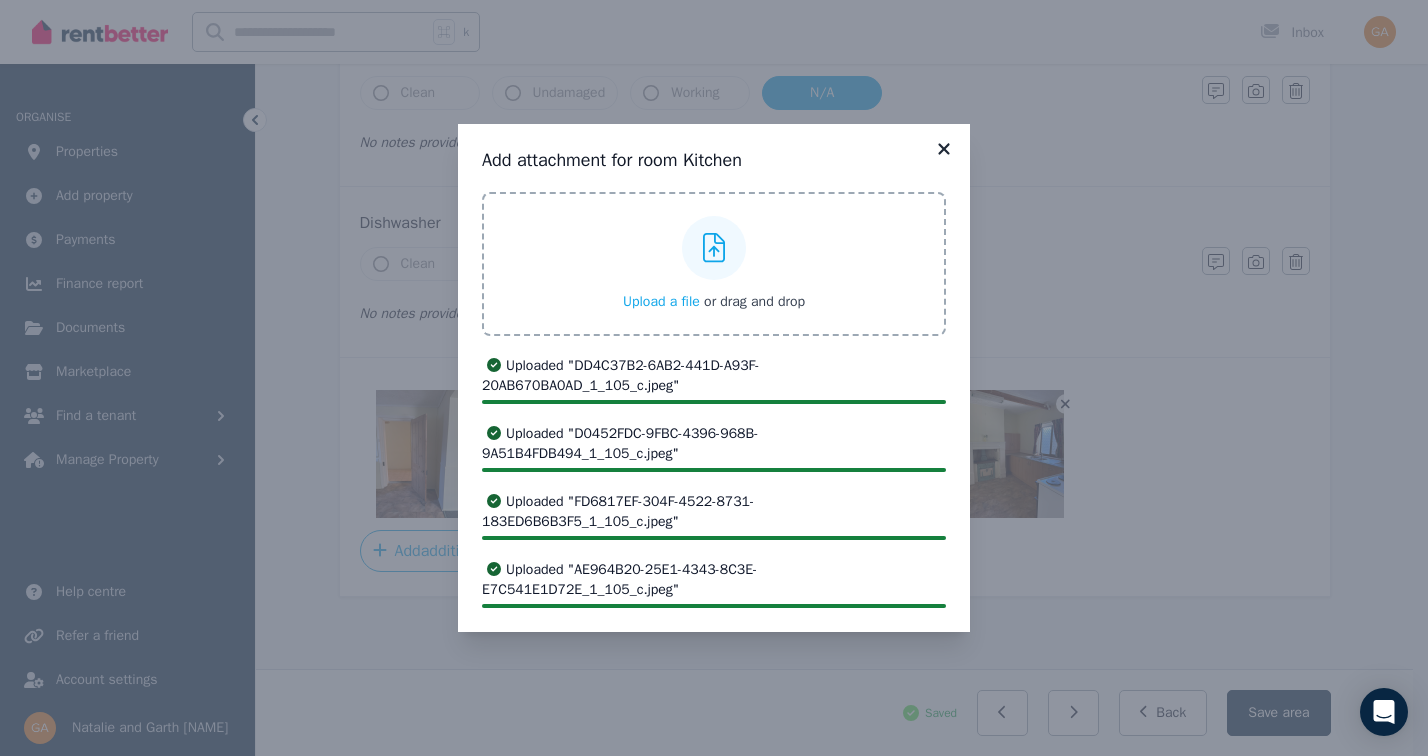 click 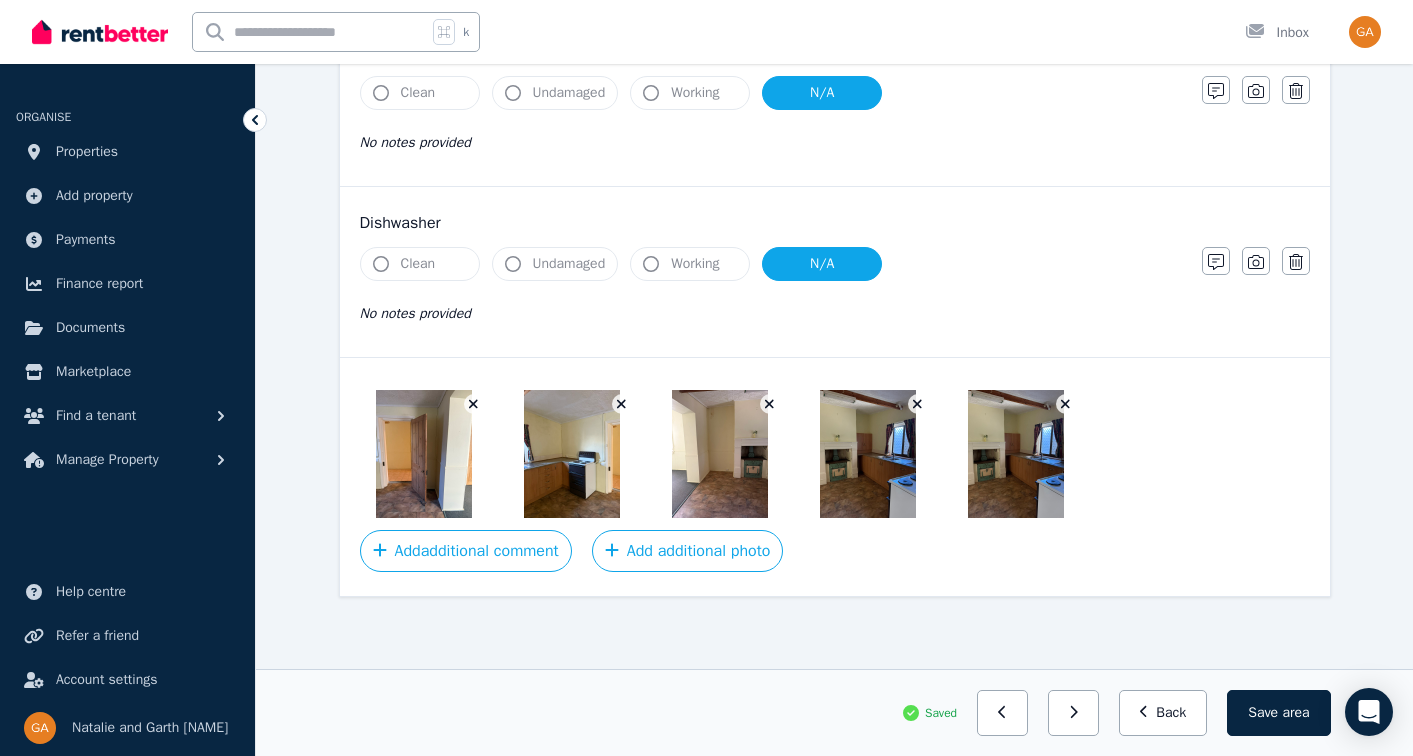 click 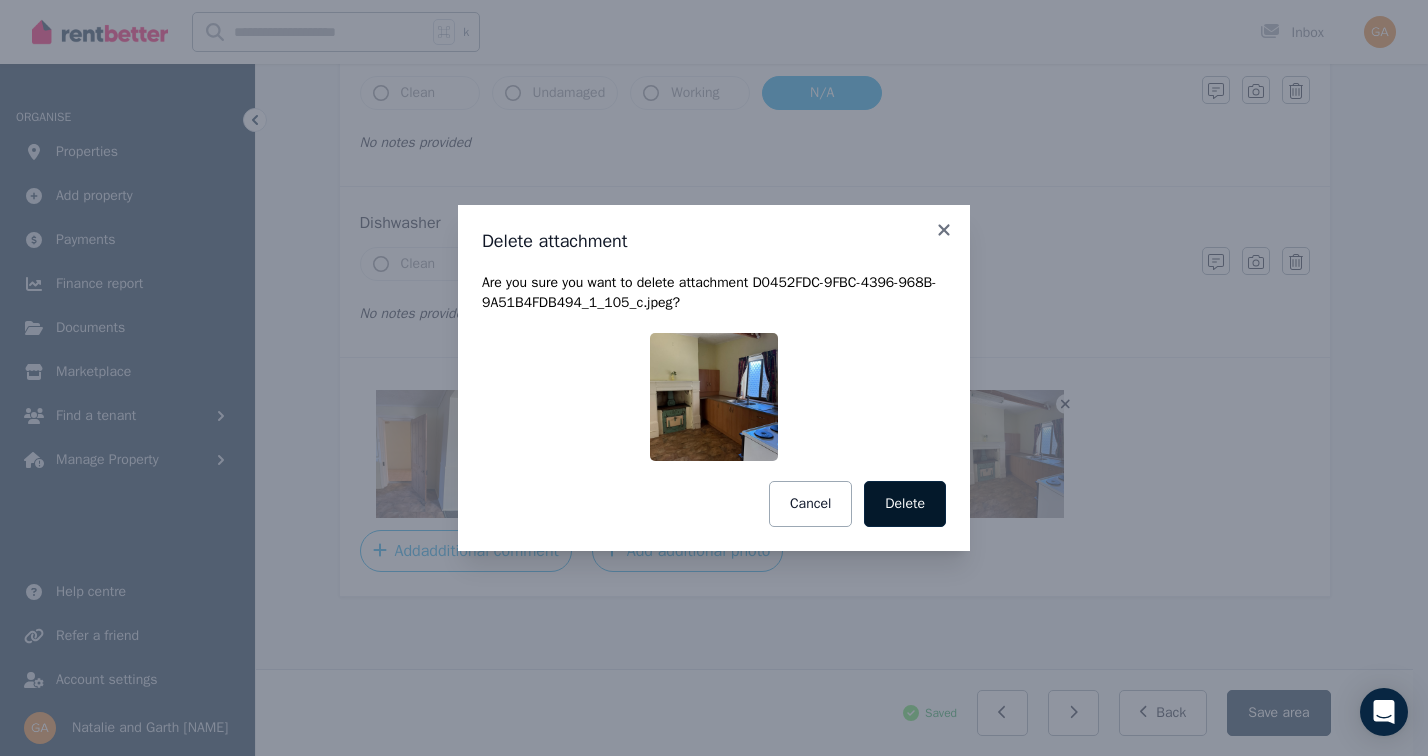 click on "Delete" at bounding box center (905, 504) 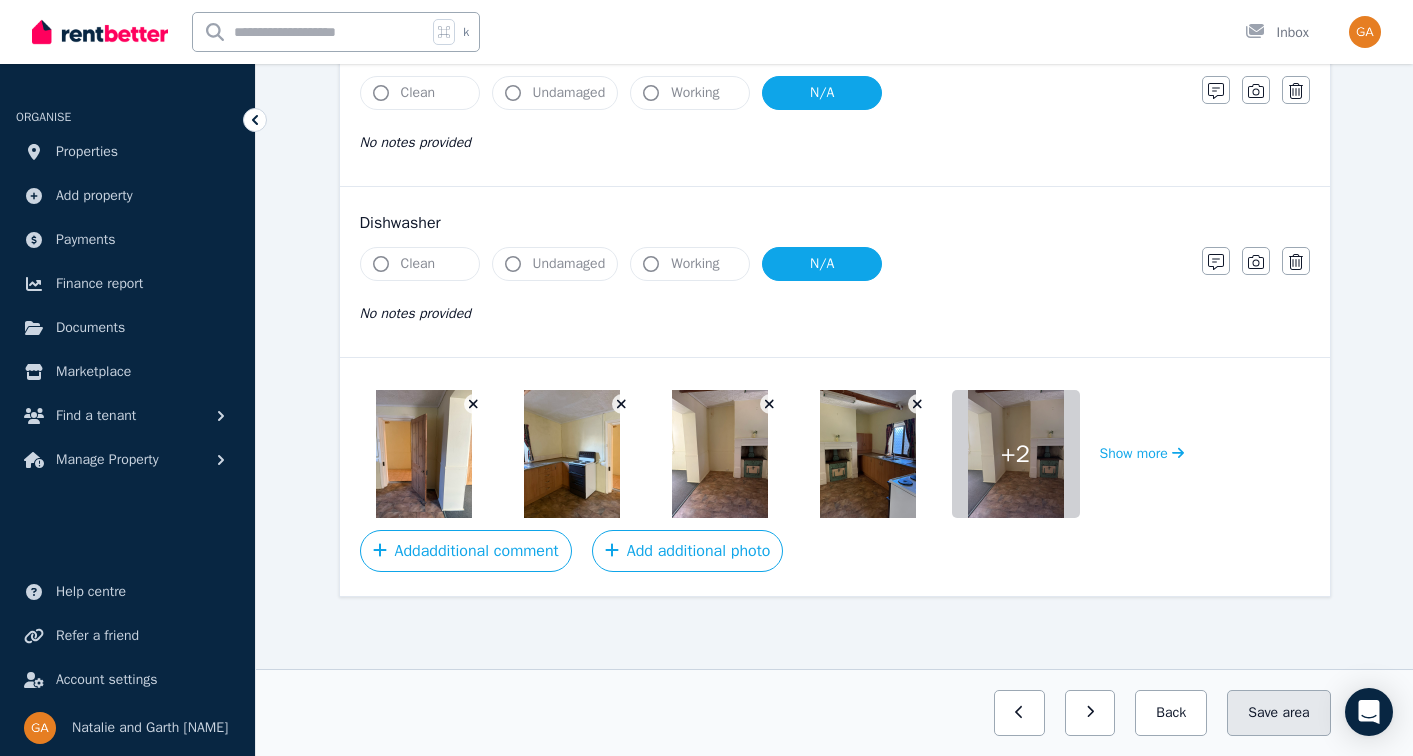 click on "Save   area" at bounding box center (1278, 713) 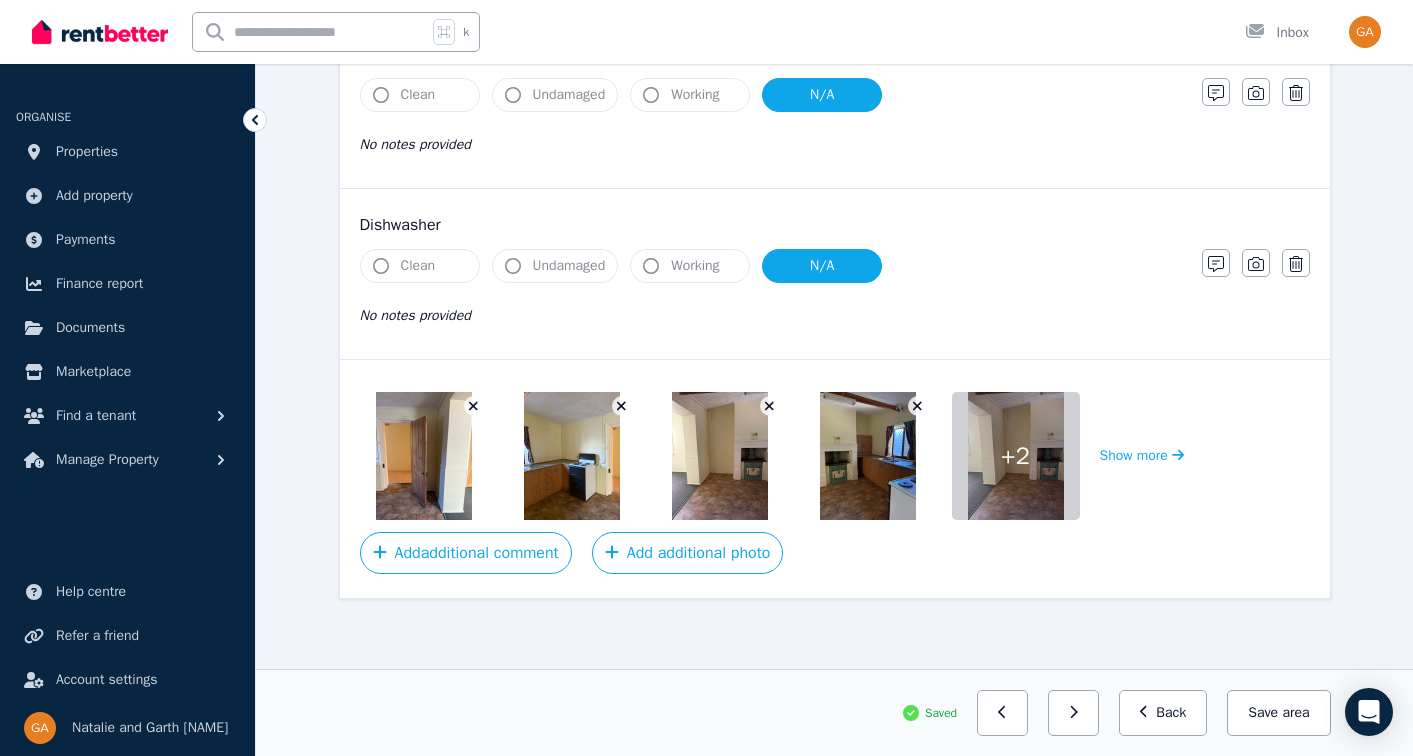 scroll, scrollTop: 2555, scrollLeft: 0, axis: vertical 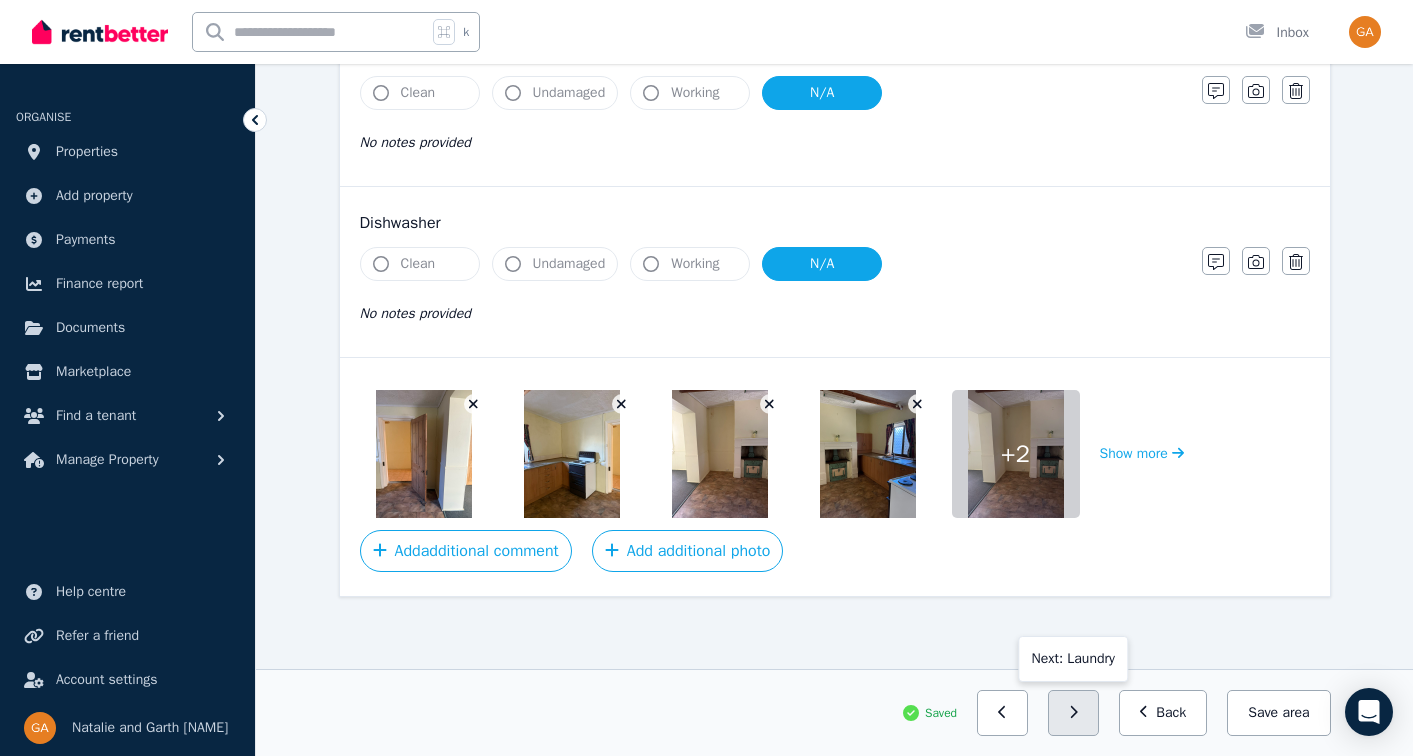click at bounding box center [1073, 713] 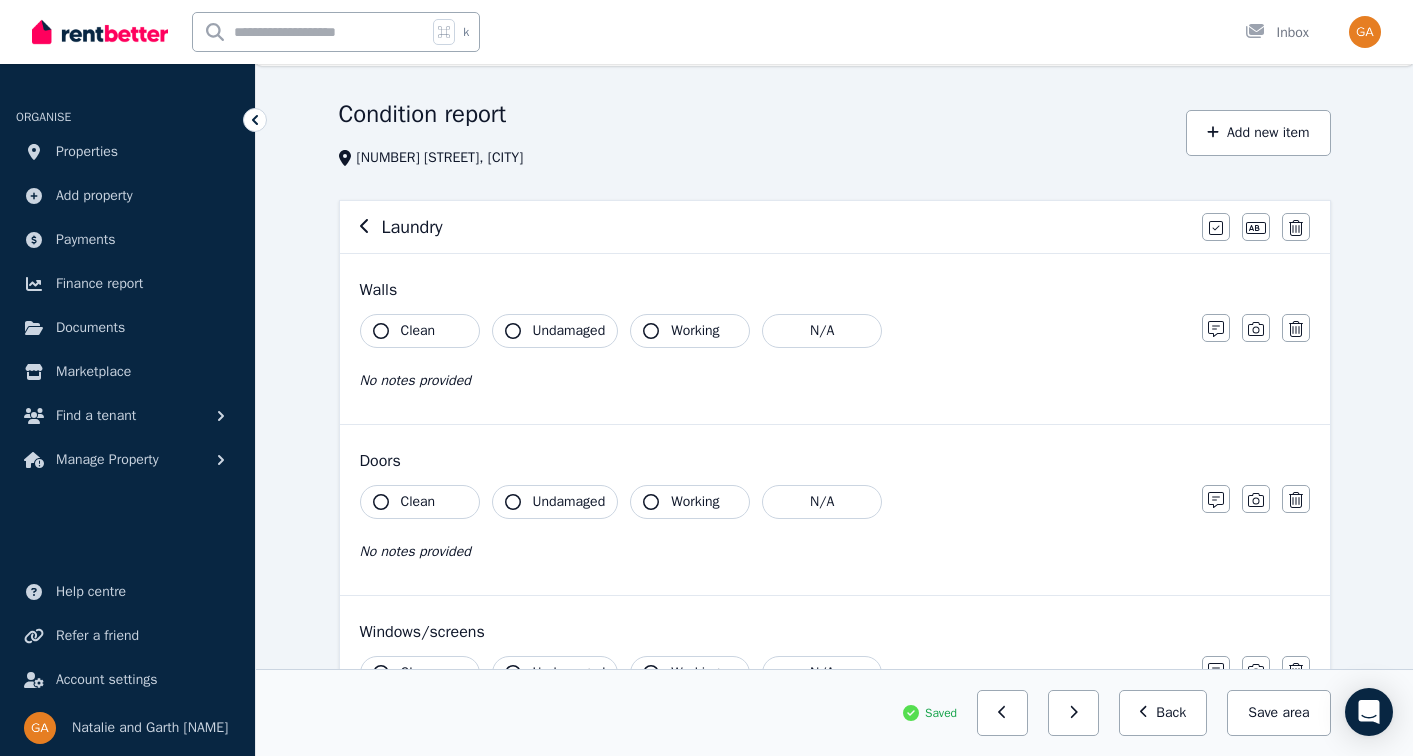 scroll, scrollTop: 56, scrollLeft: 0, axis: vertical 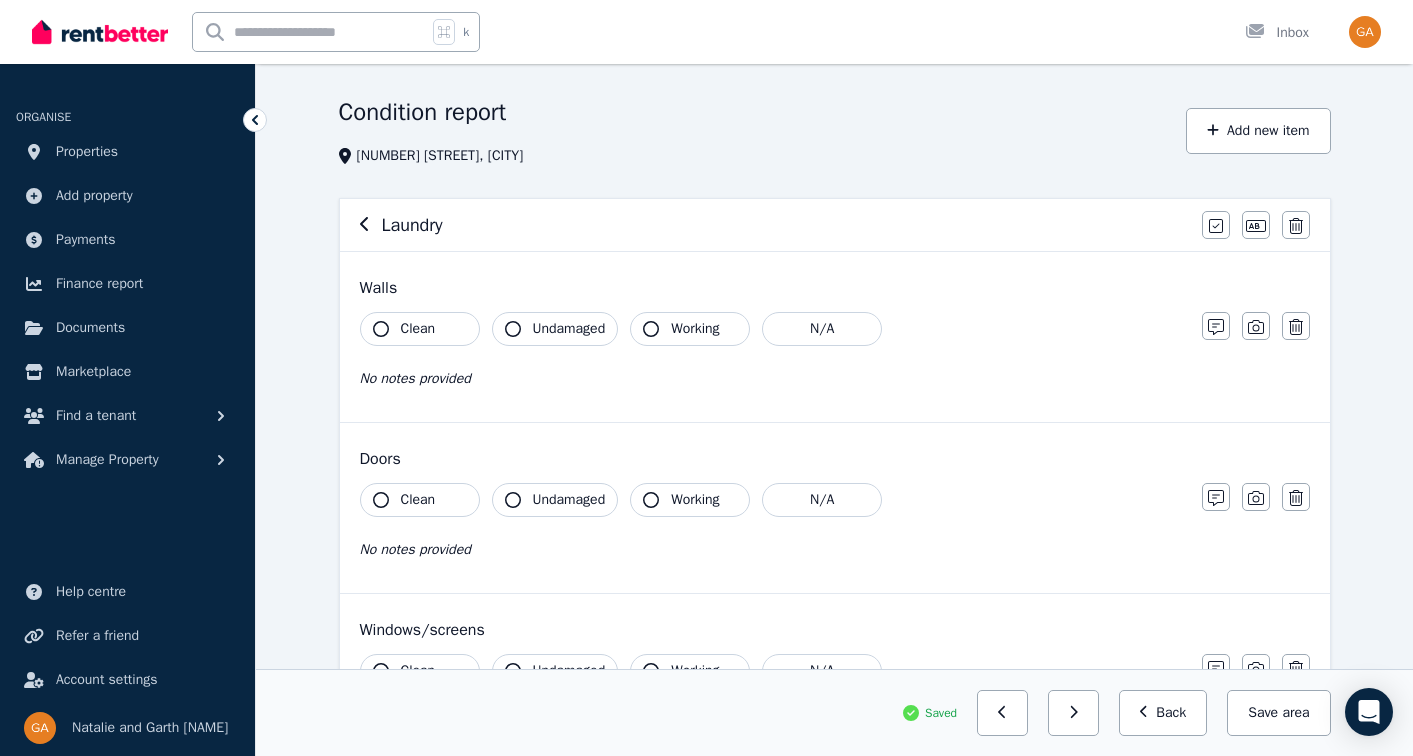 click on "Clean" at bounding box center (418, 329) 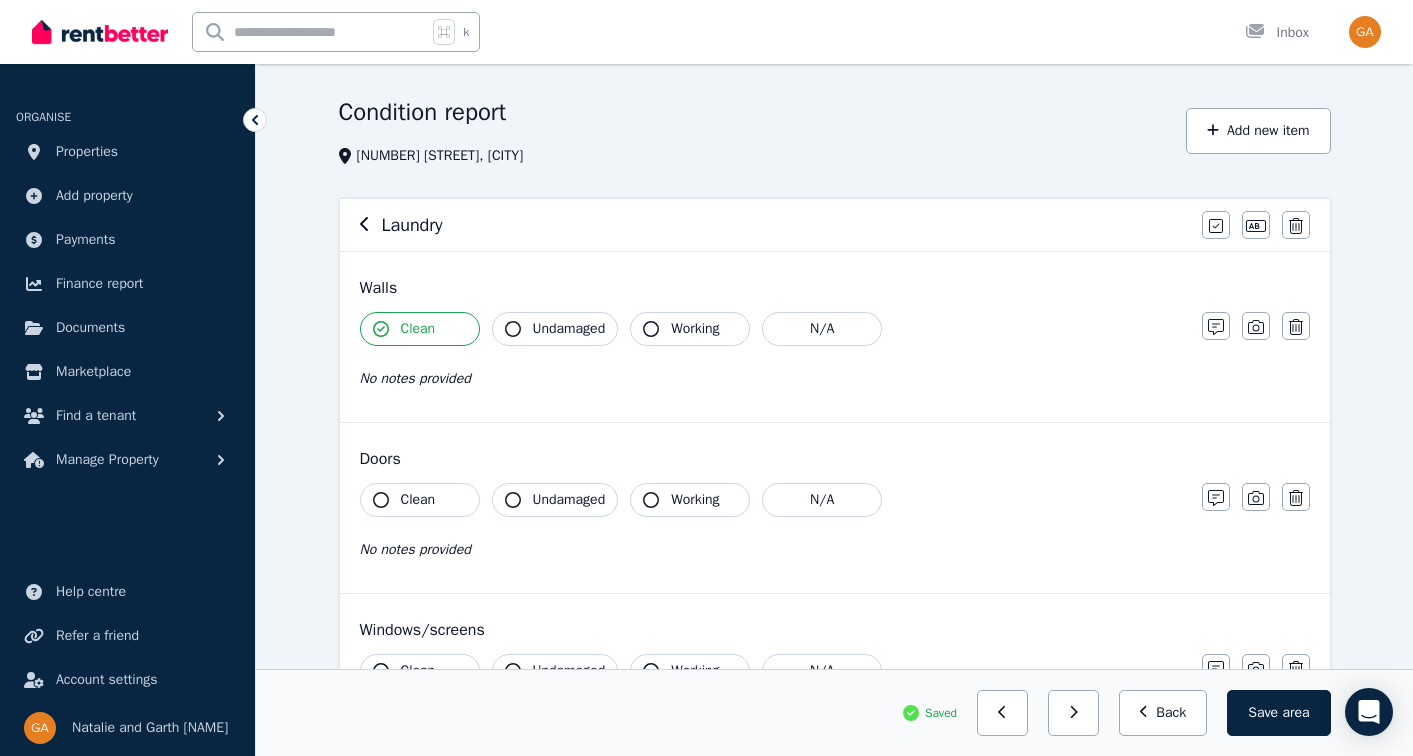 click on "Undamaged" at bounding box center [555, 329] 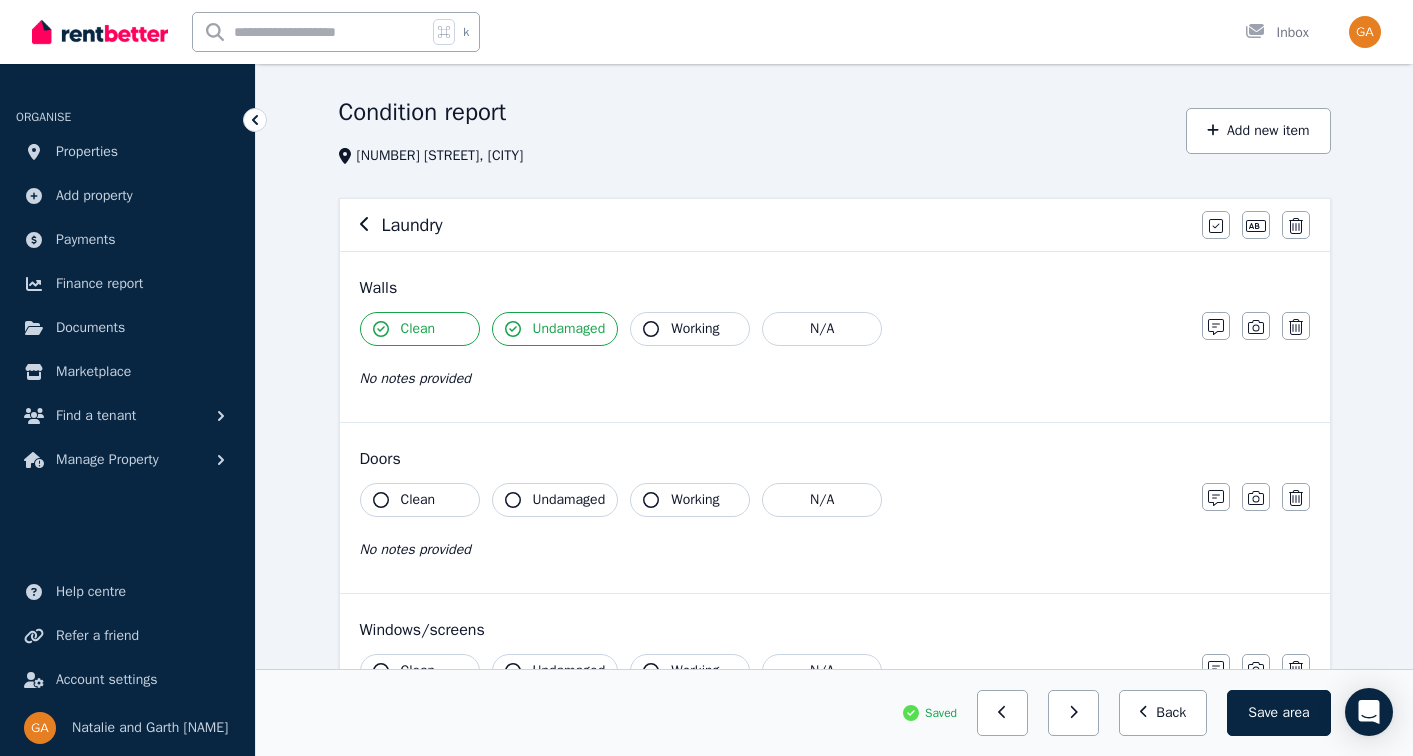 click on "Working" at bounding box center [695, 329] 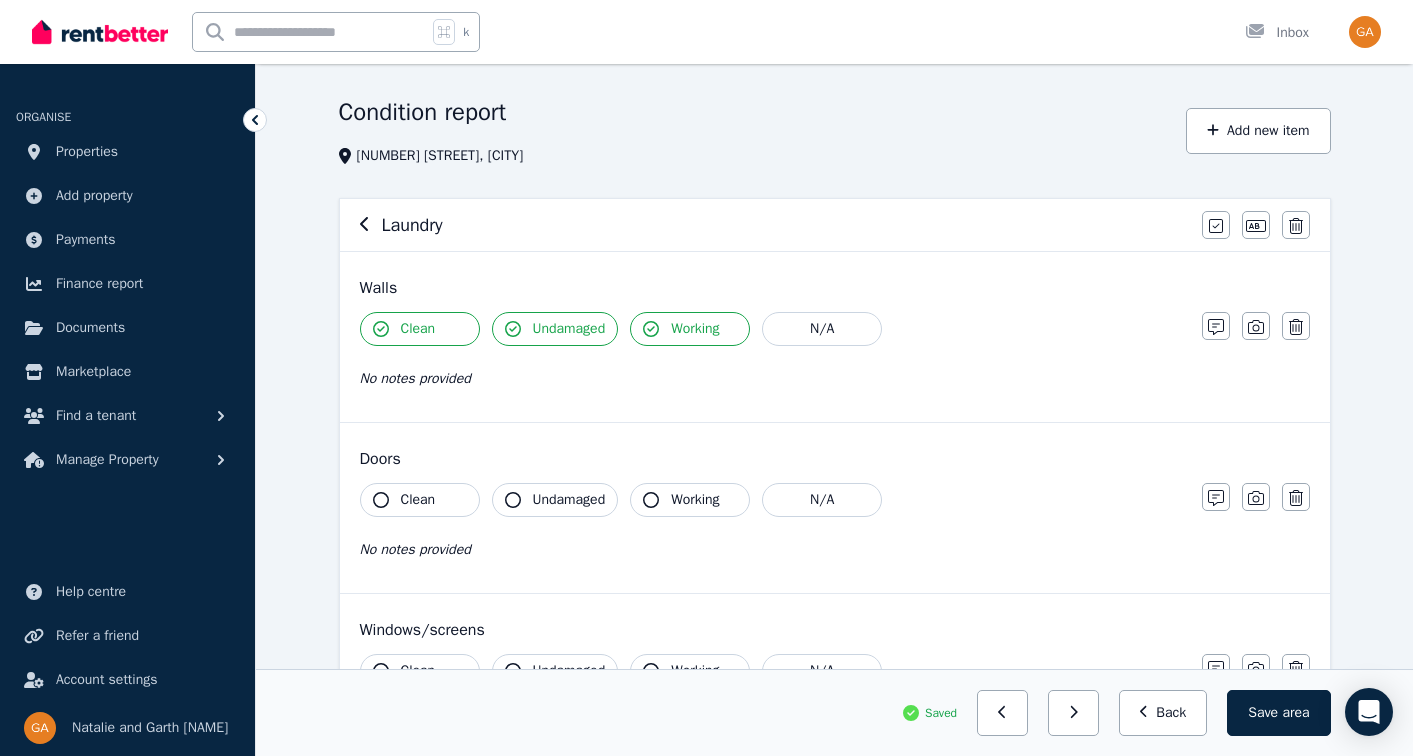 click on "Undamaged" at bounding box center (569, 329) 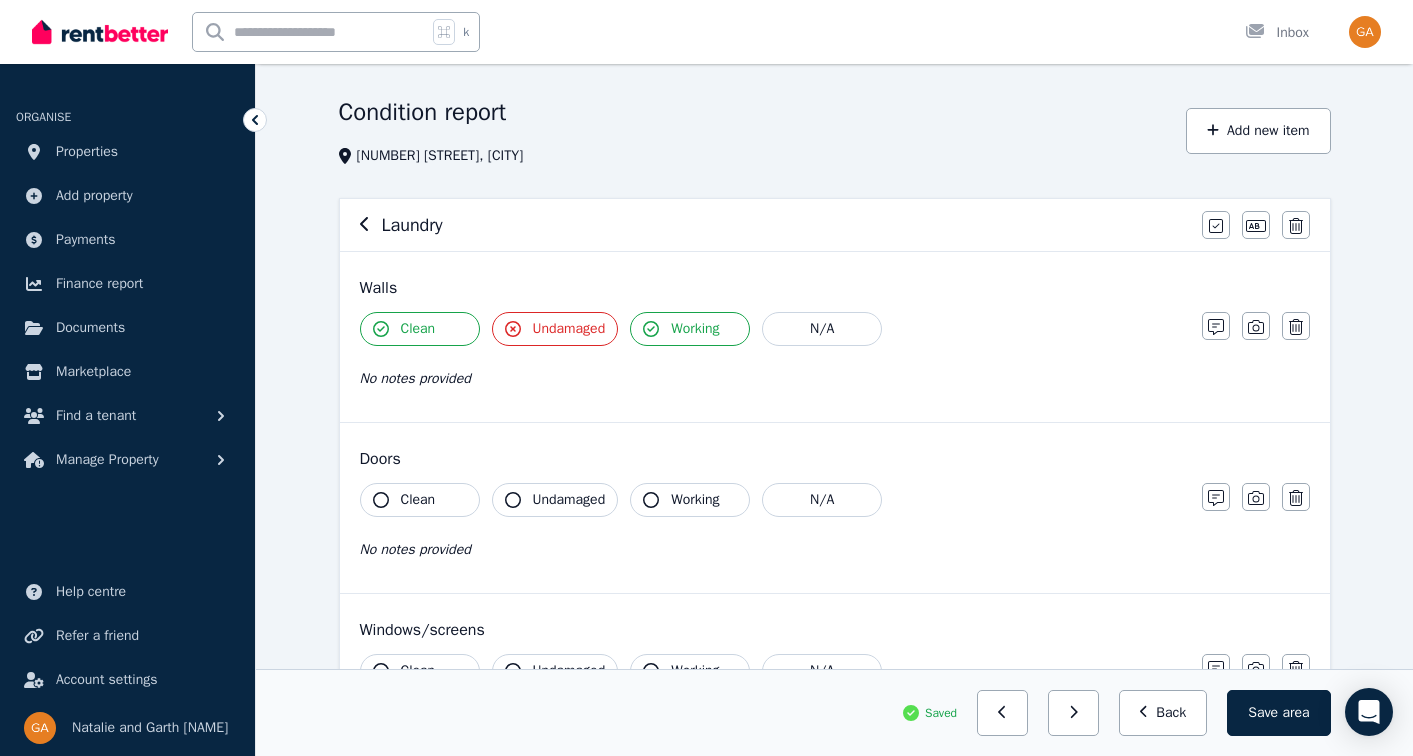 click on "Undamaged" at bounding box center [569, 329] 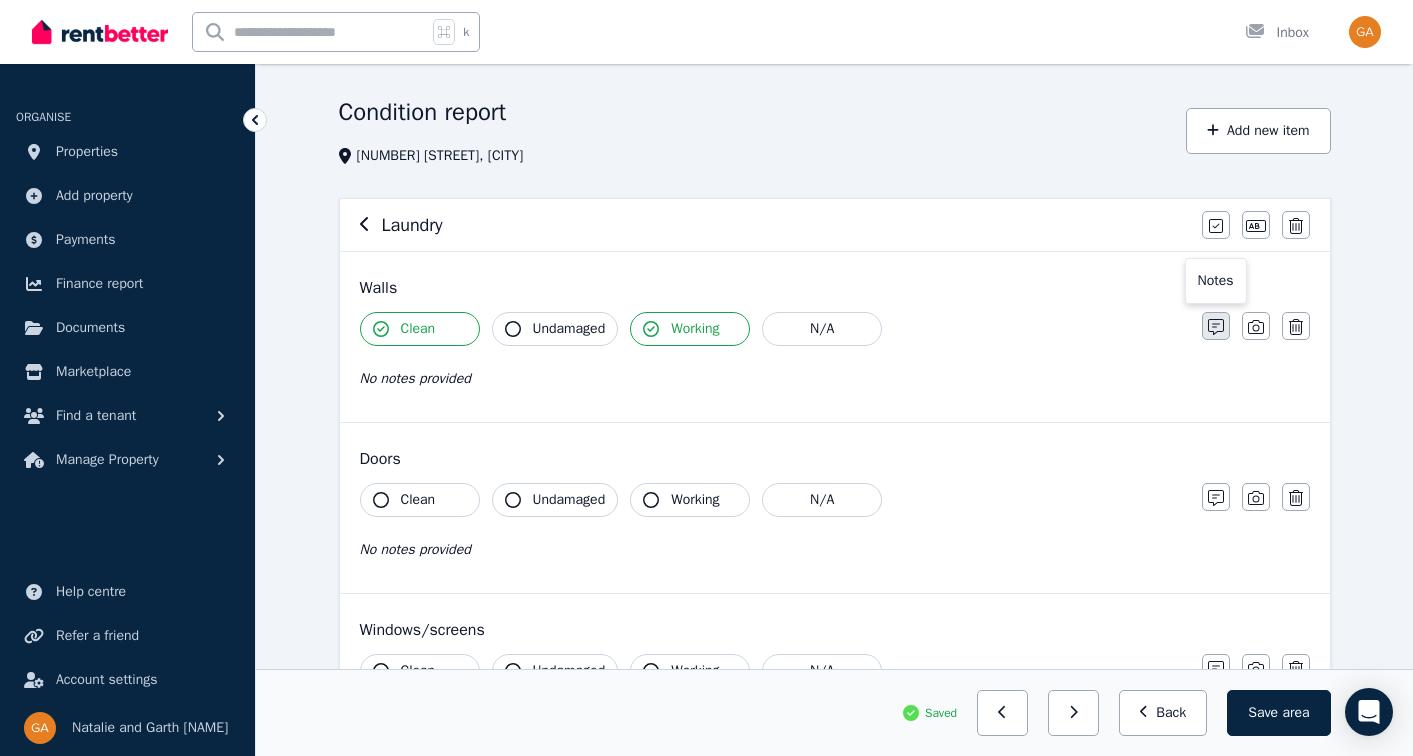 click 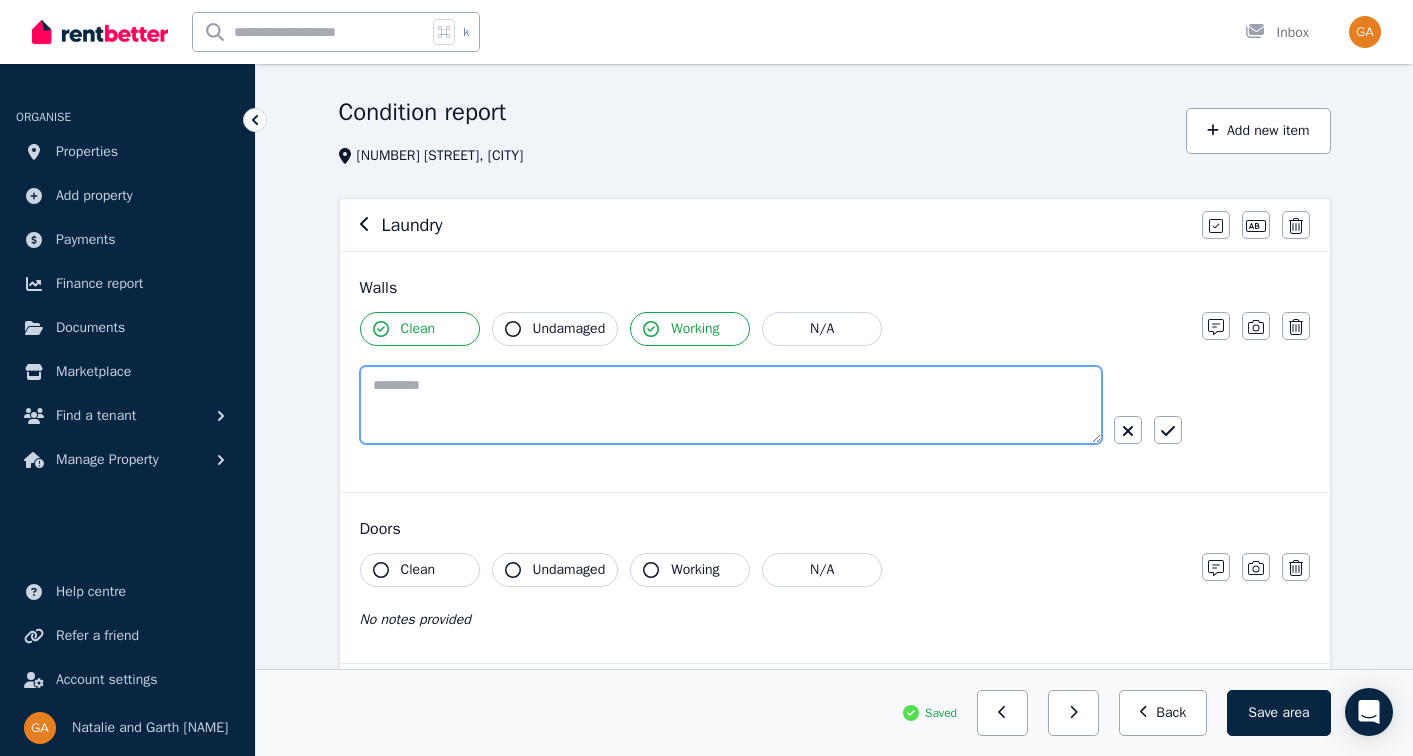 click at bounding box center [731, 405] 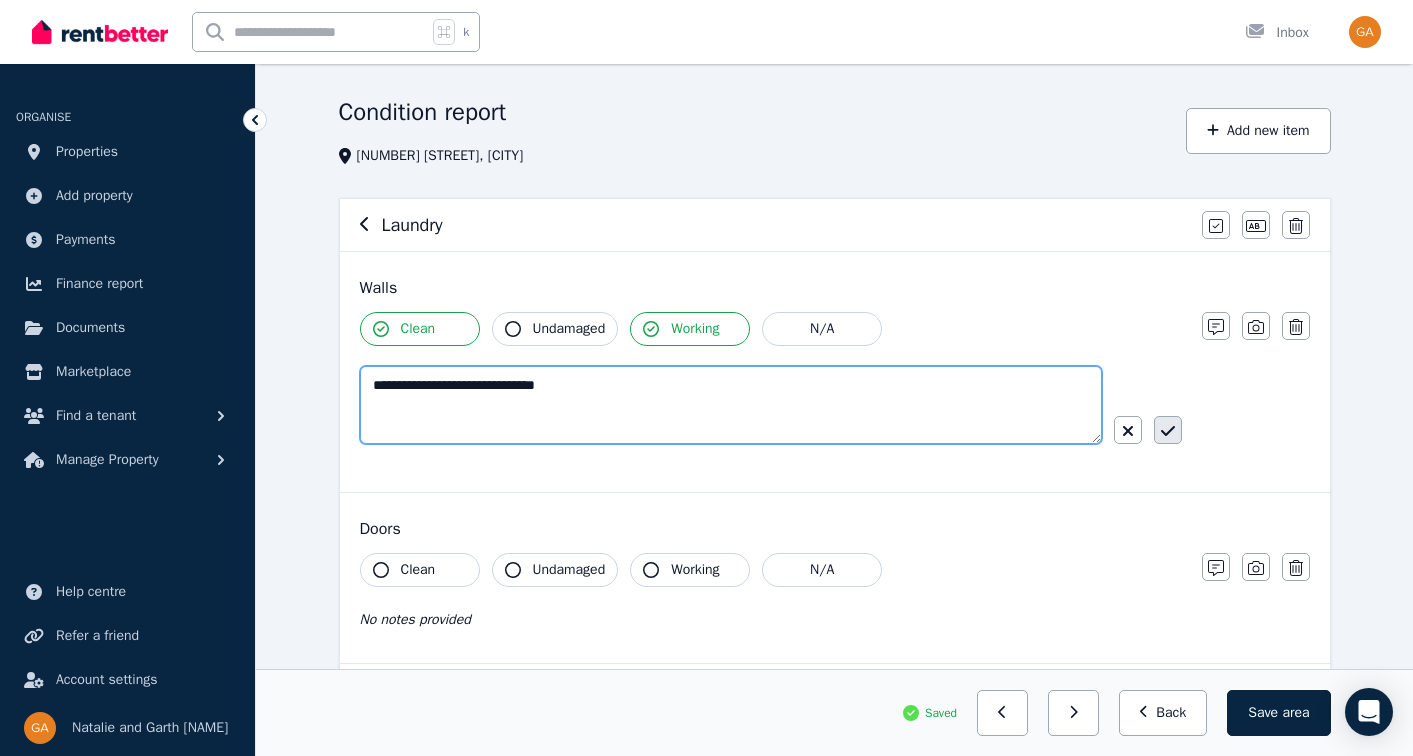 type on "**********" 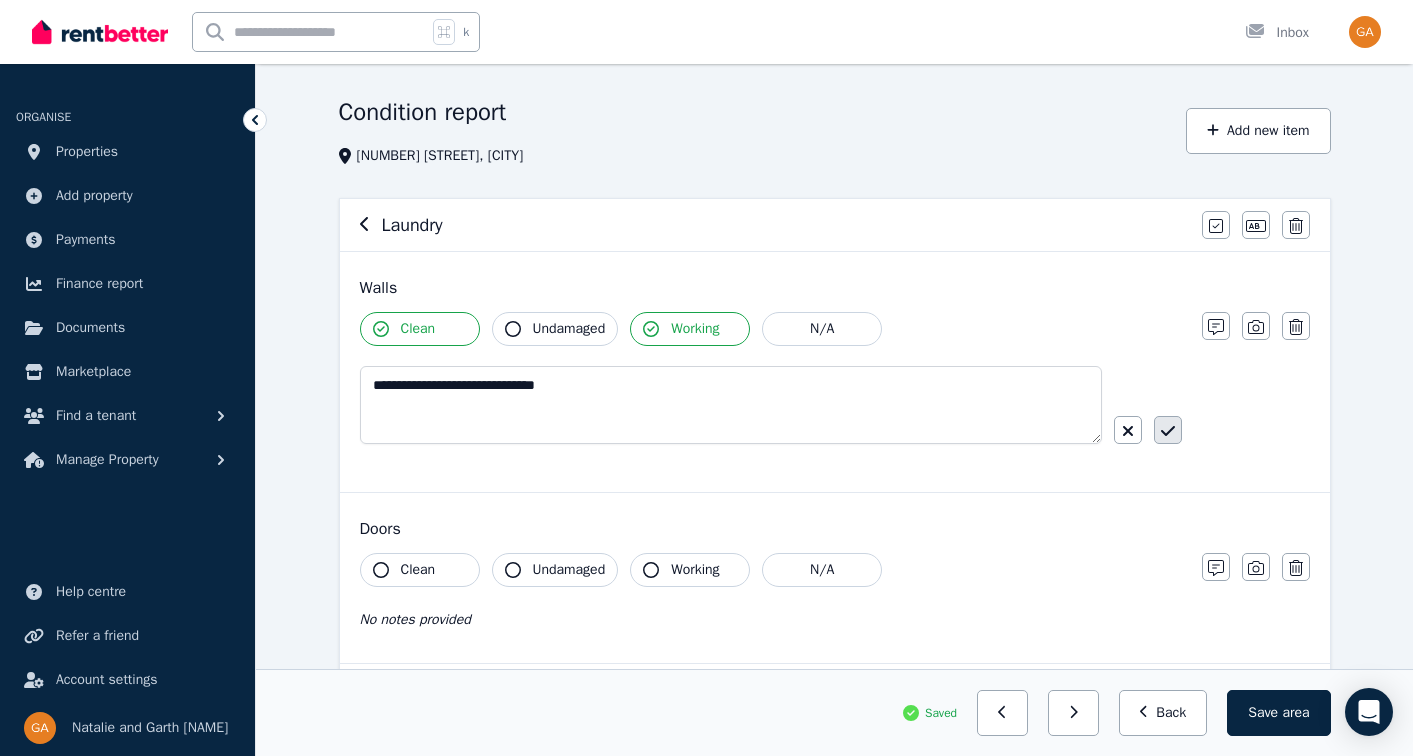 click 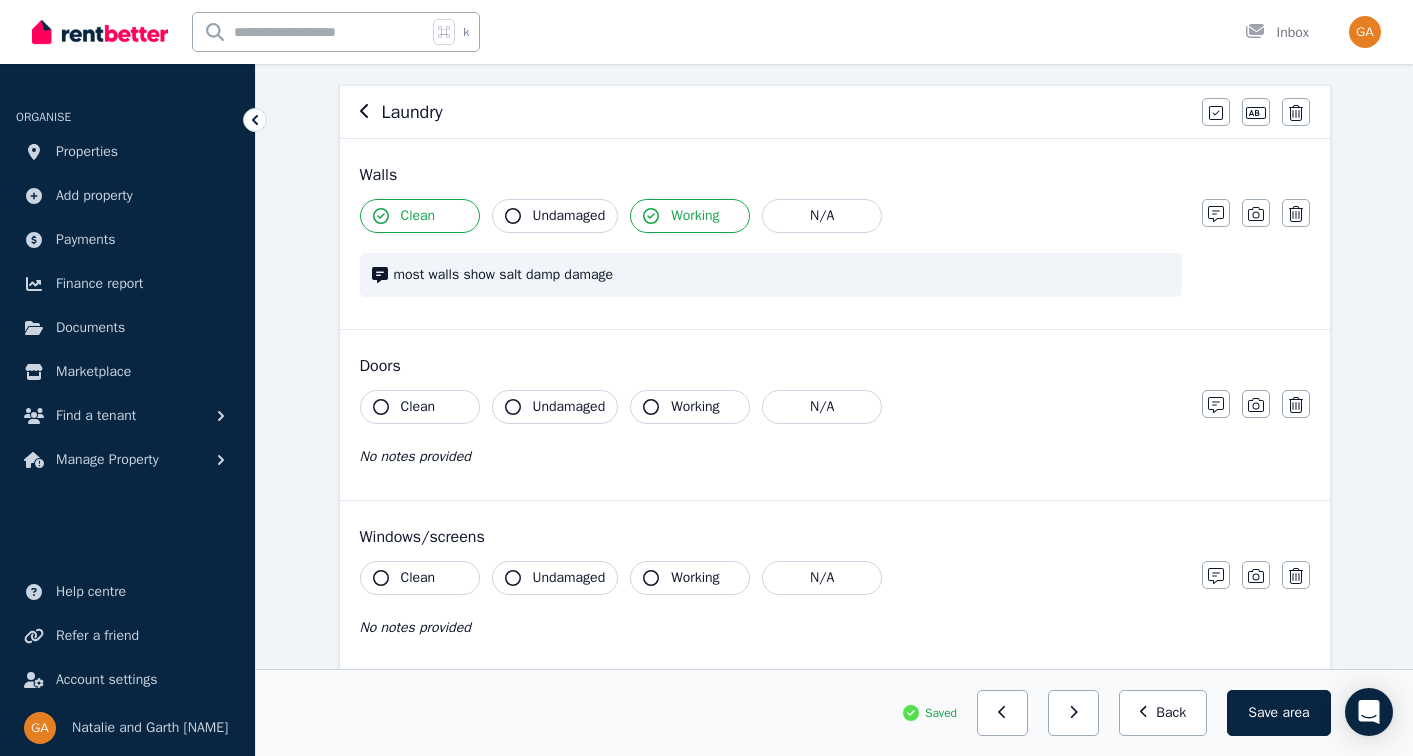 scroll, scrollTop: 189, scrollLeft: 0, axis: vertical 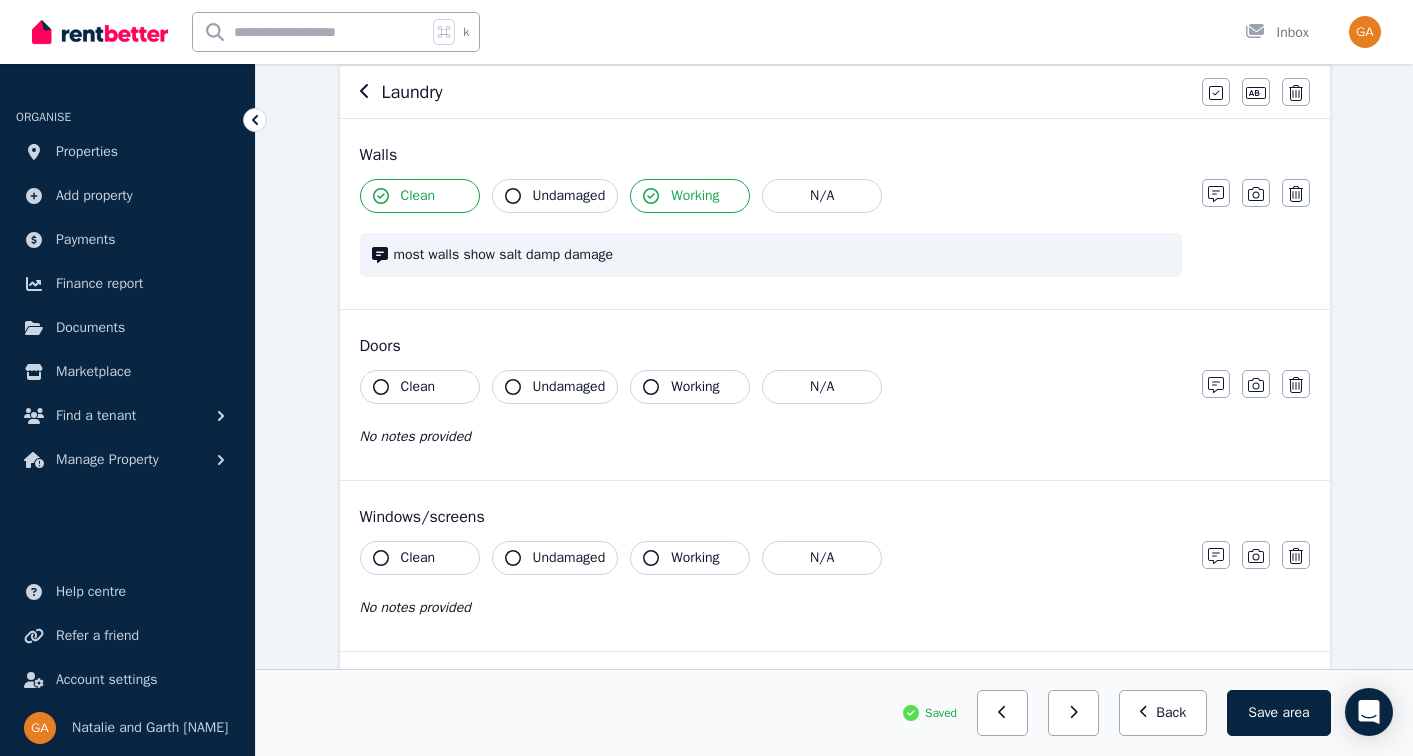 click on "Clean" at bounding box center (418, 387) 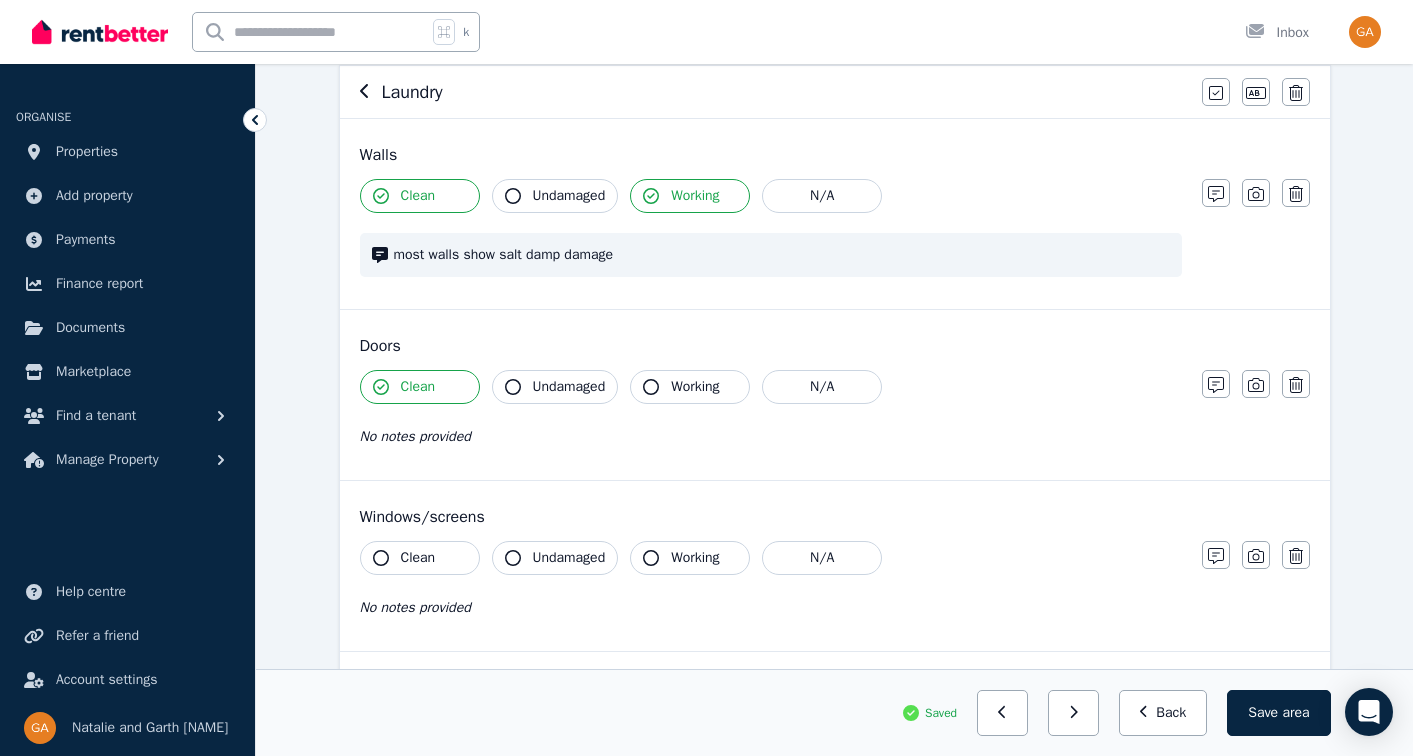 click on "Undamaged" at bounding box center [569, 387] 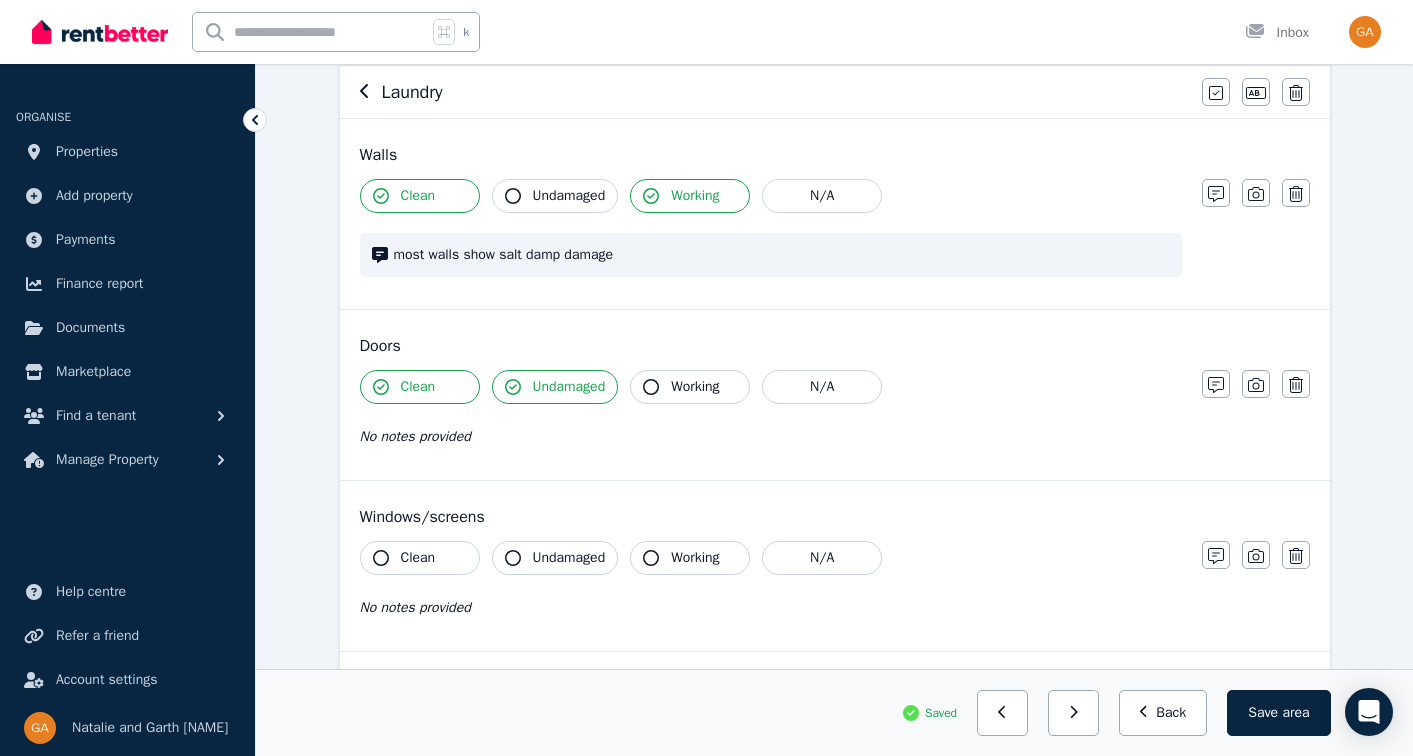 click 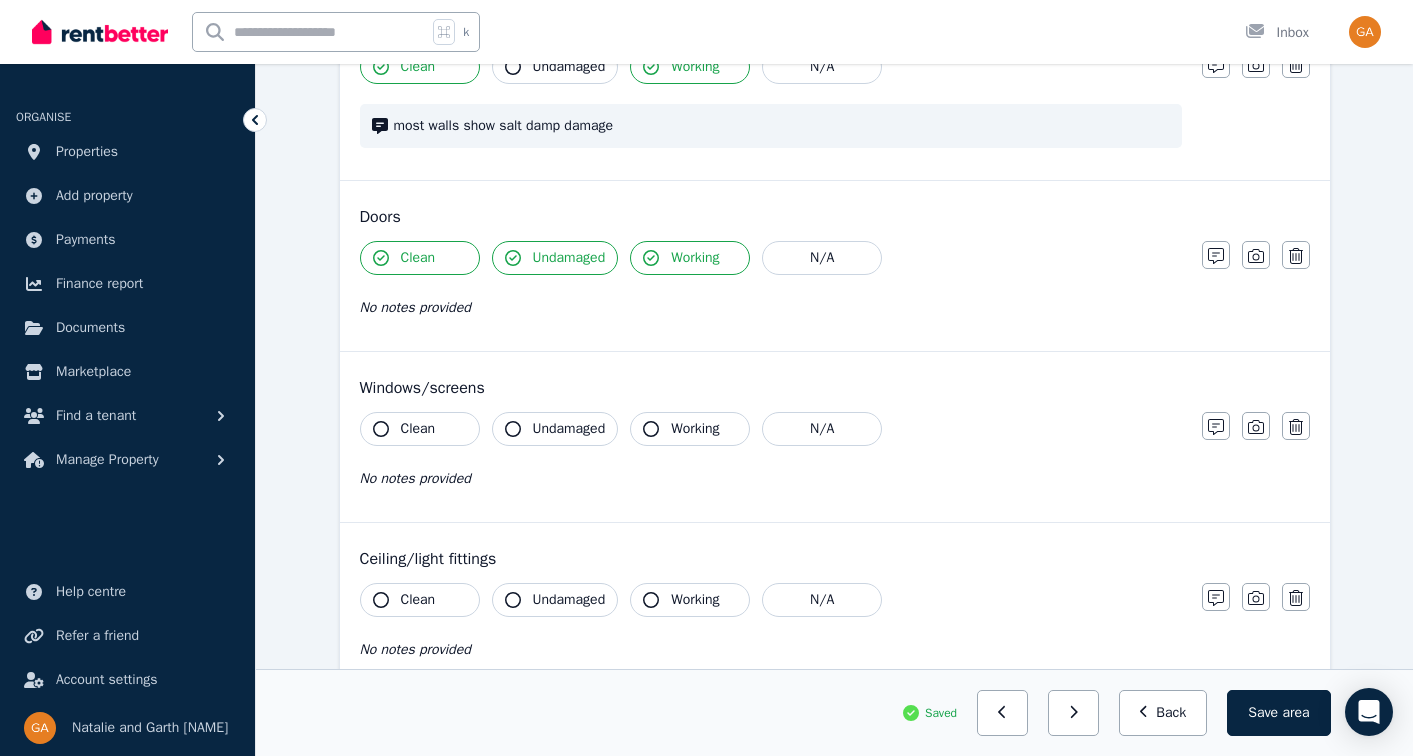 scroll, scrollTop: 329, scrollLeft: 0, axis: vertical 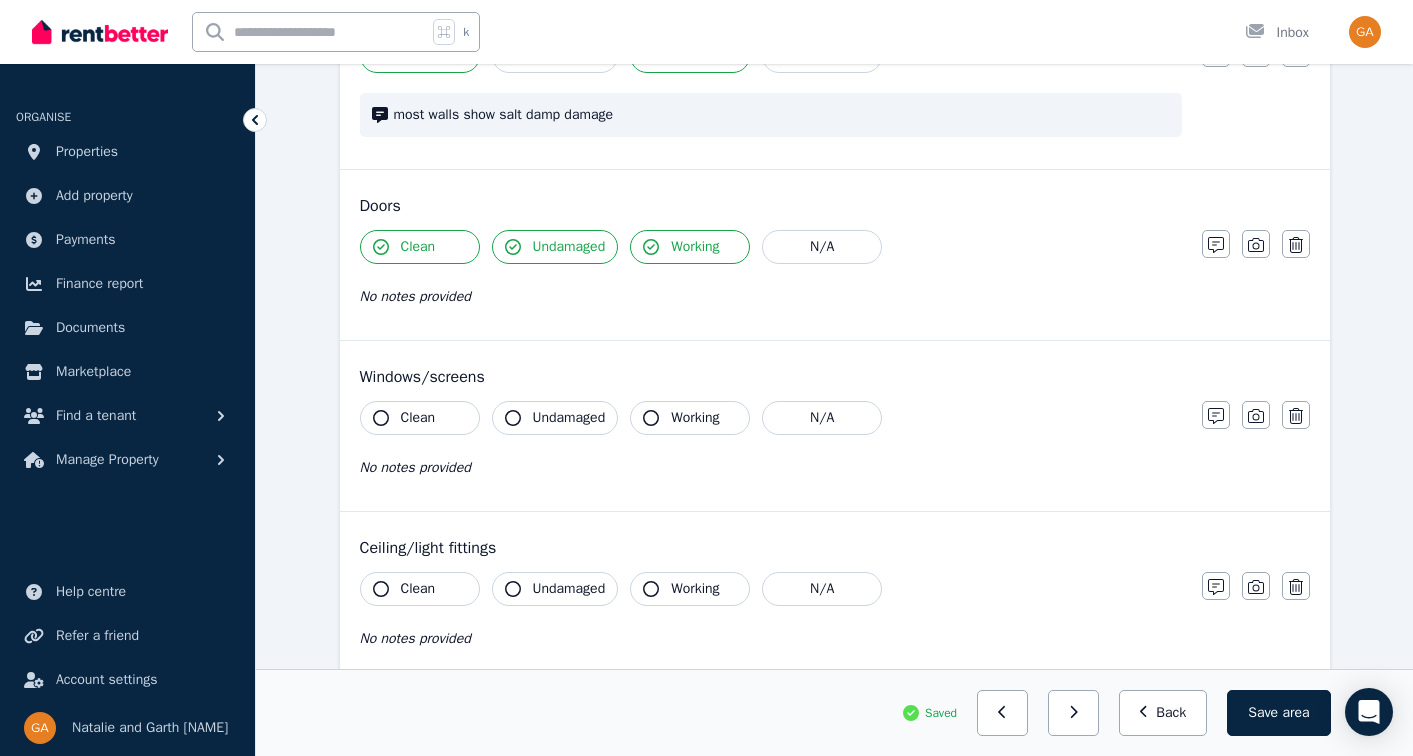 click on "Clean" at bounding box center [418, 418] 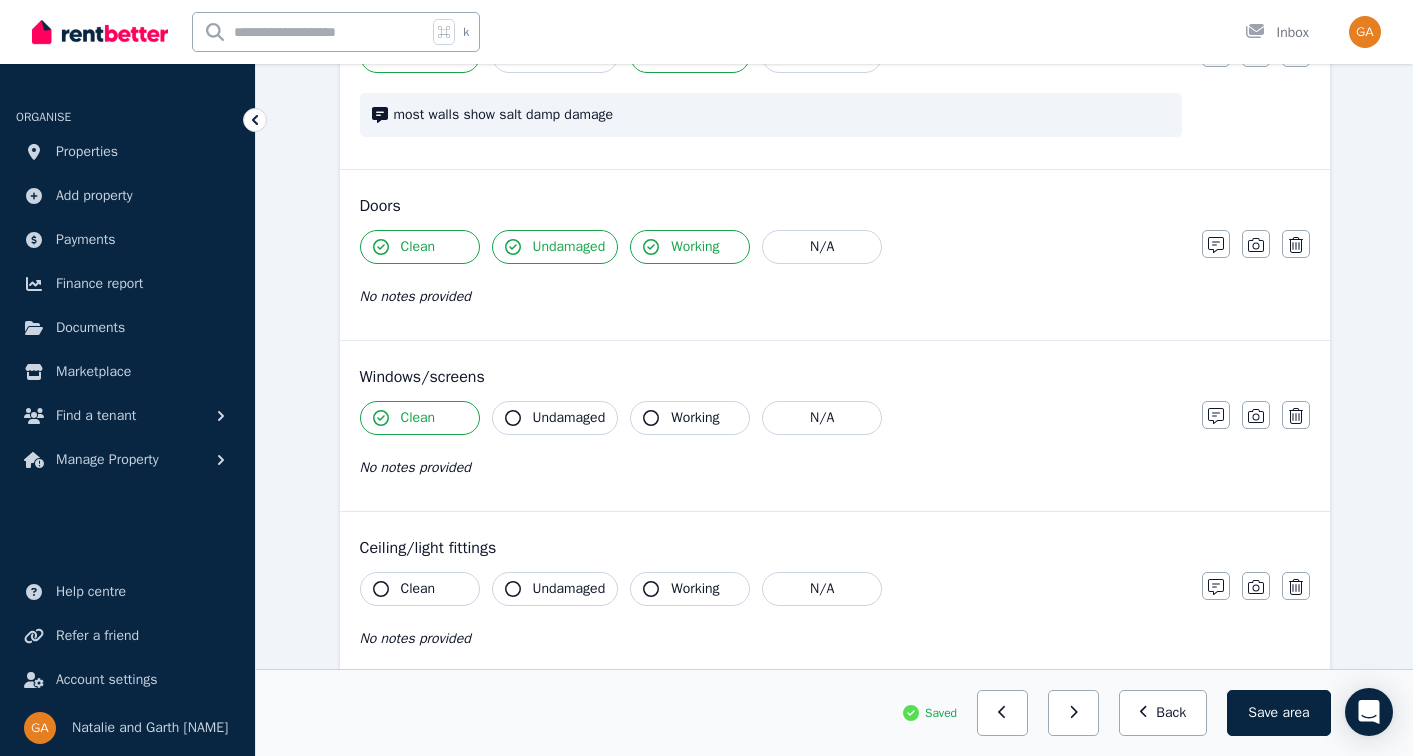 click on "Undamaged" at bounding box center [569, 418] 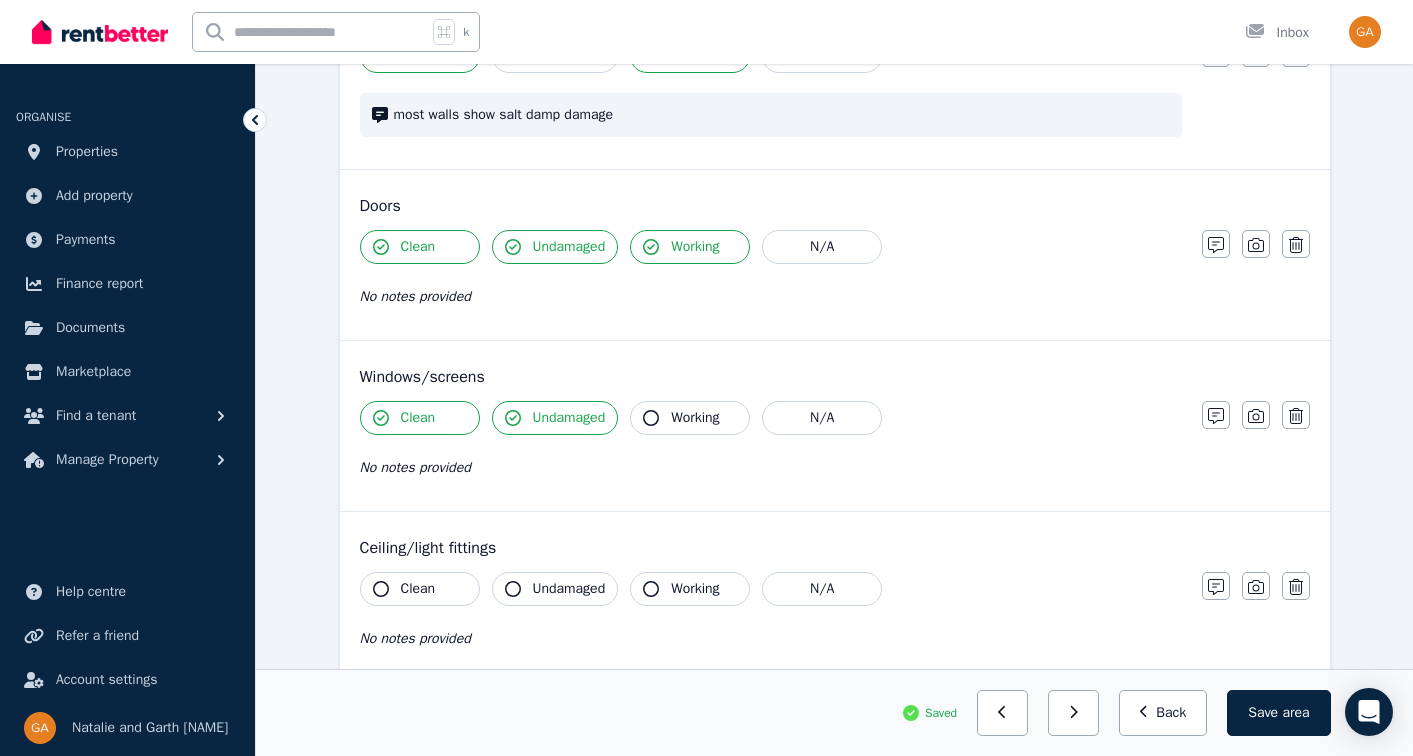 click on "Working" at bounding box center (695, 418) 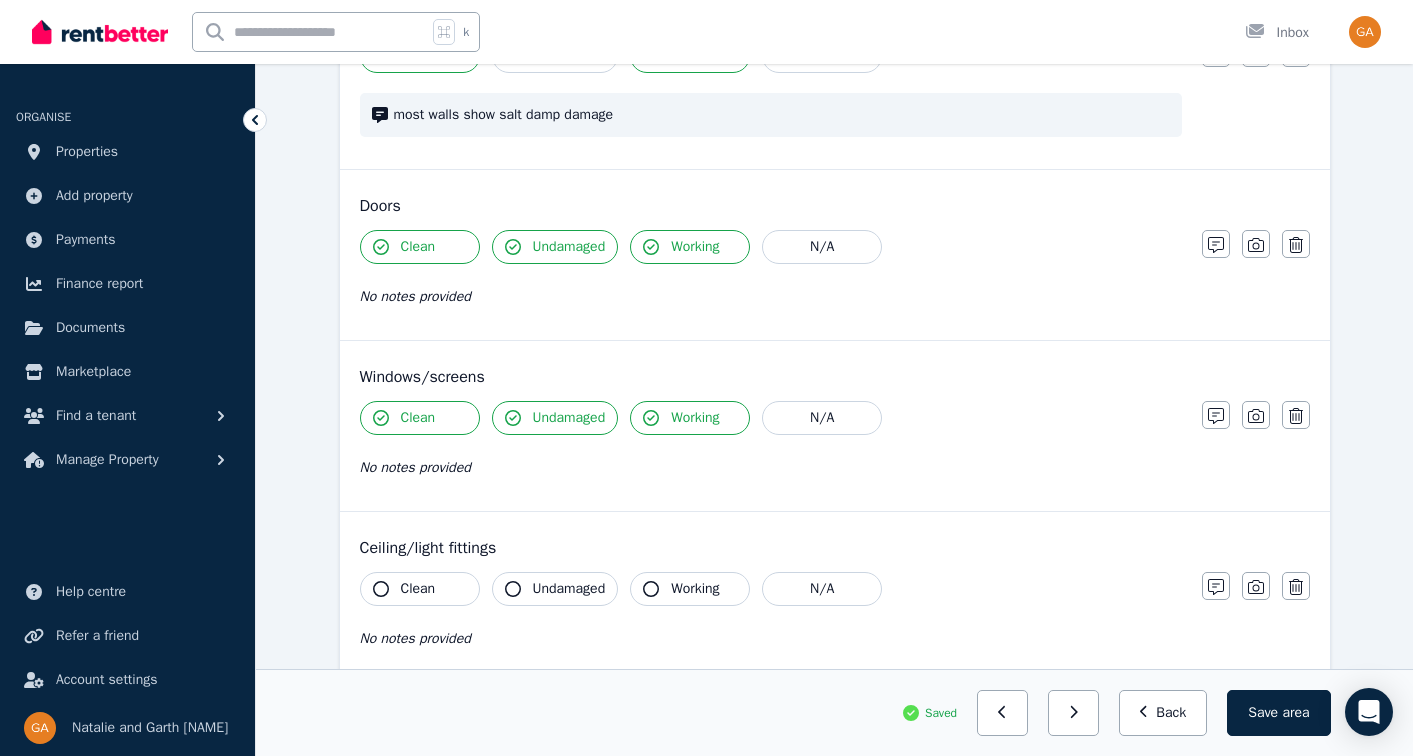 click on "Clean" at bounding box center [420, 589] 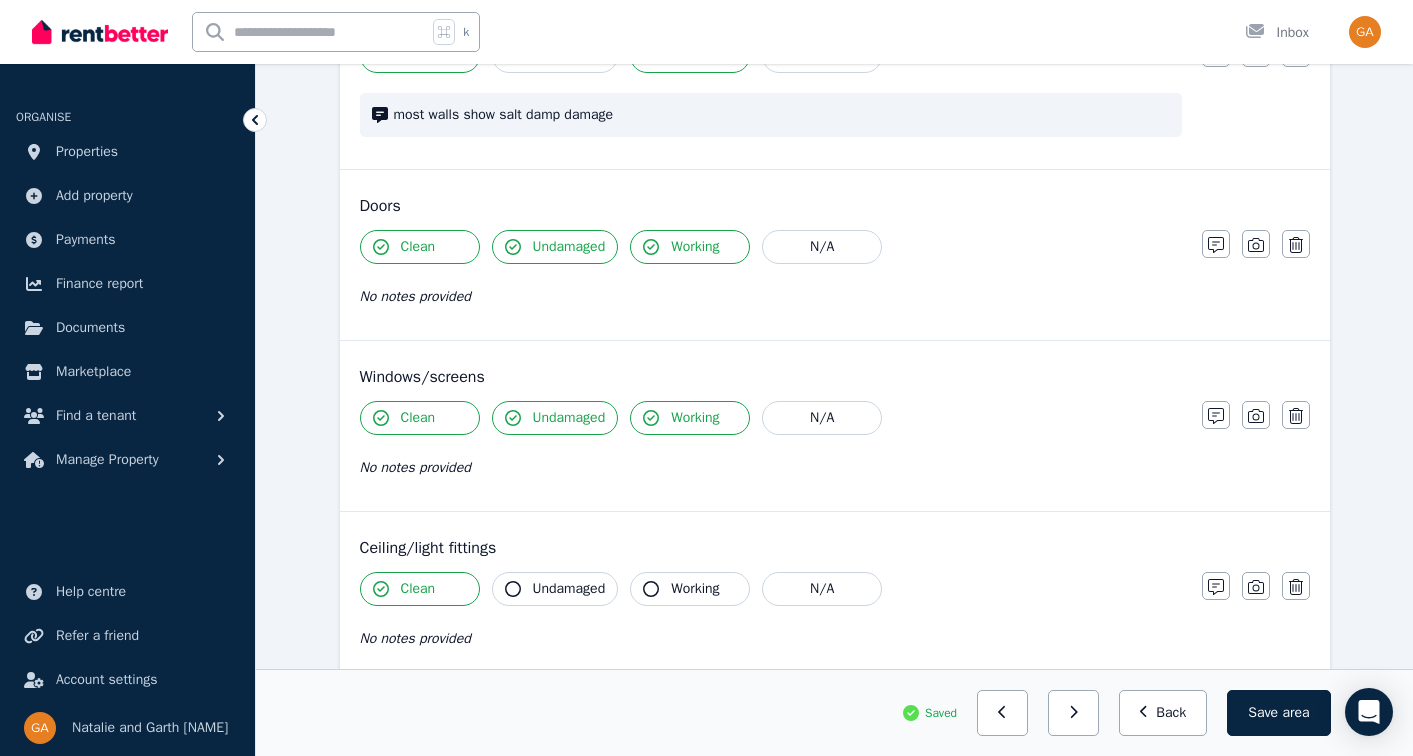 click on "Undamaged" at bounding box center (569, 589) 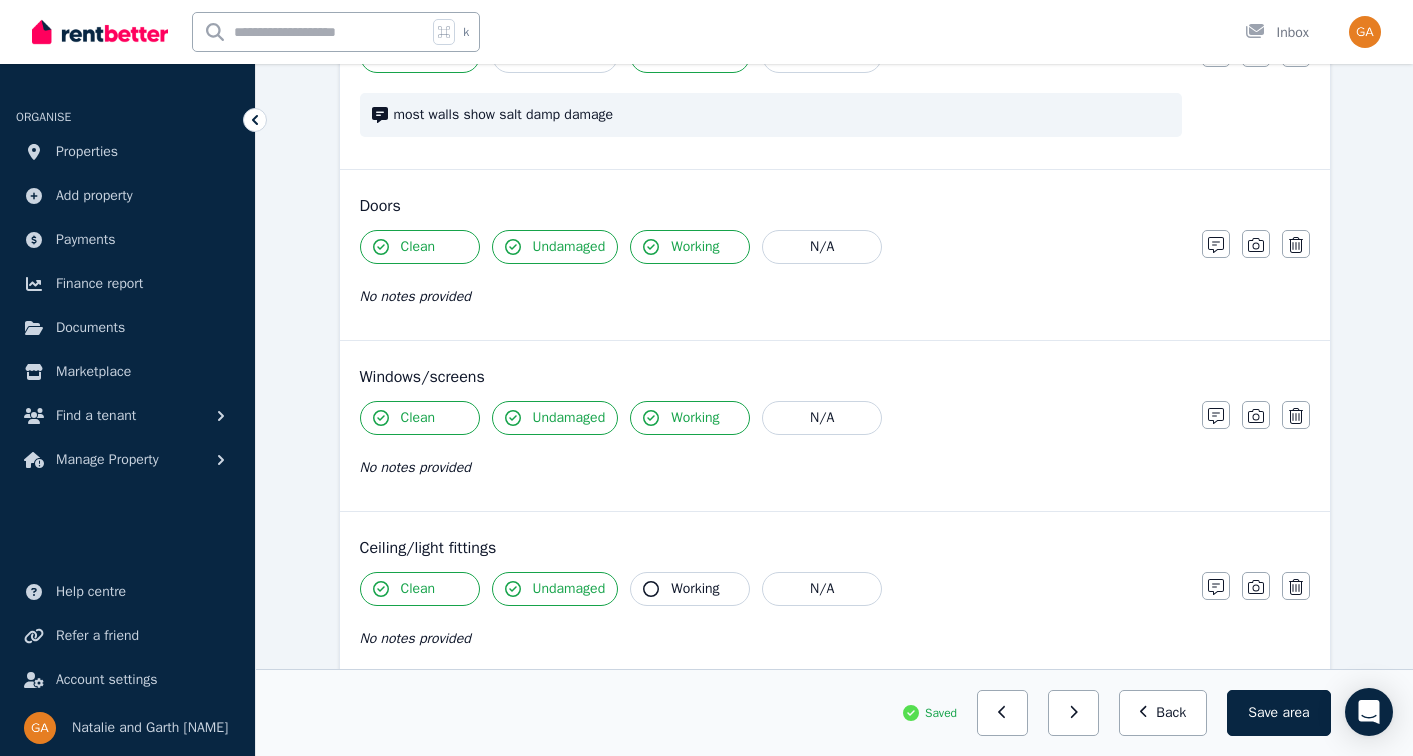 click on "Working" at bounding box center [690, 589] 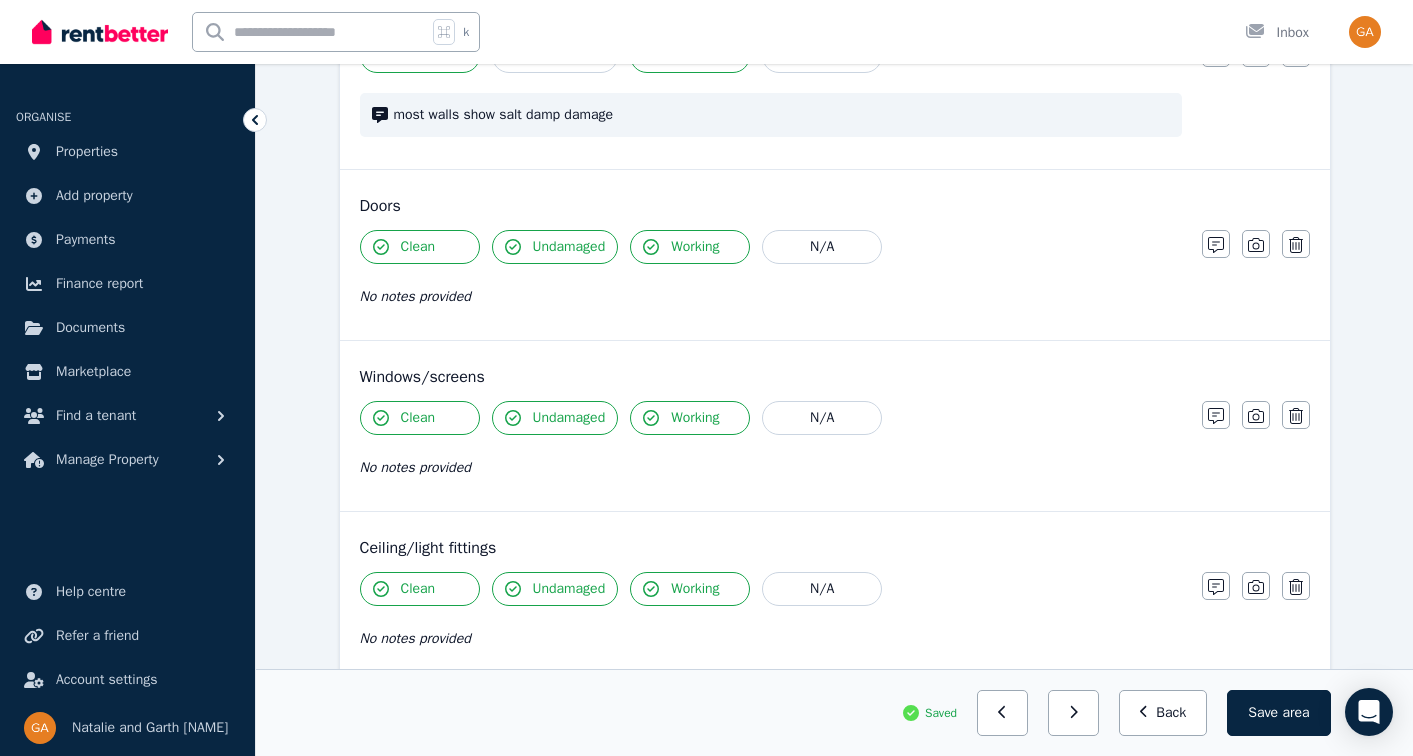 scroll, scrollTop: 0, scrollLeft: 0, axis: both 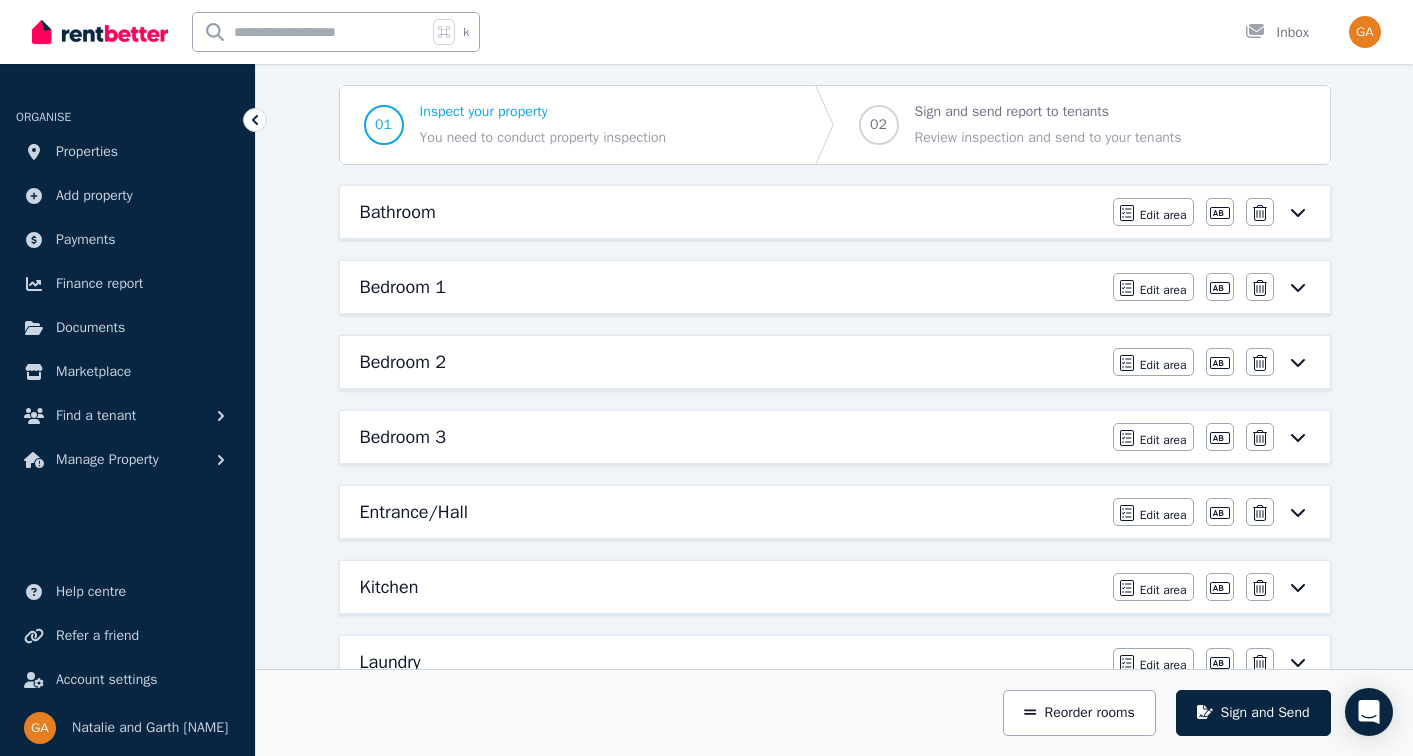 click on "Bathroom" at bounding box center [730, 212] 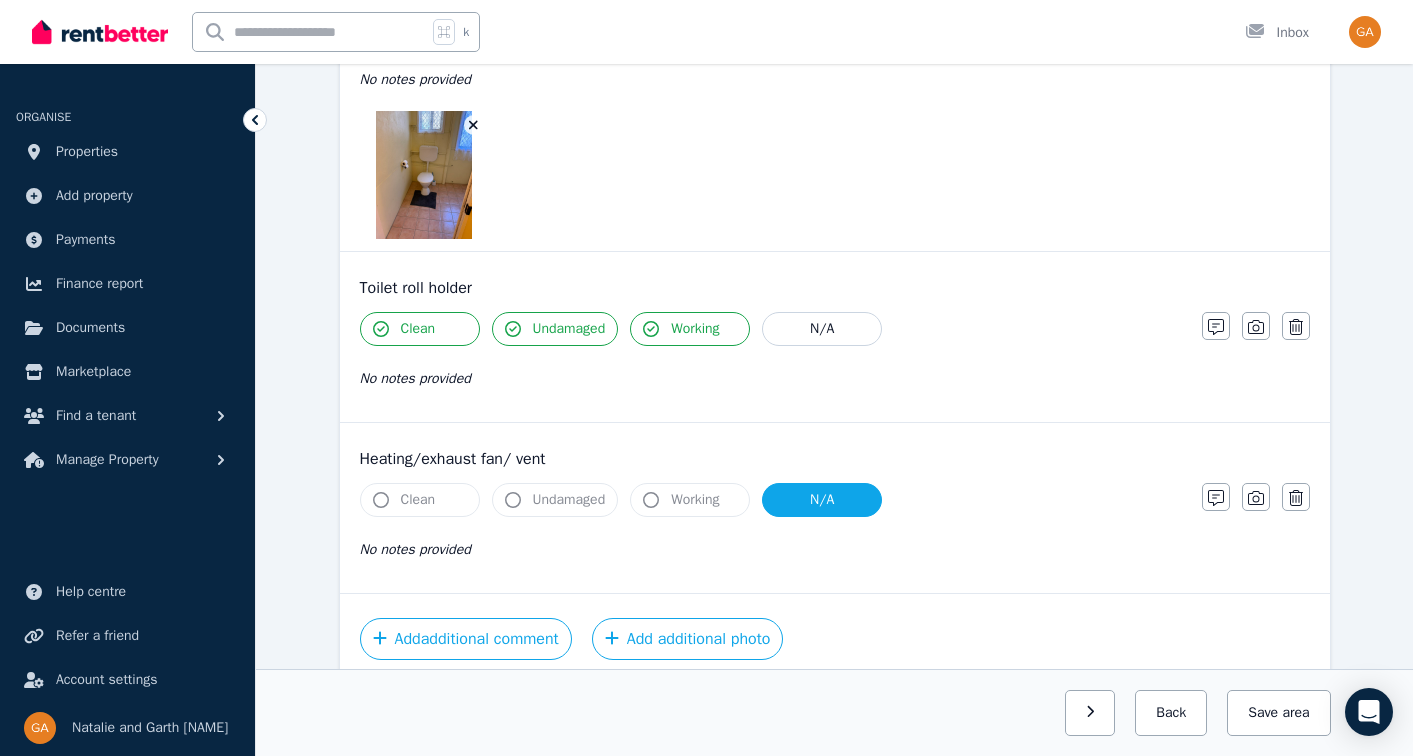 scroll, scrollTop: 2655, scrollLeft: 0, axis: vertical 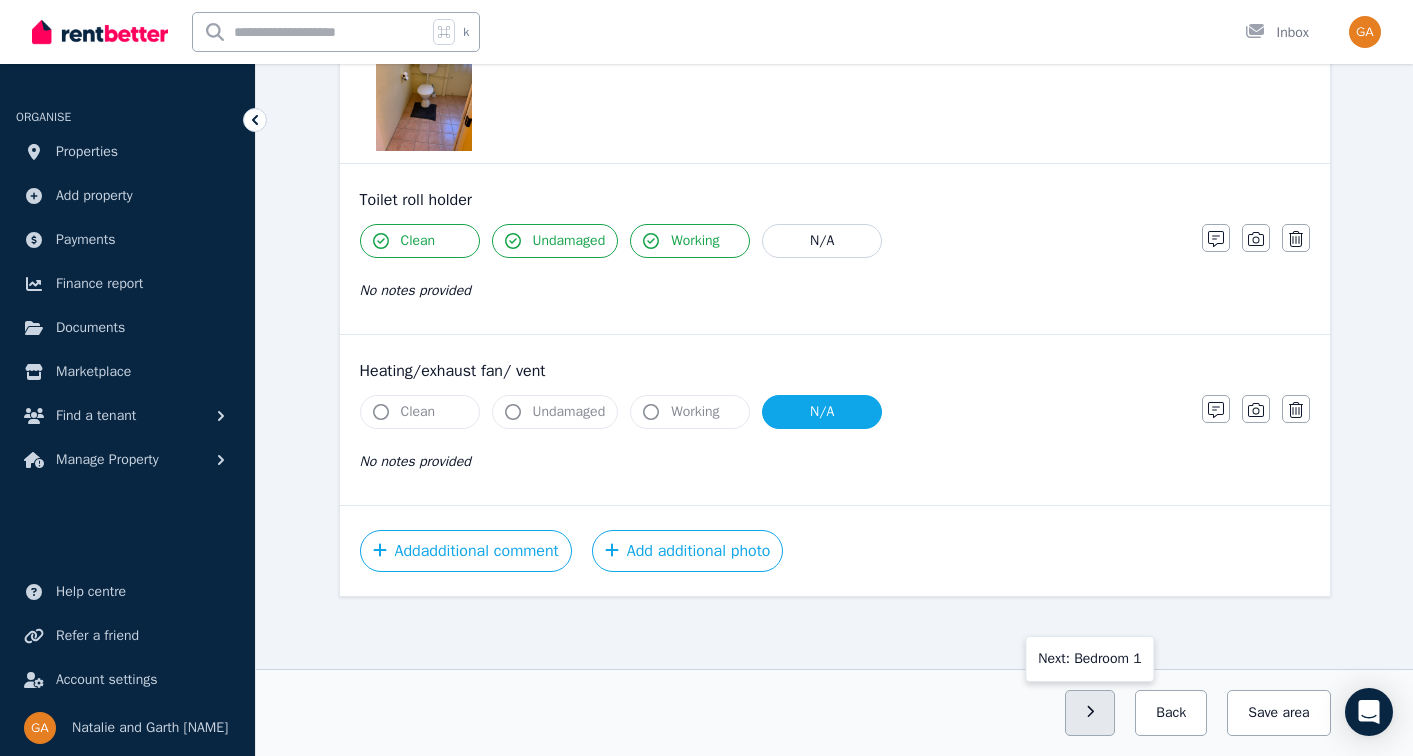 click 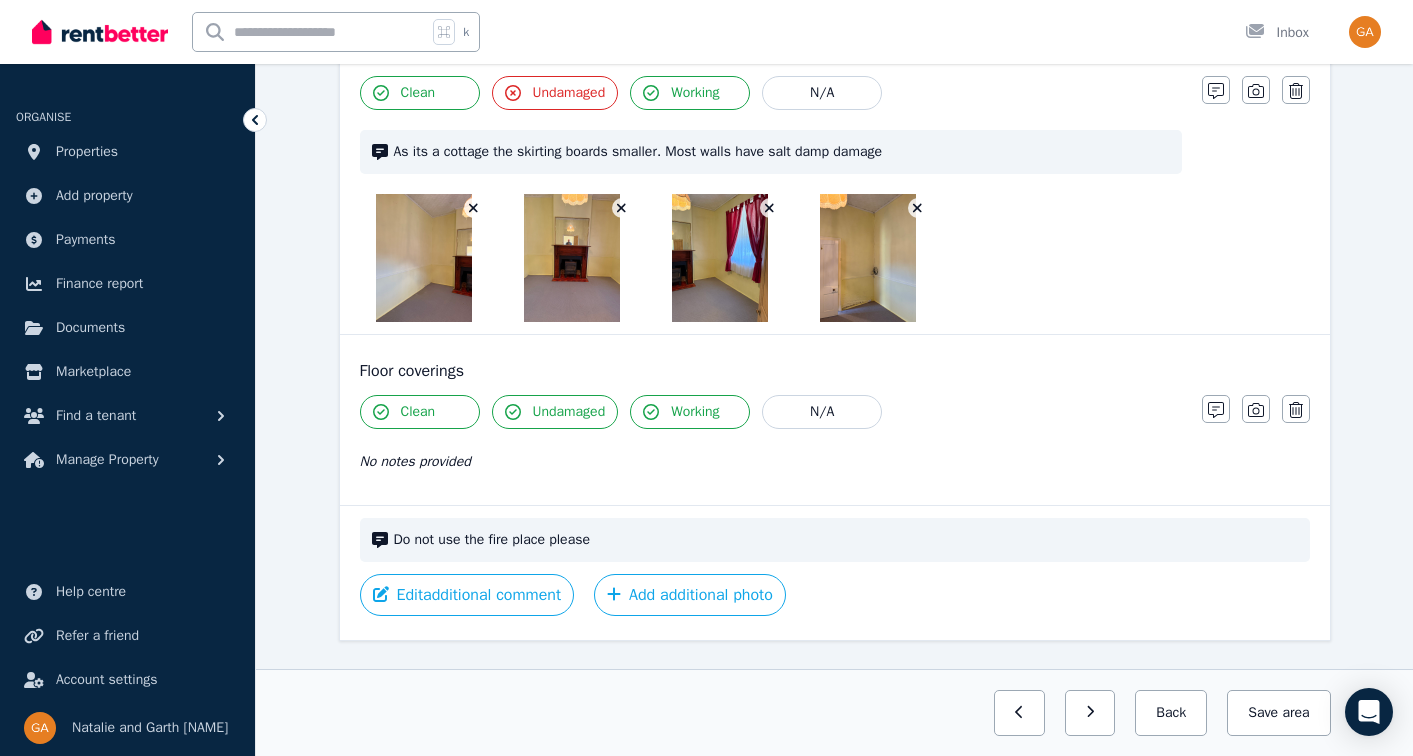 click 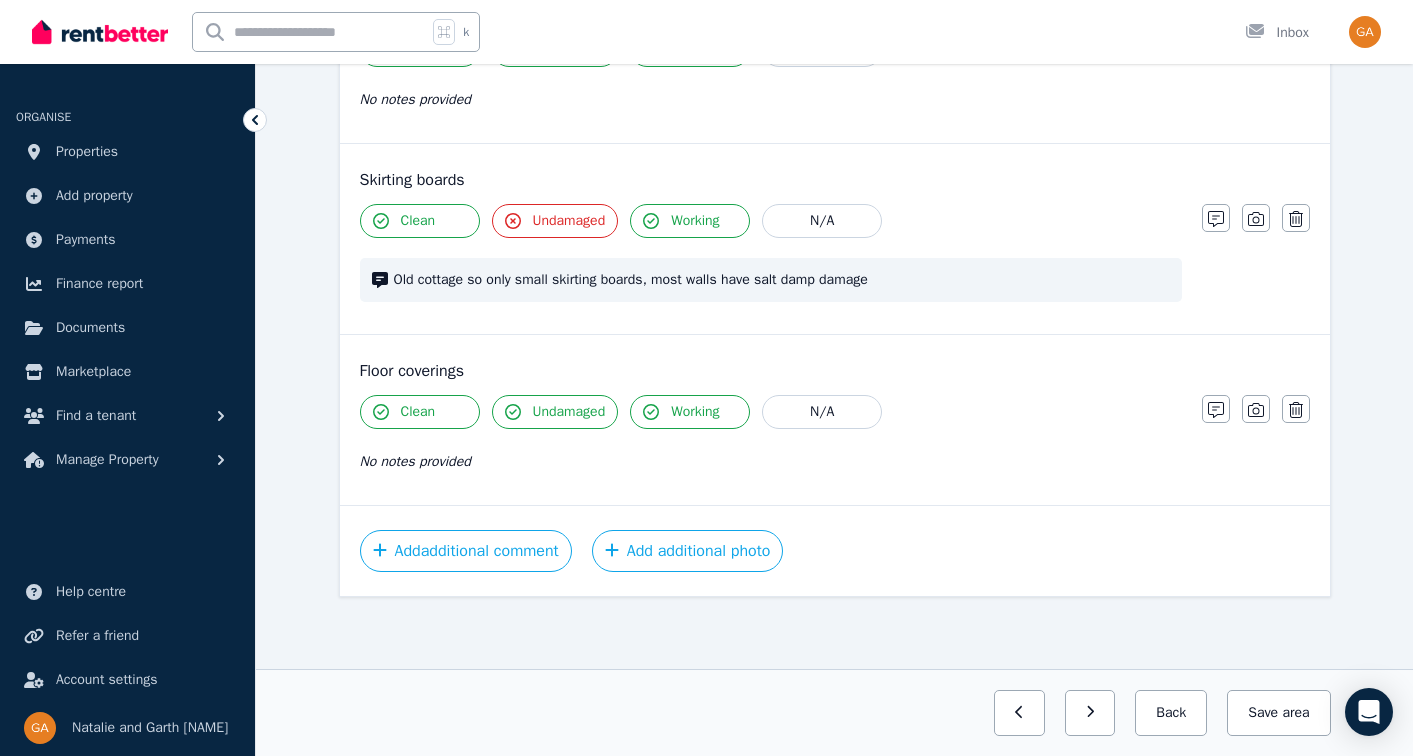click 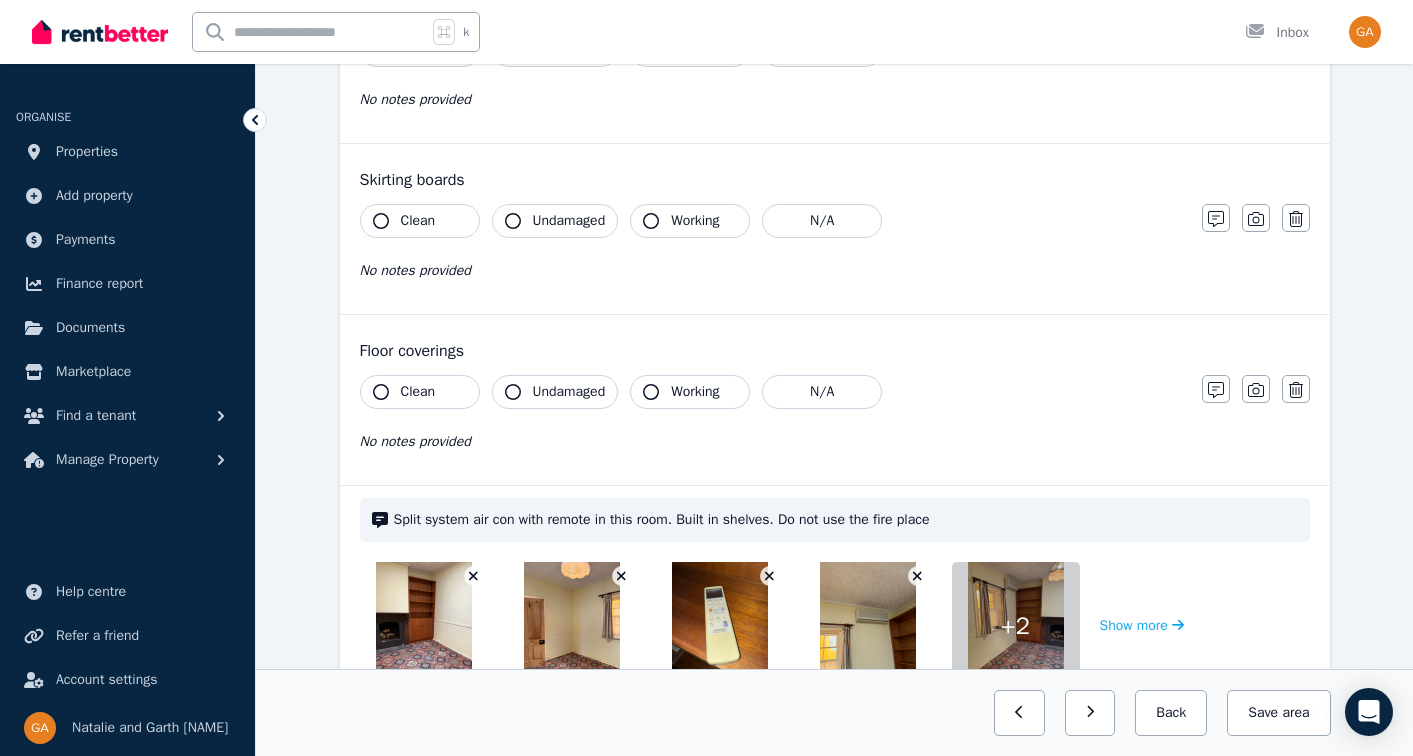 scroll, scrollTop: 1361, scrollLeft: 0, axis: vertical 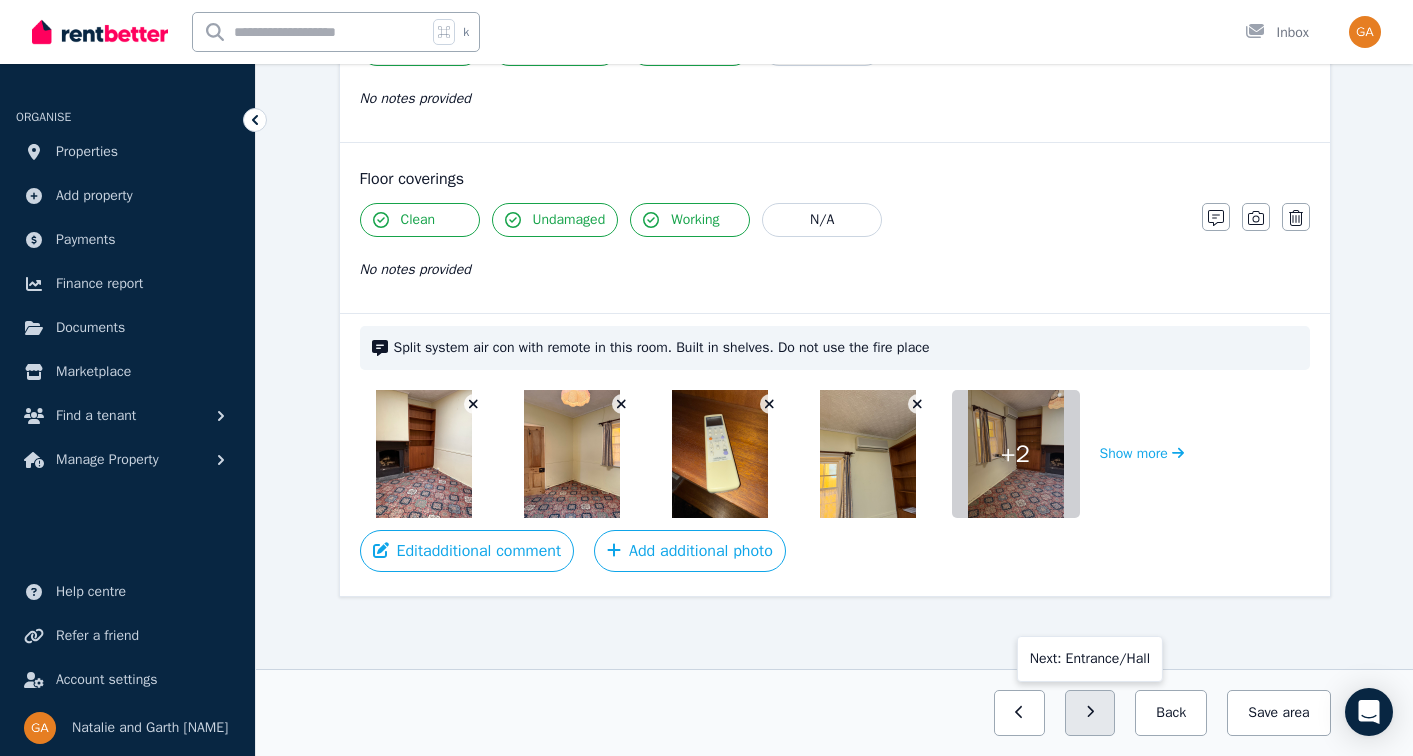 click at bounding box center [1090, 713] 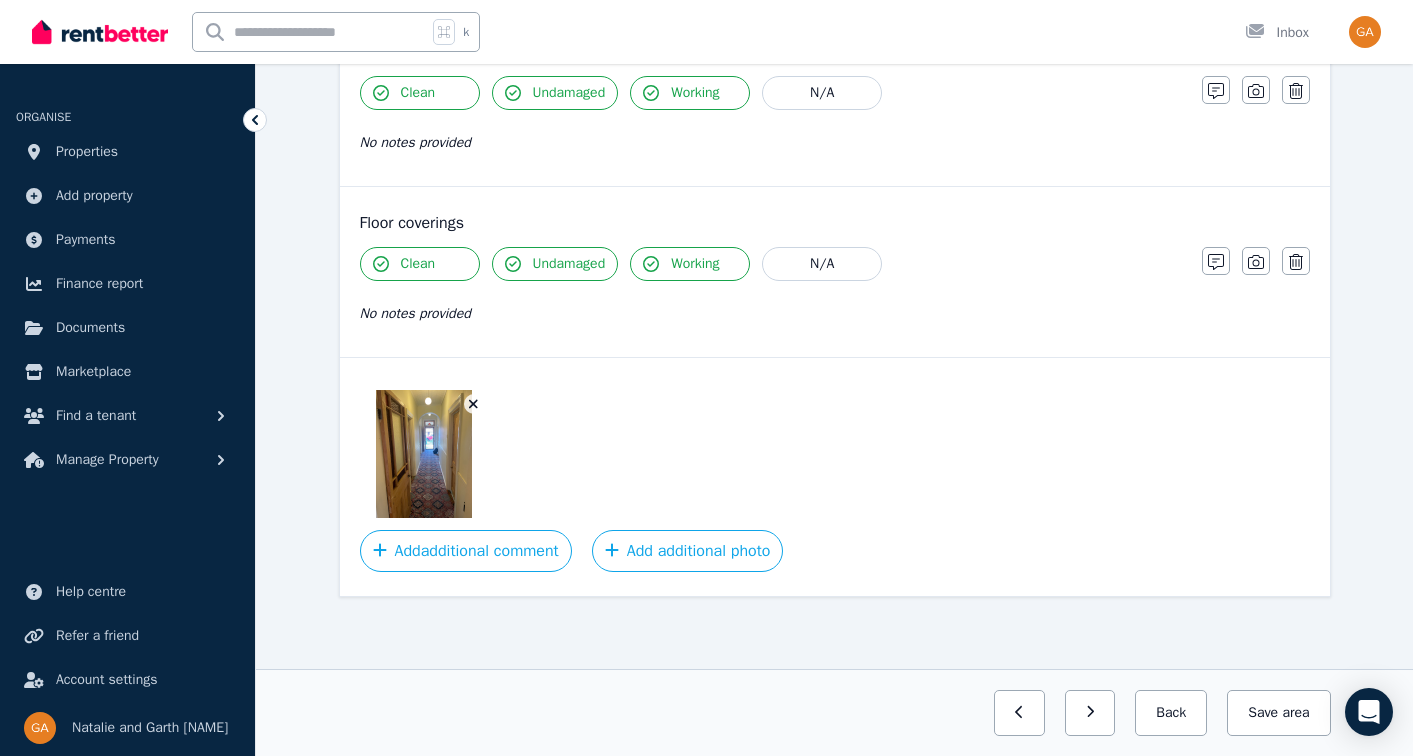 scroll, scrollTop: 1358, scrollLeft: 0, axis: vertical 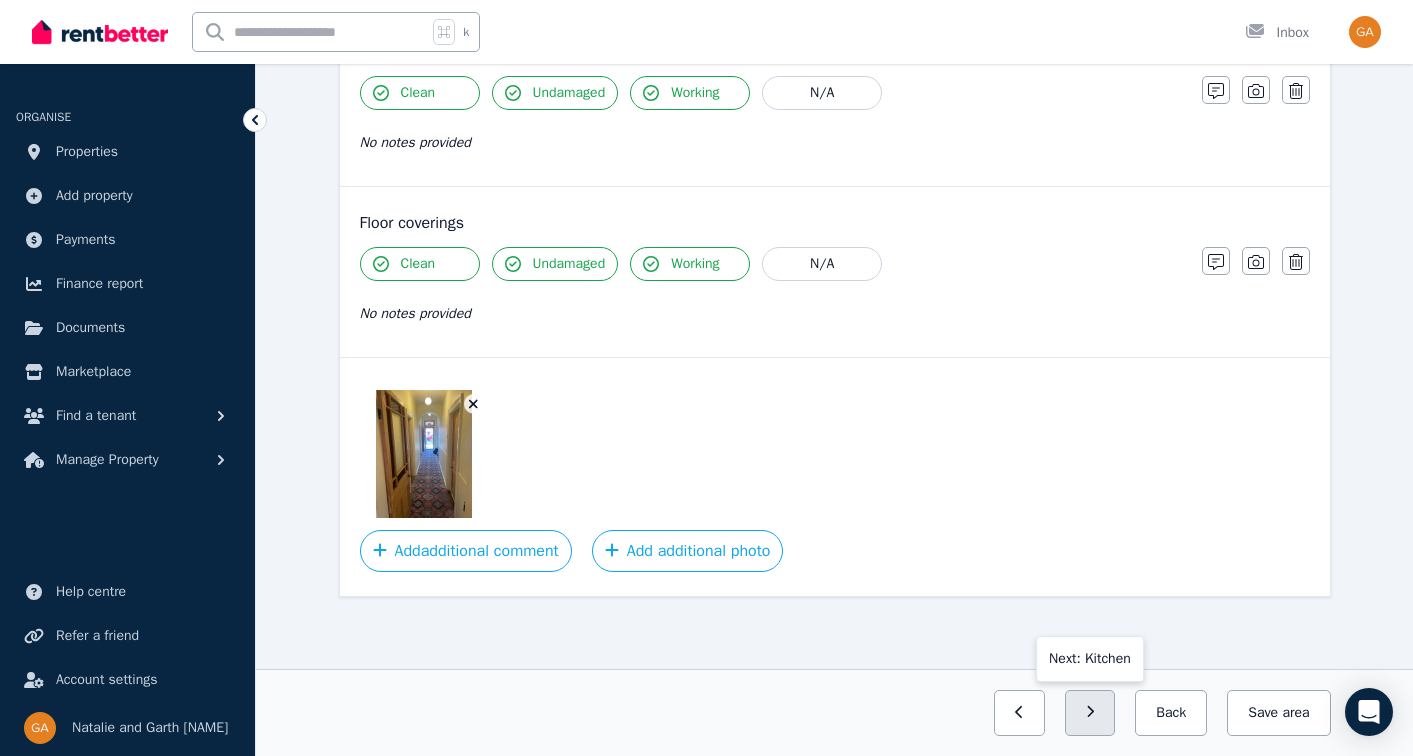 click 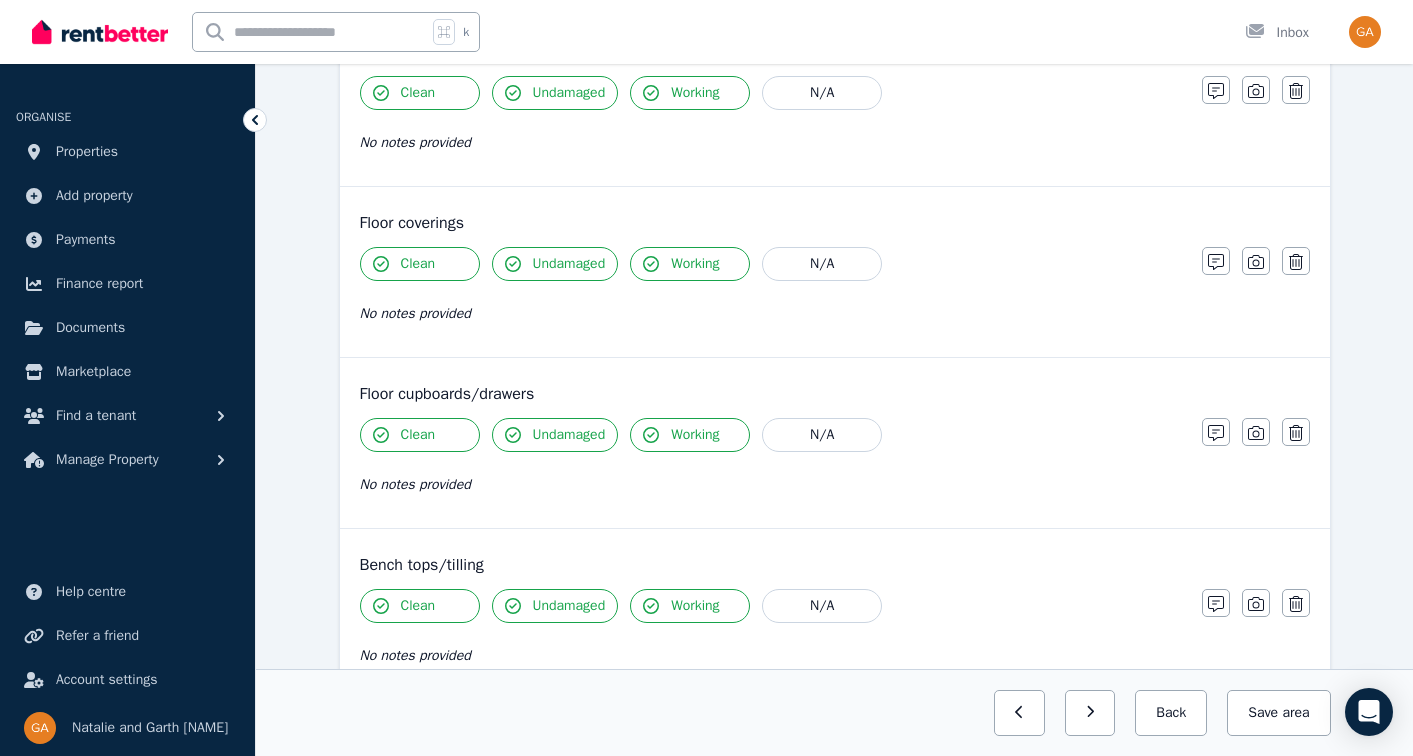 scroll, scrollTop: 2555, scrollLeft: 0, axis: vertical 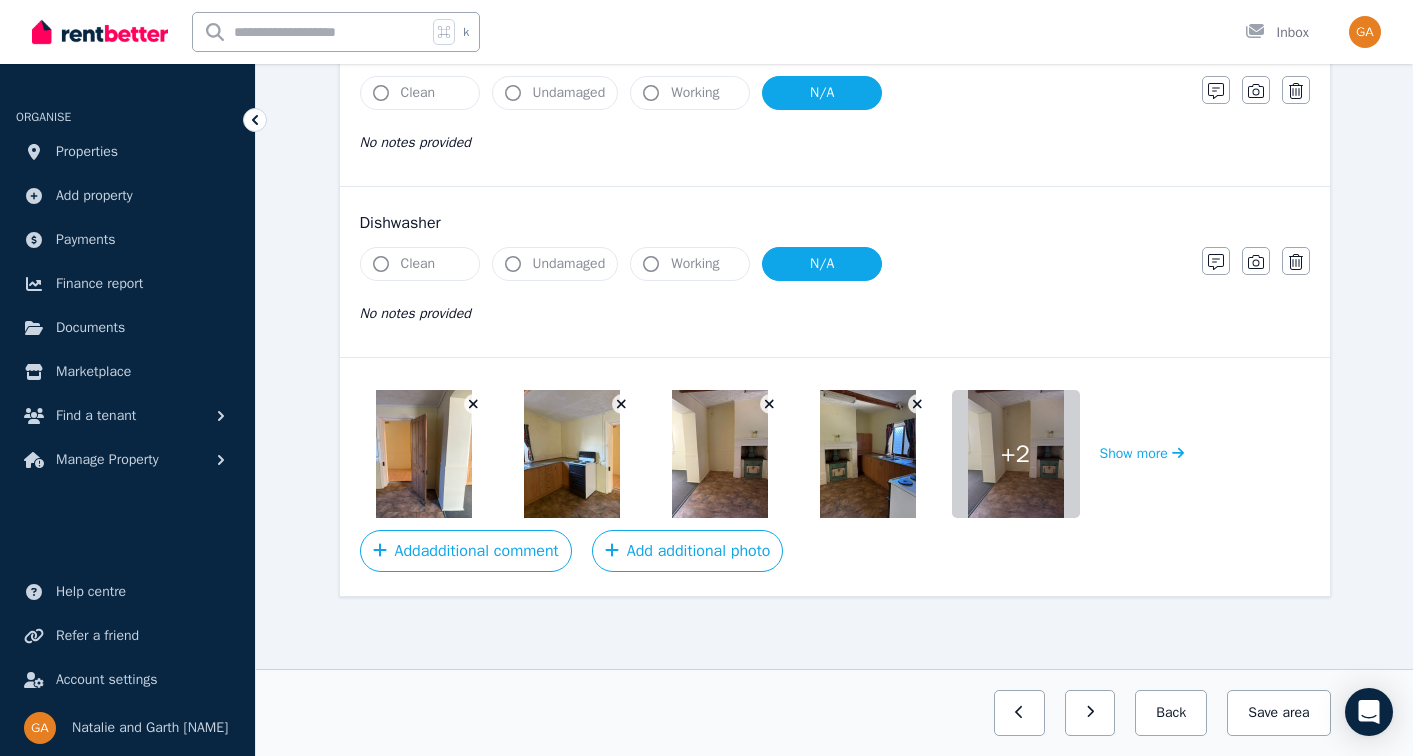 click 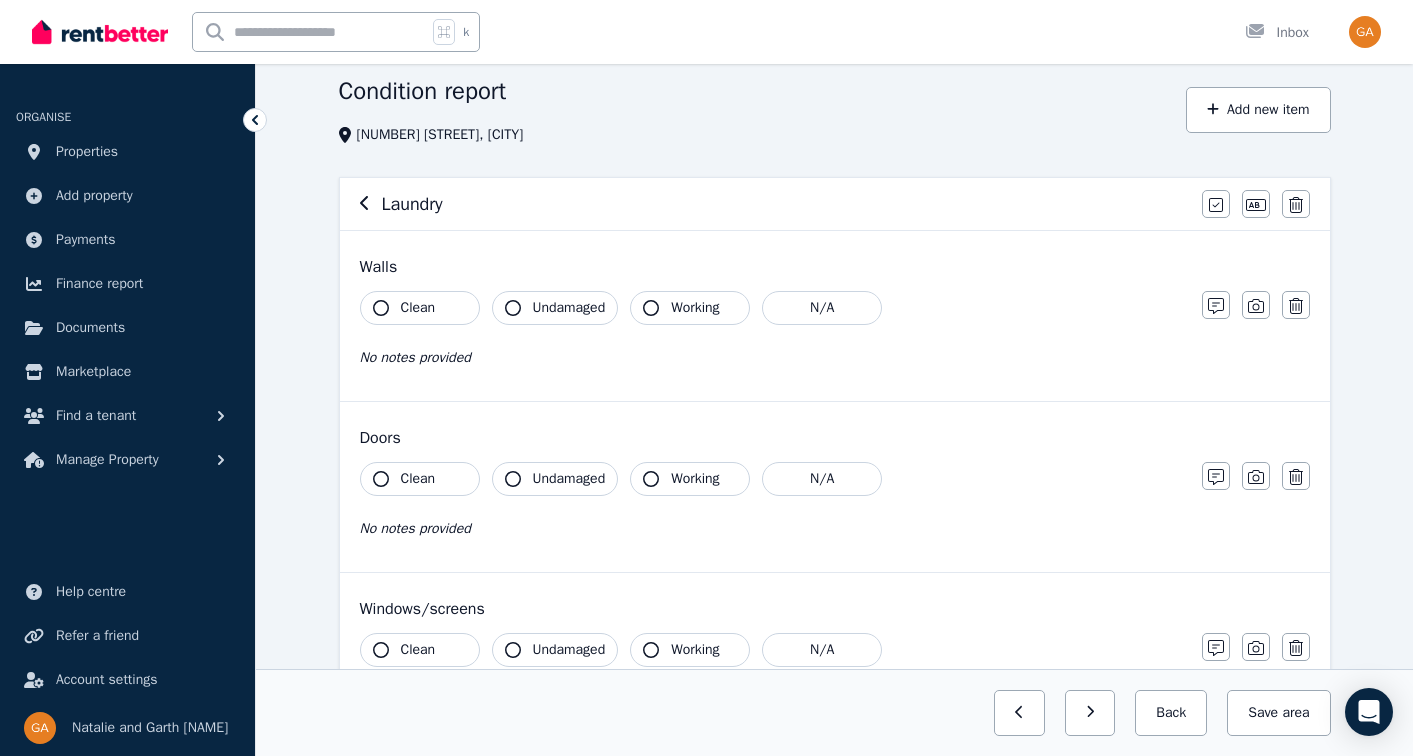 scroll, scrollTop: 83, scrollLeft: 0, axis: vertical 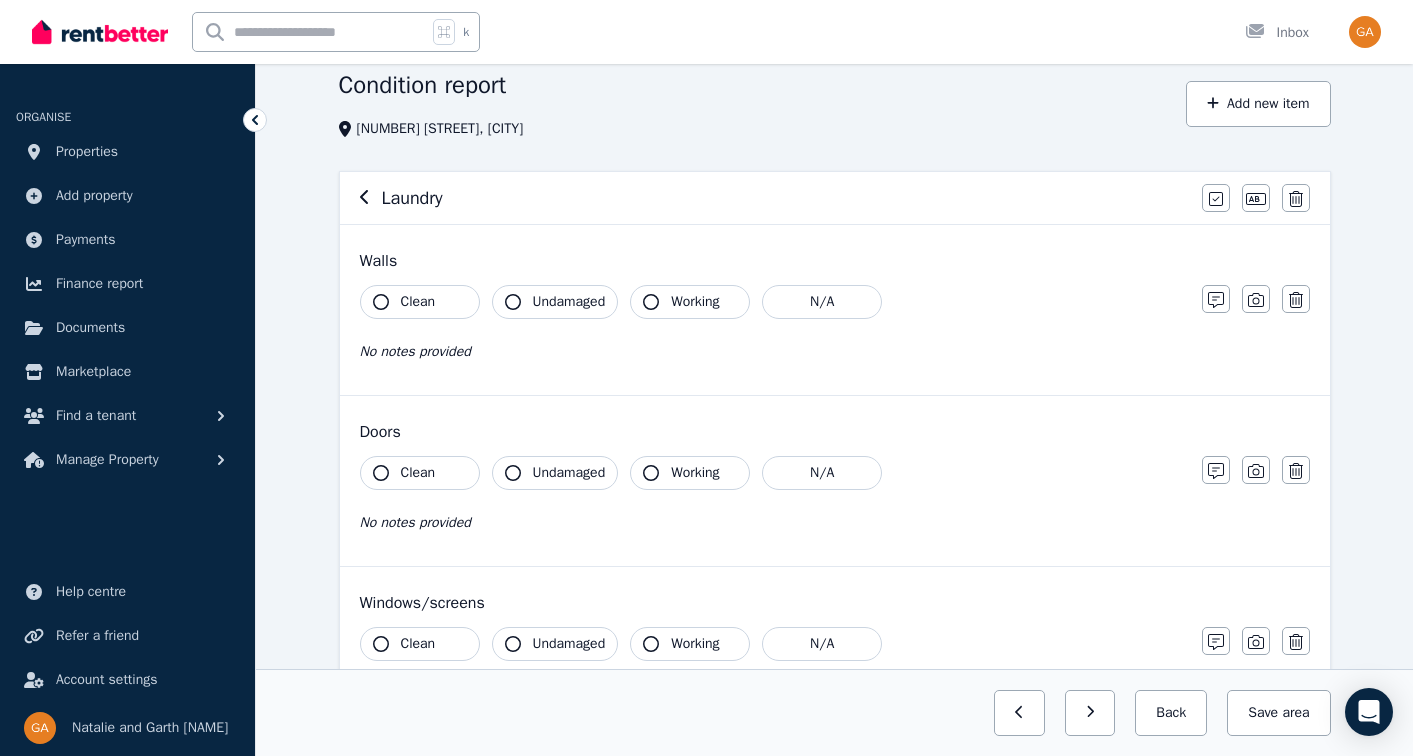 click on "Clean" at bounding box center [420, 302] 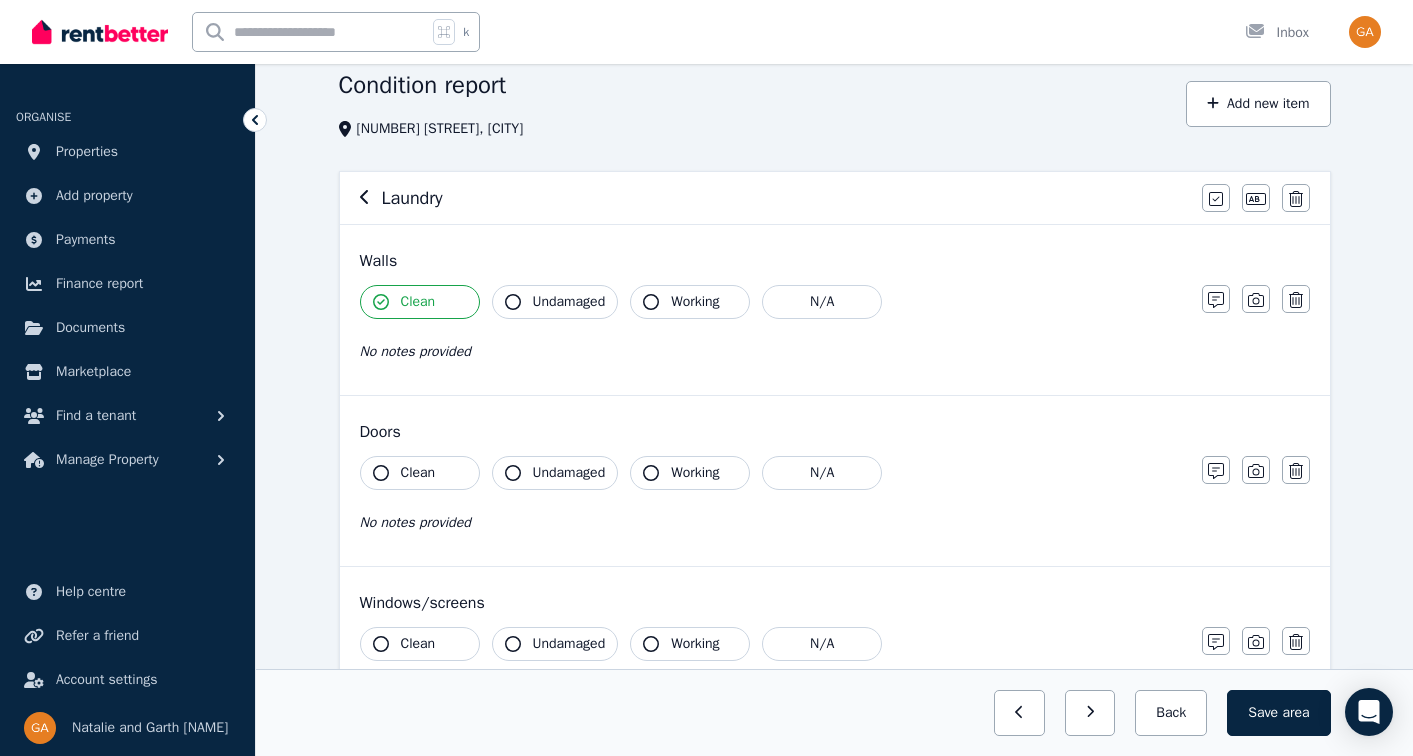 click on "Undamaged" at bounding box center (569, 302) 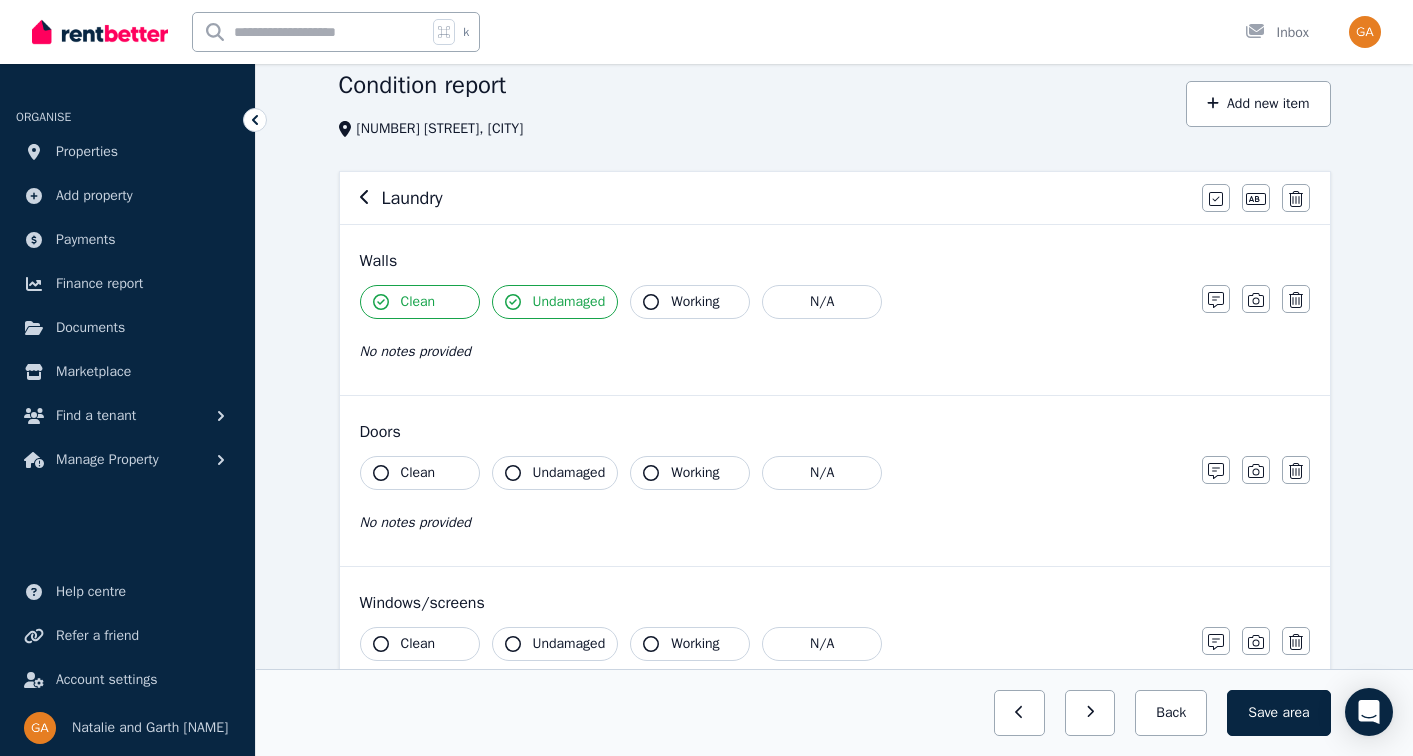 click on "Working" at bounding box center (690, 302) 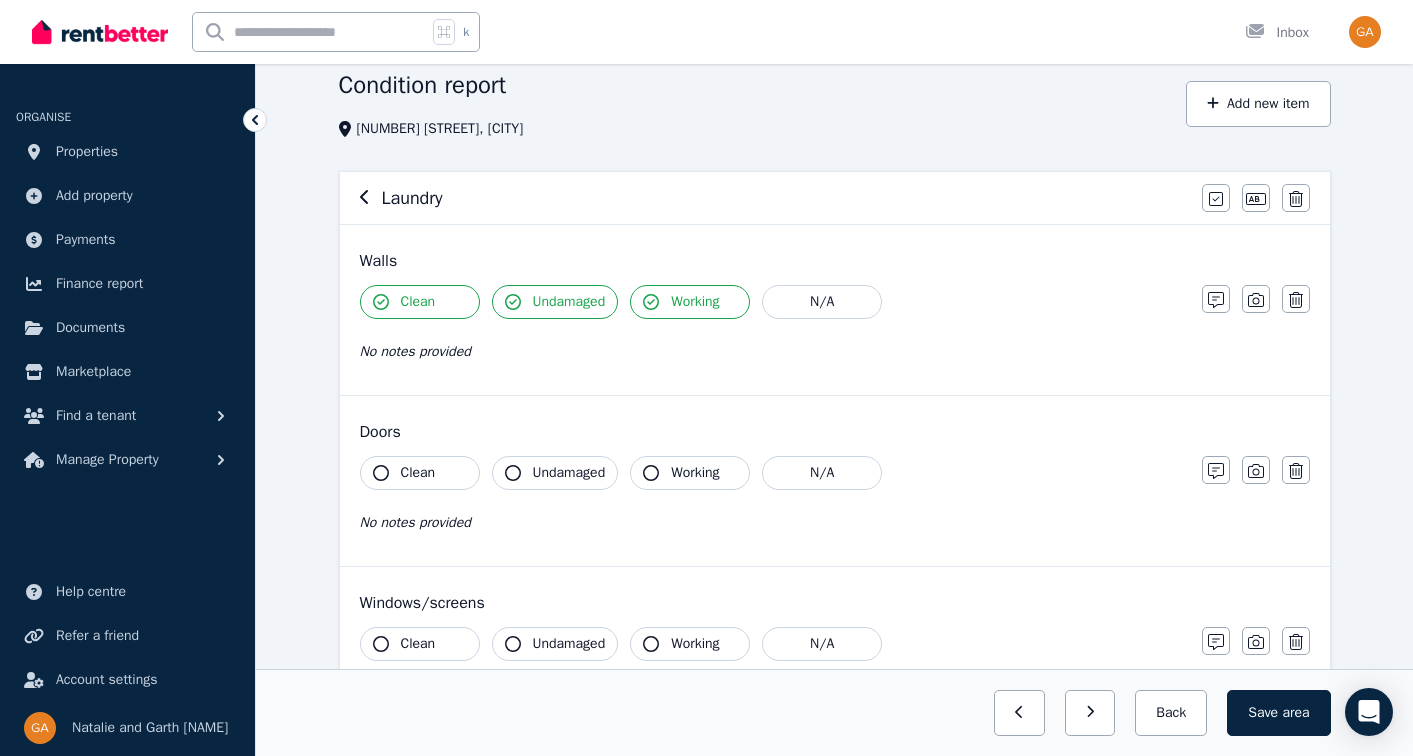 click on "Clean" at bounding box center (418, 473) 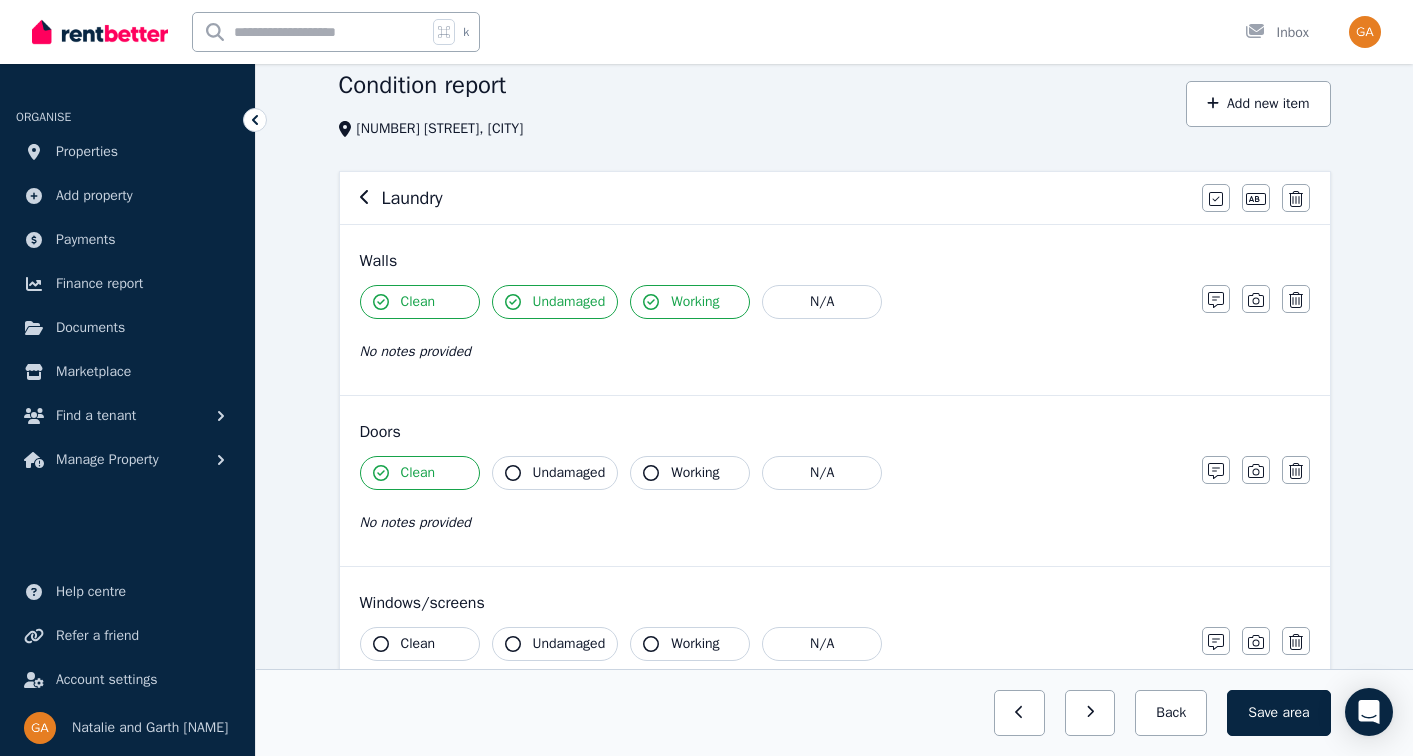 click on "Undamaged" at bounding box center (569, 473) 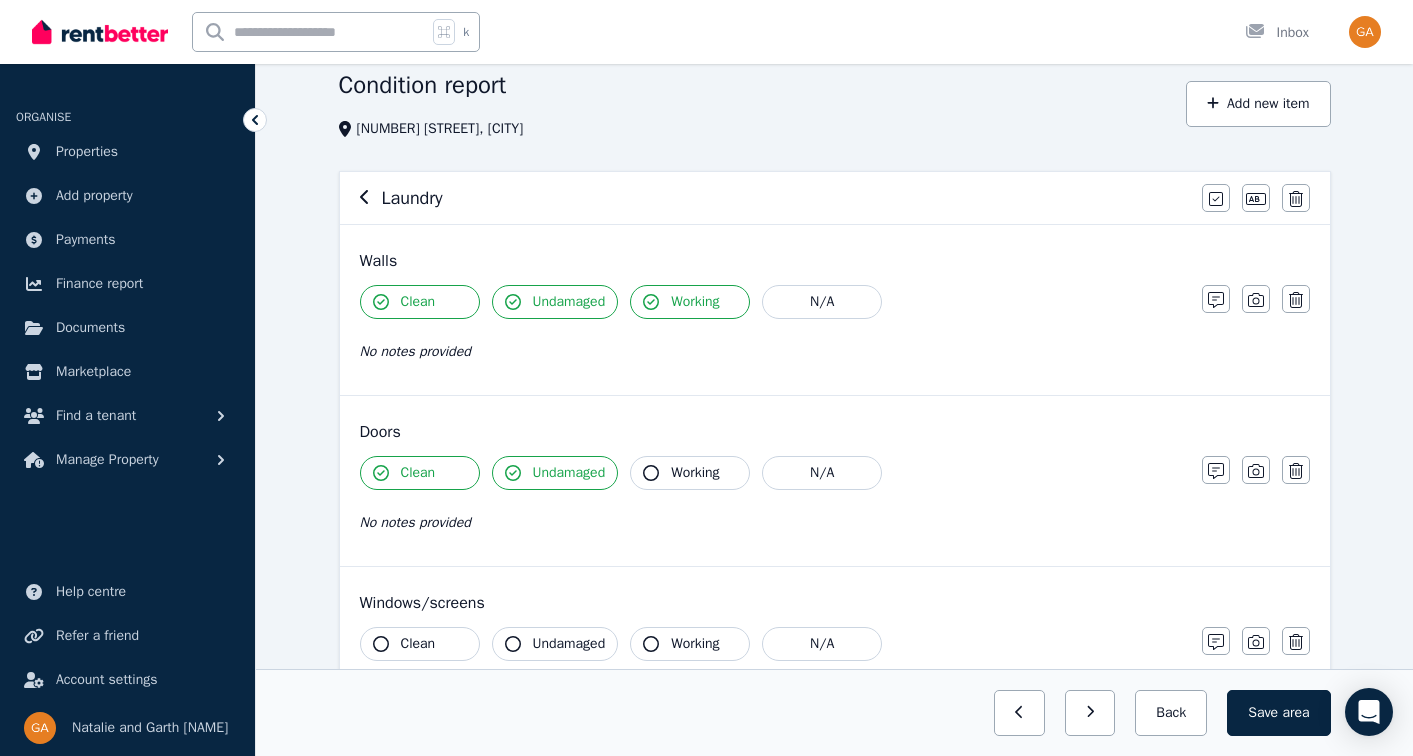 click on "Working" at bounding box center [695, 473] 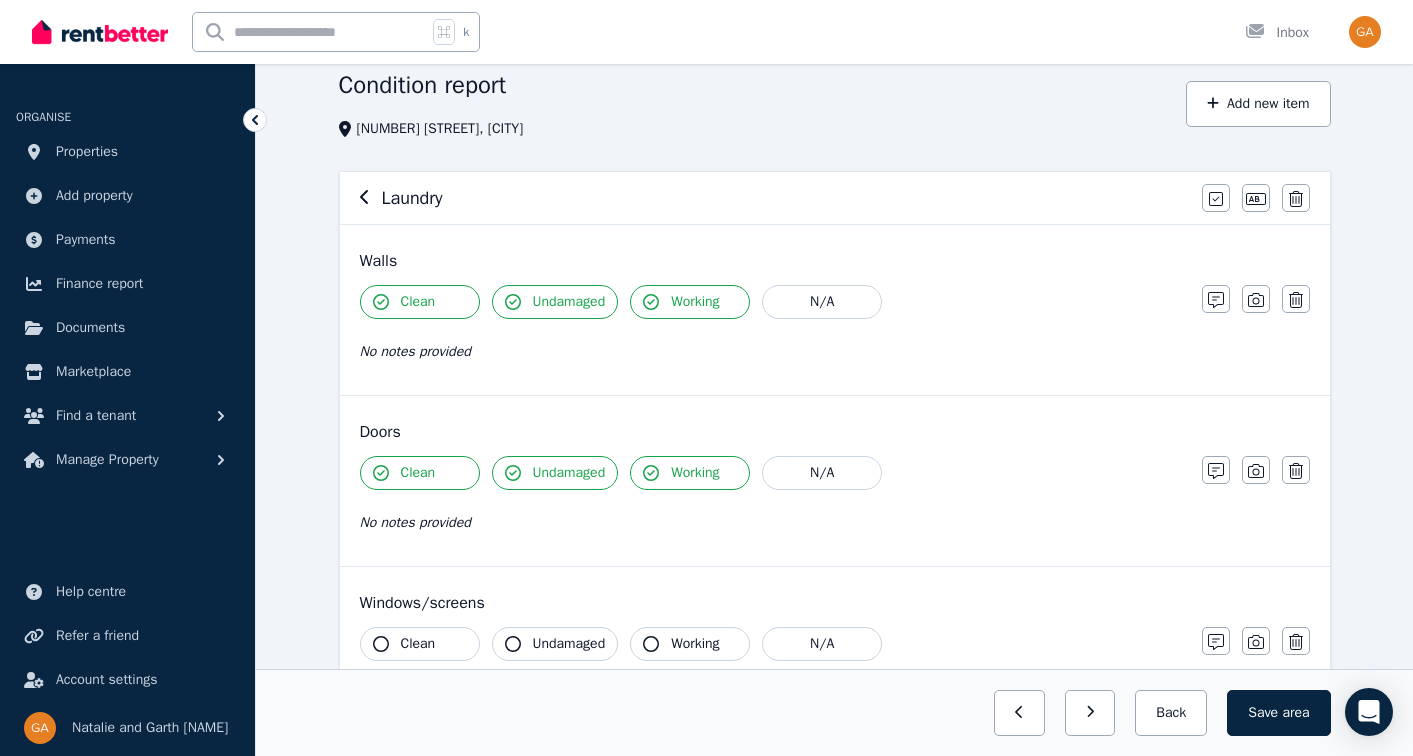 click on "Clean" at bounding box center [418, 644] 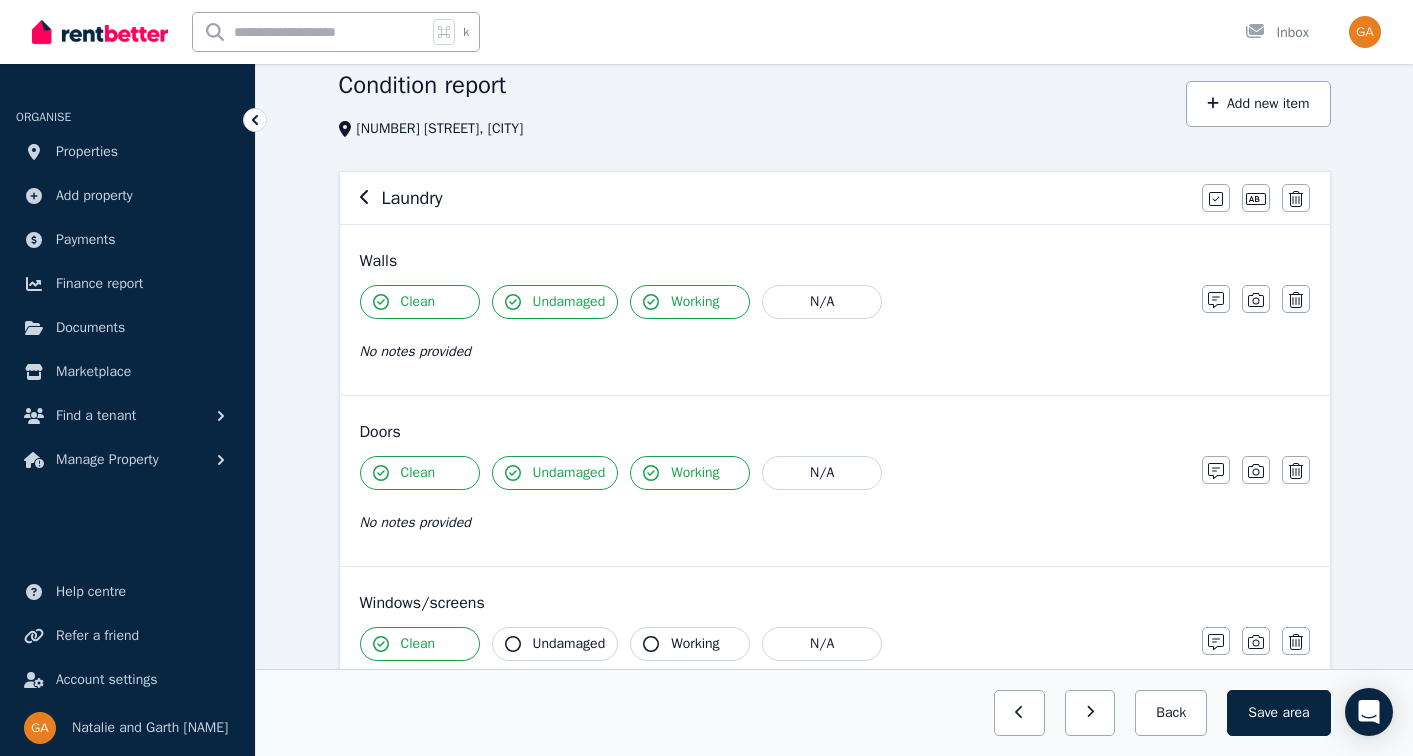 click on "Undamaged" at bounding box center [569, 644] 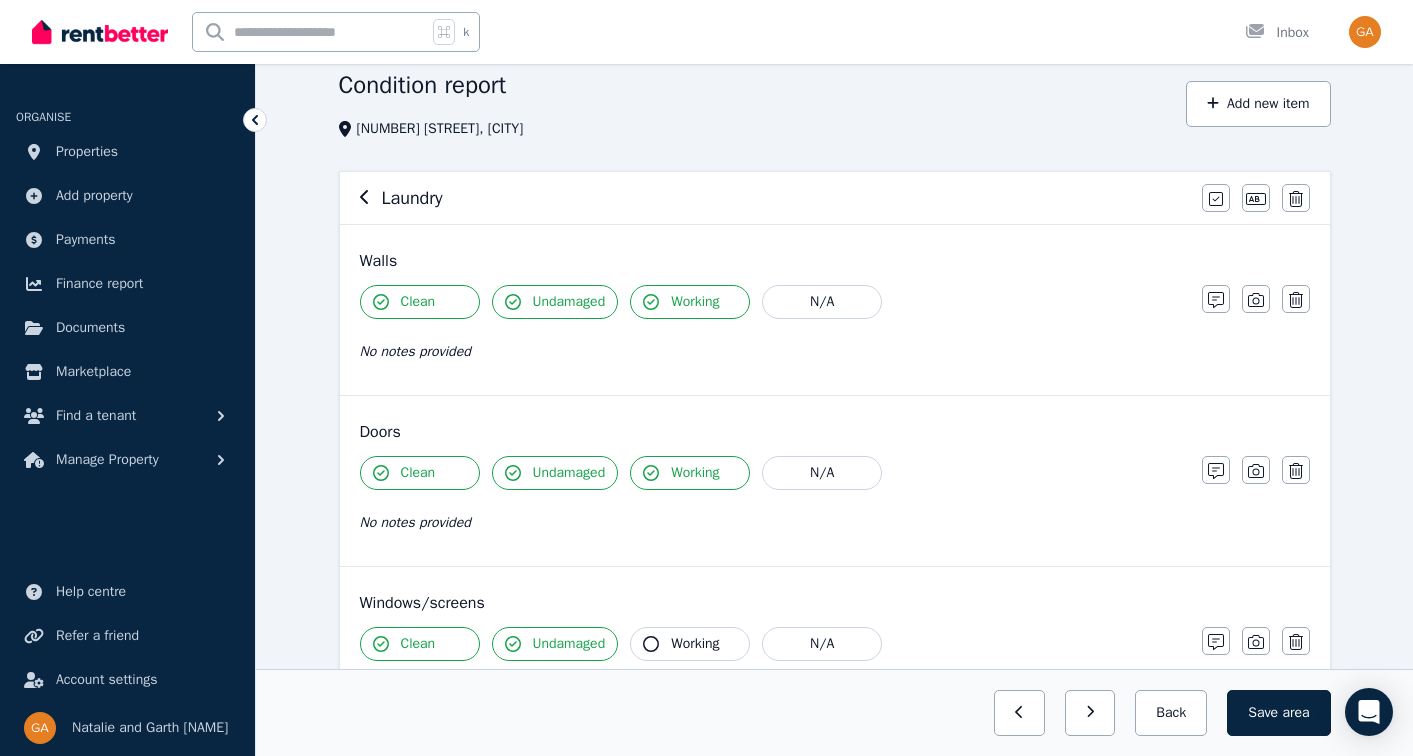 click on "Working" at bounding box center [690, 644] 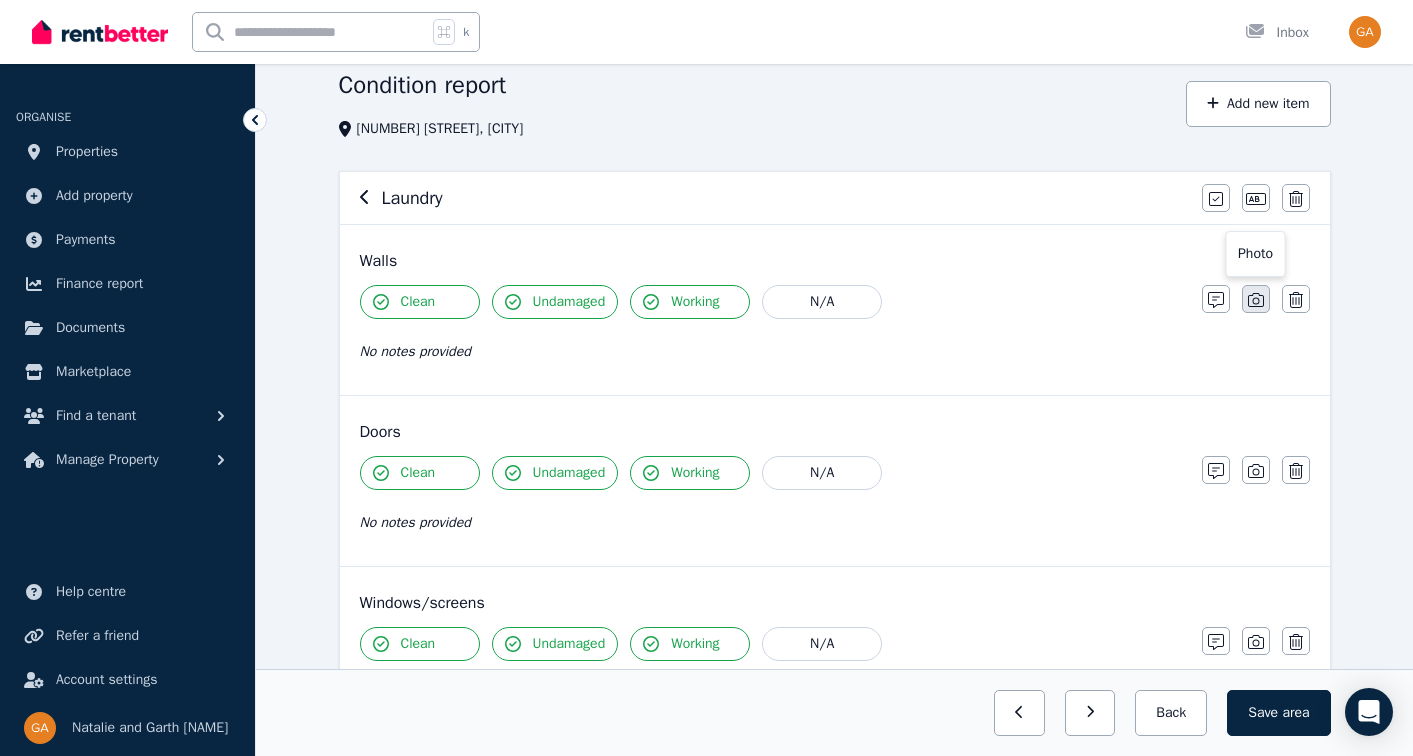 click at bounding box center (1256, 299) 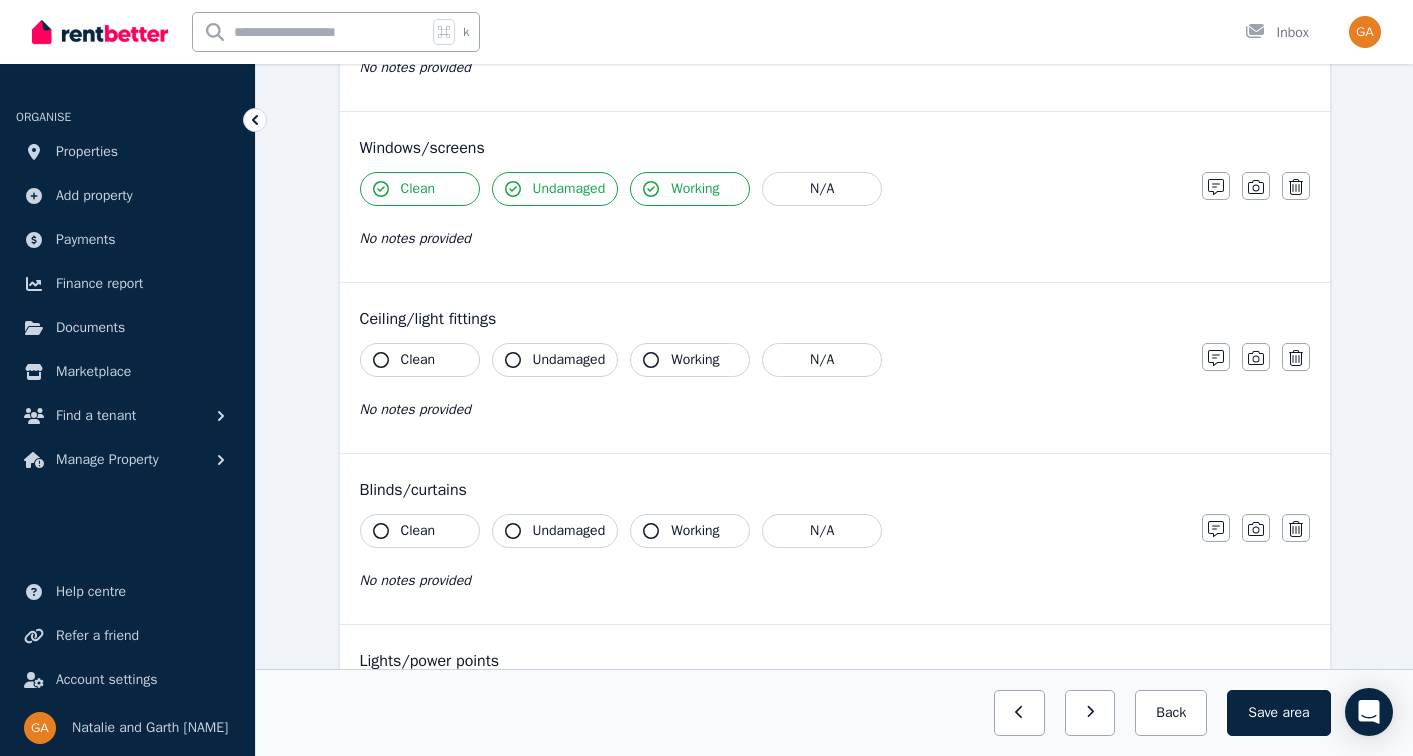 scroll, scrollTop: 864, scrollLeft: 0, axis: vertical 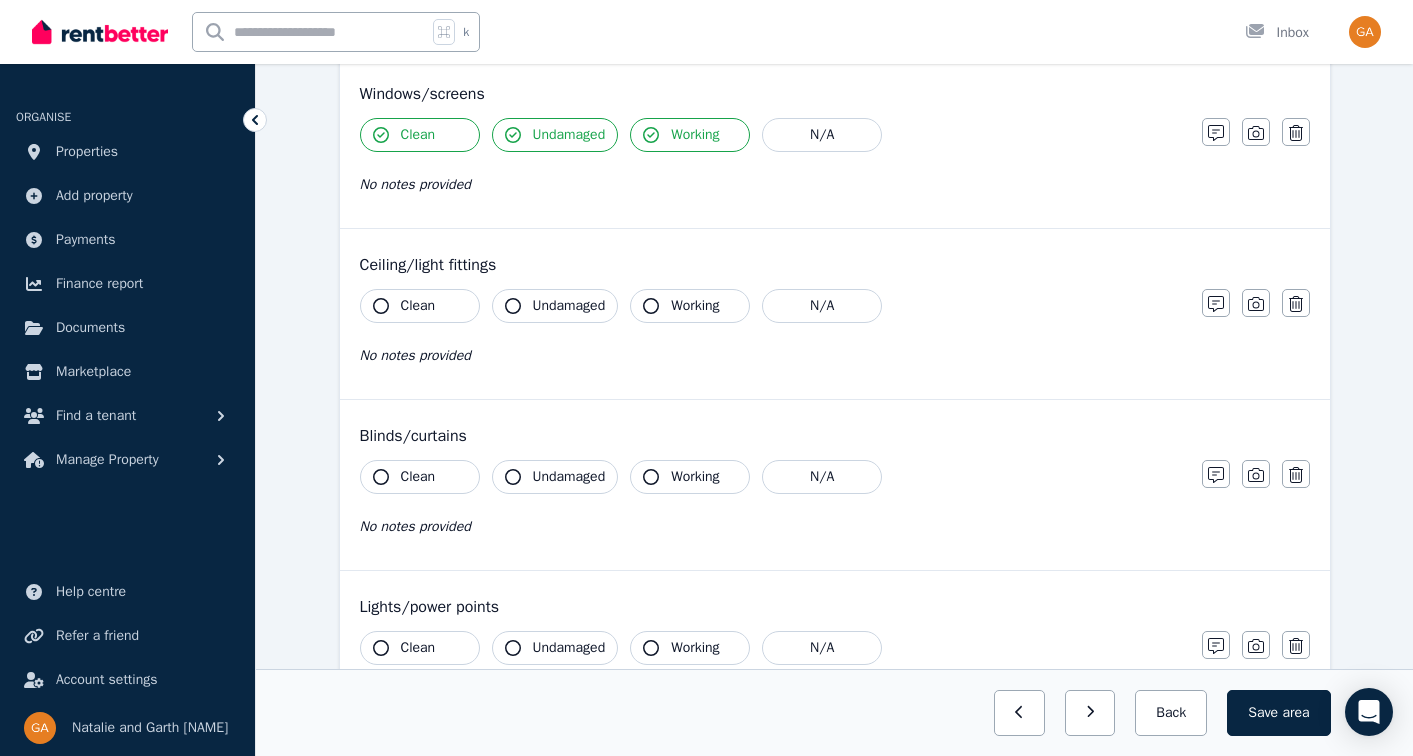 click on "Clean" at bounding box center [418, 306] 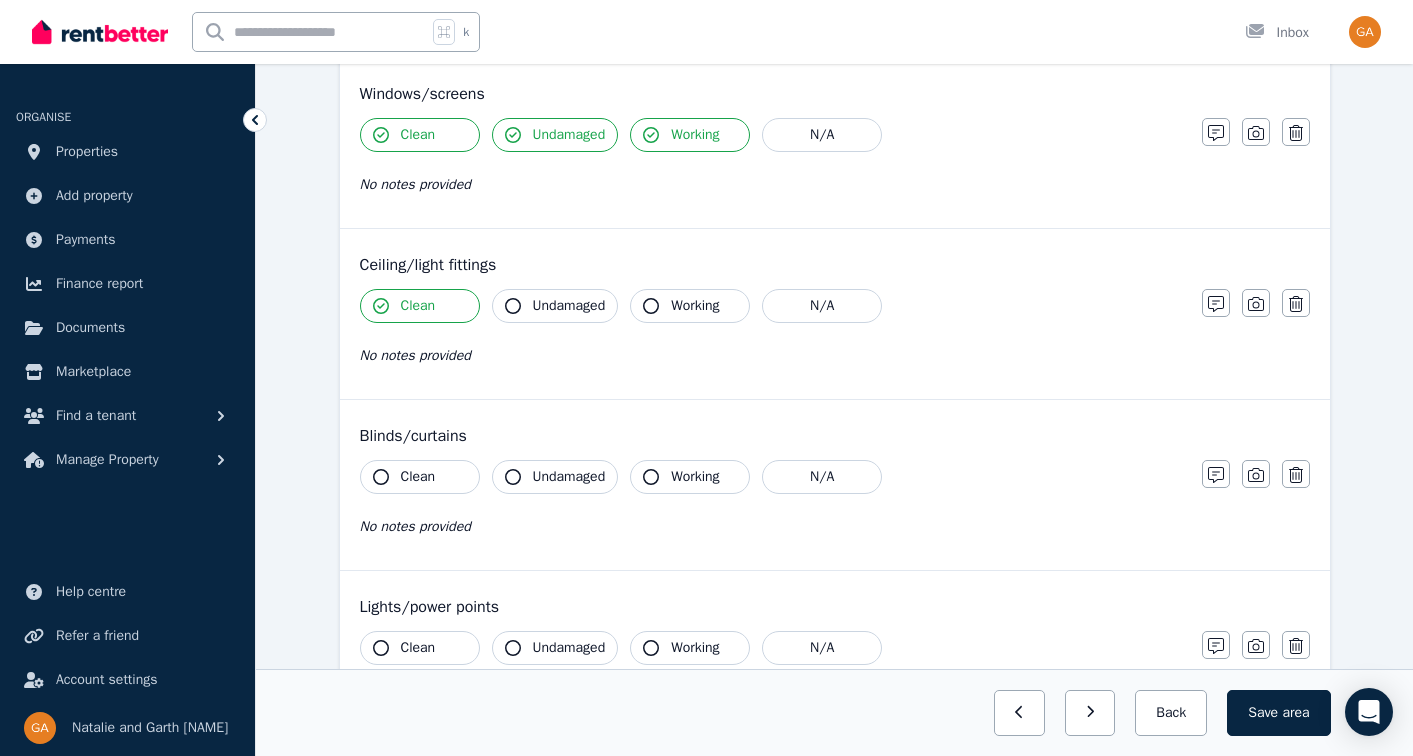 click on "Undamaged" at bounding box center (569, 306) 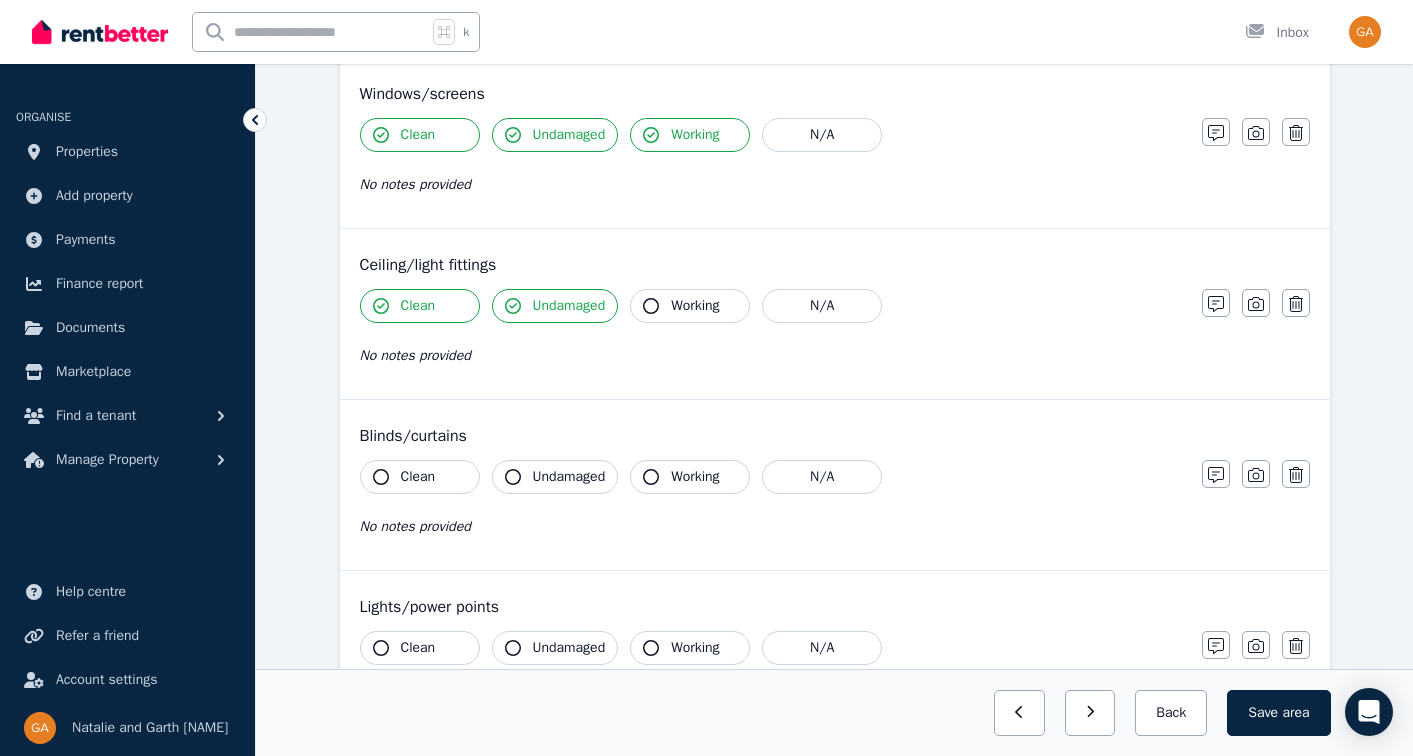 click on "Working" at bounding box center (695, 306) 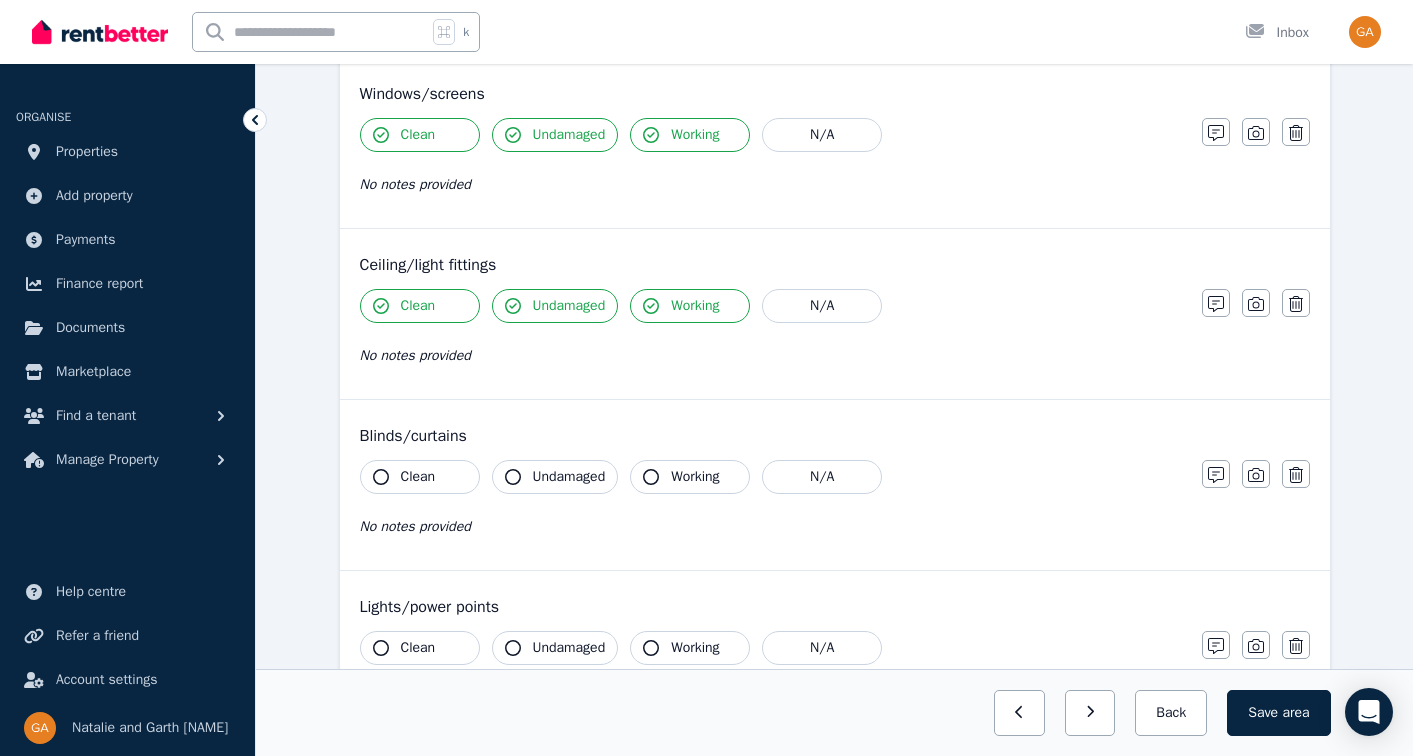 click on "Clean" at bounding box center [420, 477] 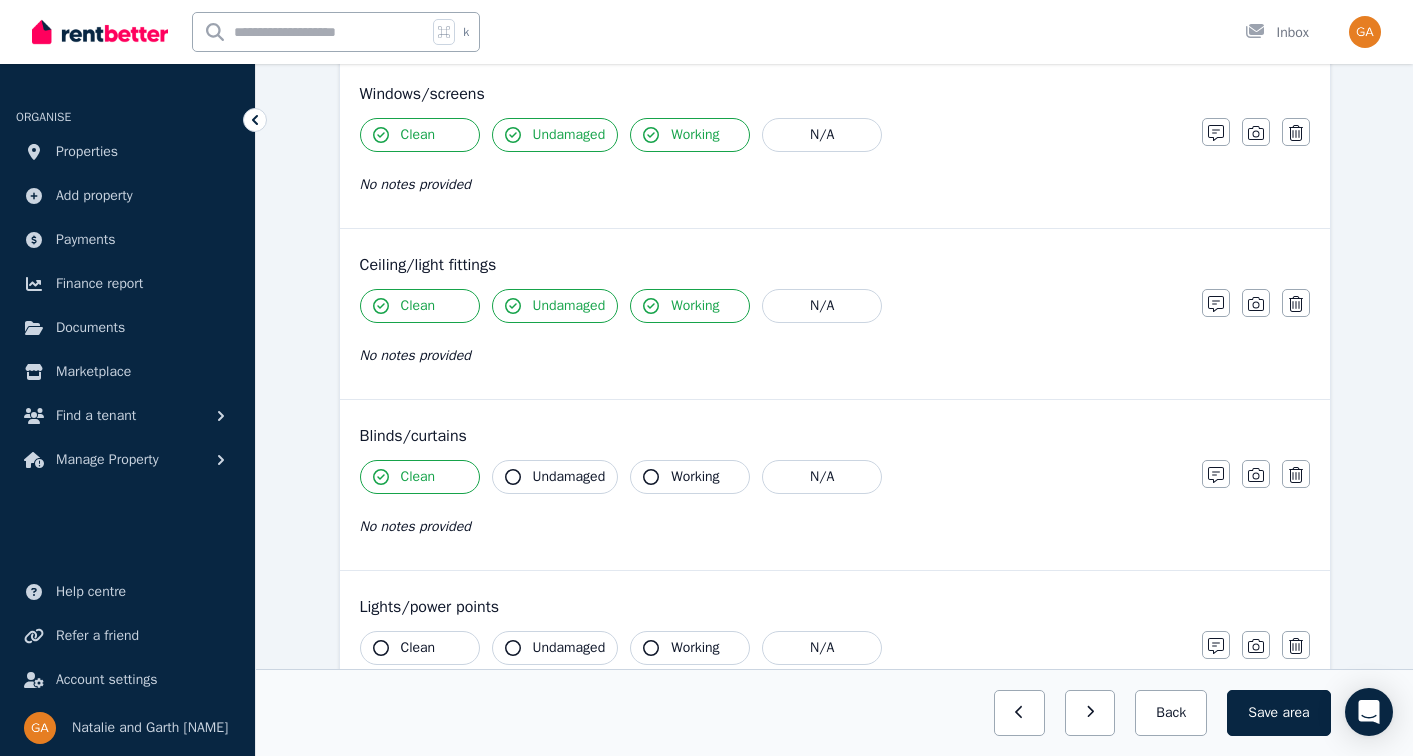 click on "Undamaged" at bounding box center [555, 477] 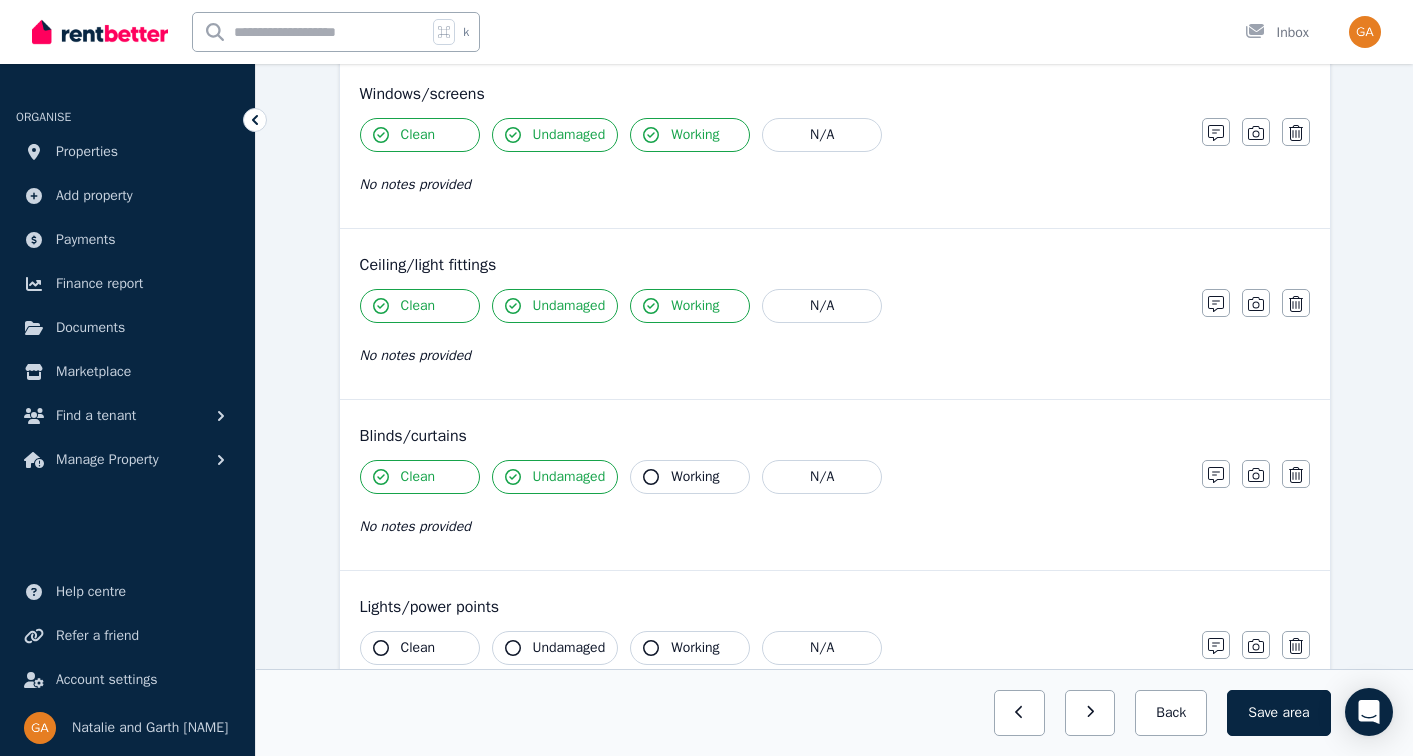 click on "Working" at bounding box center [690, 477] 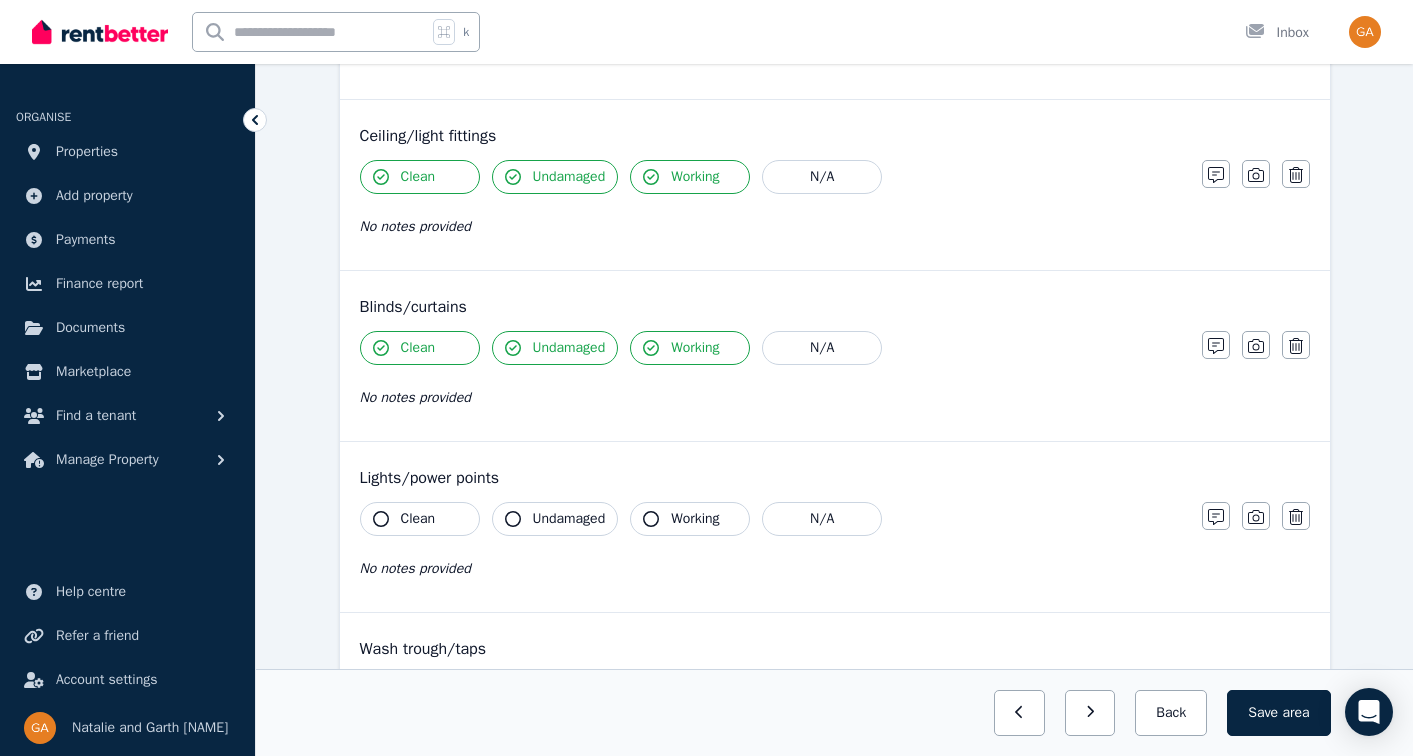 scroll, scrollTop: 1064, scrollLeft: 0, axis: vertical 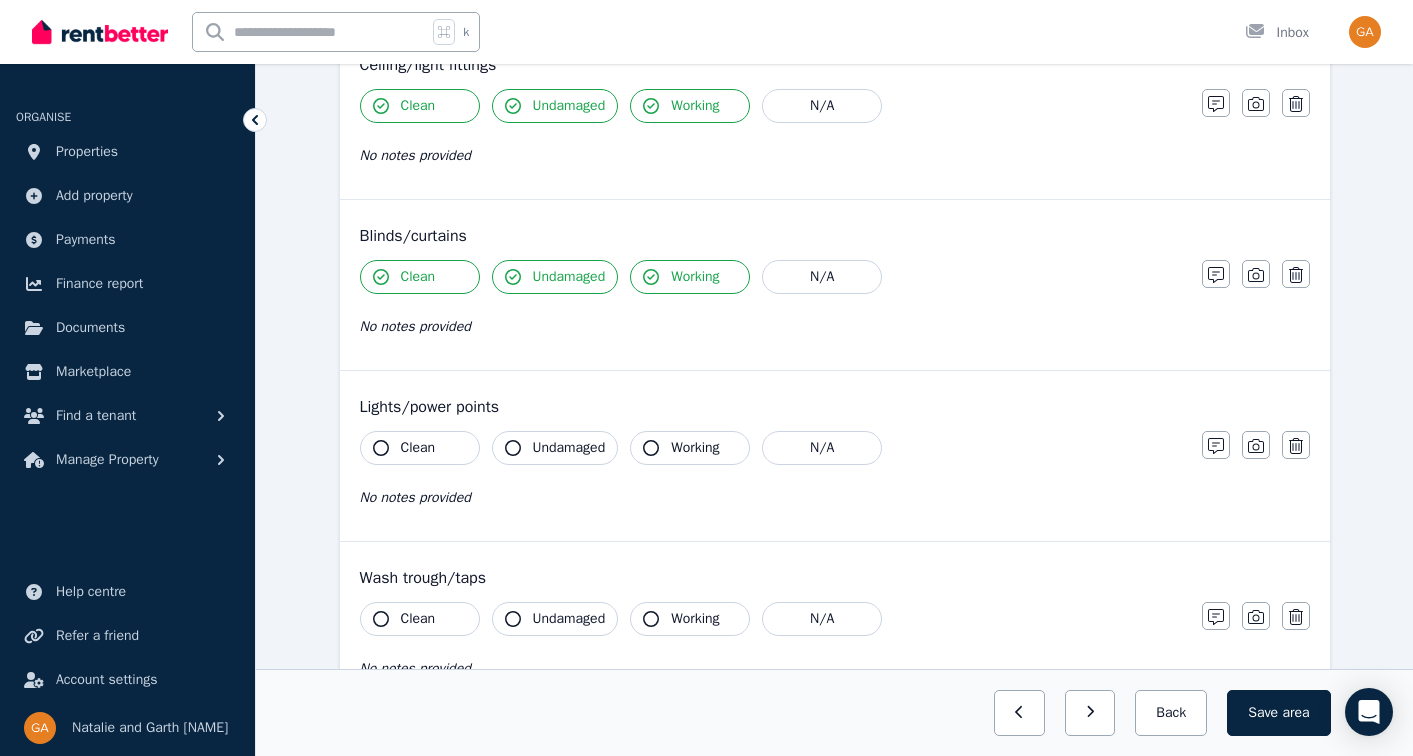 click on "Clean" at bounding box center [418, 448] 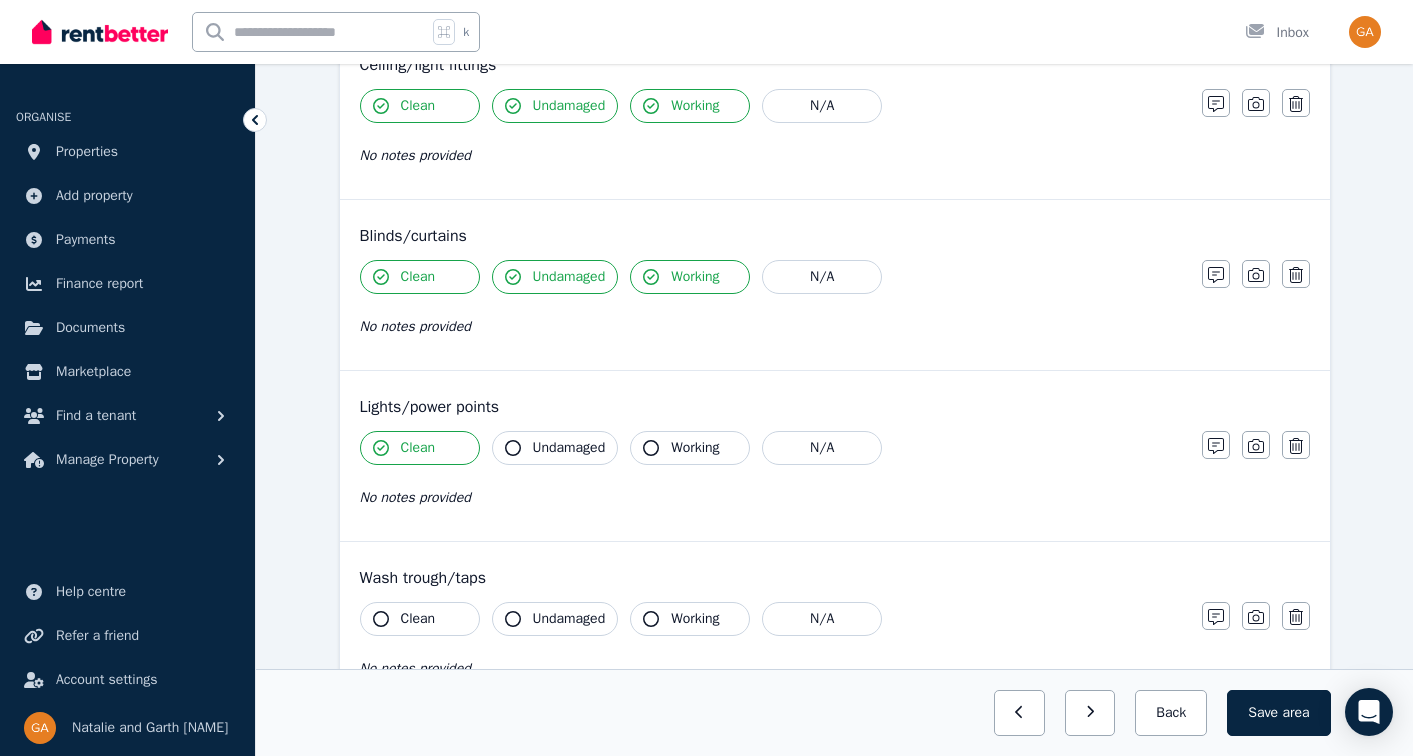 click on "Undamaged" at bounding box center (569, 448) 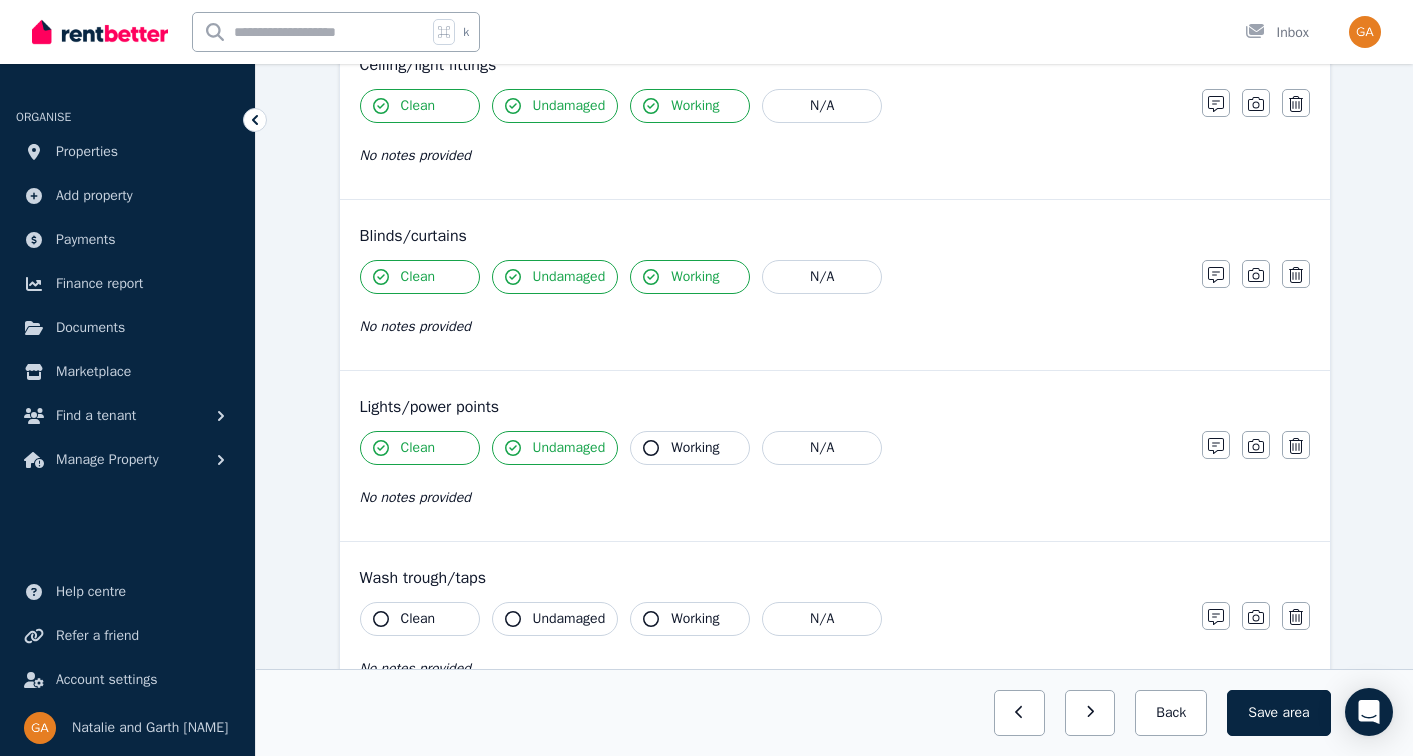 click on "Working" at bounding box center [695, 448] 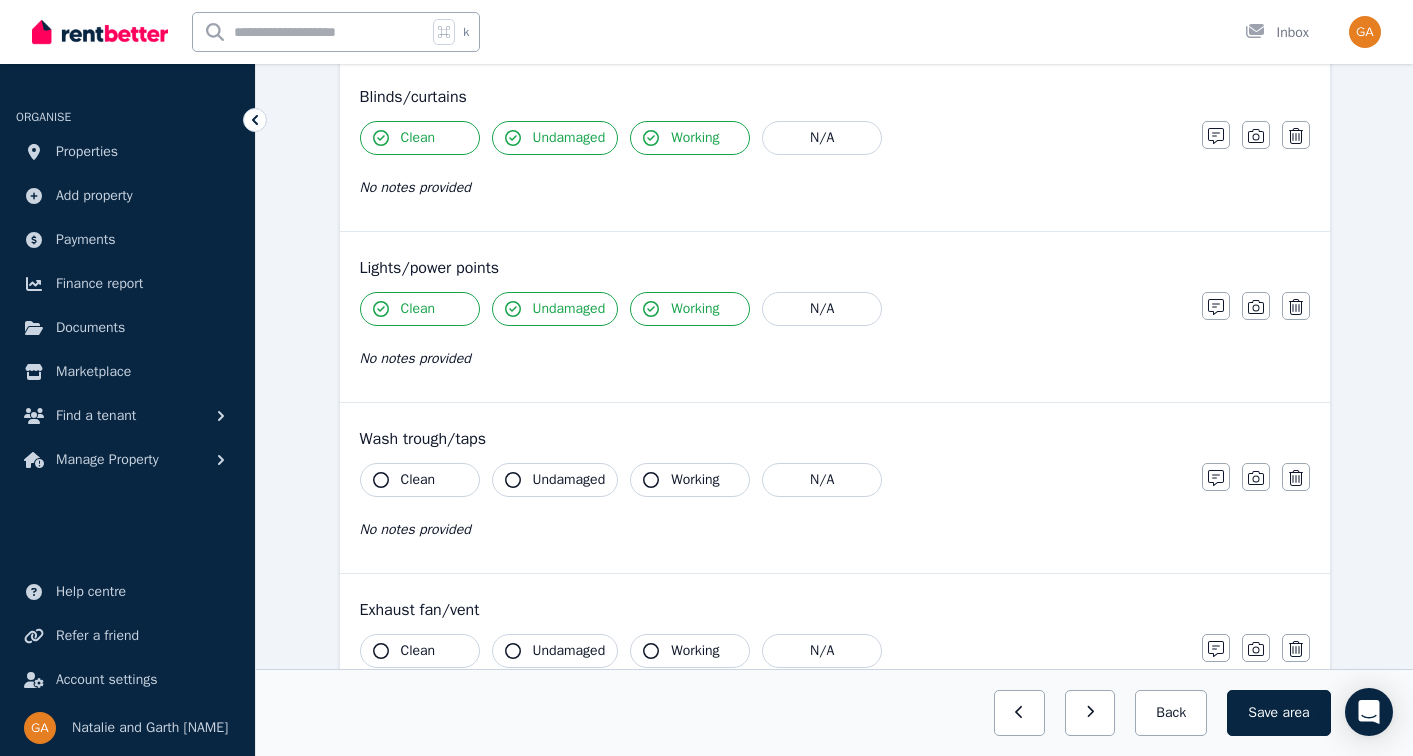 scroll, scrollTop: 1242, scrollLeft: 0, axis: vertical 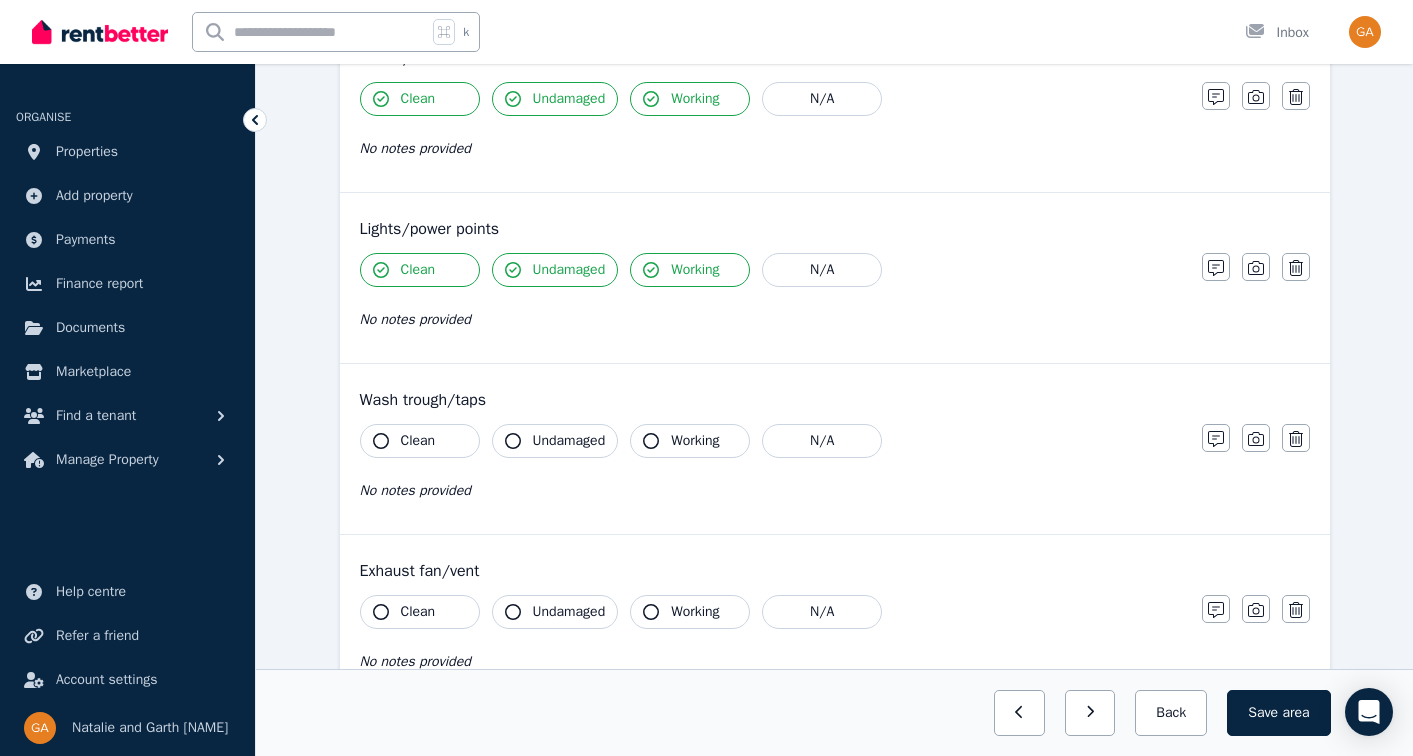 click on "Clean" at bounding box center [418, 441] 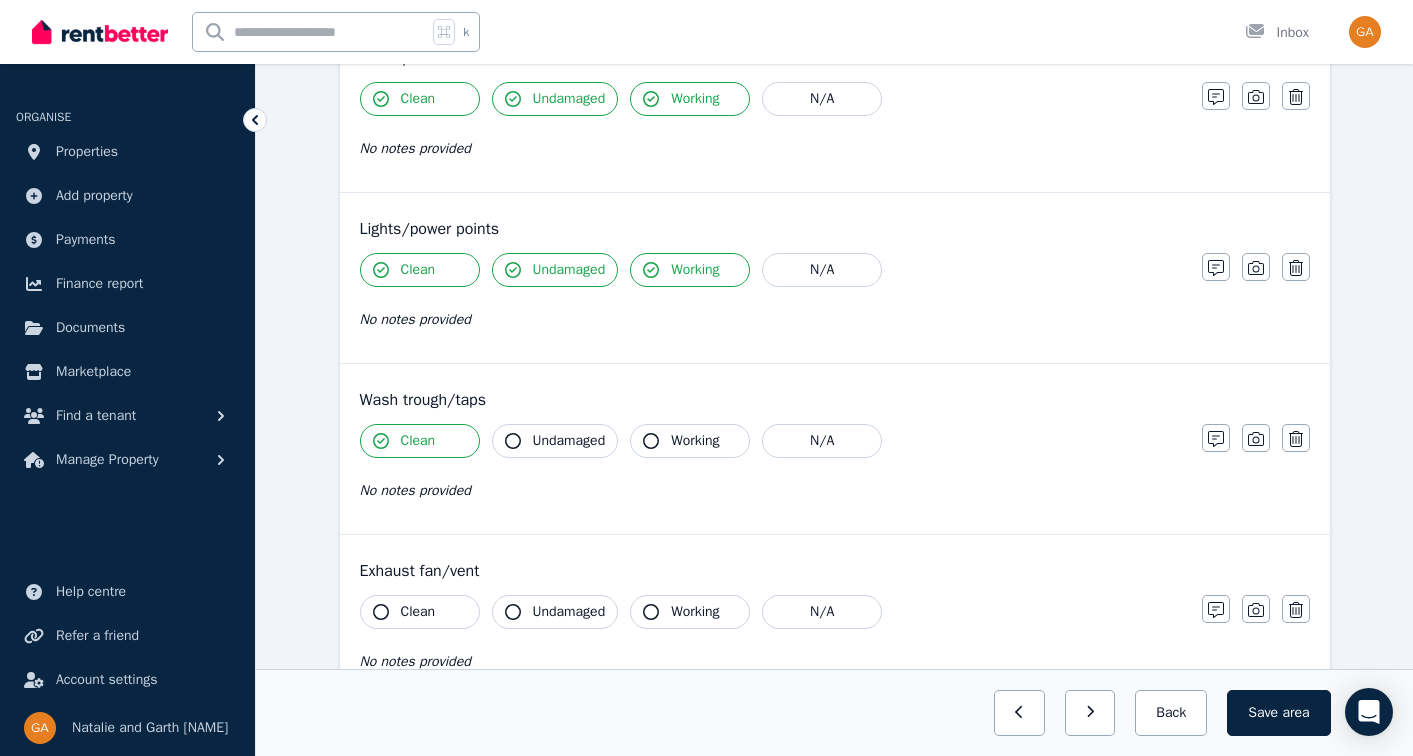 click on "Undamaged" at bounding box center [555, 441] 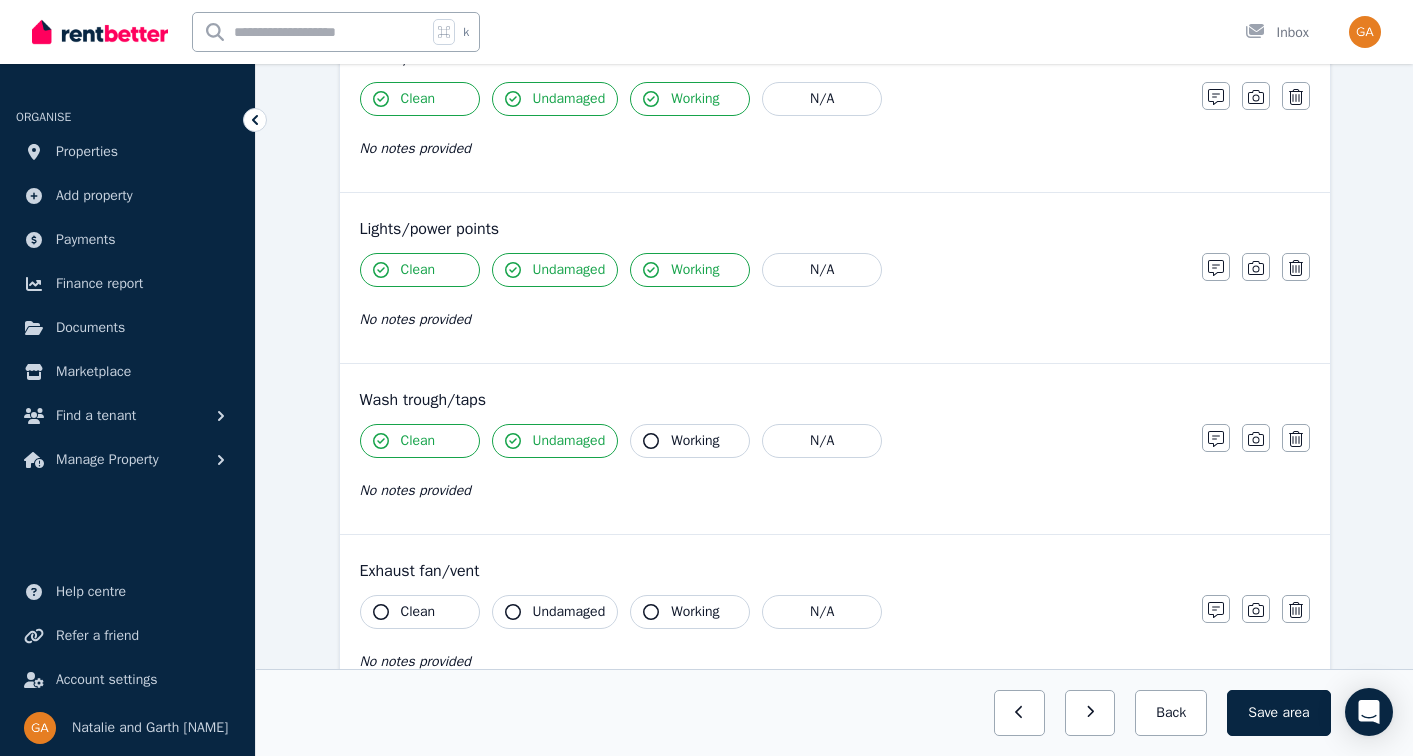 click on "Working" at bounding box center [695, 441] 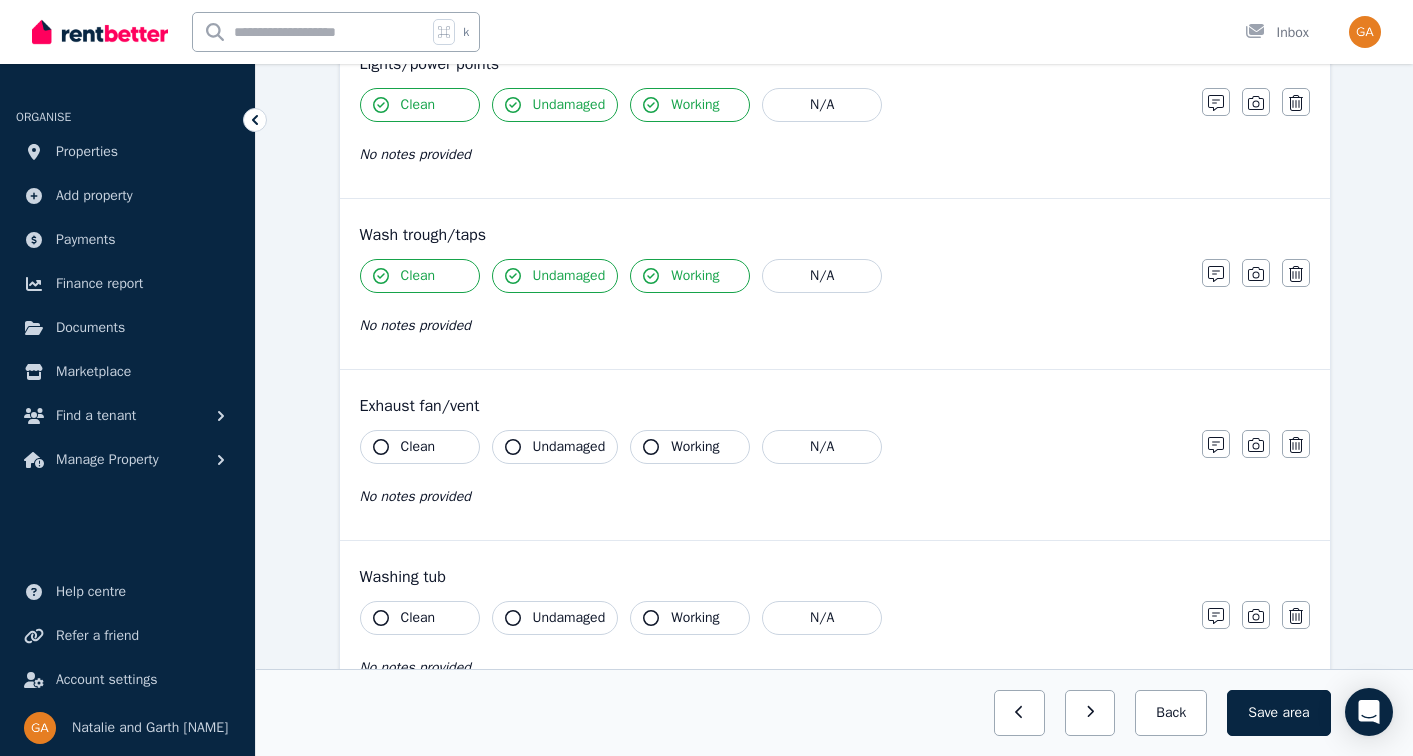 scroll, scrollTop: 1462, scrollLeft: 0, axis: vertical 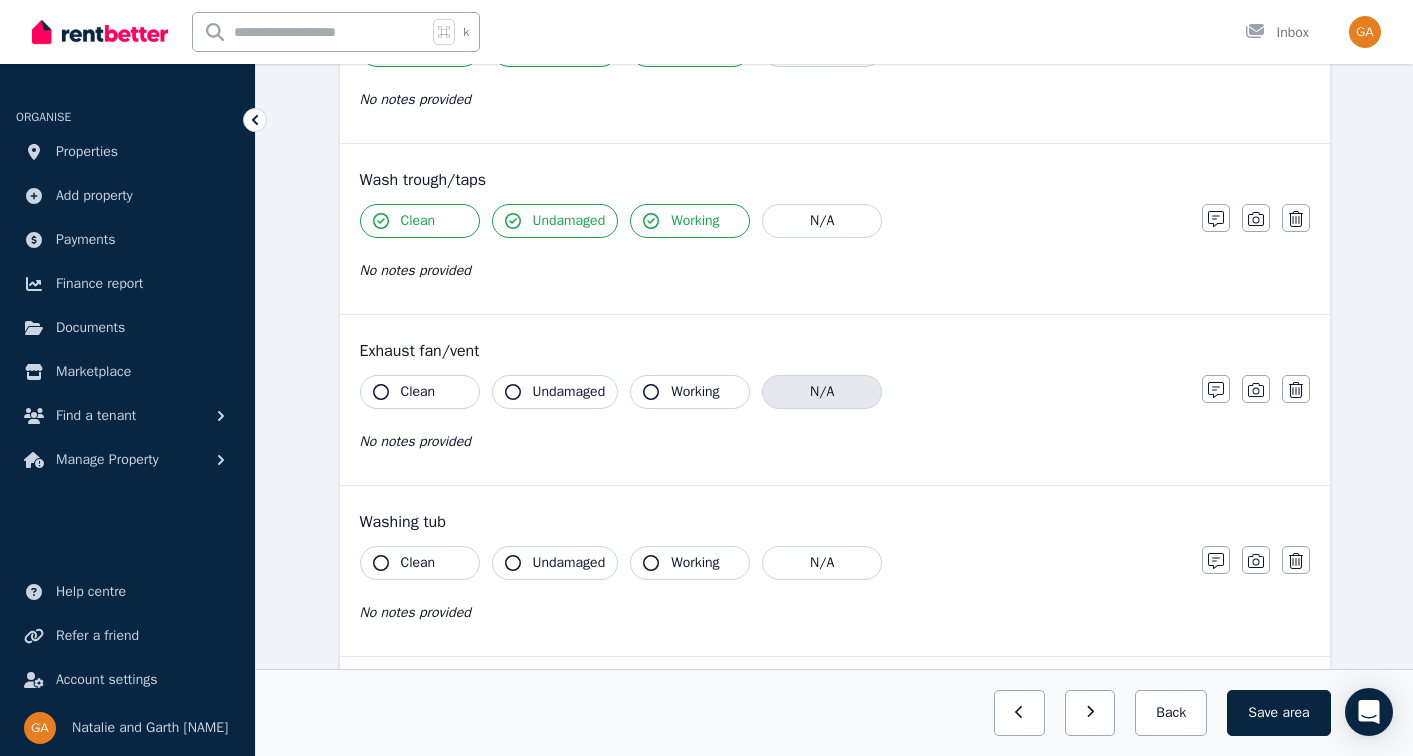 click on "N/A" at bounding box center (822, 392) 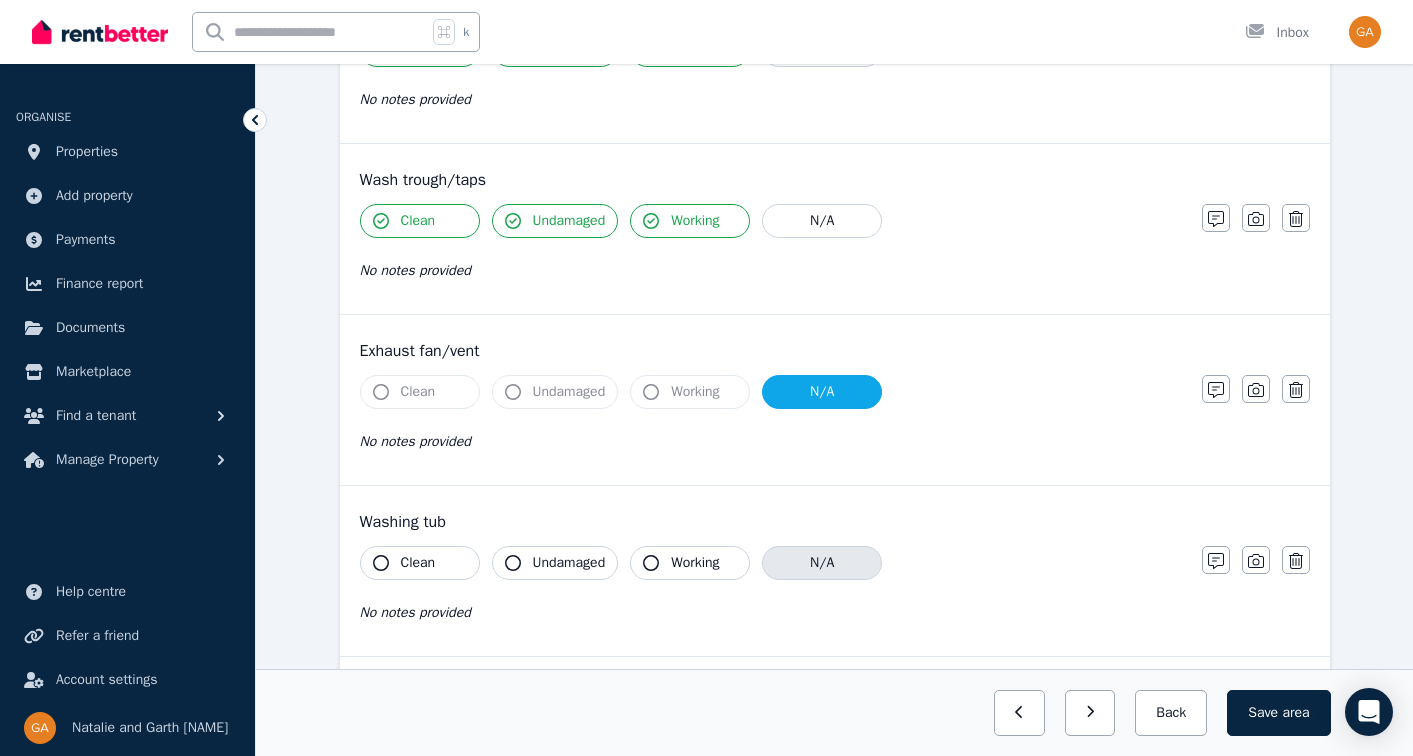 click on "N/A" at bounding box center (822, 563) 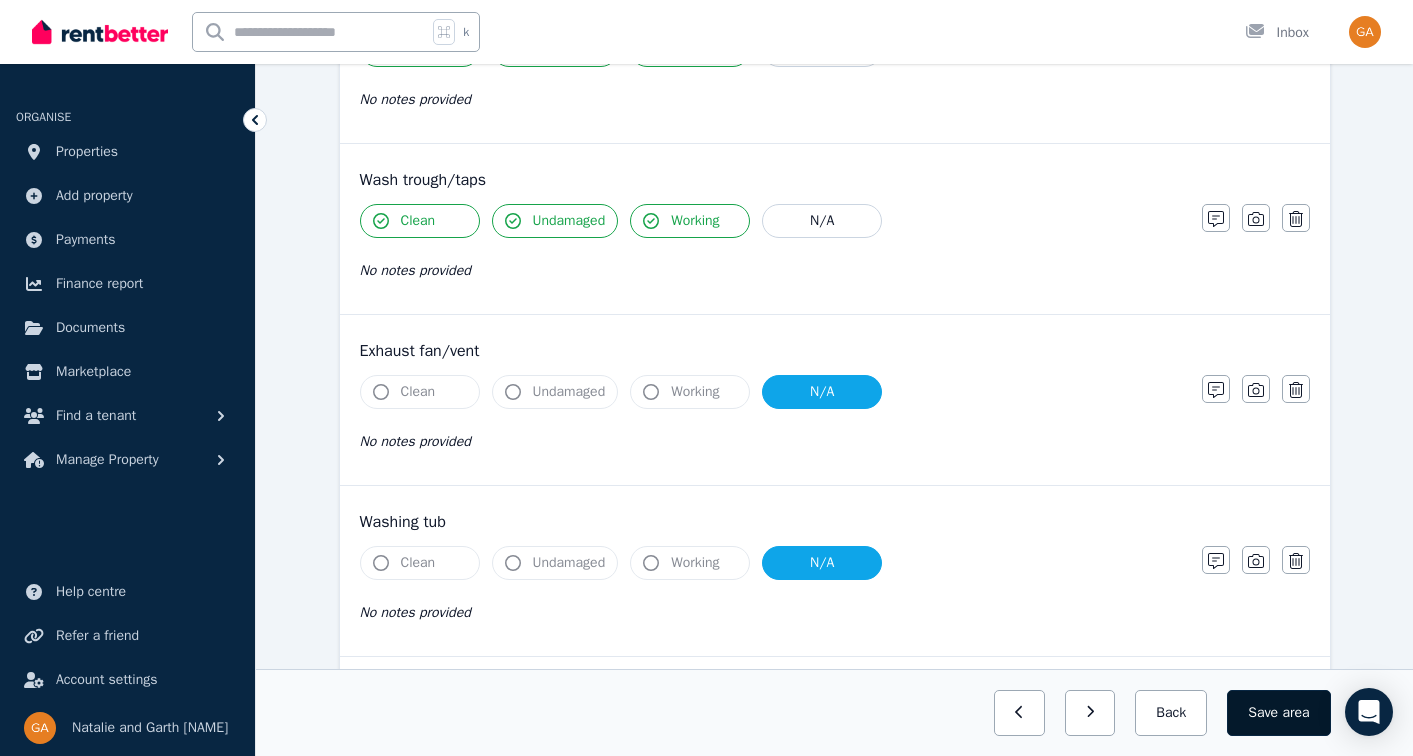 click on "Save   area" at bounding box center (1278, 713) 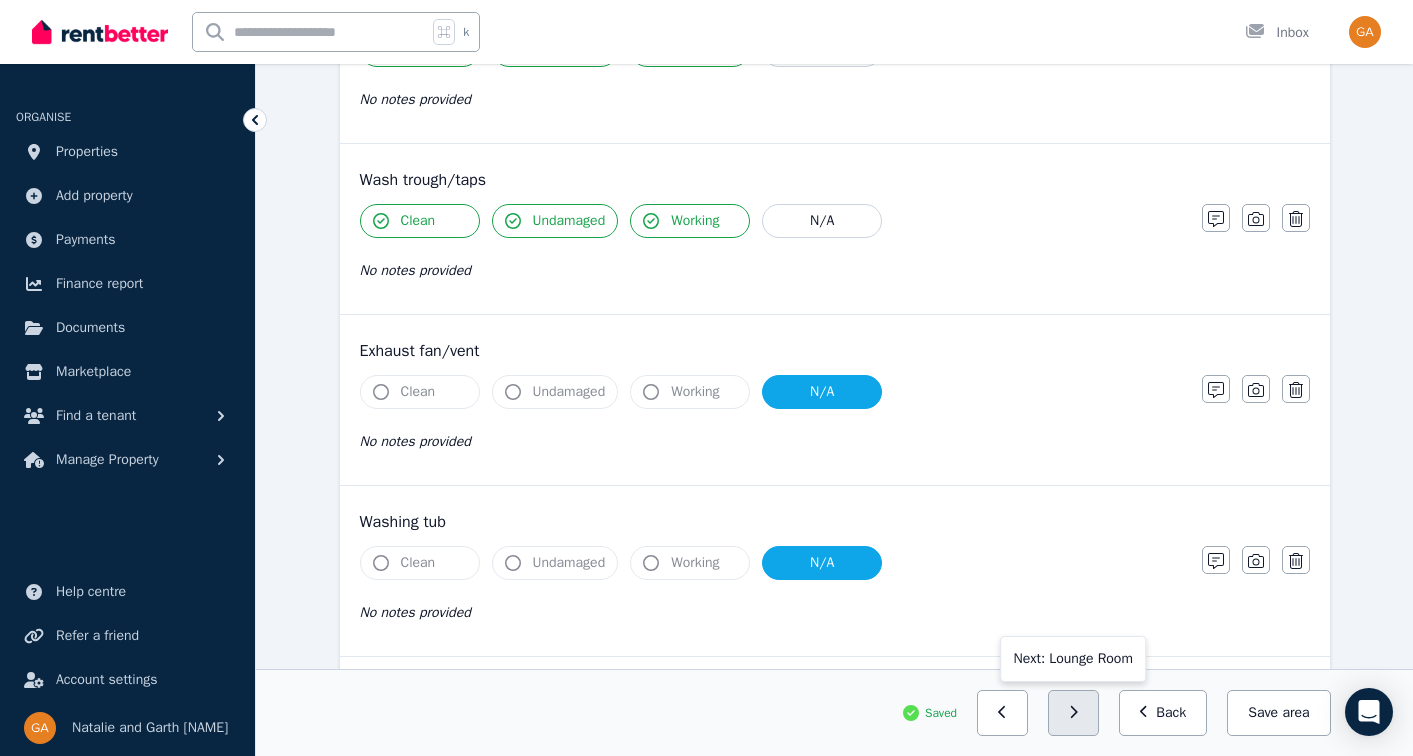 click at bounding box center (1073, 713) 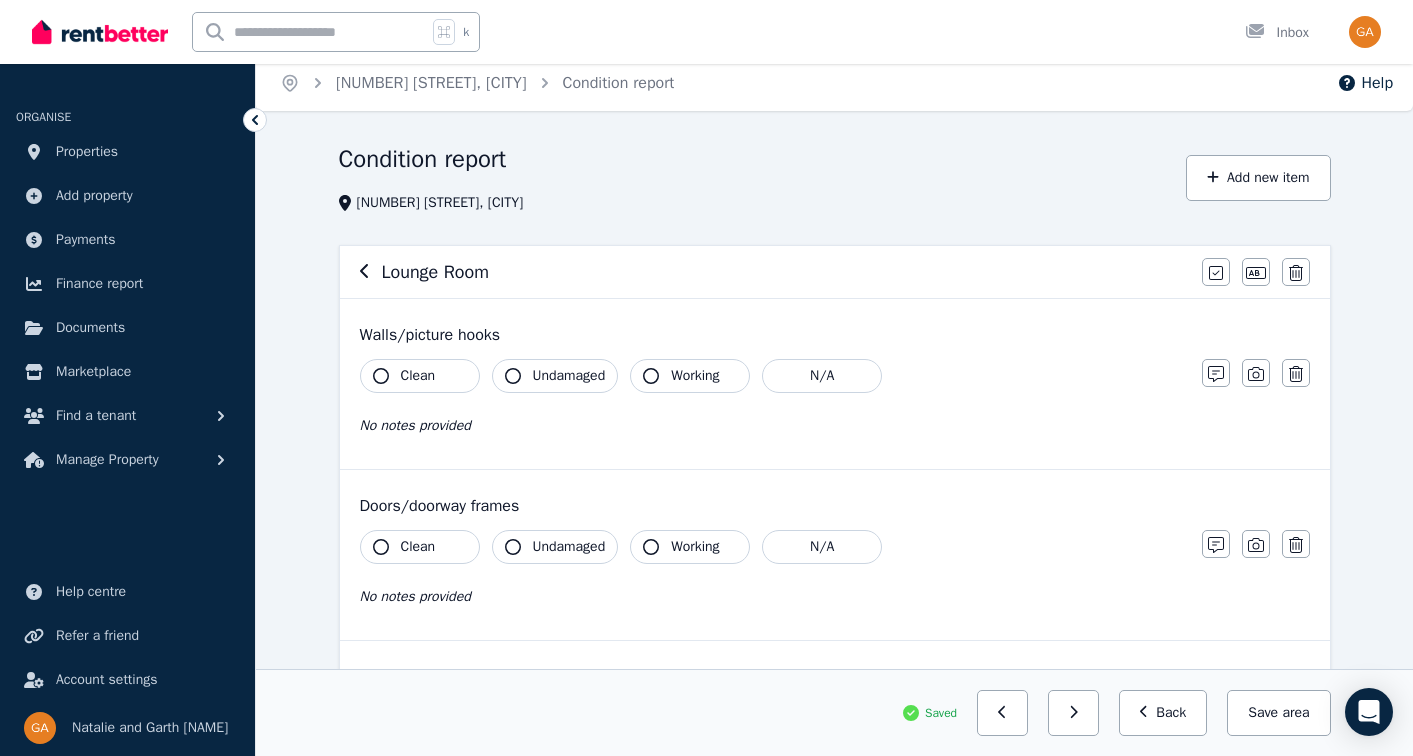 scroll, scrollTop: 0, scrollLeft: 0, axis: both 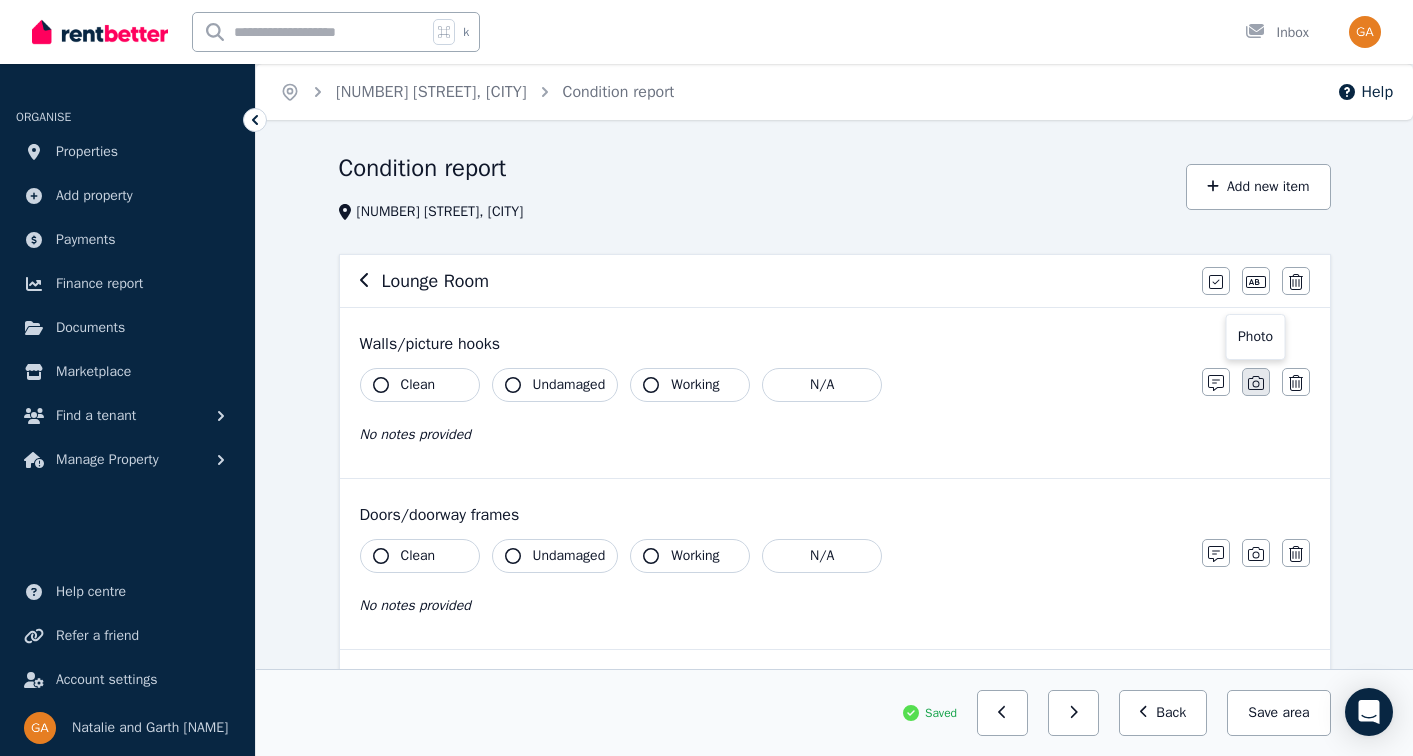 click 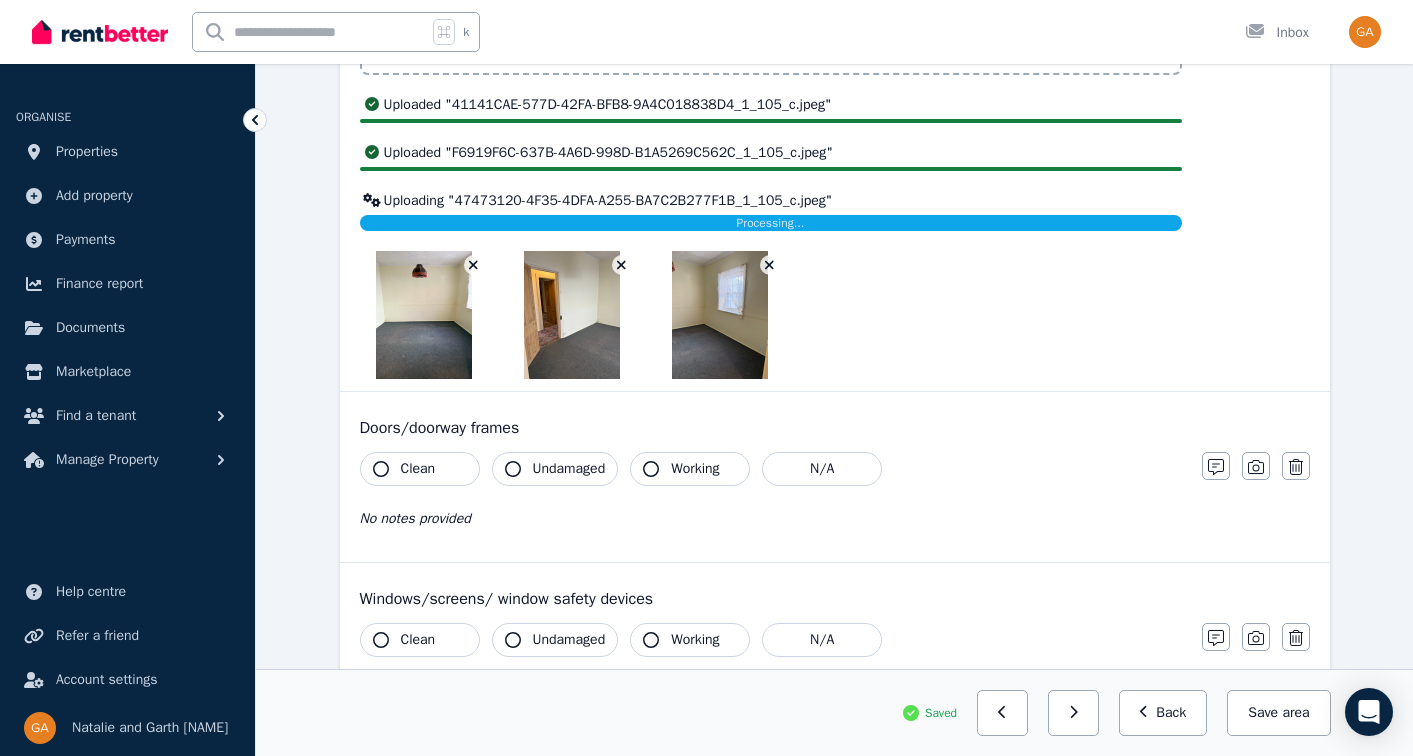 scroll, scrollTop: 520, scrollLeft: 0, axis: vertical 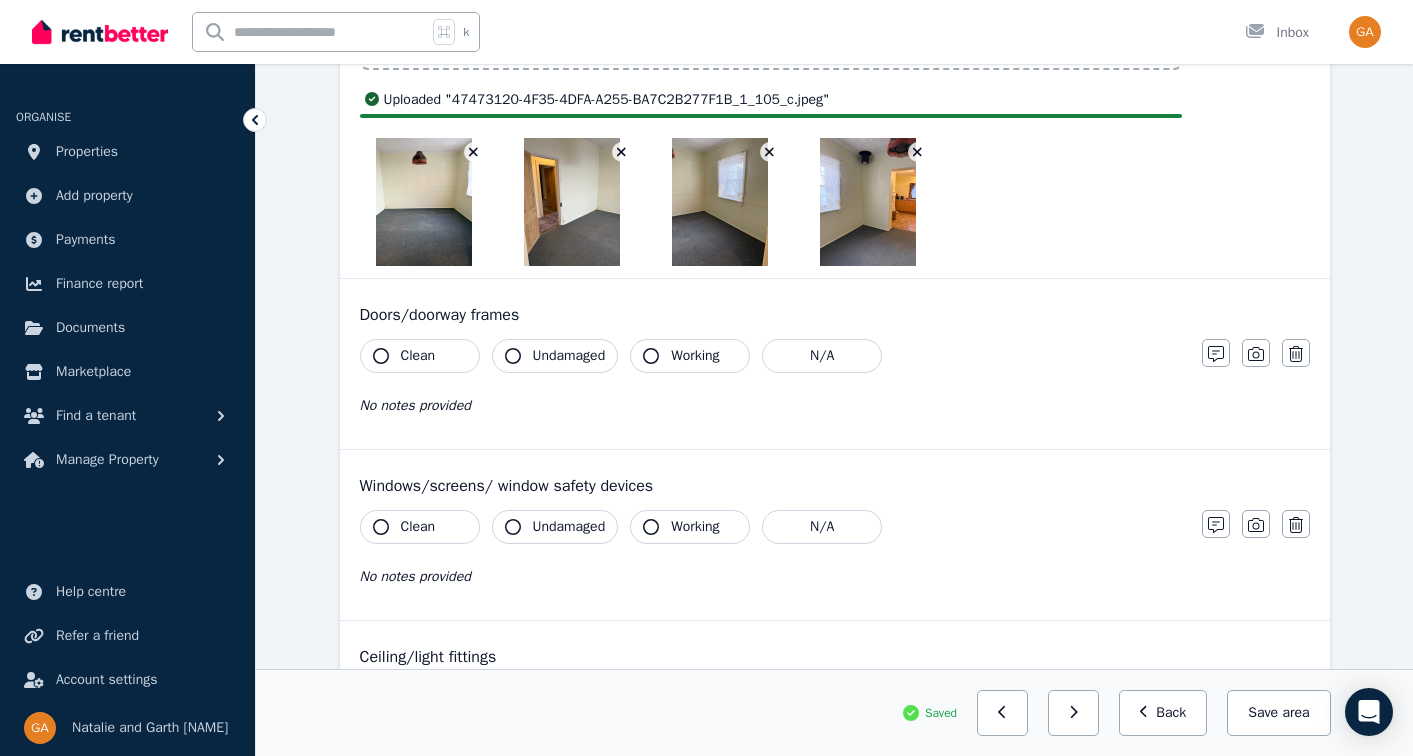 click on "Clean" at bounding box center (418, 356) 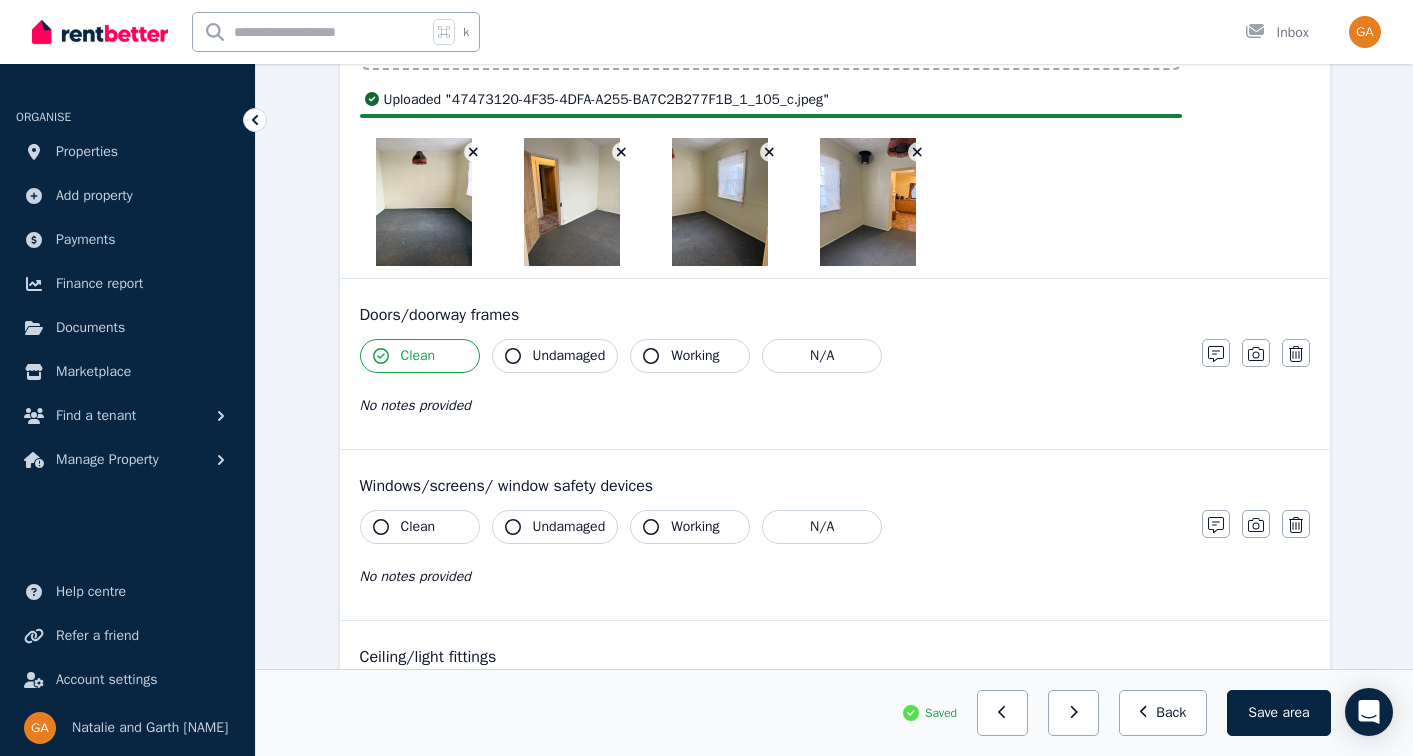 click on "Undamaged" at bounding box center (569, 356) 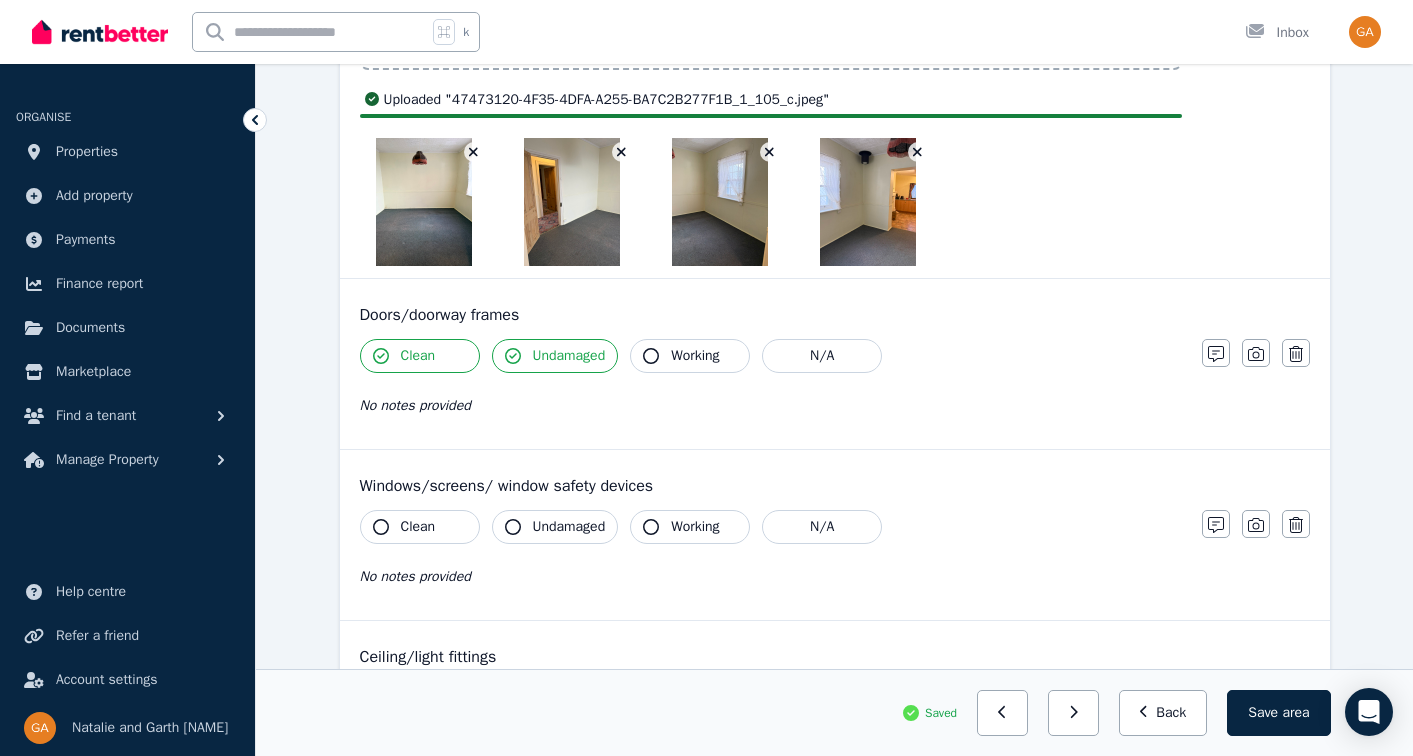 click on "Working" at bounding box center [695, 356] 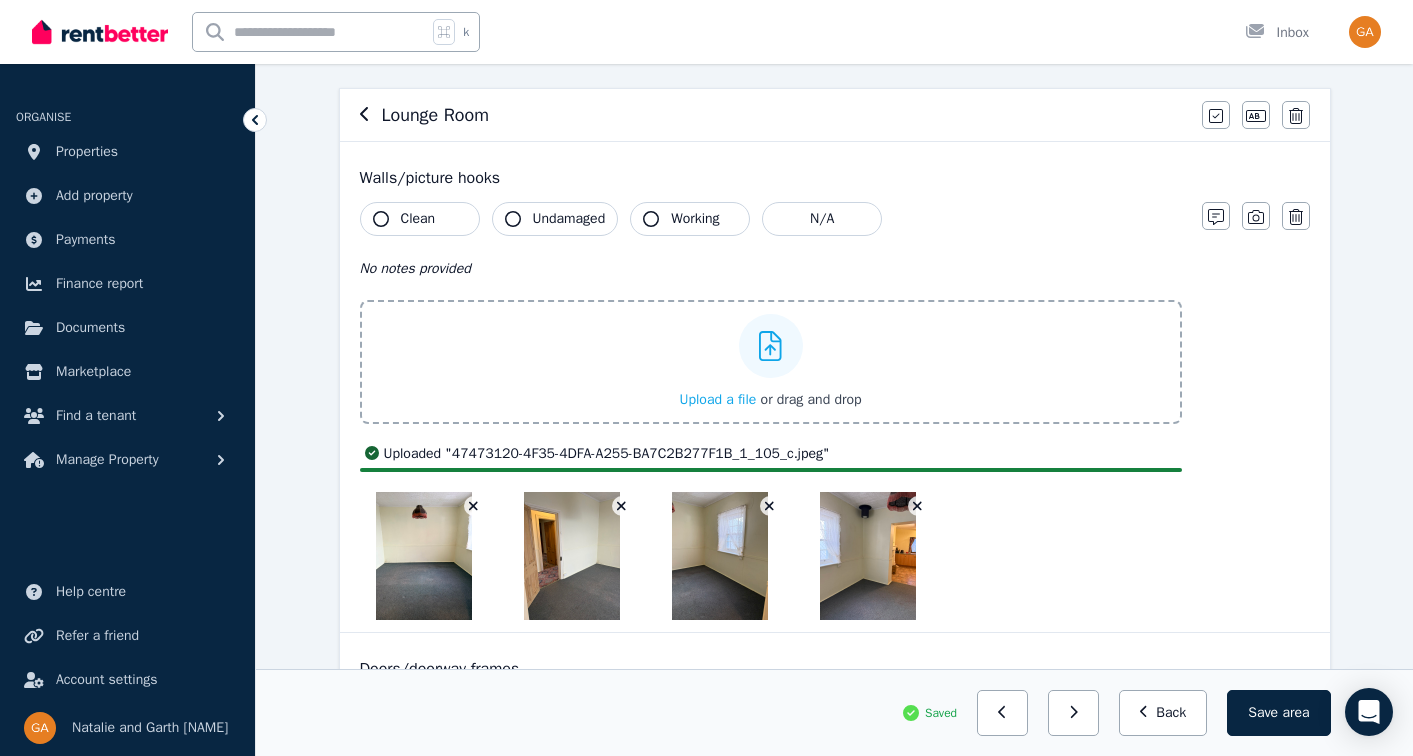 scroll, scrollTop: 165, scrollLeft: 0, axis: vertical 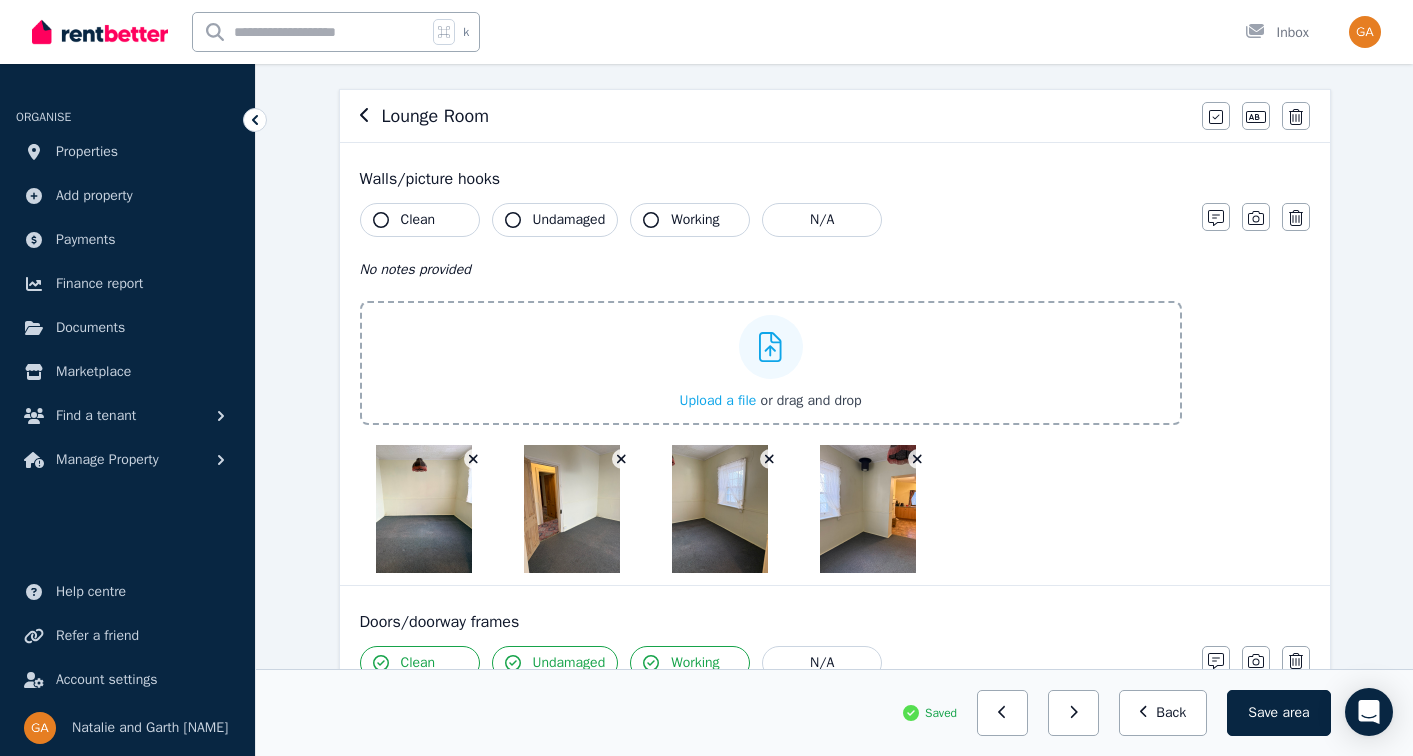 click on "Clean" at bounding box center [418, 220] 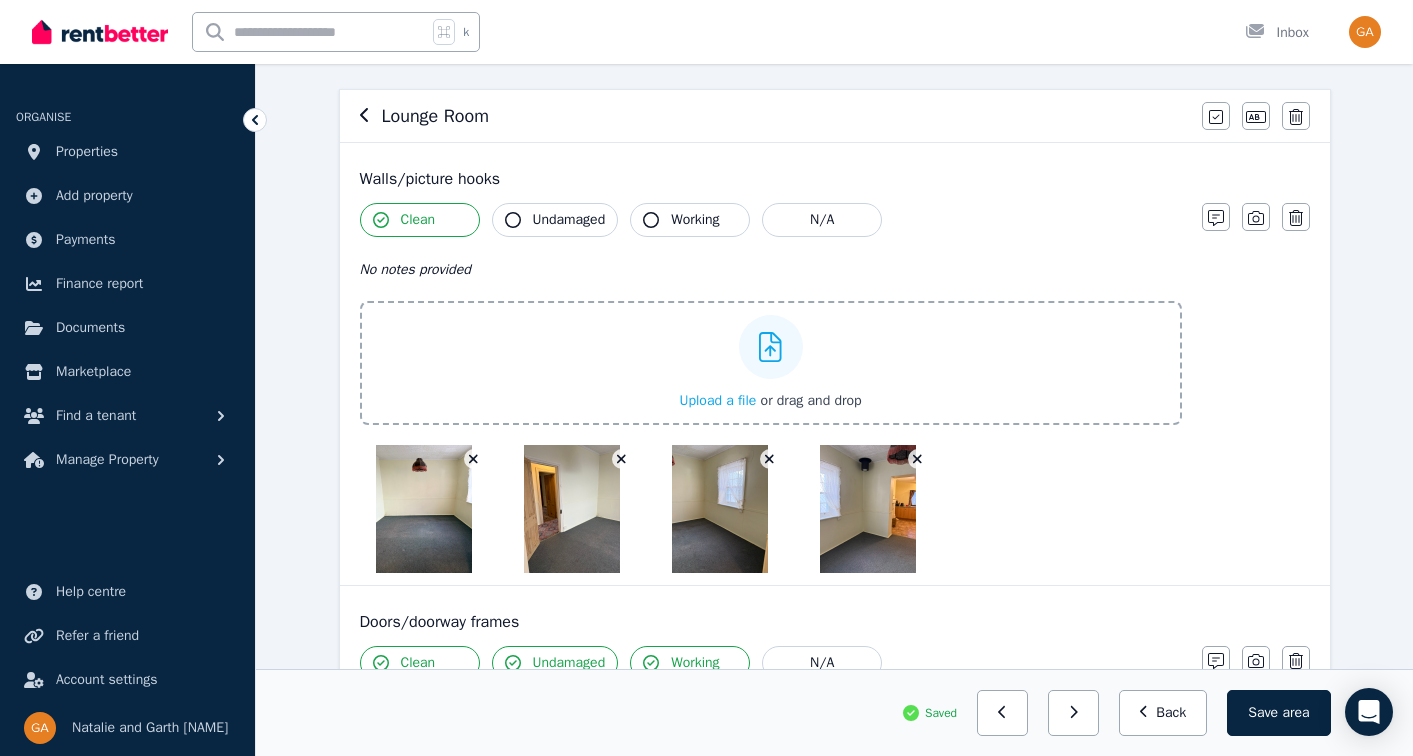 click on "Undamaged" at bounding box center [569, 220] 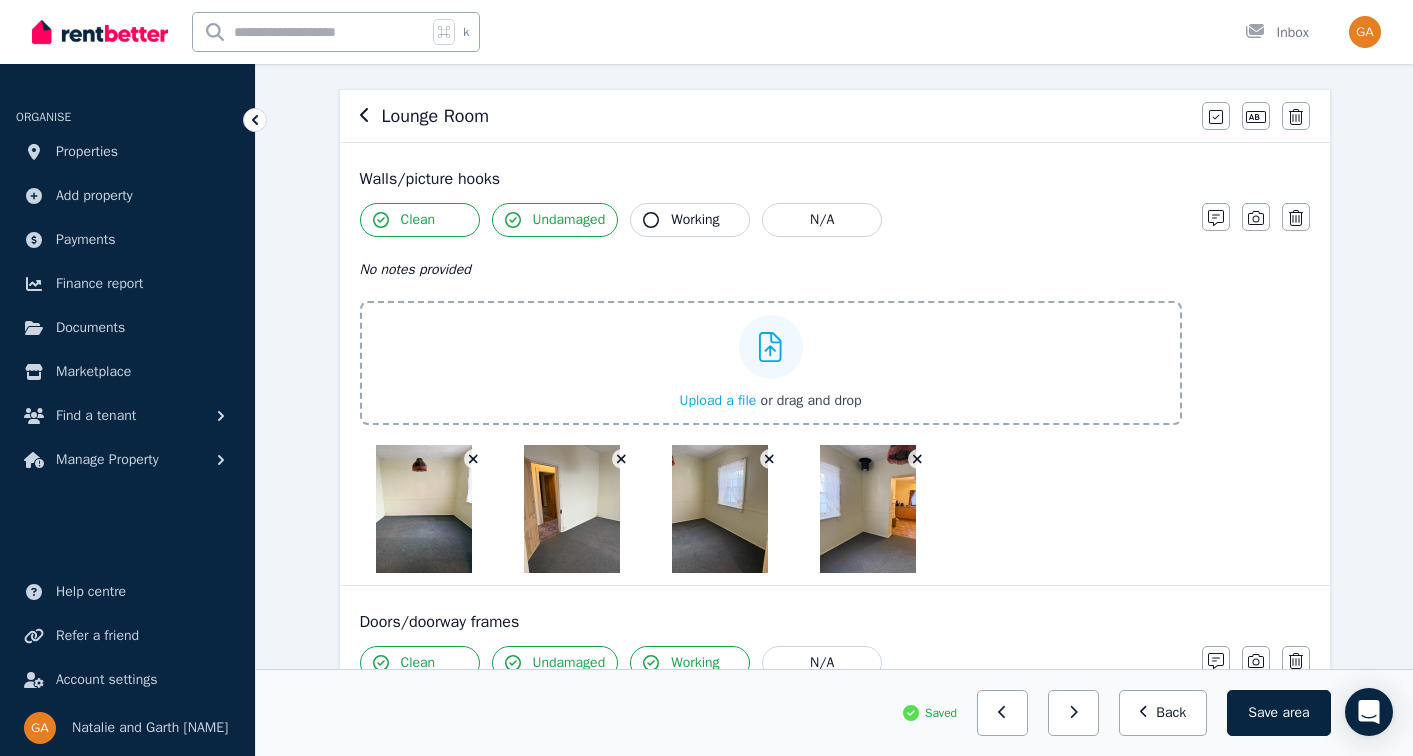 click on "Working" at bounding box center [695, 220] 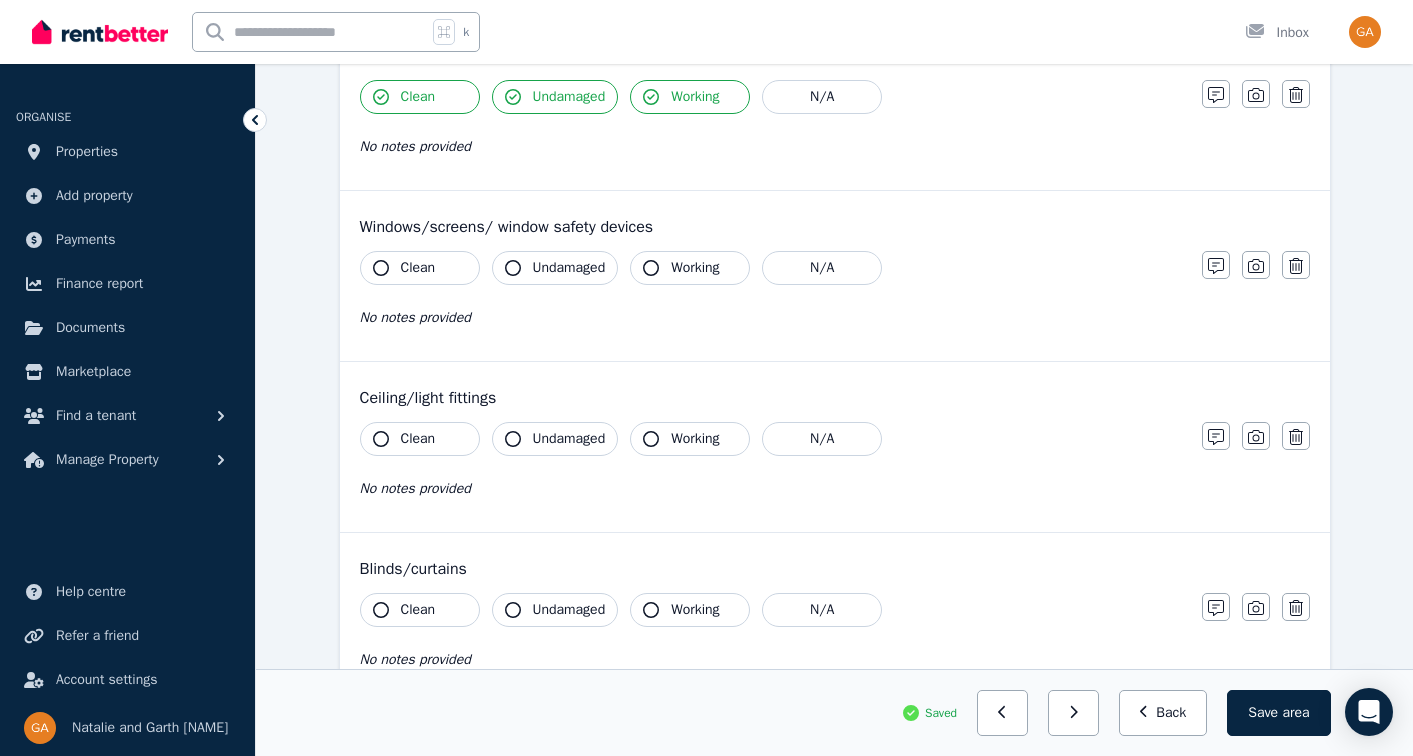 scroll, scrollTop: 753, scrollLeft: 0, axis: vertical 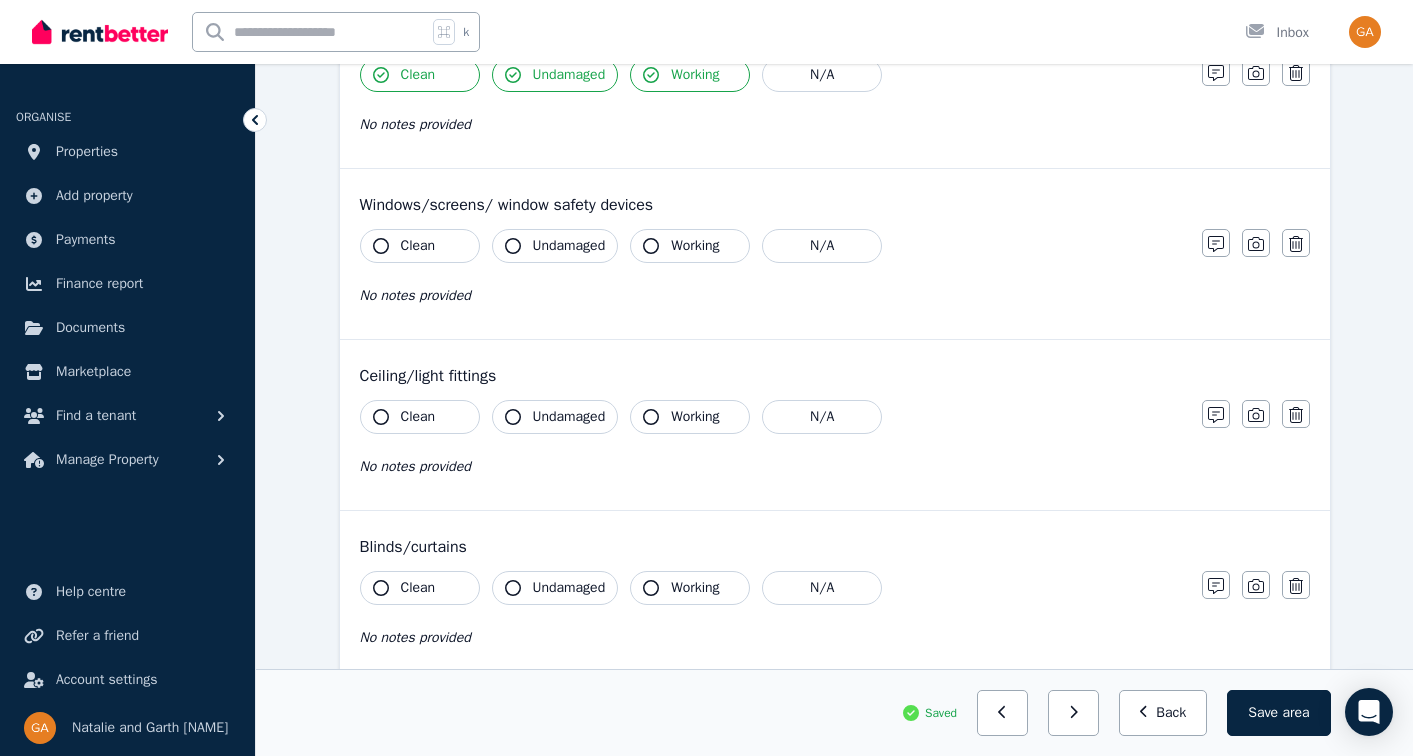 click on "Clean" at bounding box center [418, 246] 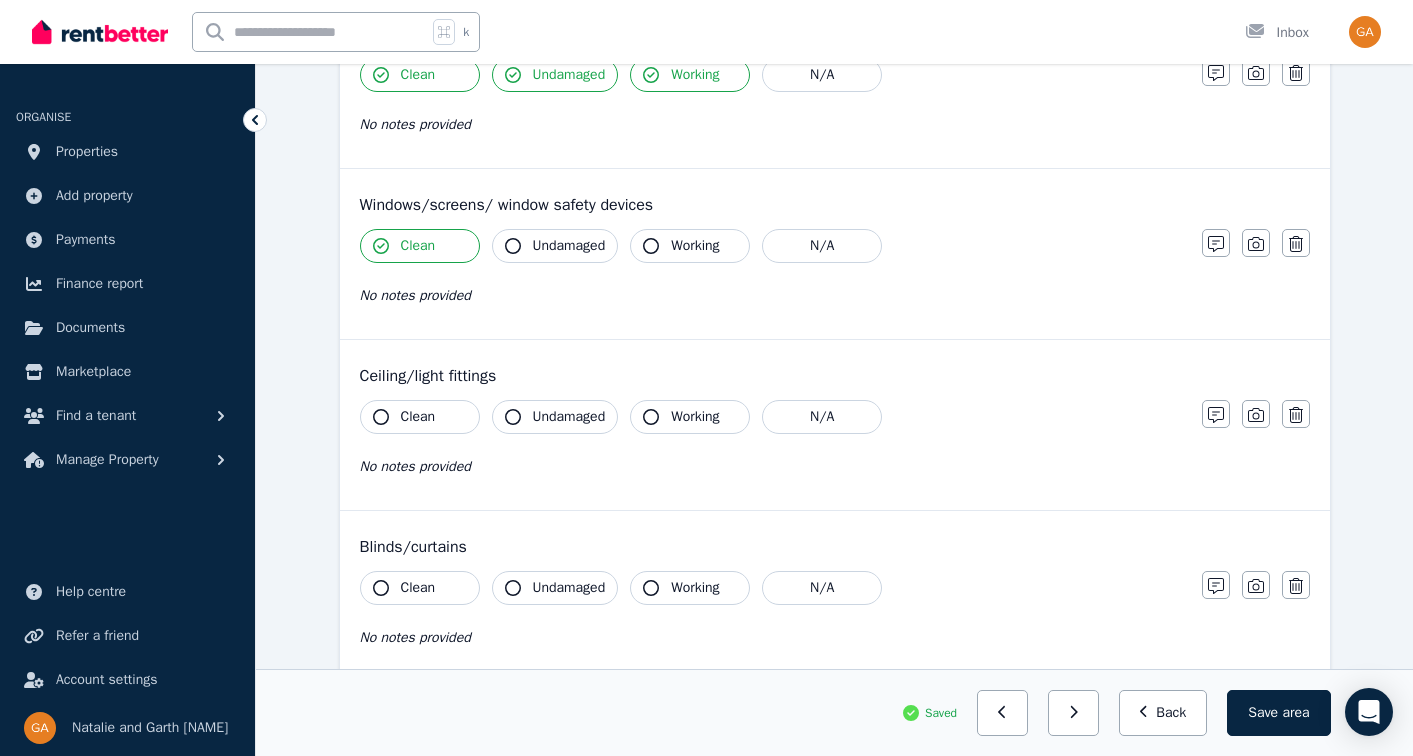 click on "Undamaged" at bounding box center (569, 246) 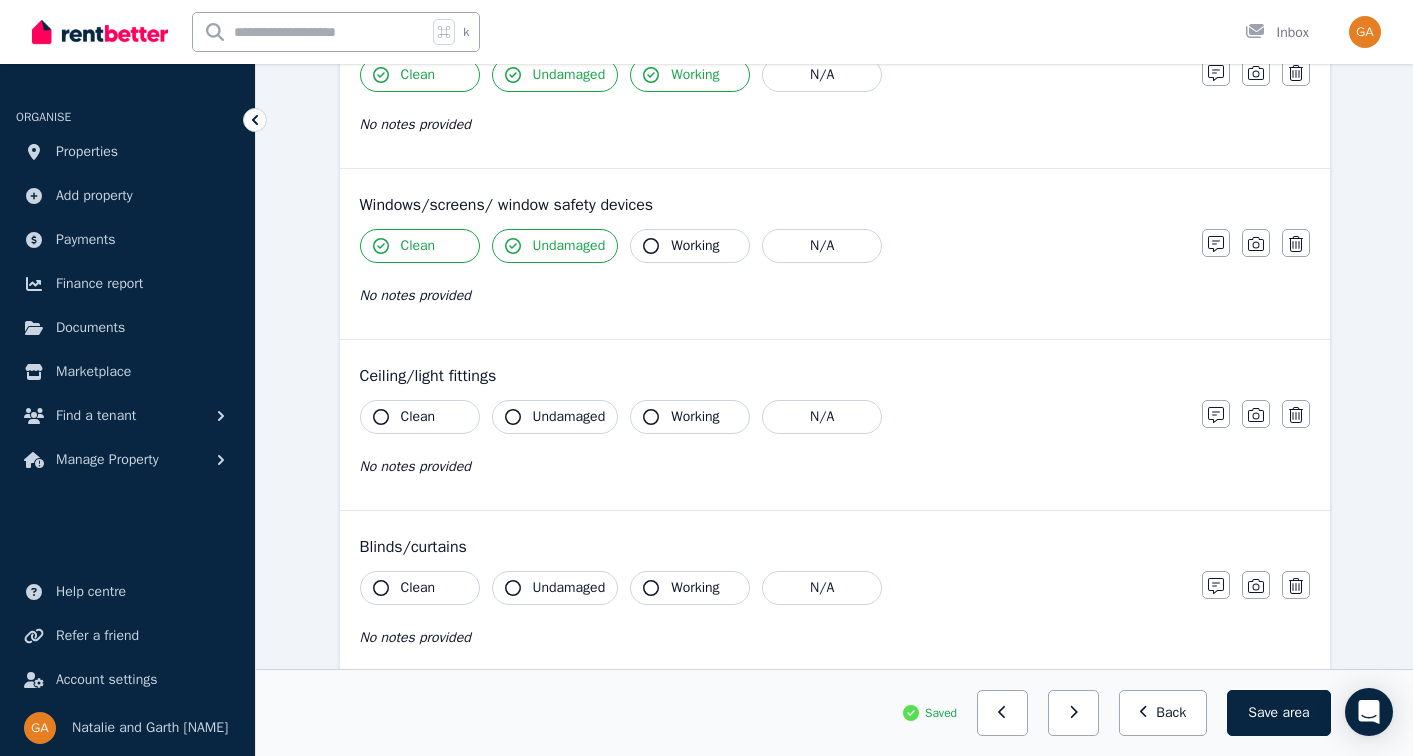 click on "Working" at bounding box center [695, 246] 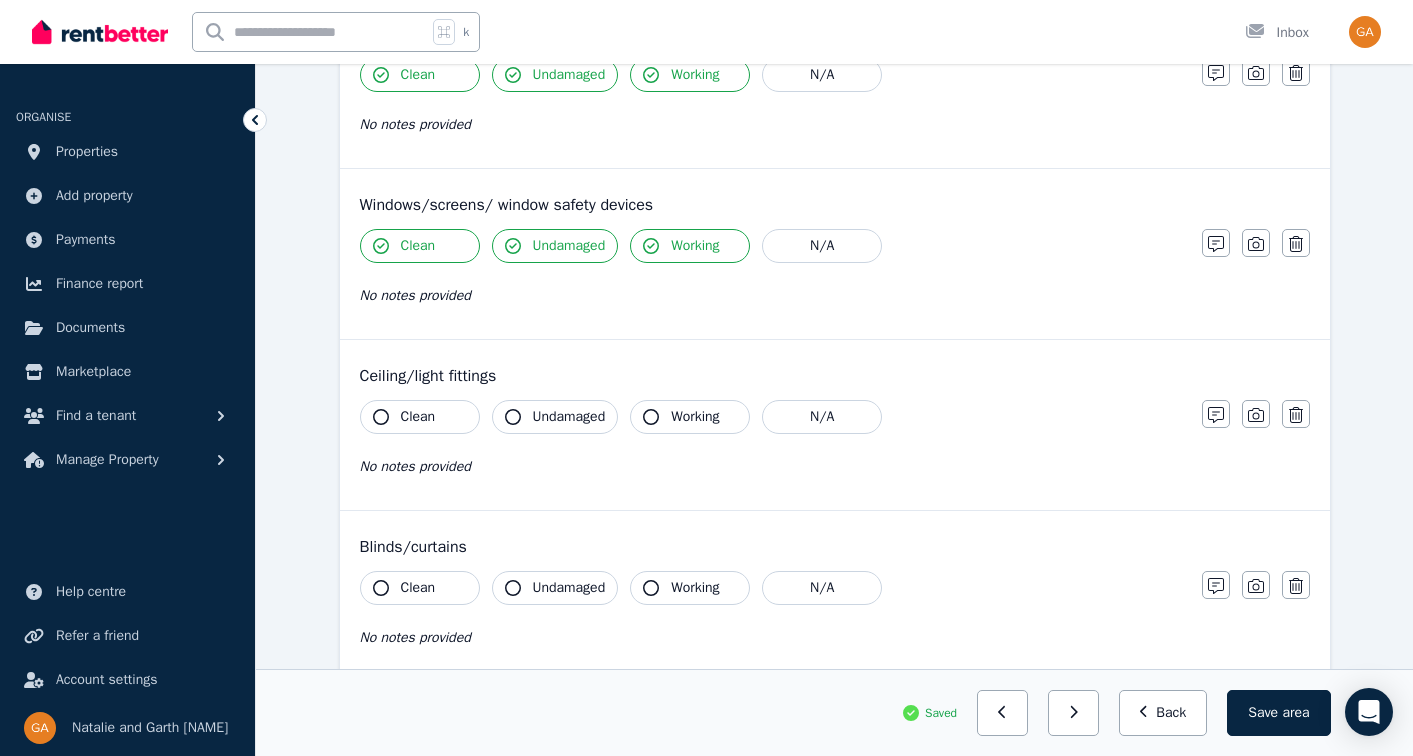 click on "Clean" at bounding box center (420, 417) 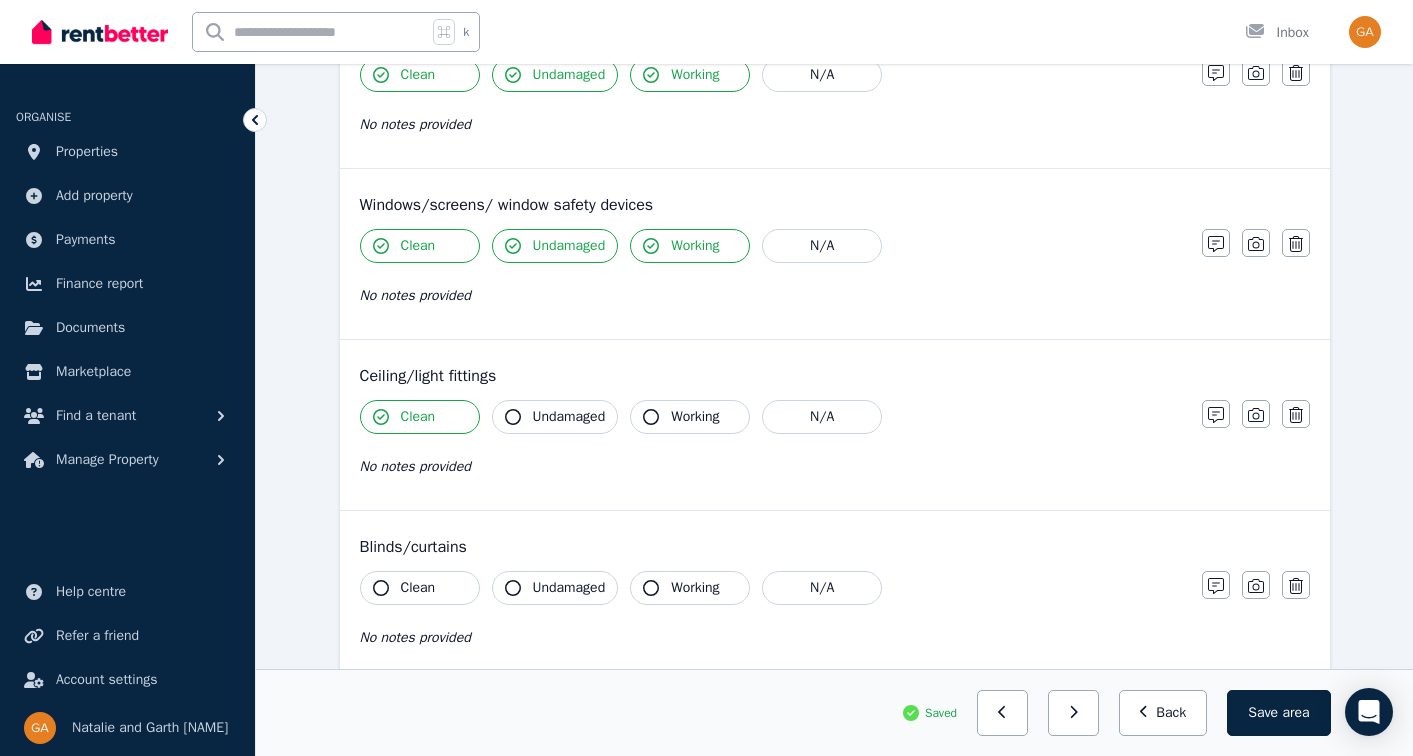 click on "Undamaged" at bounding box center (569, 417) 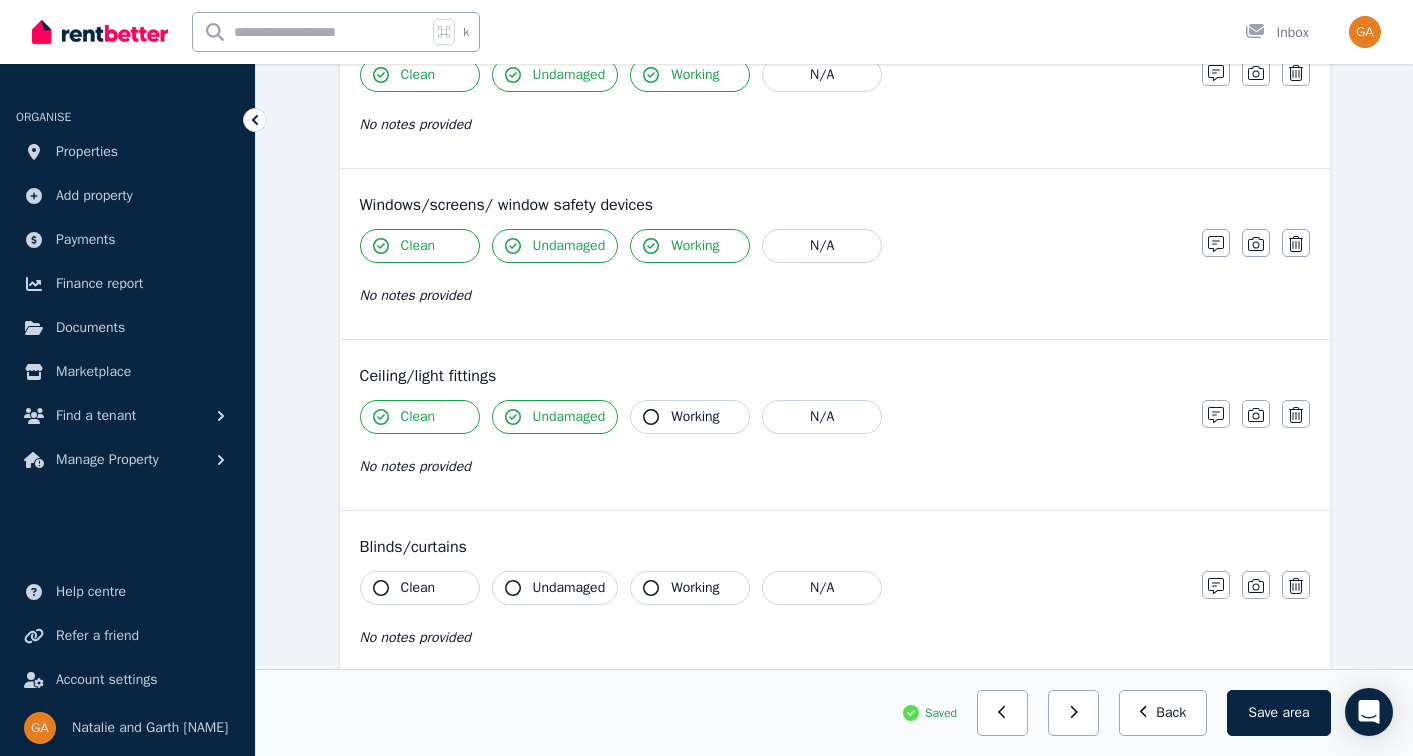 click on "Working" at bounding box center [695, 417] 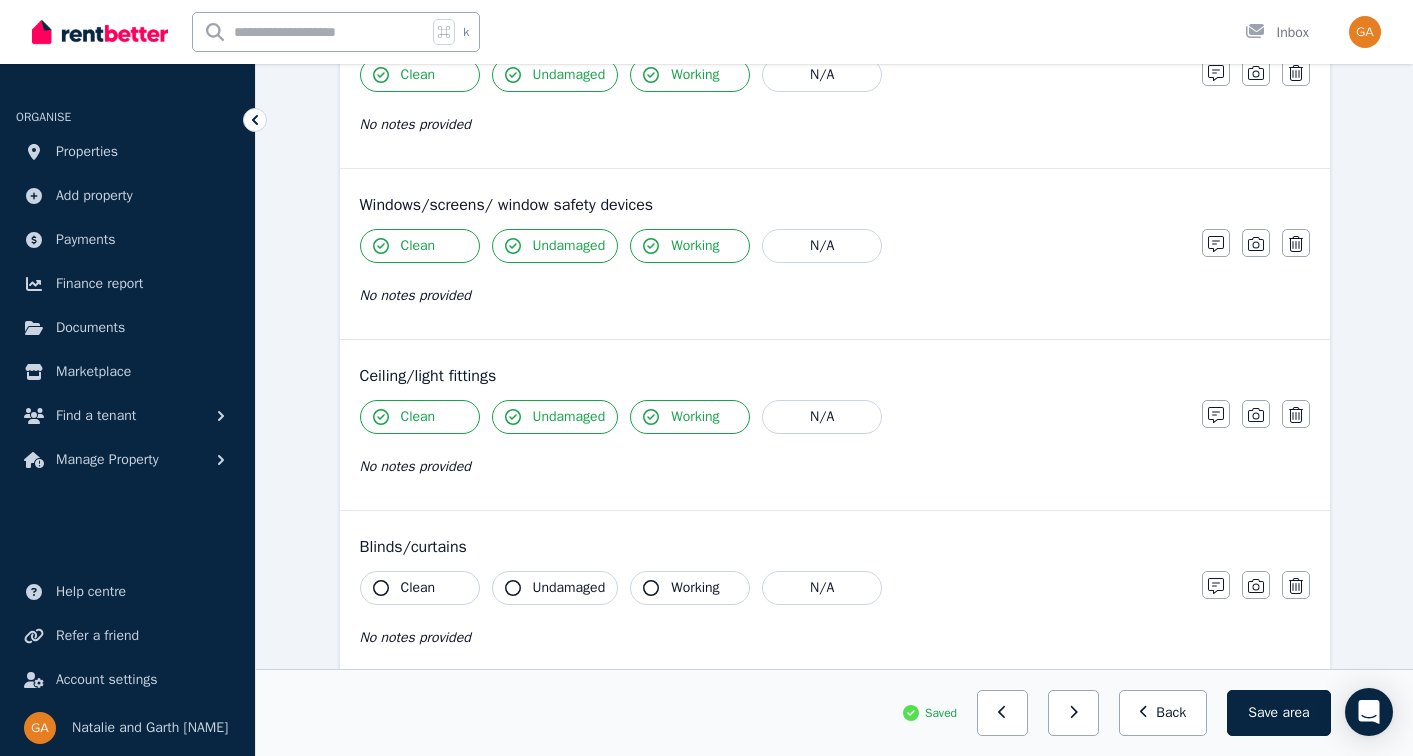 click on "Clean" at bounding box center [420, 588] 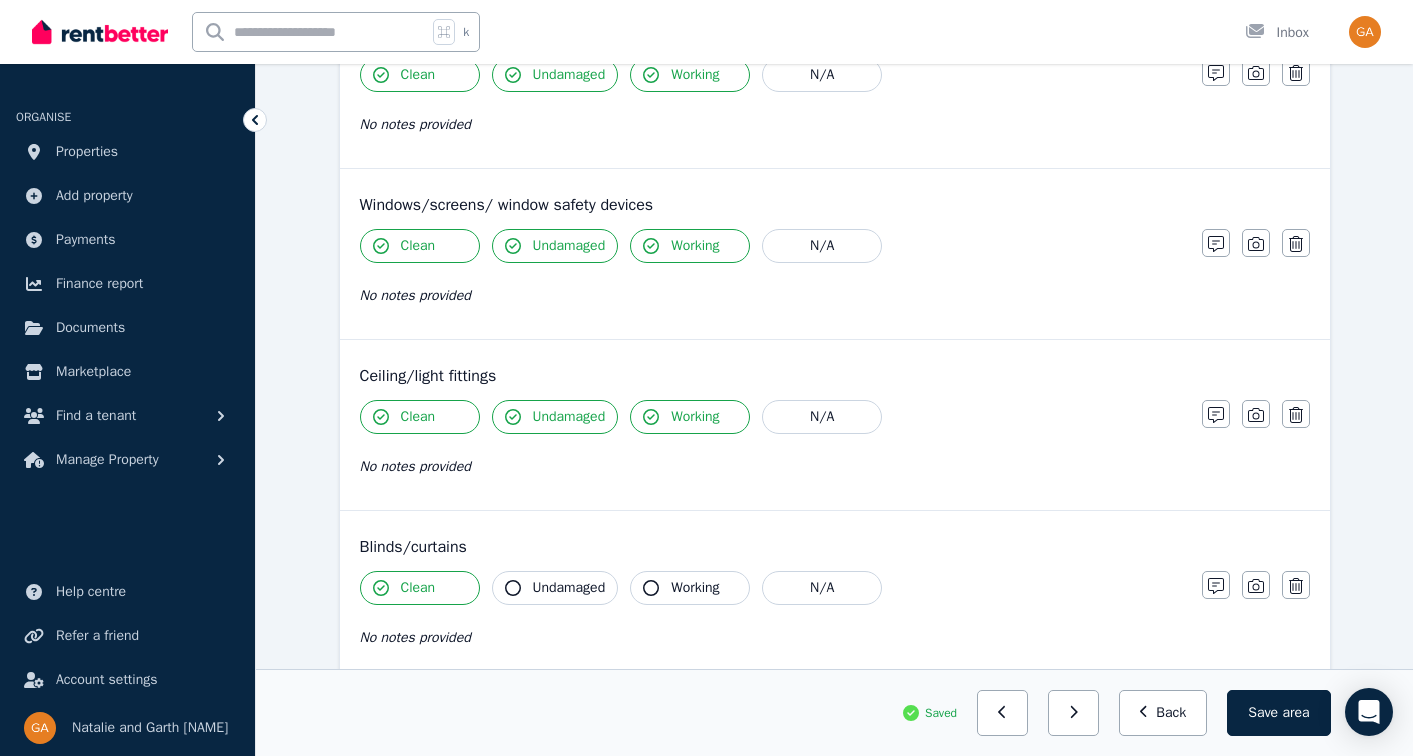 click on "Undamaged" at bounding box center (569, 588) 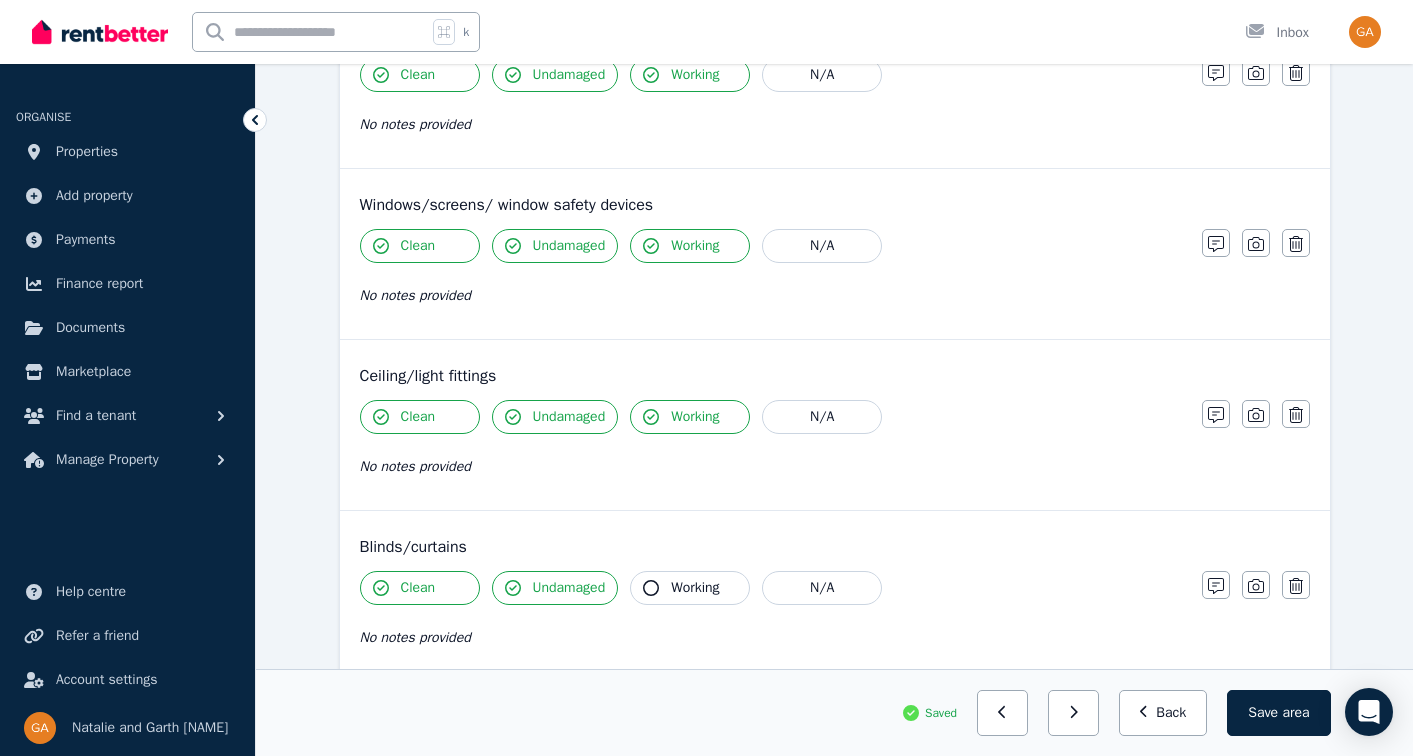 click on "Working" at bounding box center (690, 588) 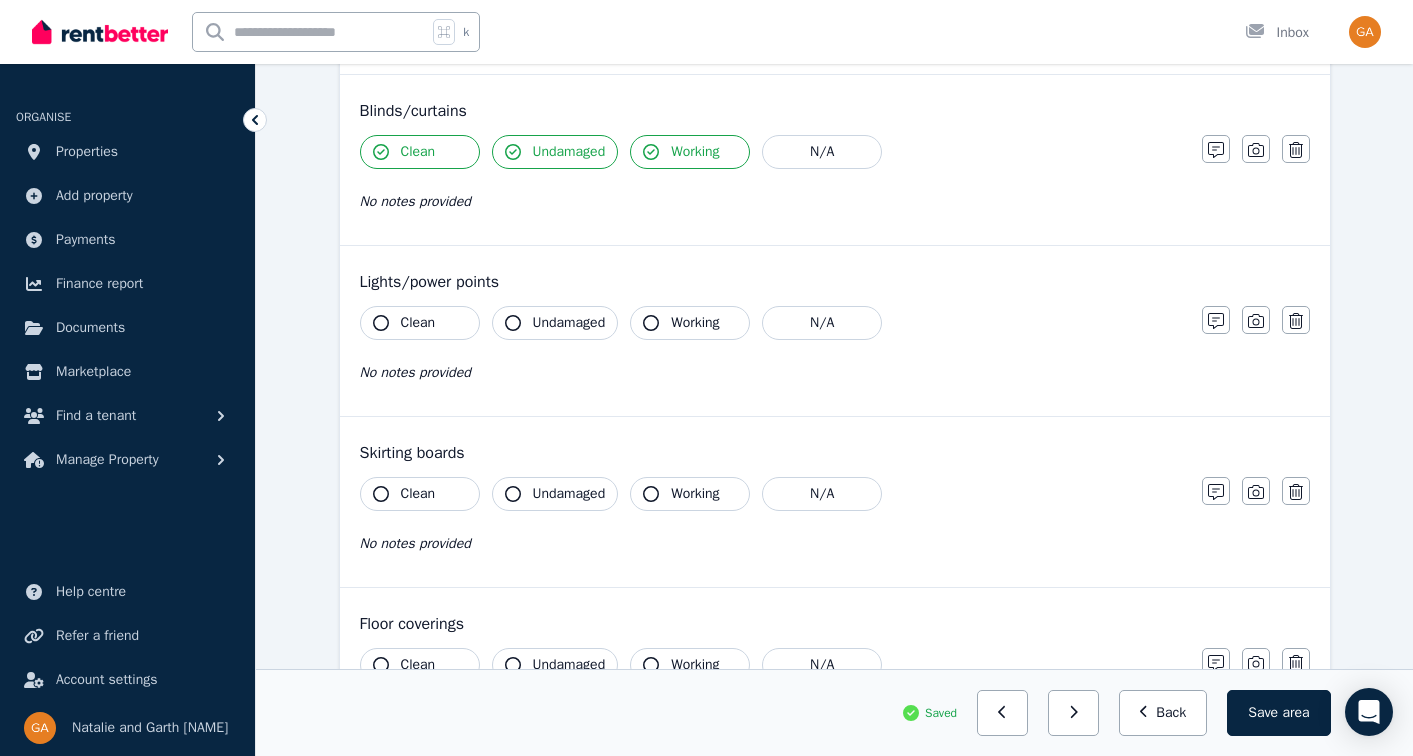 scroll, scrollTop: 1207, scrollLeft: 0, axis: vertical 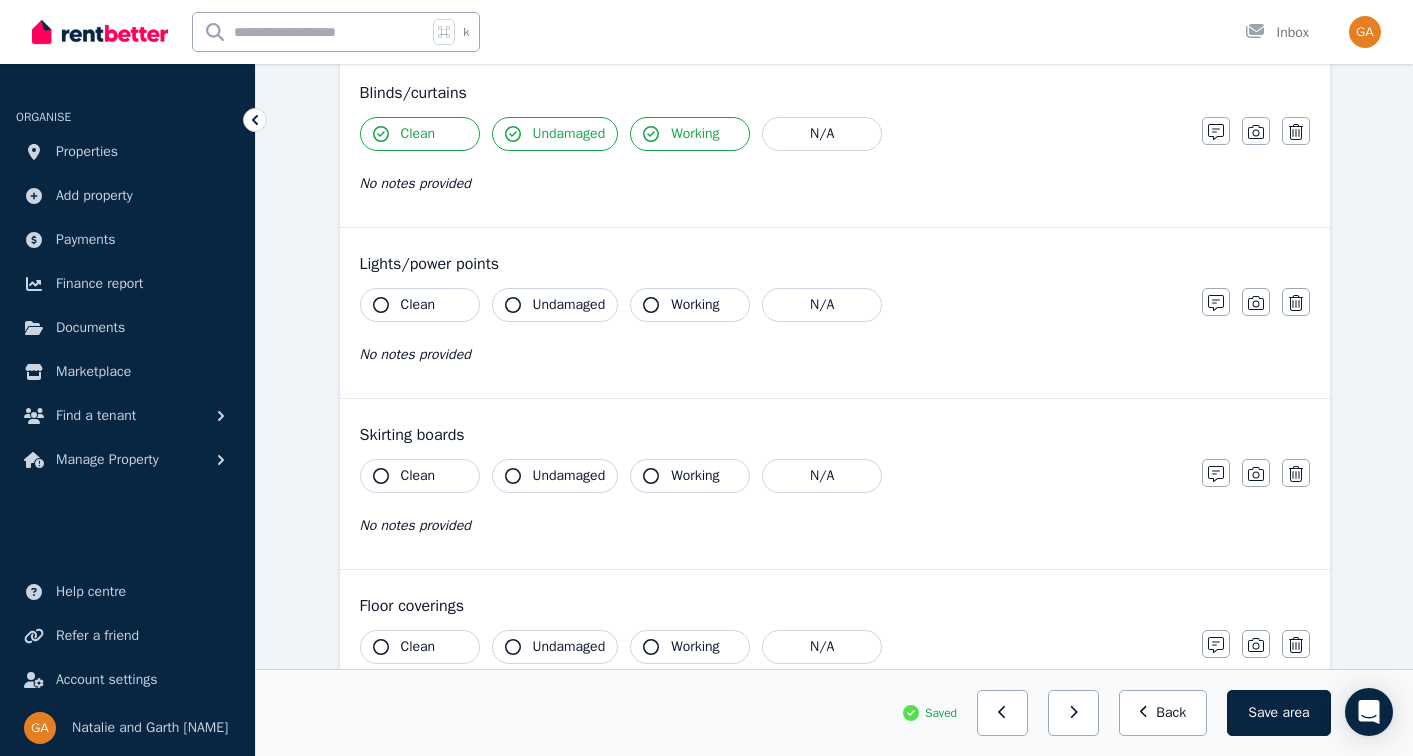 click on "Clean" at bounding box center [420, 305] 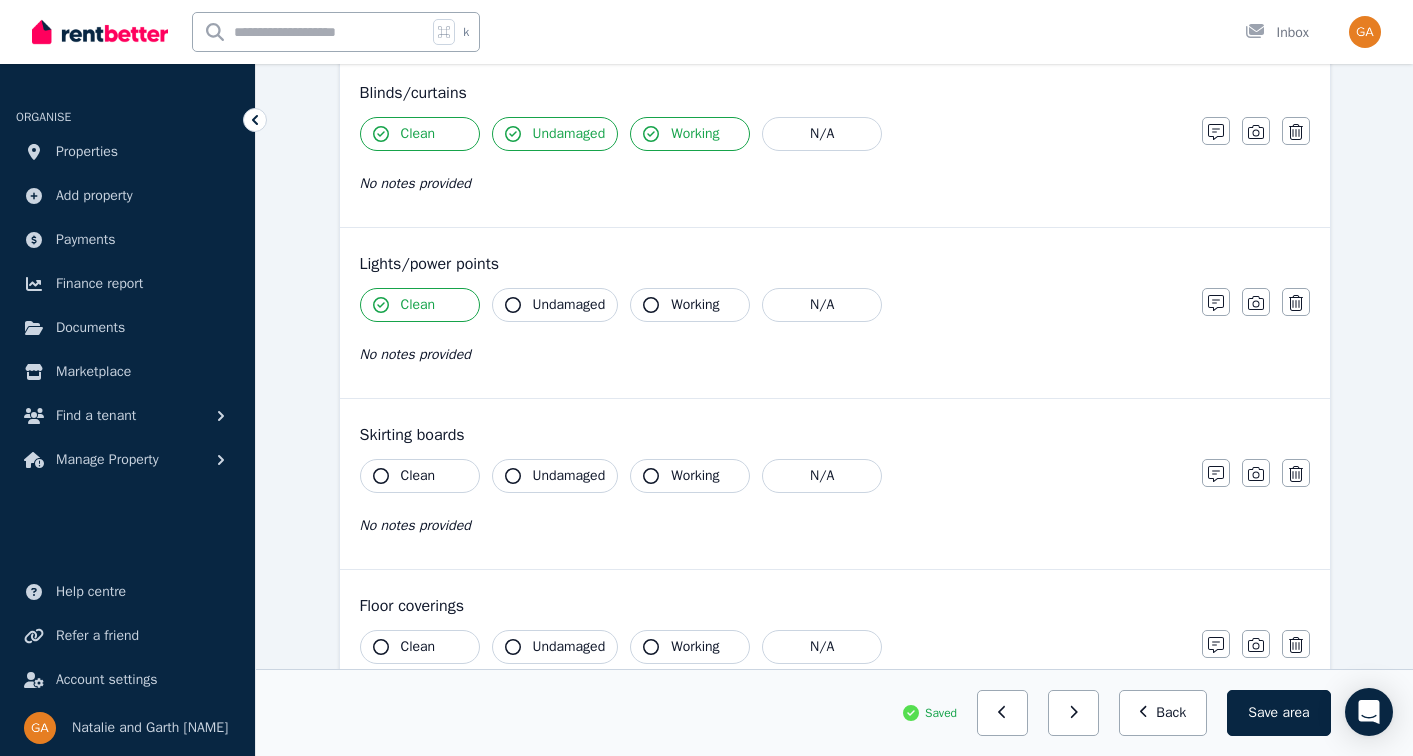 click on "Undamaged" at bounding box center (569, 305) 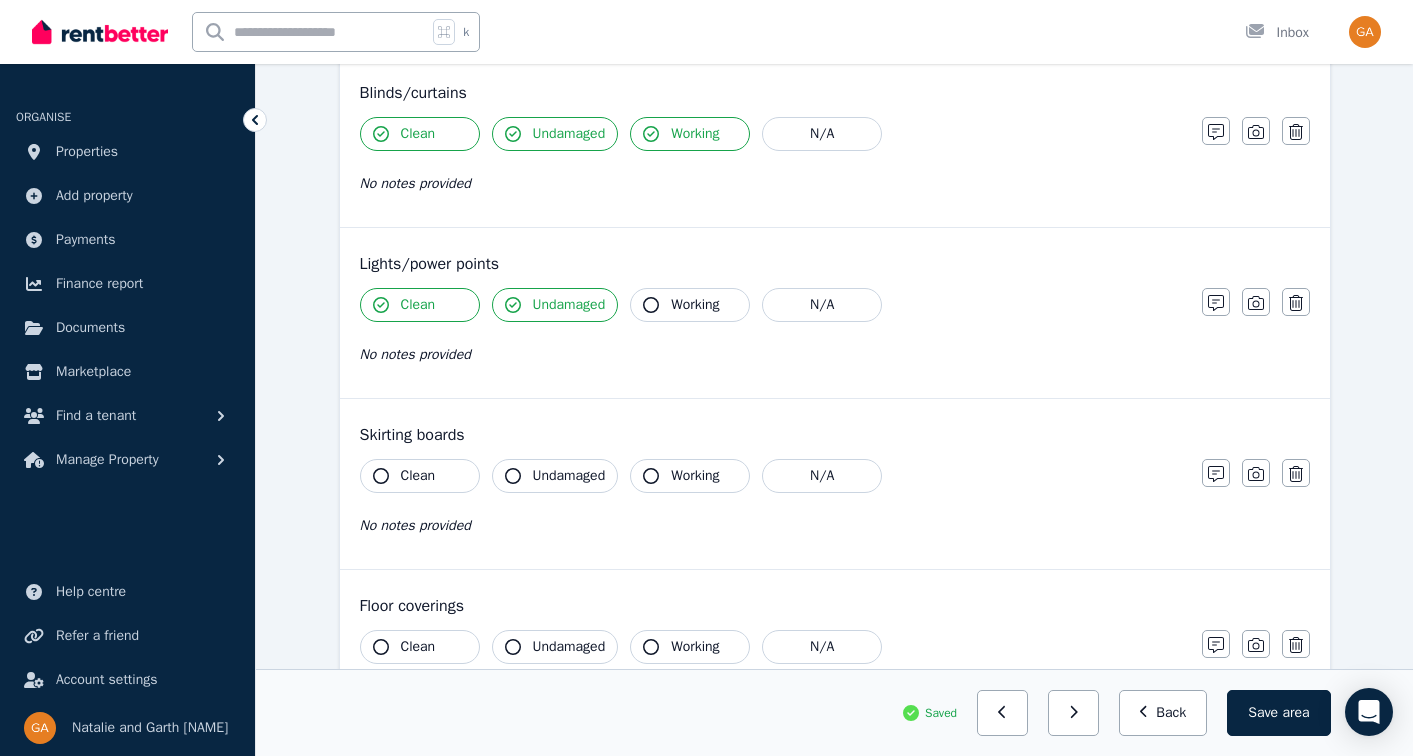 click on "Working" at bounding box center [695, 305] 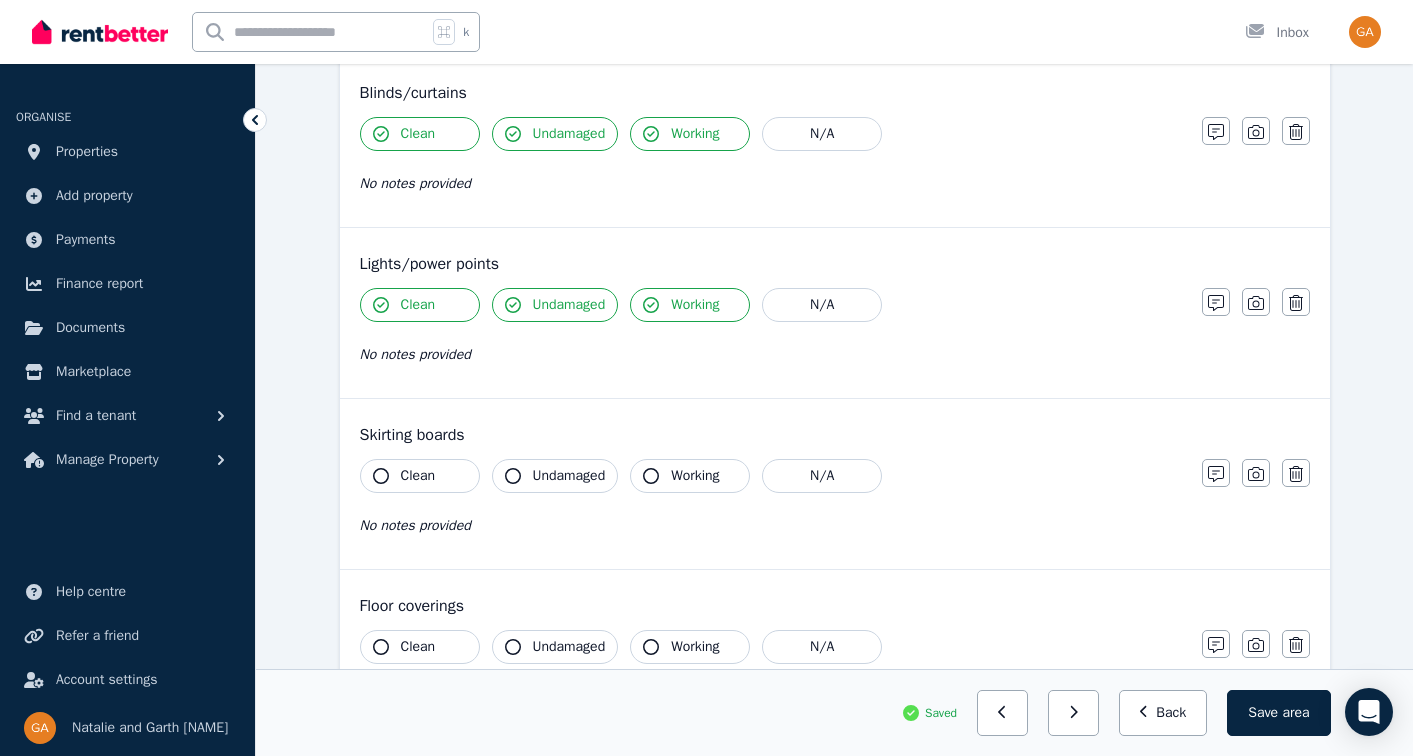 click on "Clean" at bounding box center [418, 476] 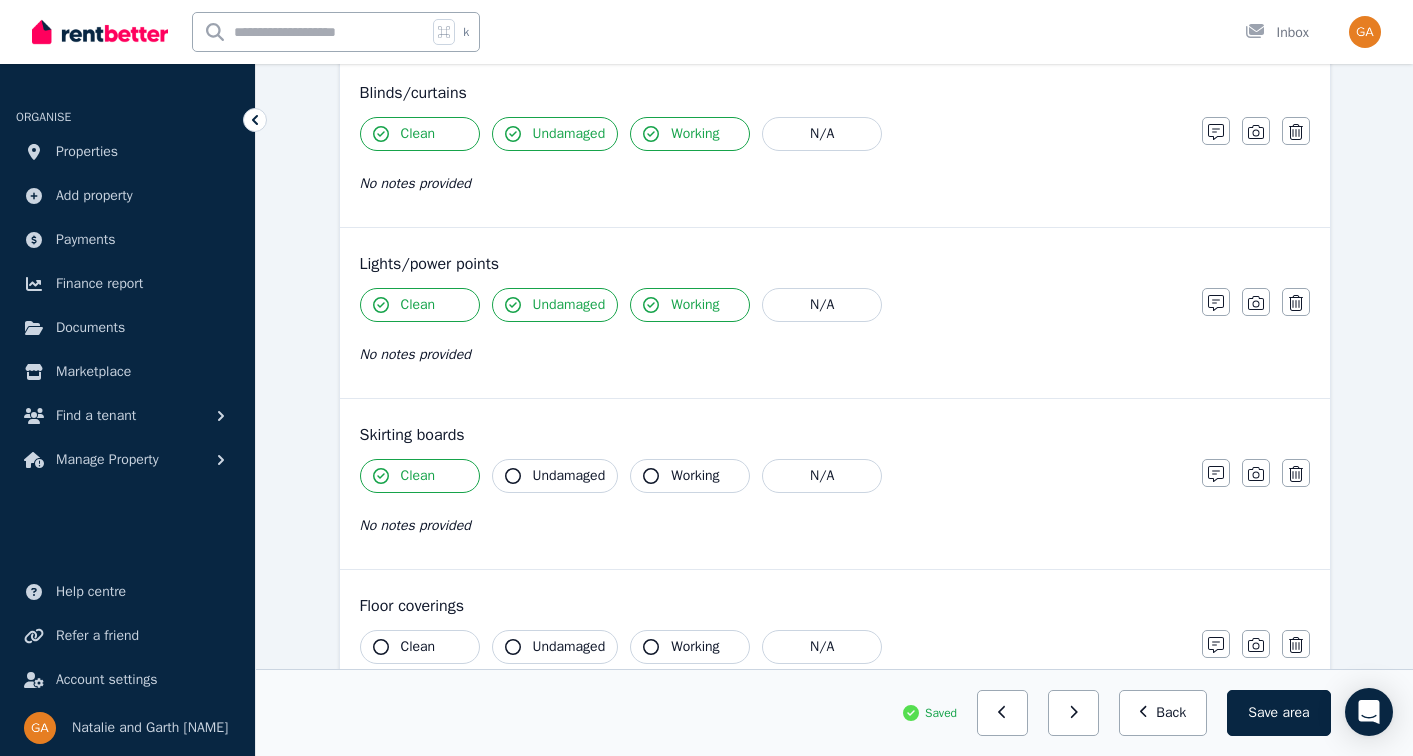 click on "Undamaged" at bounding box center [569, 476] 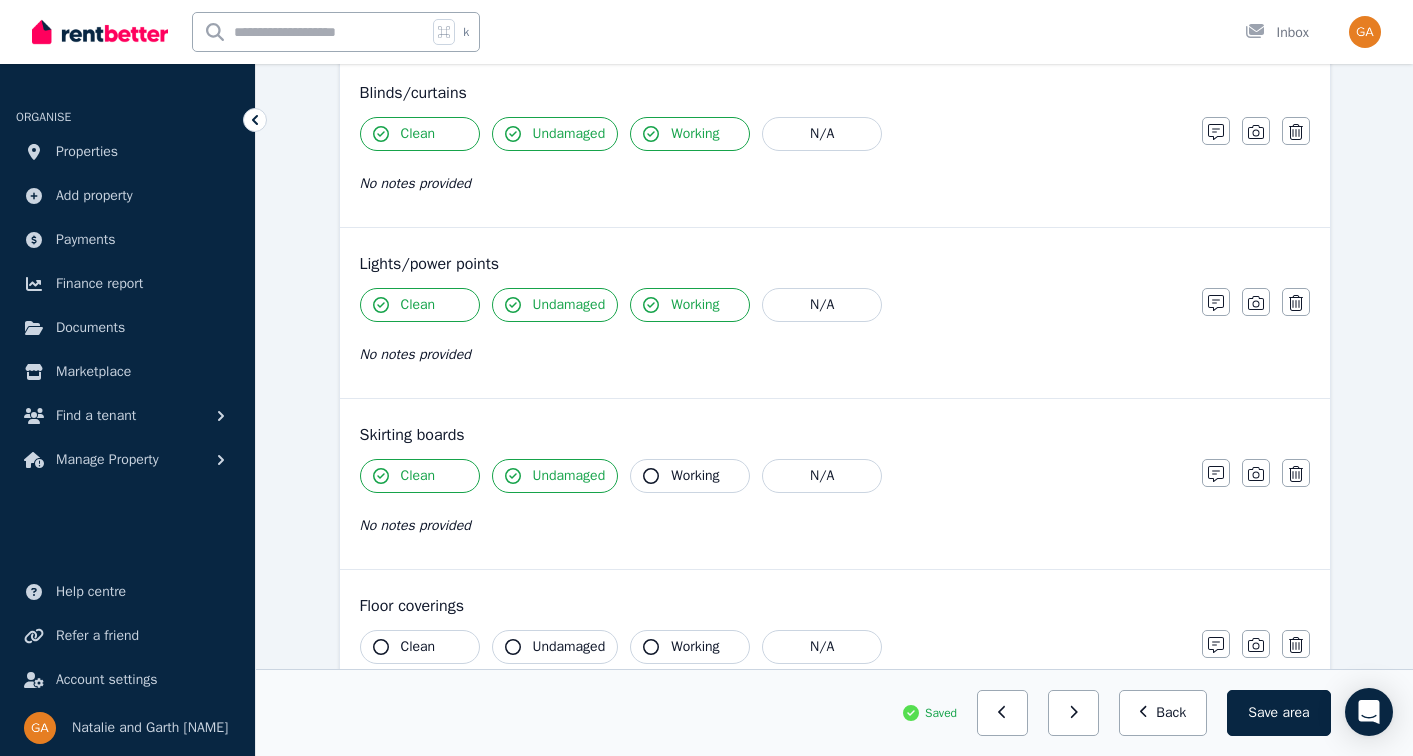 click on "Working" at bounding box center (690, 476) 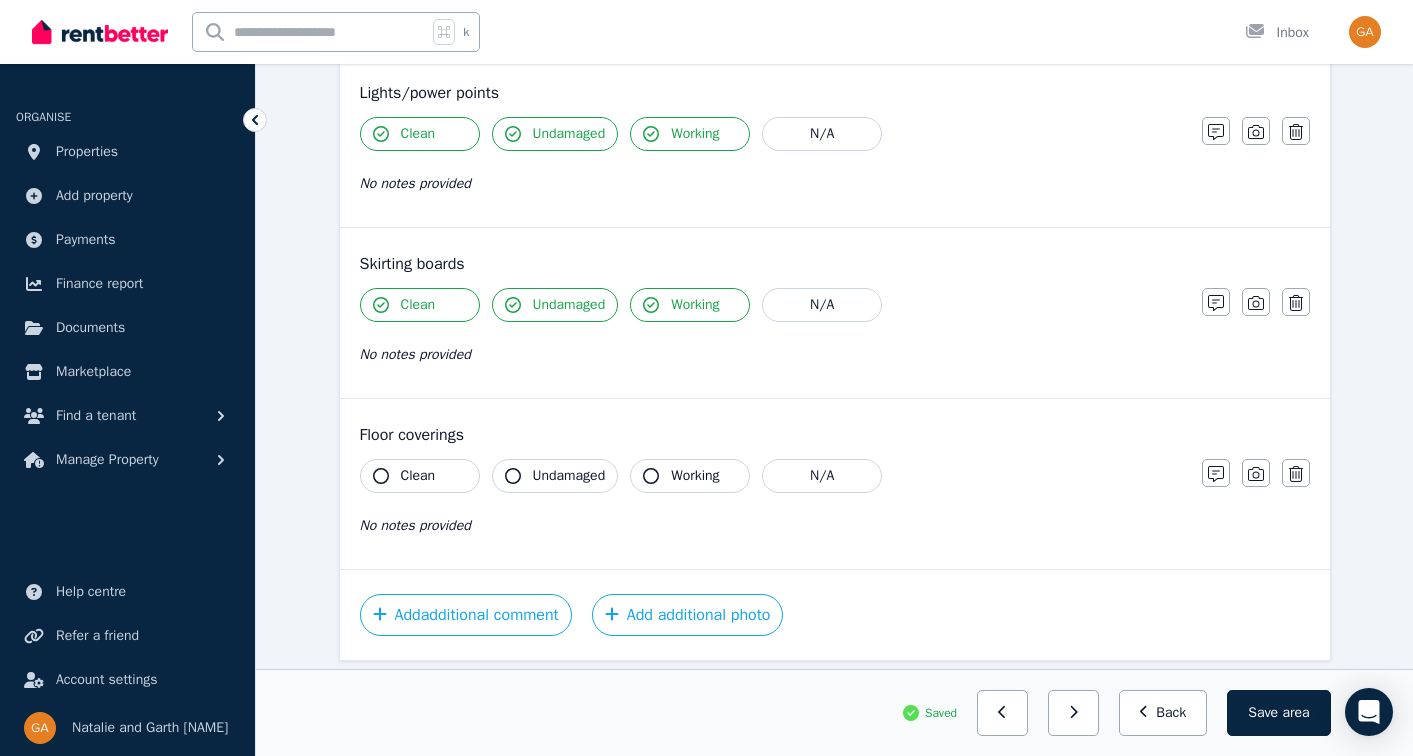scroll, scrollTop: 1429, scrollLeft: 0, axis: vertical 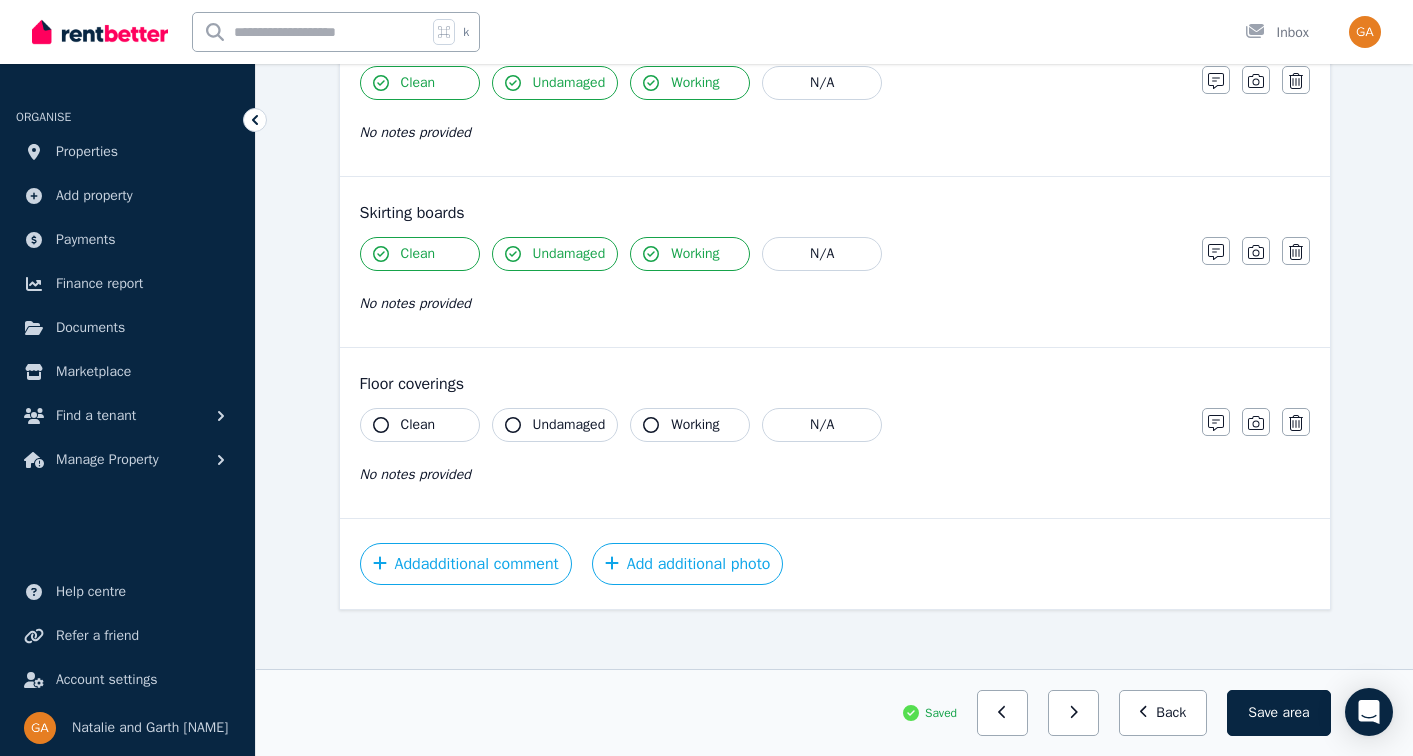 click on "Clean" at bounding box center [418, 425] 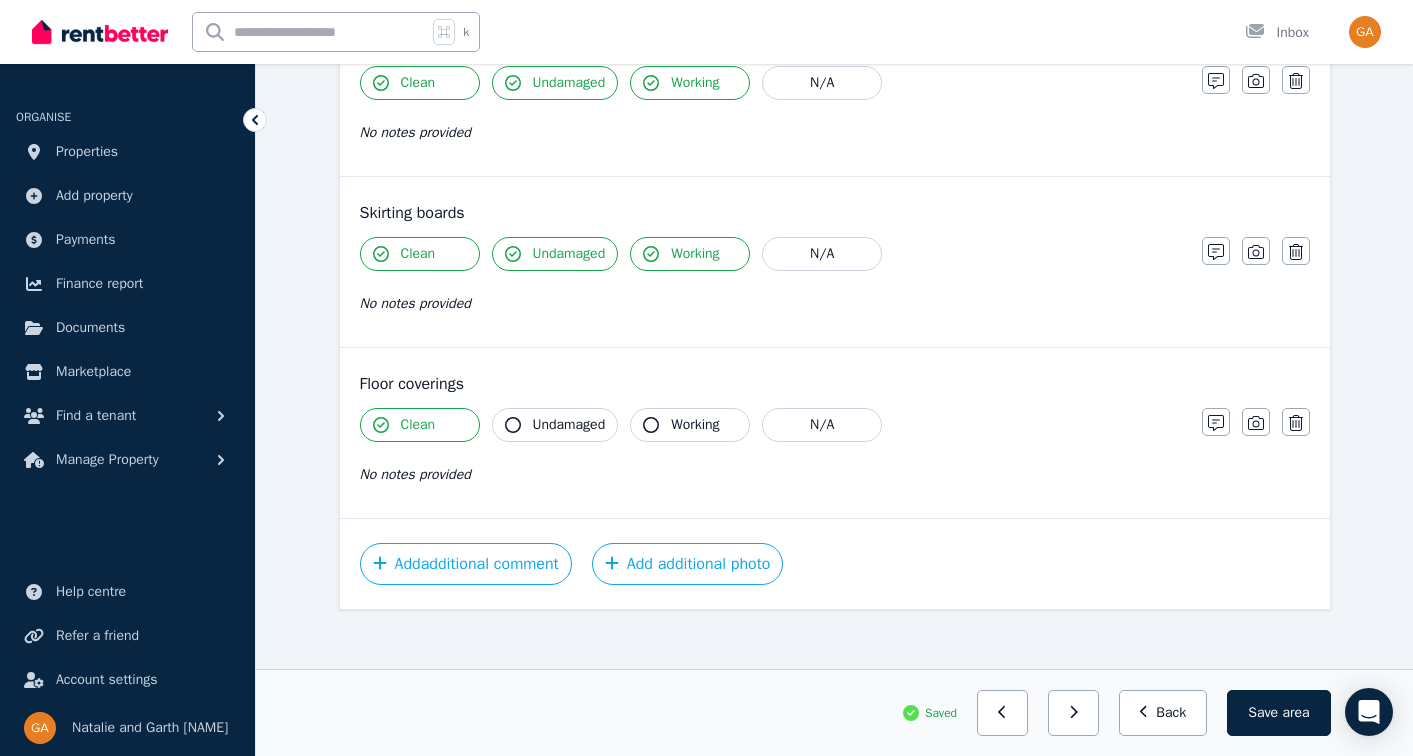 click on "Undamaged" at bounding box center [555, 425] 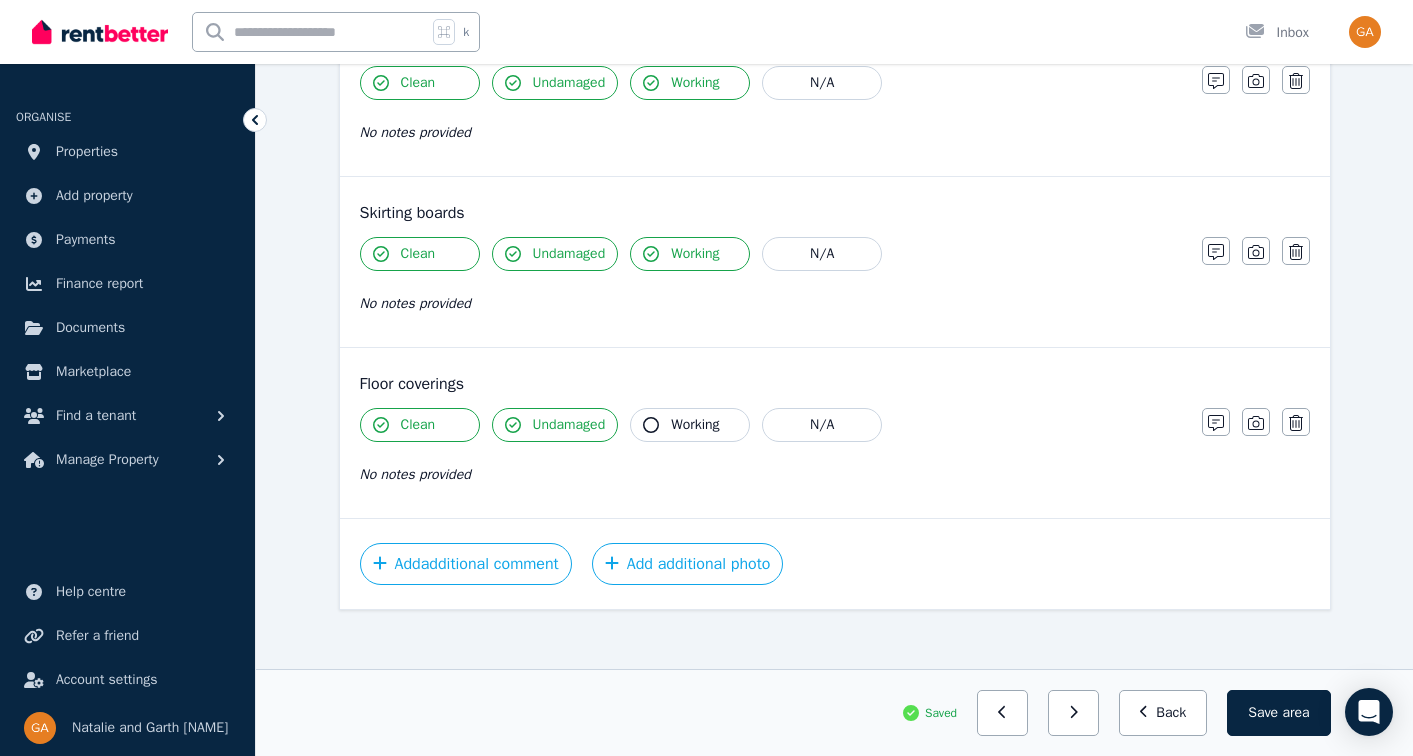 click on "Working" at bounding box center (695, 425) 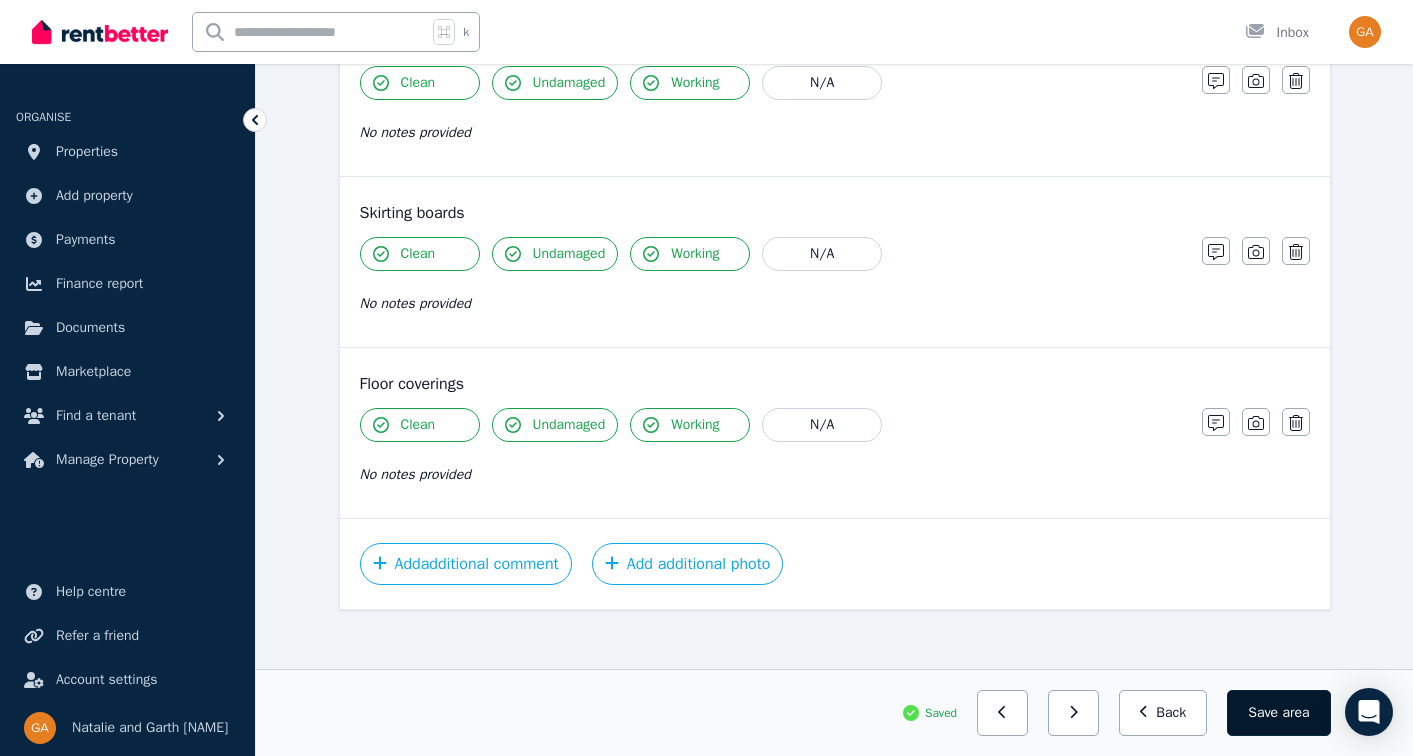 click on "Save   area" at bounding box center (1278, 713) 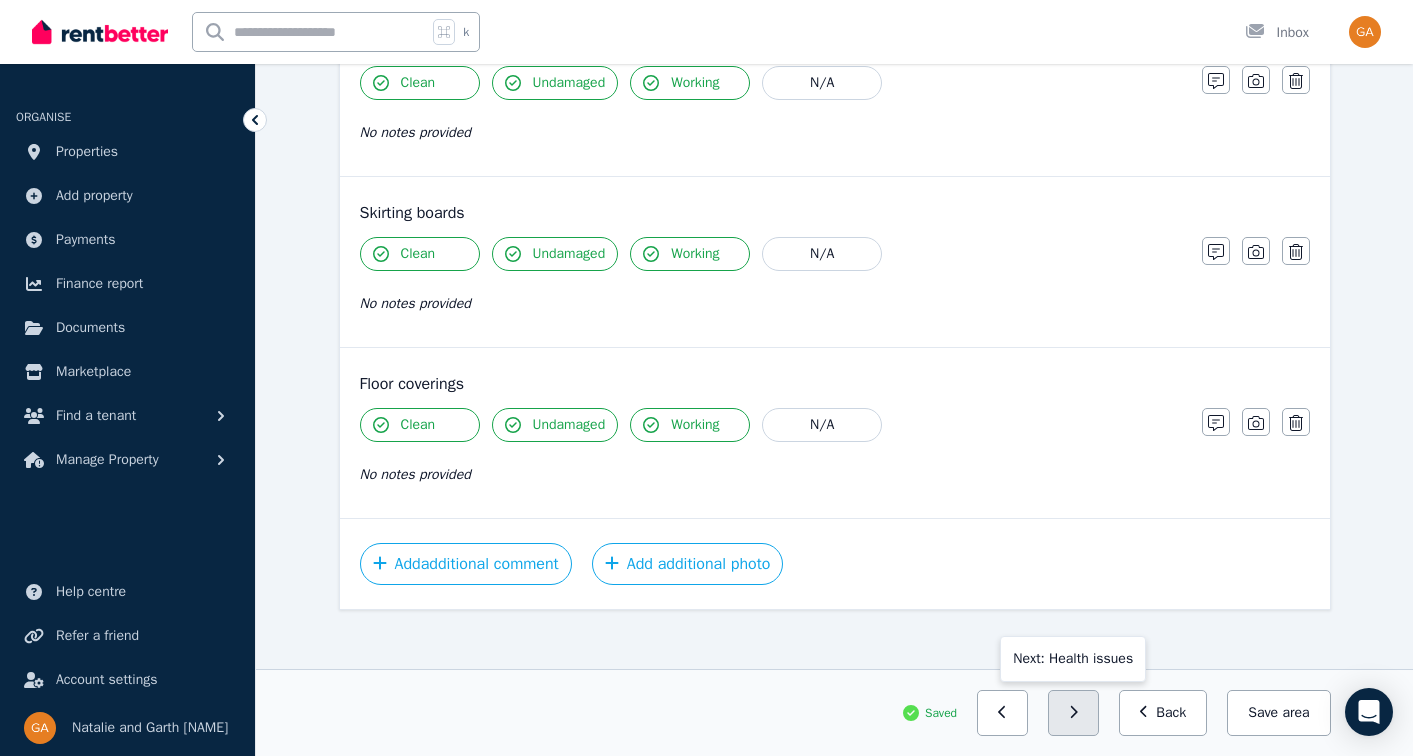 click at bounding box center (1073, 713) 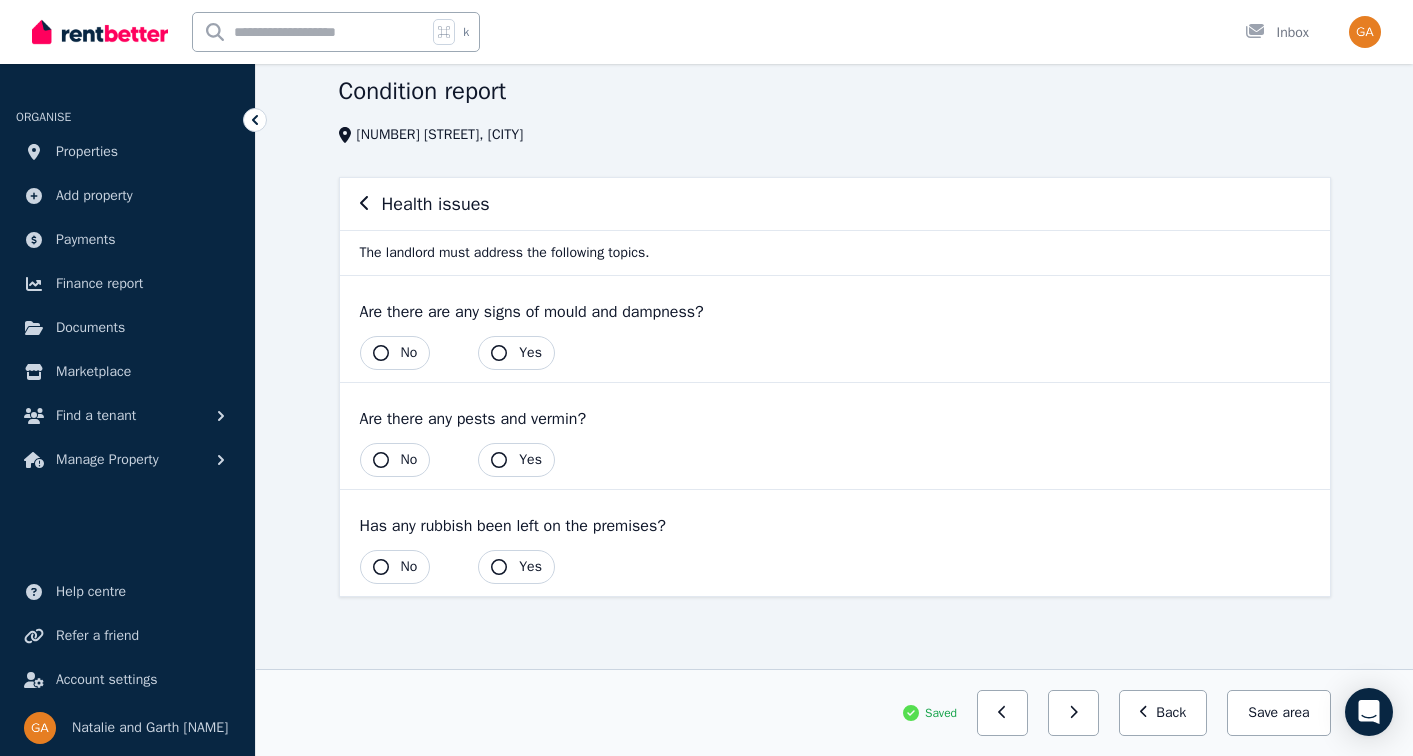 scroll, scrollTop: 0, scrollLeft: 0, axis: both 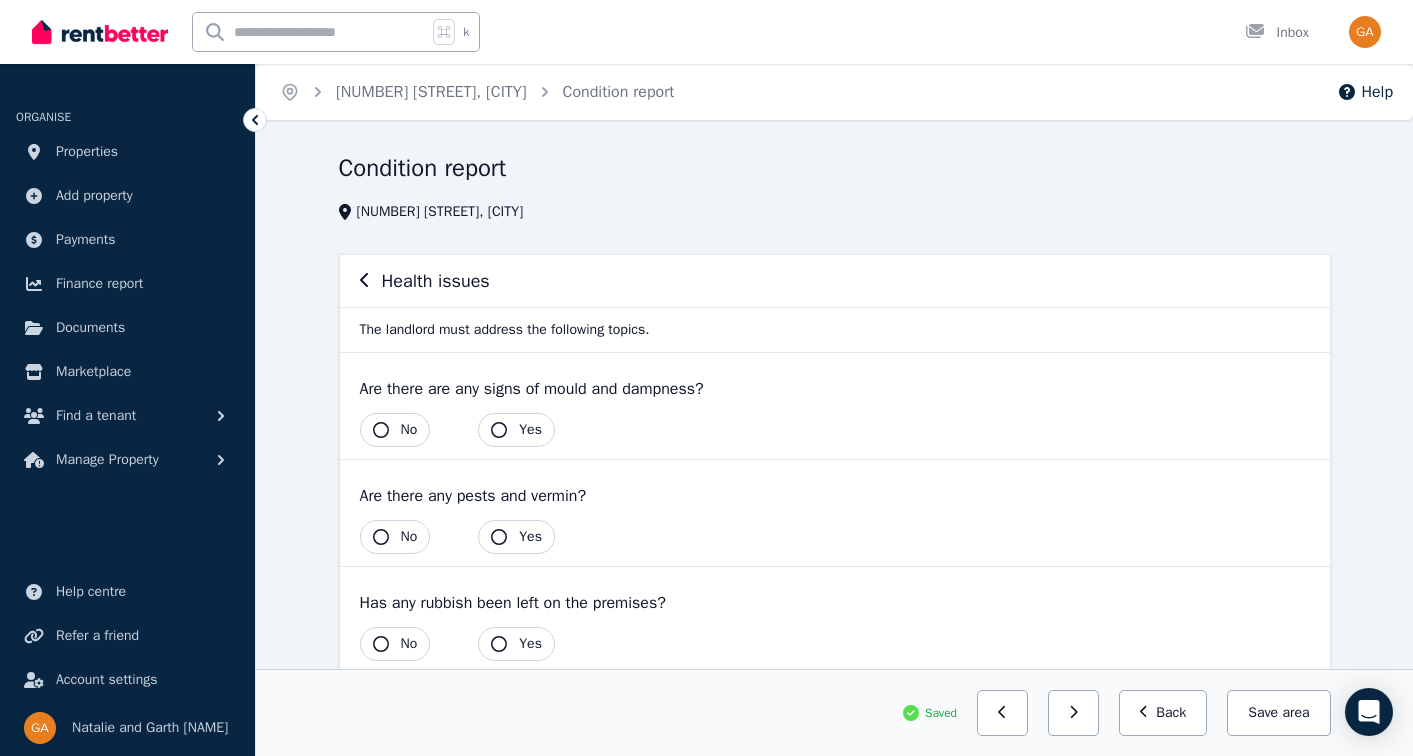 click 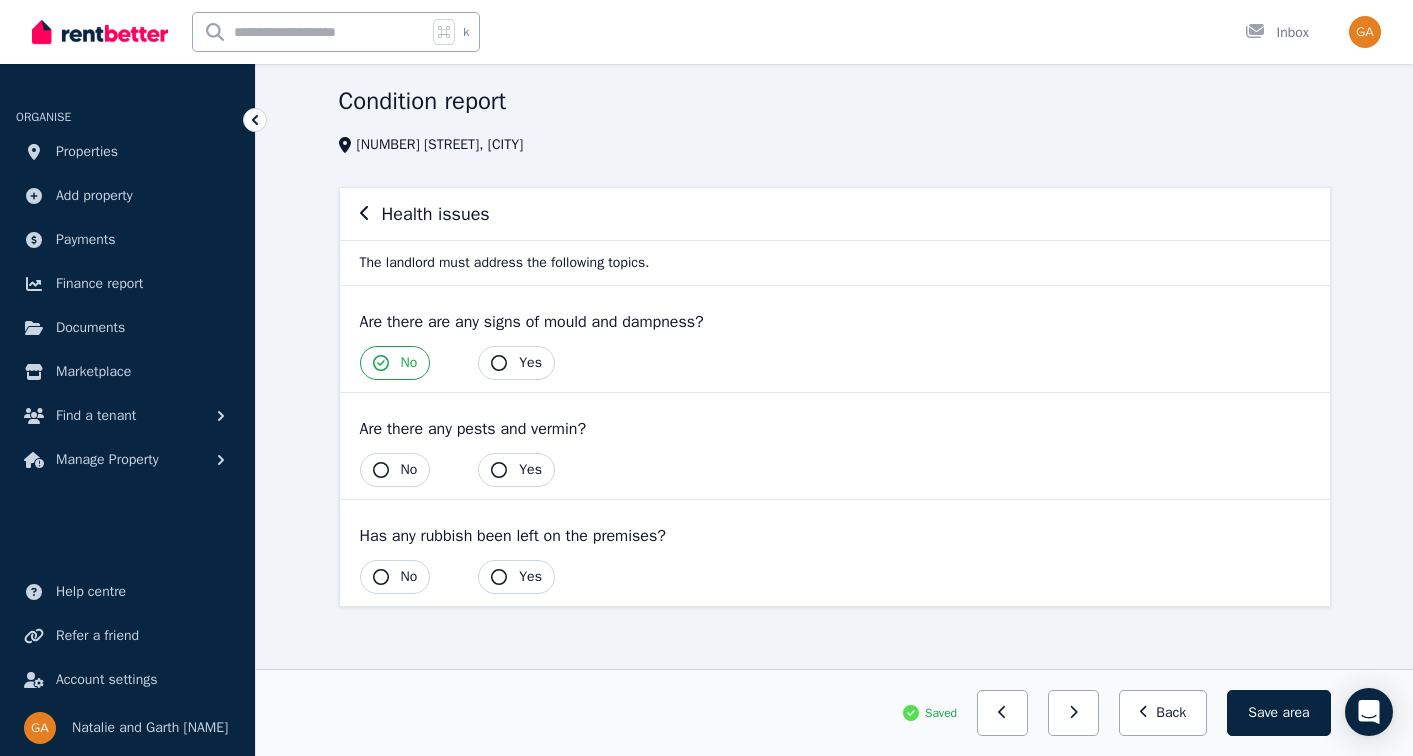 scroll, scrollTop: 70, scrollLeft: 0, axis: vertical 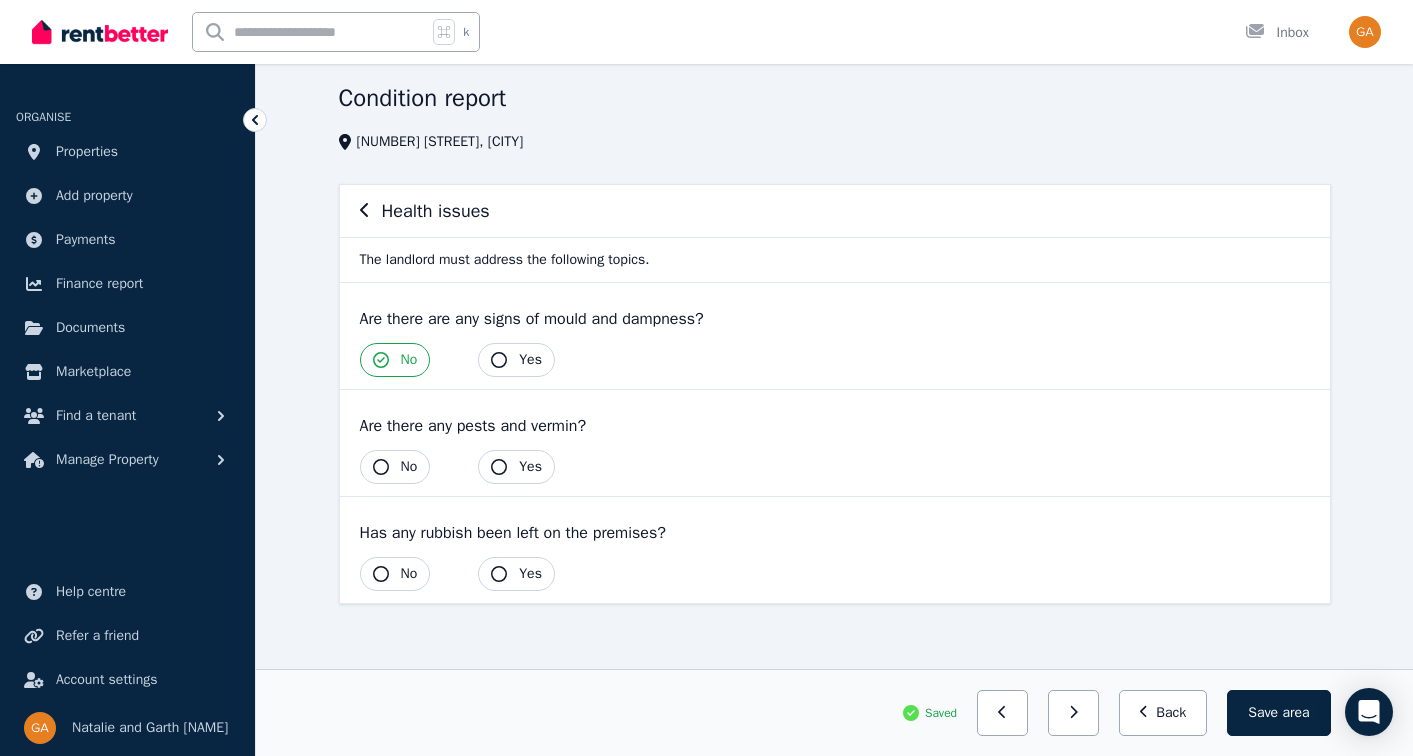 click on "No" at bounding box center (395, 467) 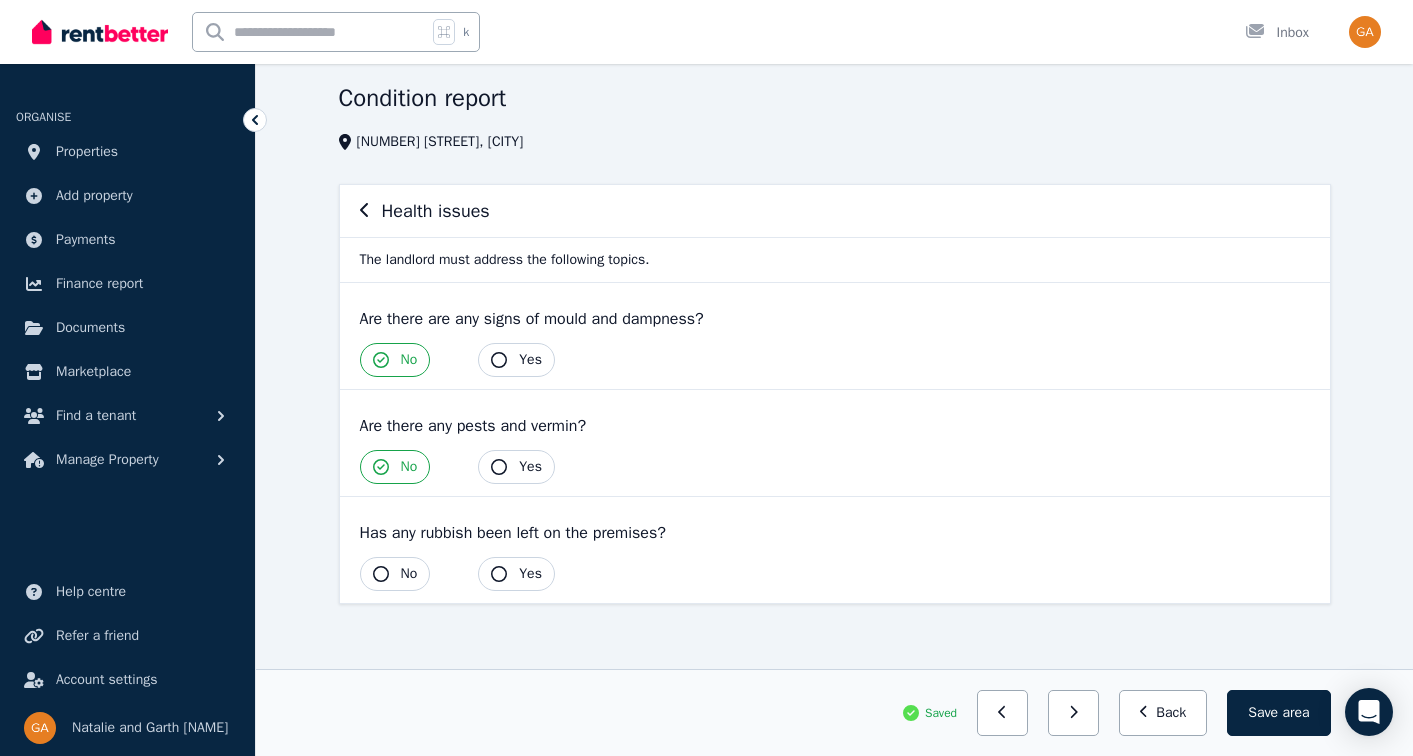 scroll, scrollTop: 77, scrollLeft: 0, axis: vertical 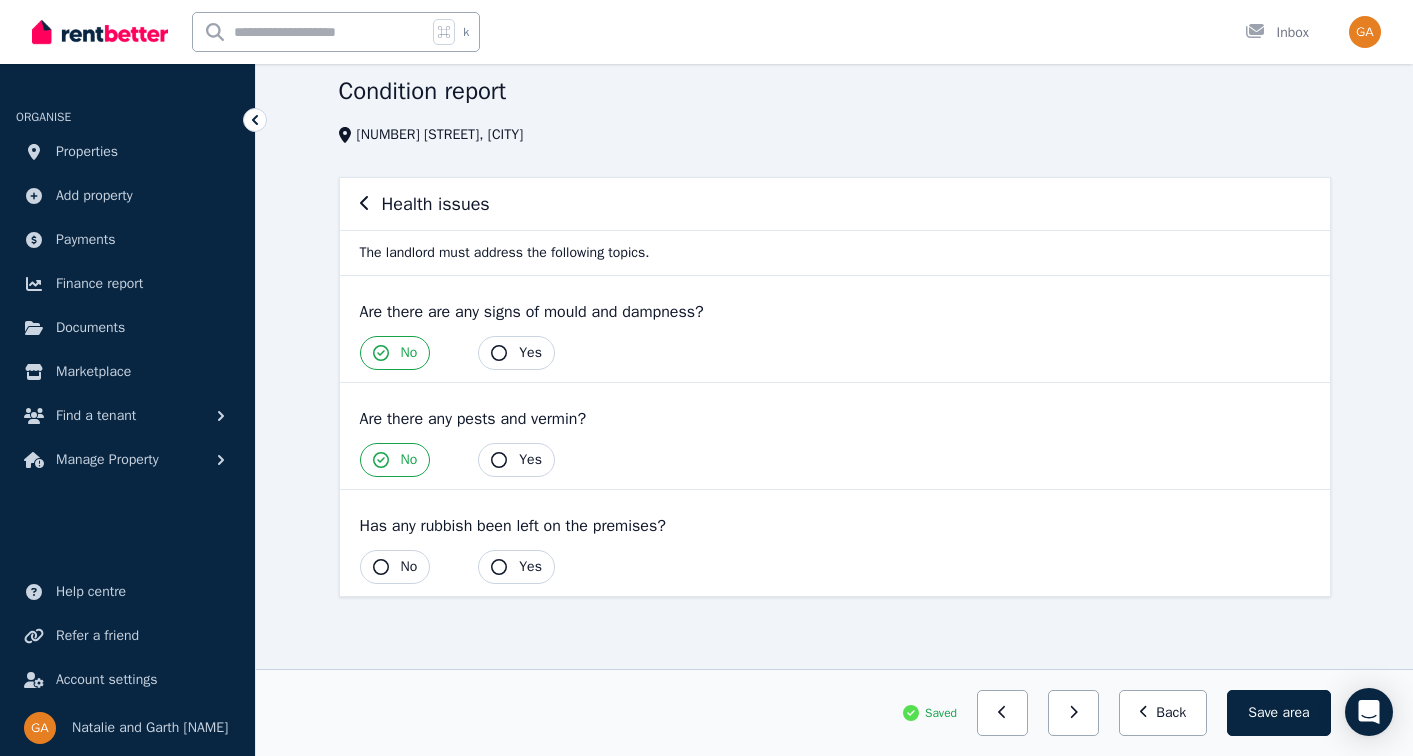 click on "No" at bounding box center (409, 567) 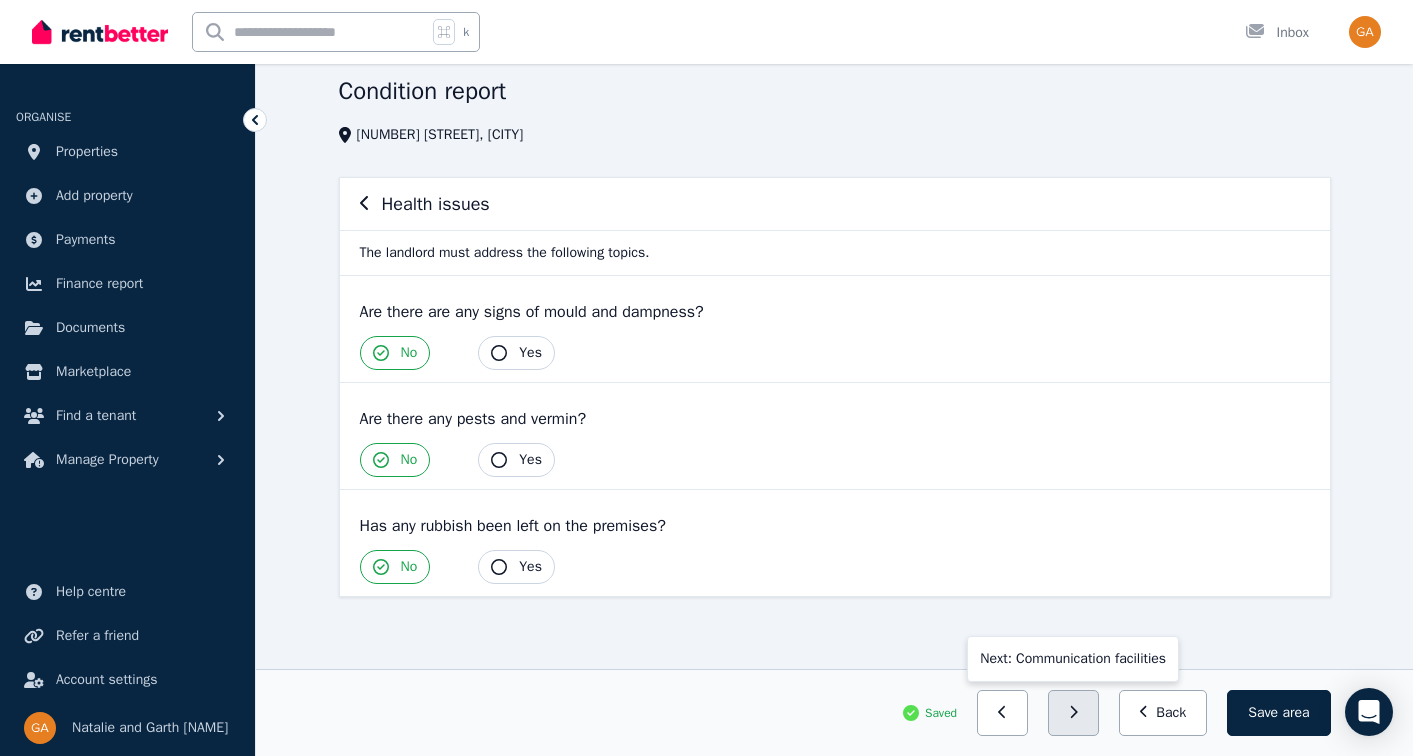 click 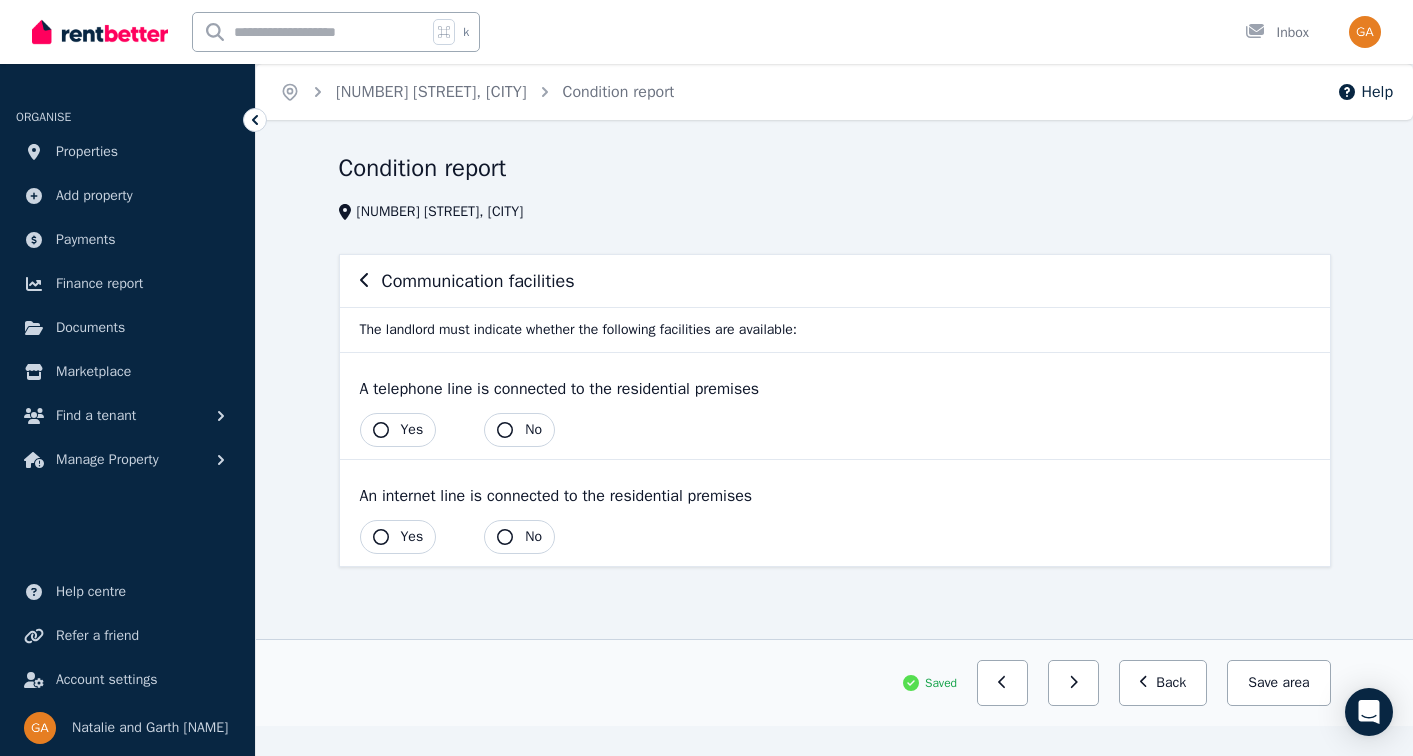 scroll, scrollTop: 0, scrollLeft: 0, axis: both 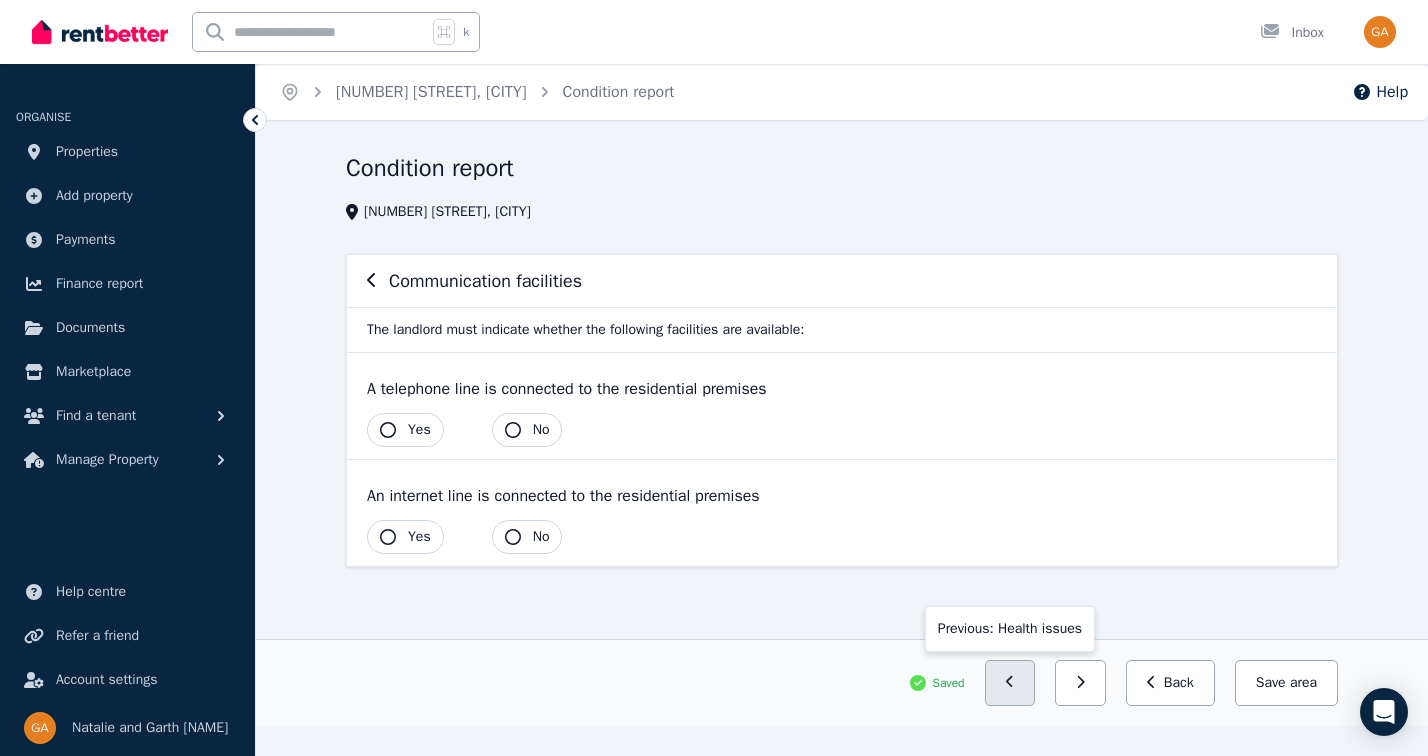 click 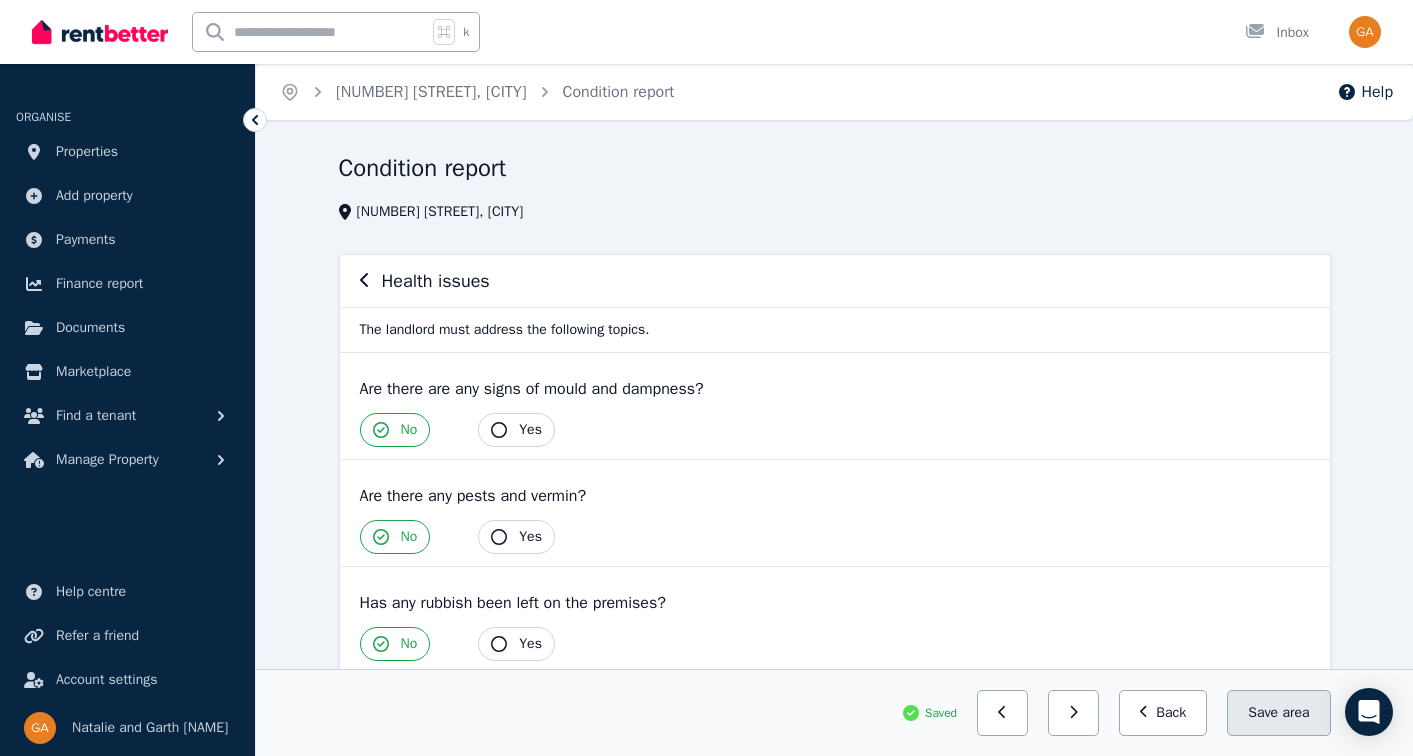 click on "area" at bounding box center (1295, 713) 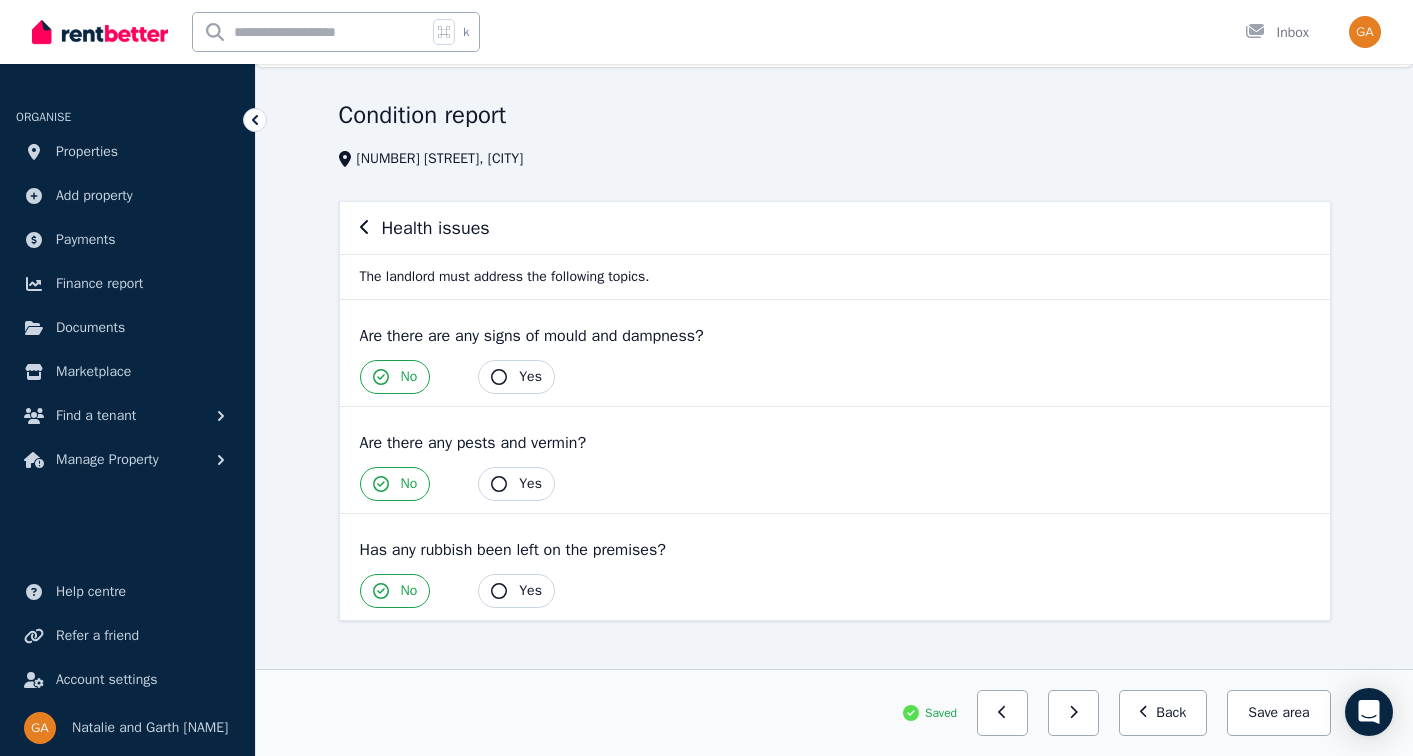 scroll, scrollTop: 77, scrollLeft: 0, axis: vertical 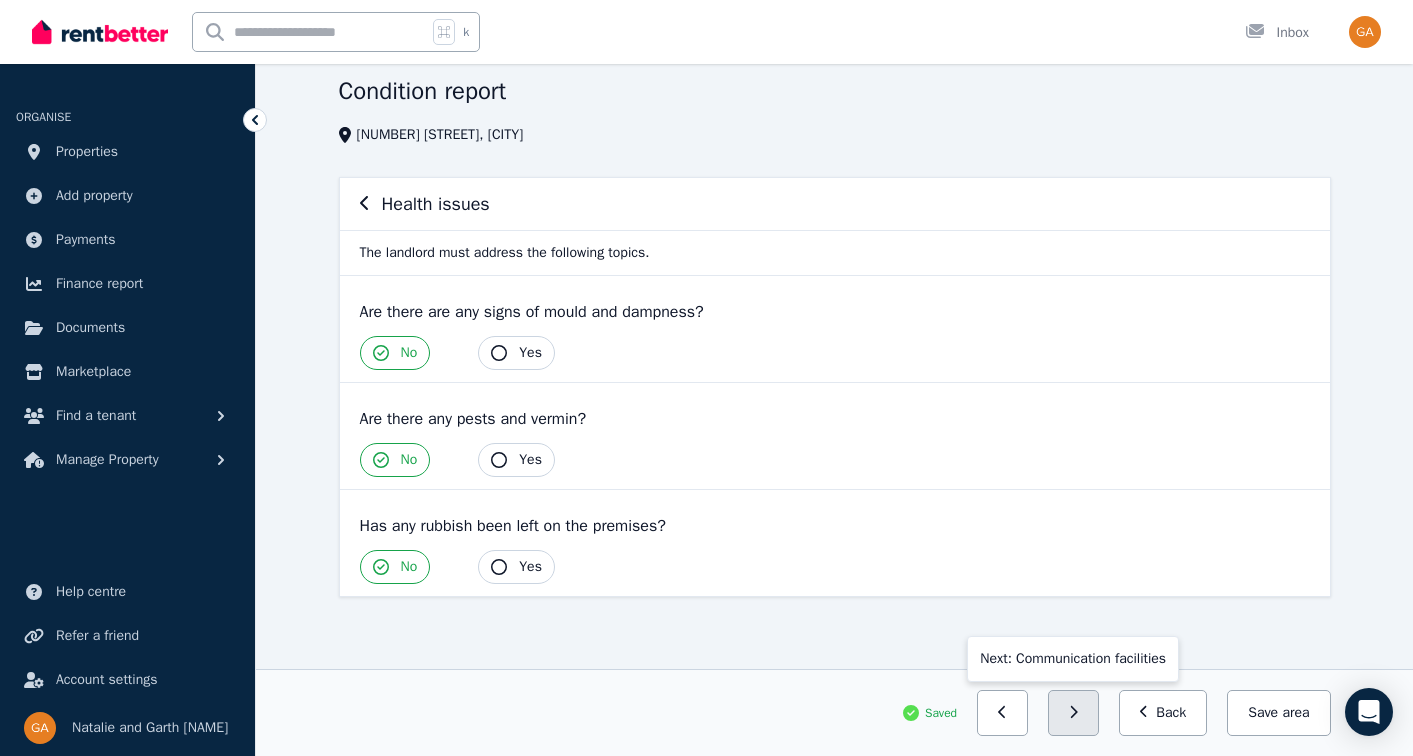 click at bounding box center [1073, 713] 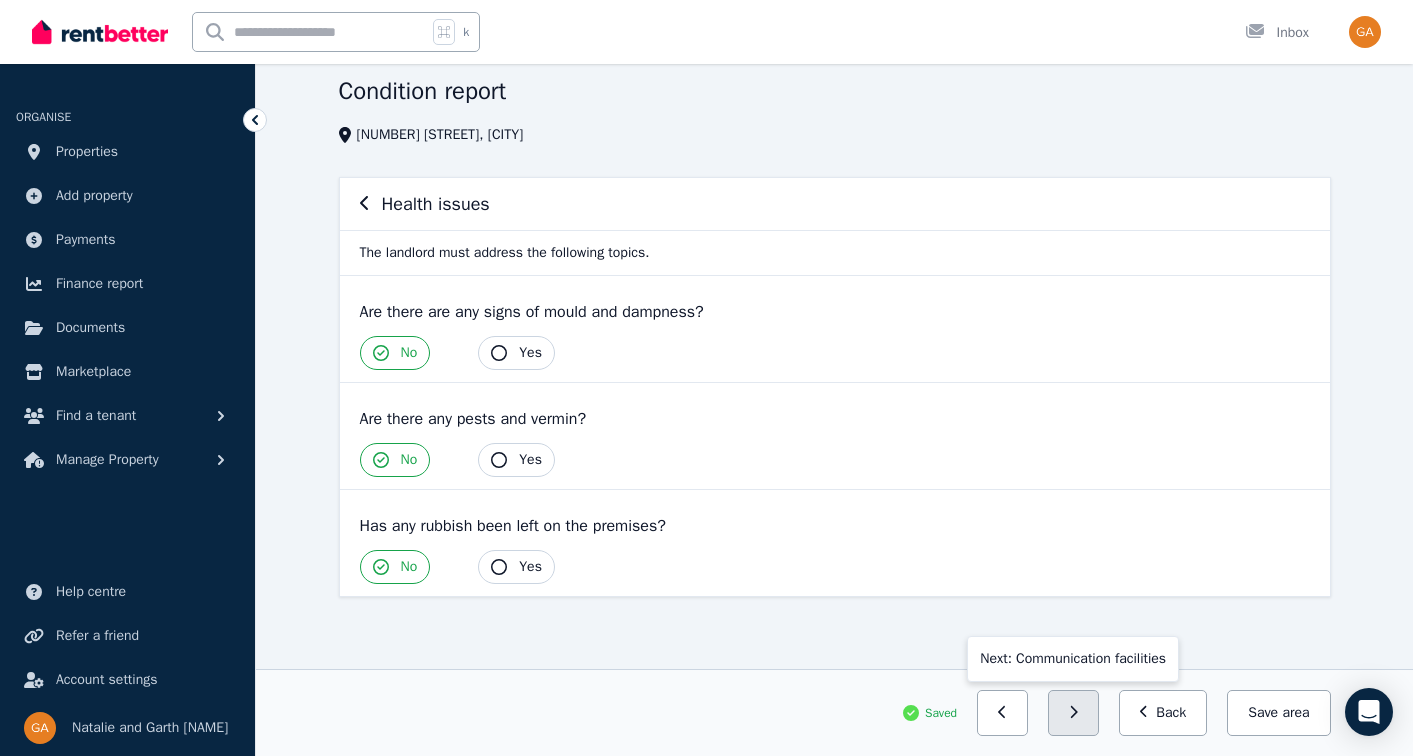 scroll, scrollTop: 0, scrollLeft: 0, axis: both 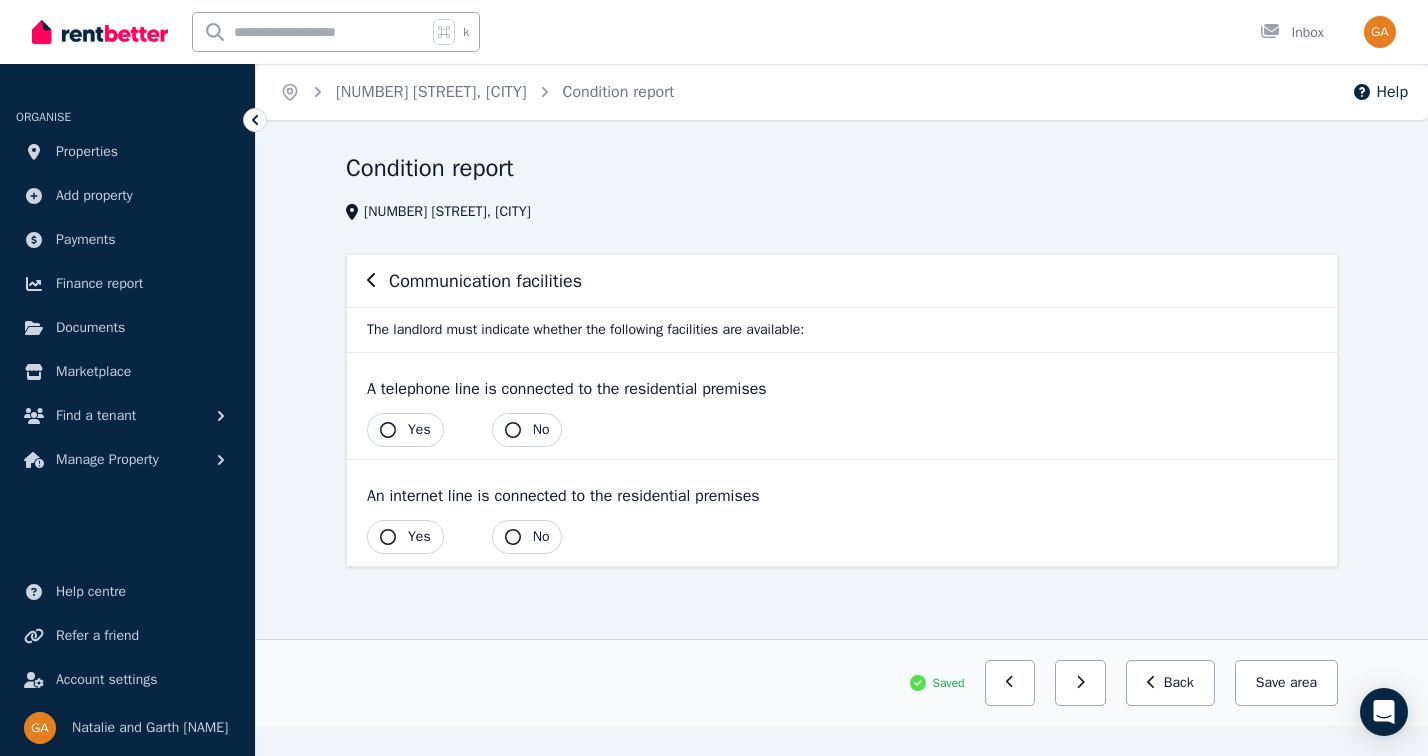 click on "Yes" at bounding box center (405, 430) 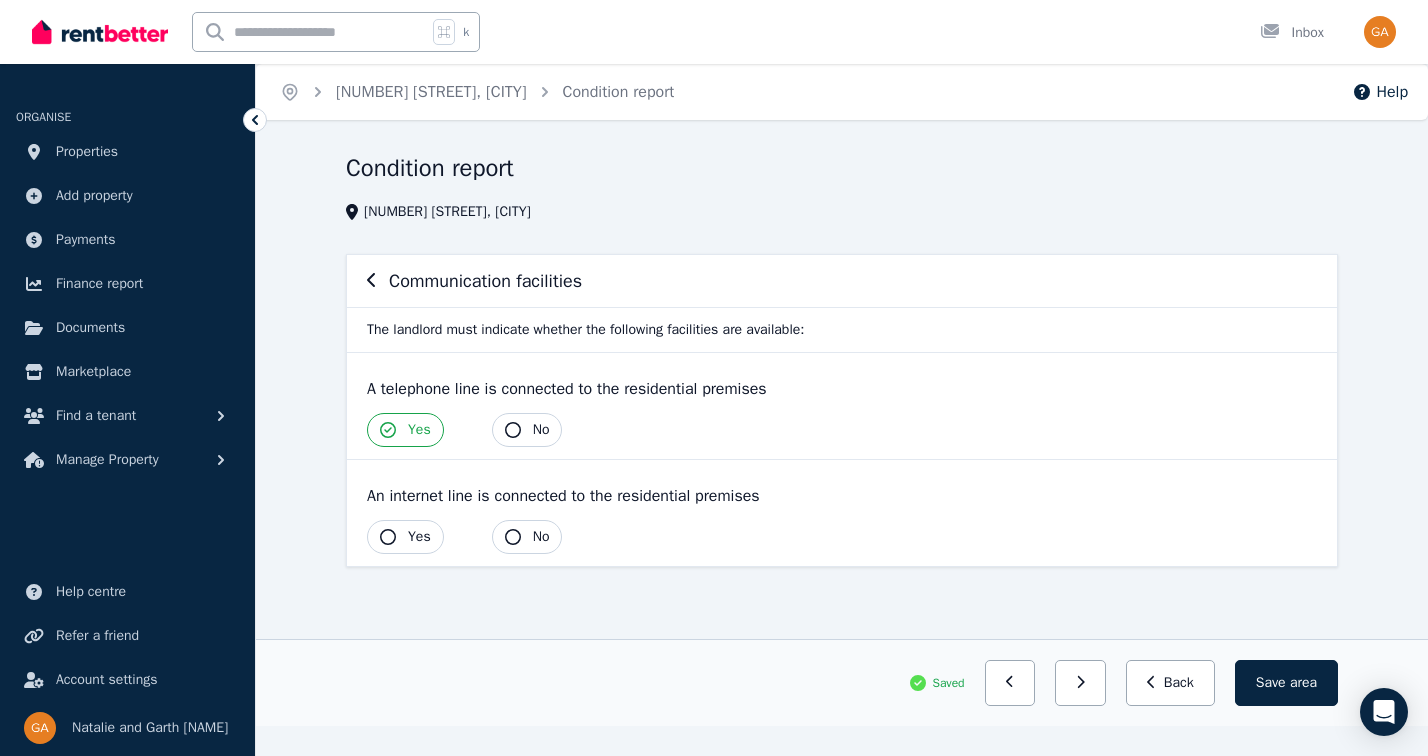 click on "Yes" at bounding box center (419, 430) 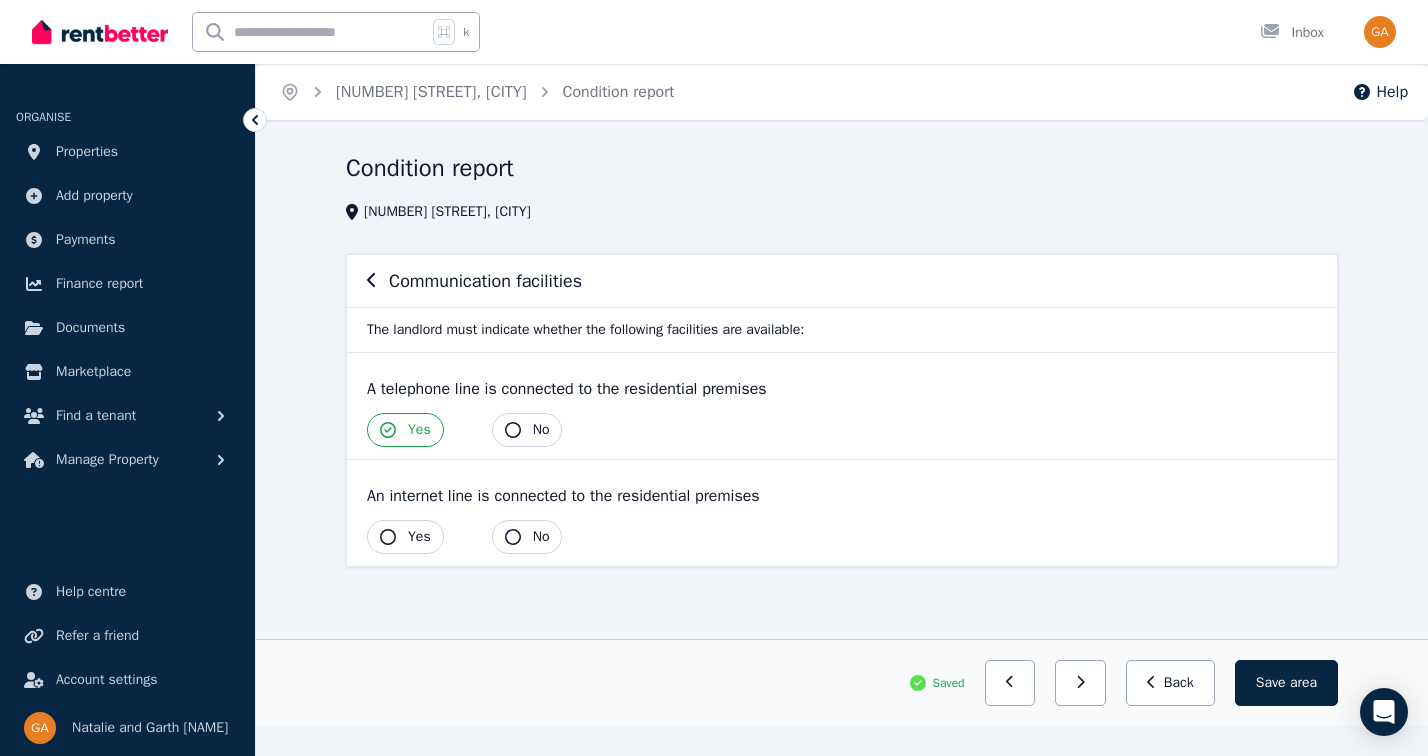 click on "No" at bounding box center [527, 430] 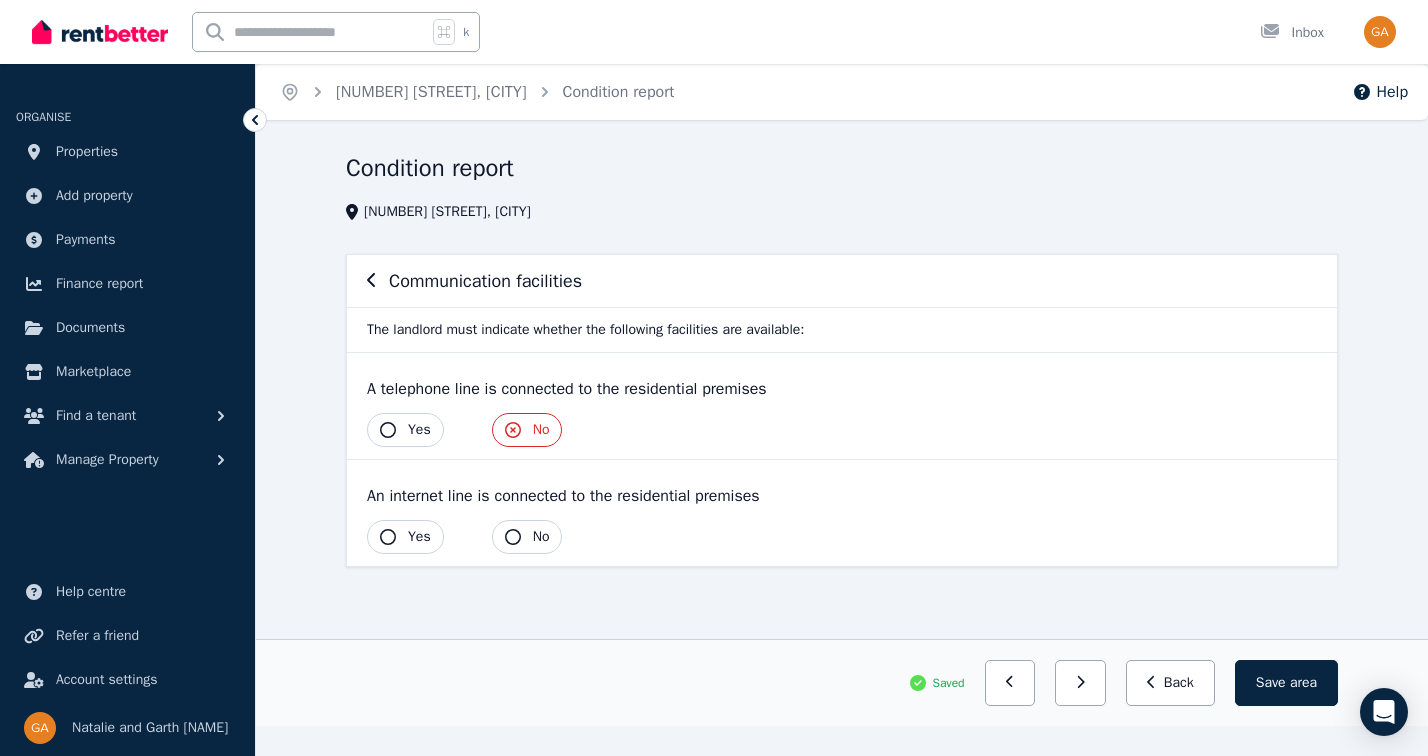 click on "Yes" at bounding box center (419, 430) 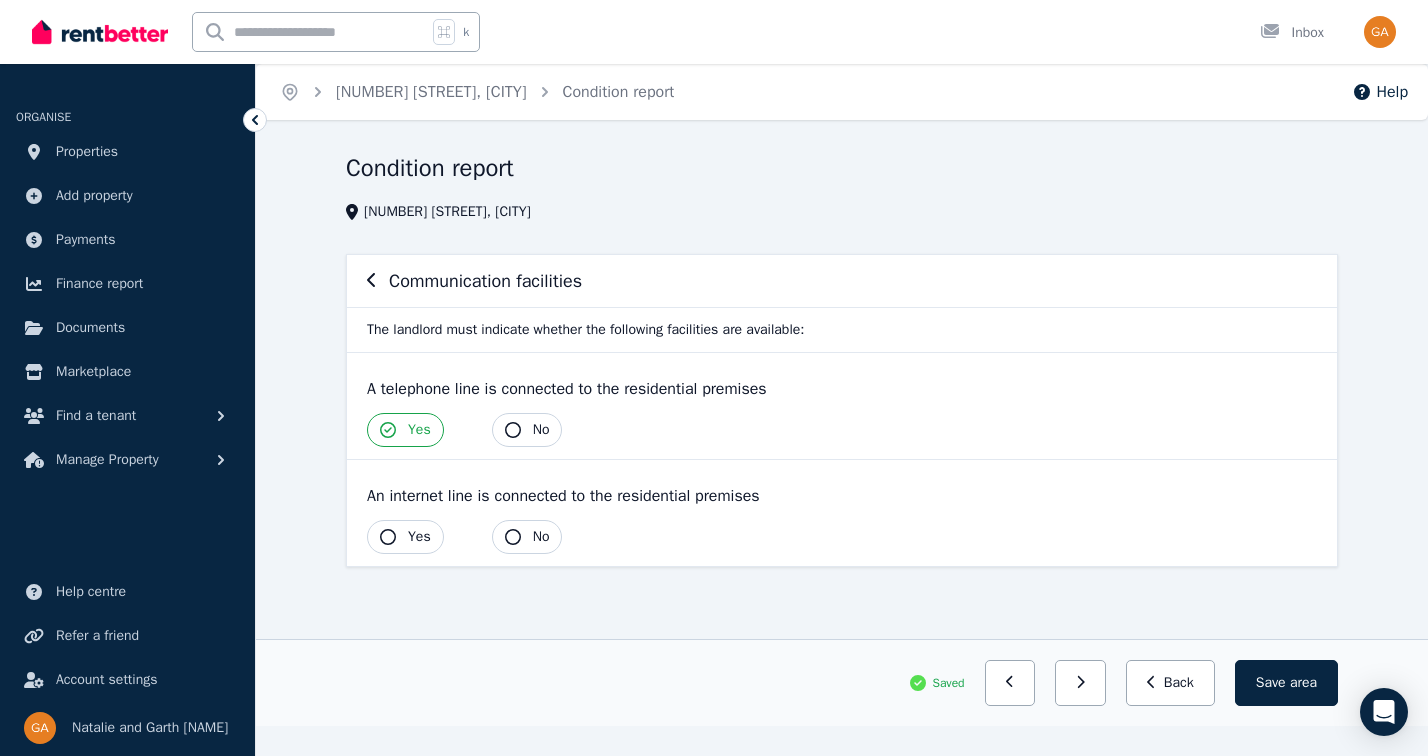 click 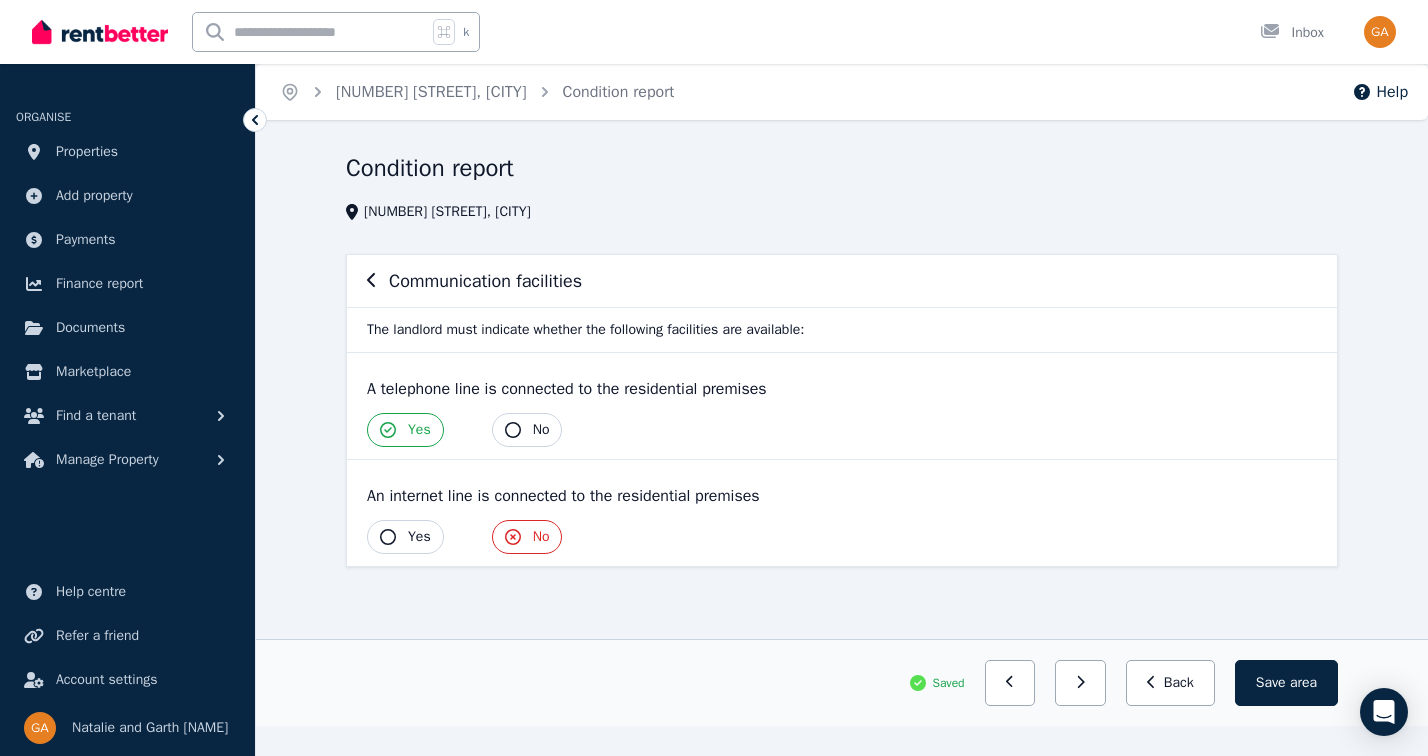 click on "Yes" at bounding box center [419, 537] 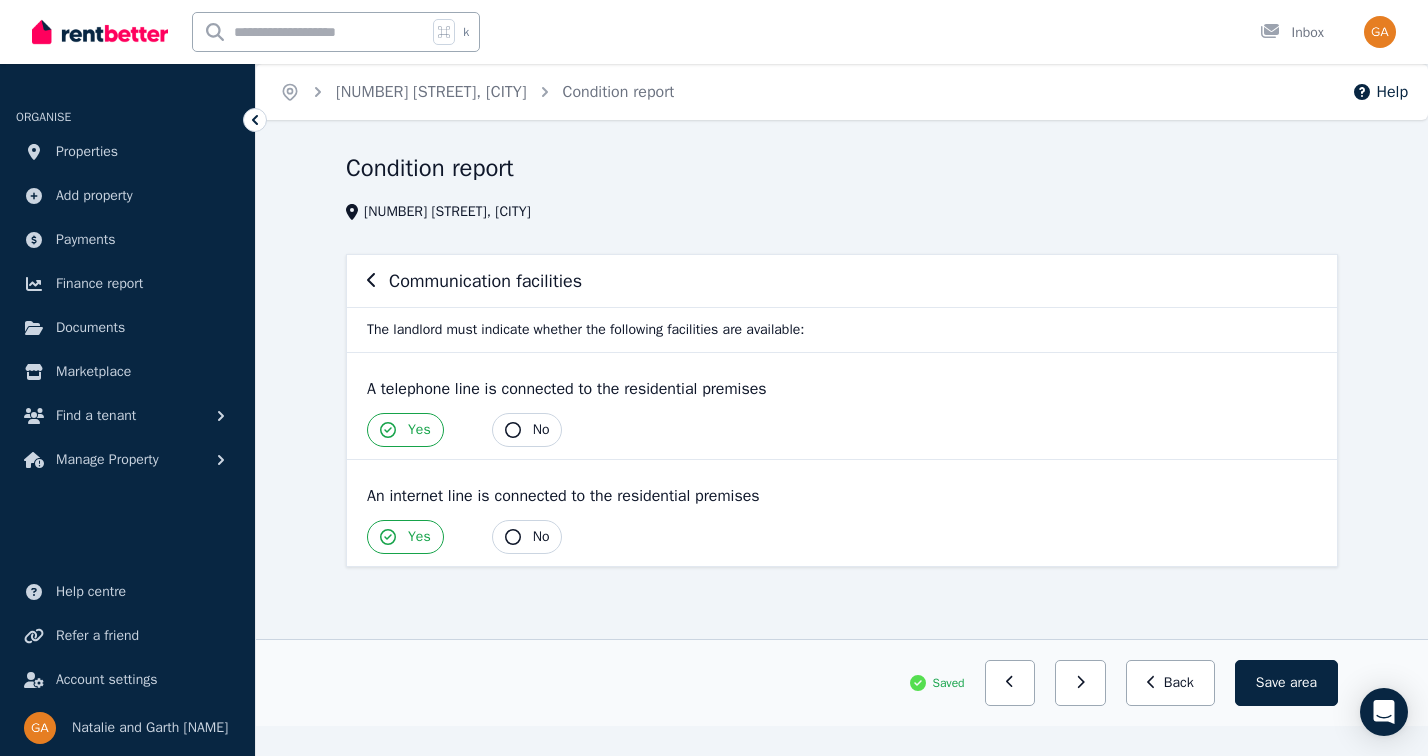 click 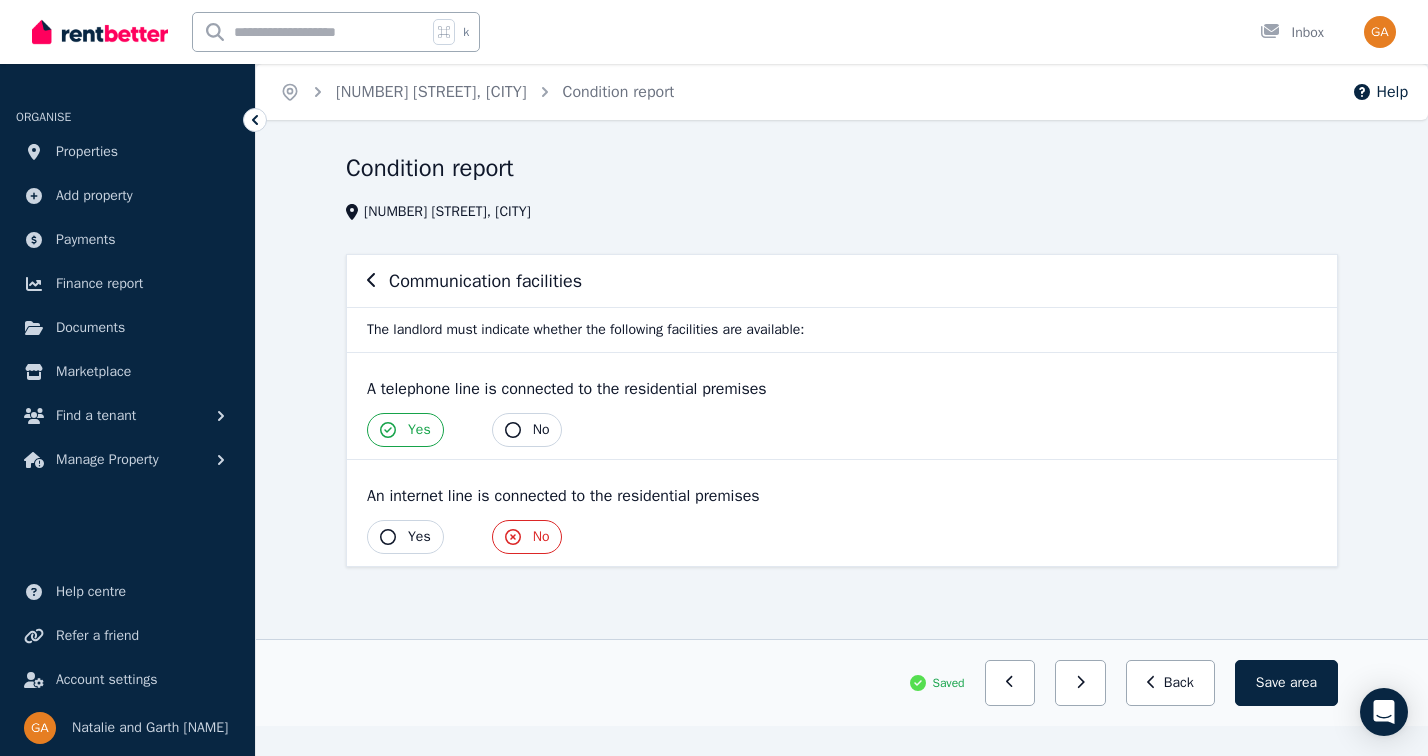 click on "Yes" at bounding box center [419, 537] 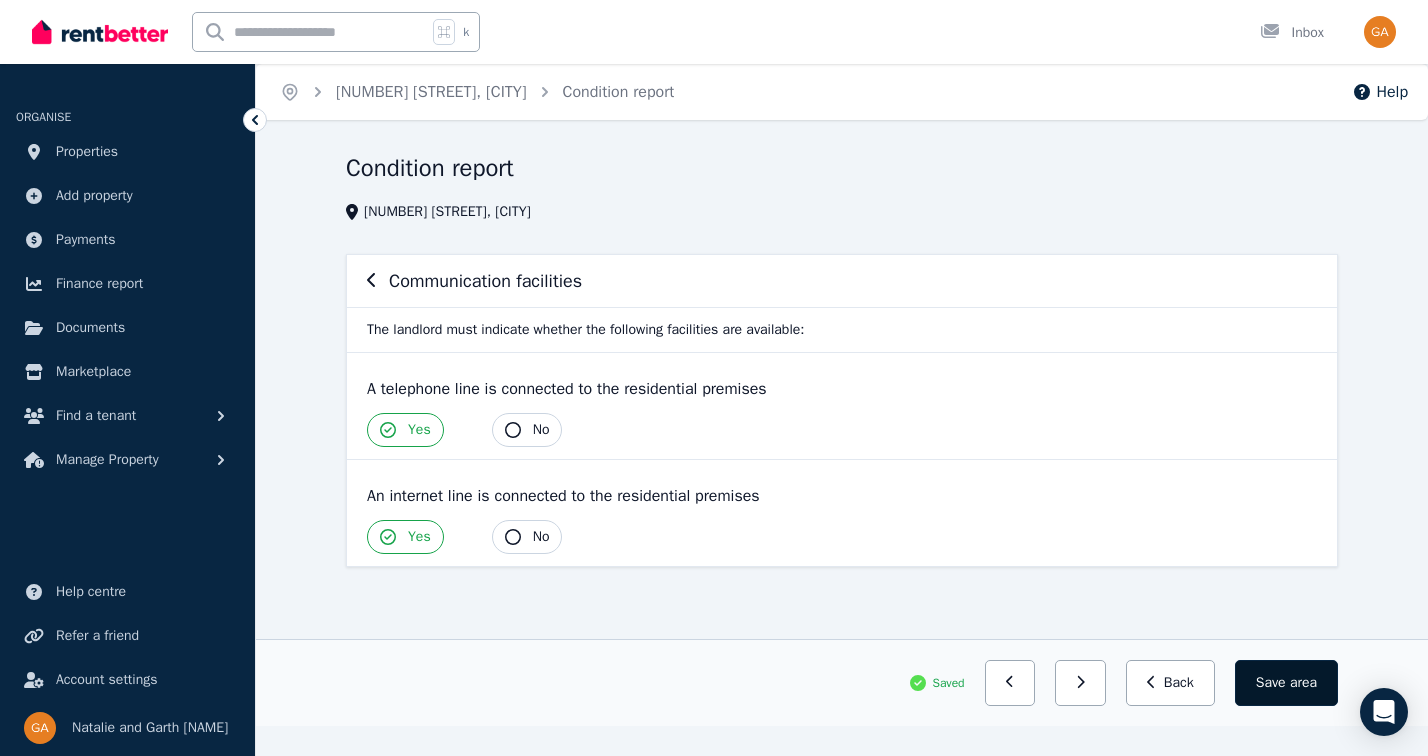 click on "Save   area" at bounding box center (1286, 683) 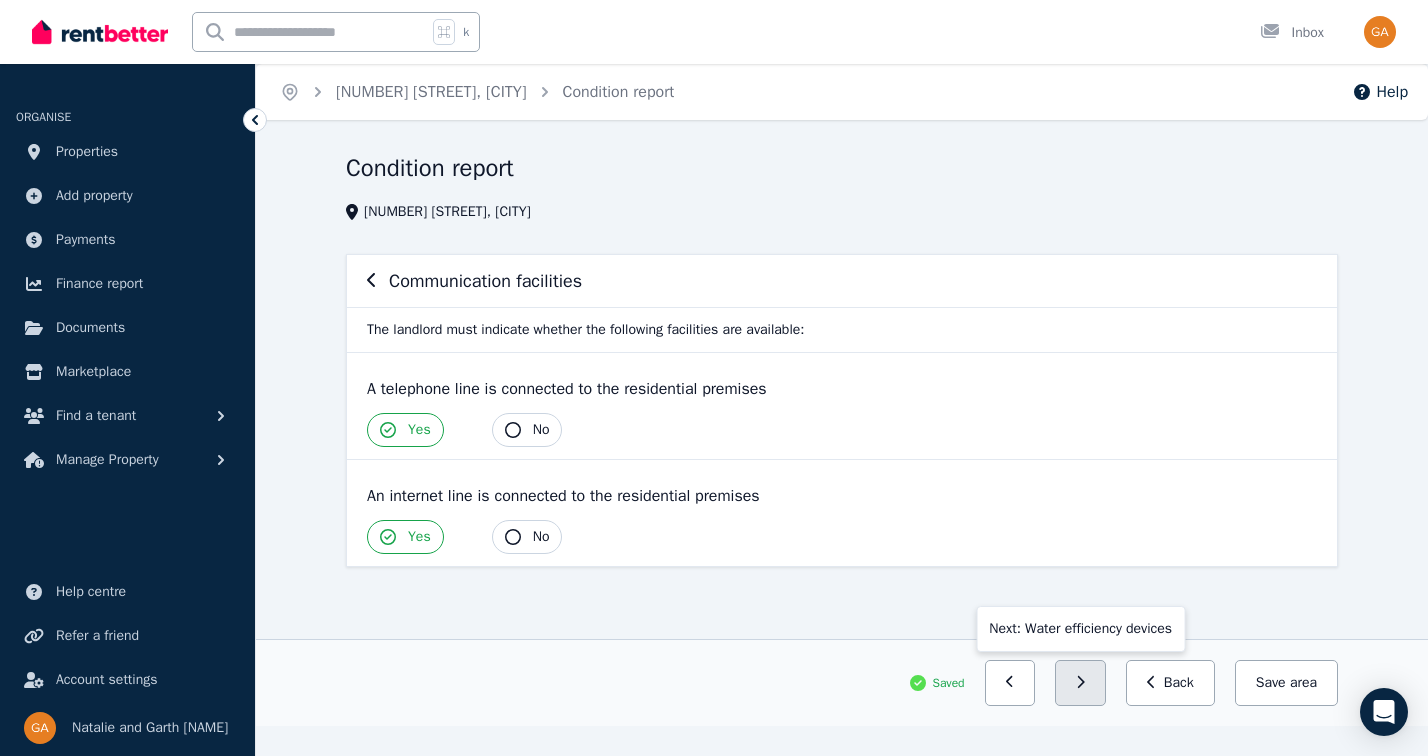 click 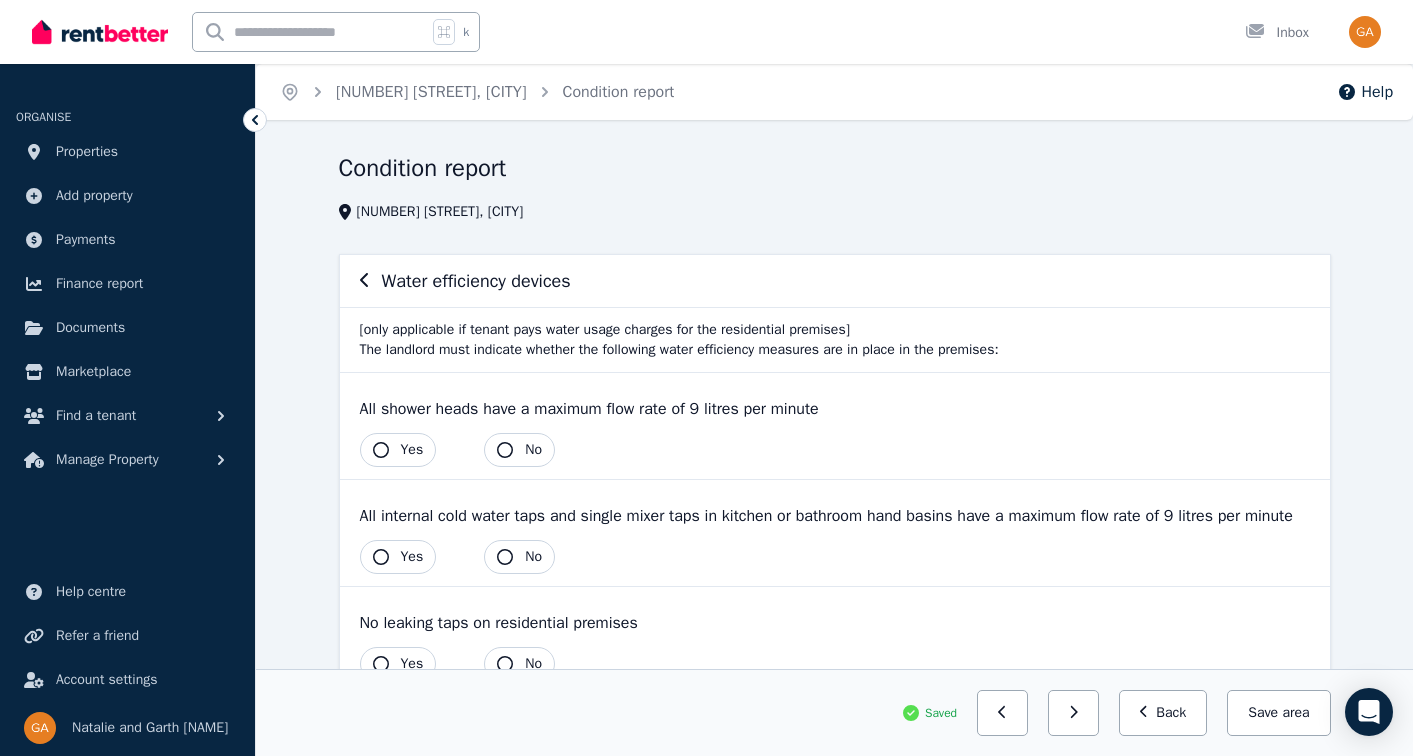 click on "Yes" at bounding box center [412, 450] 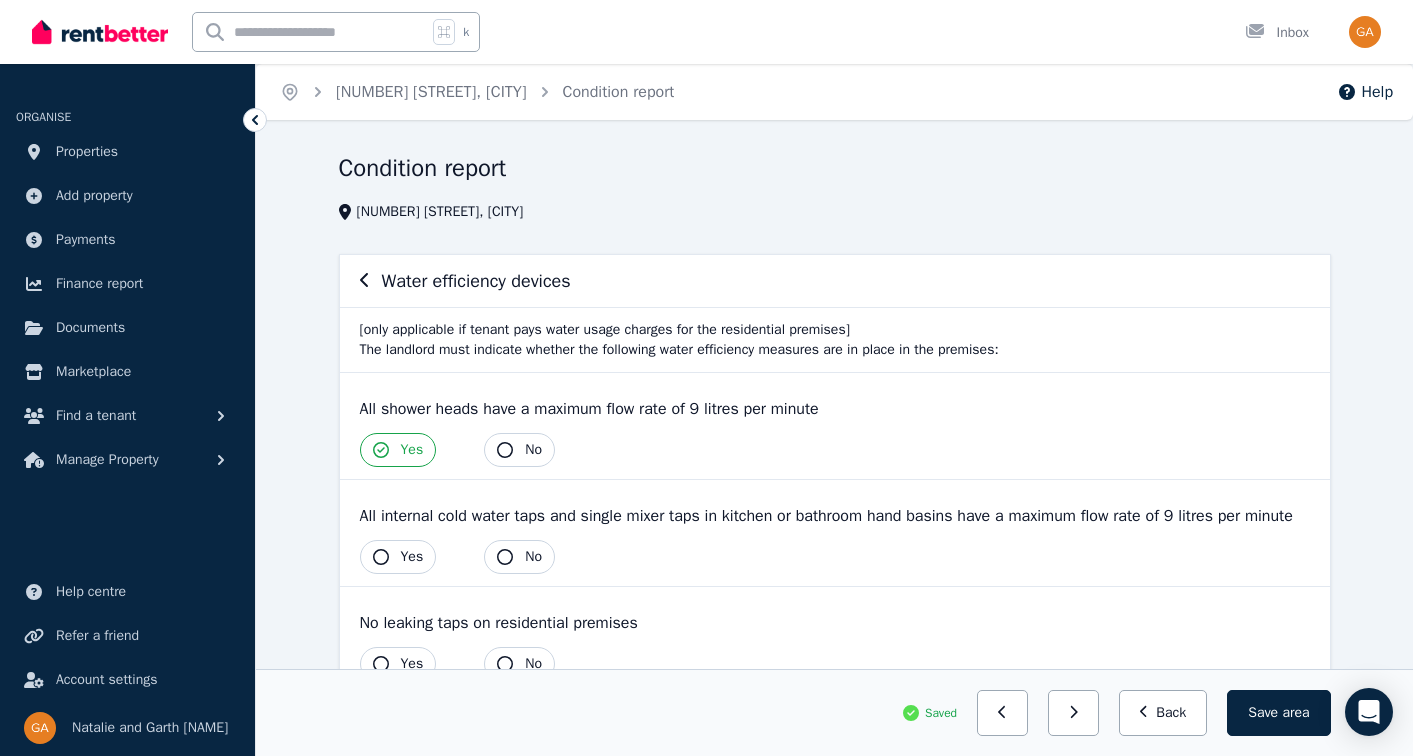 click on "Yes" at bounding box center (412, 557) 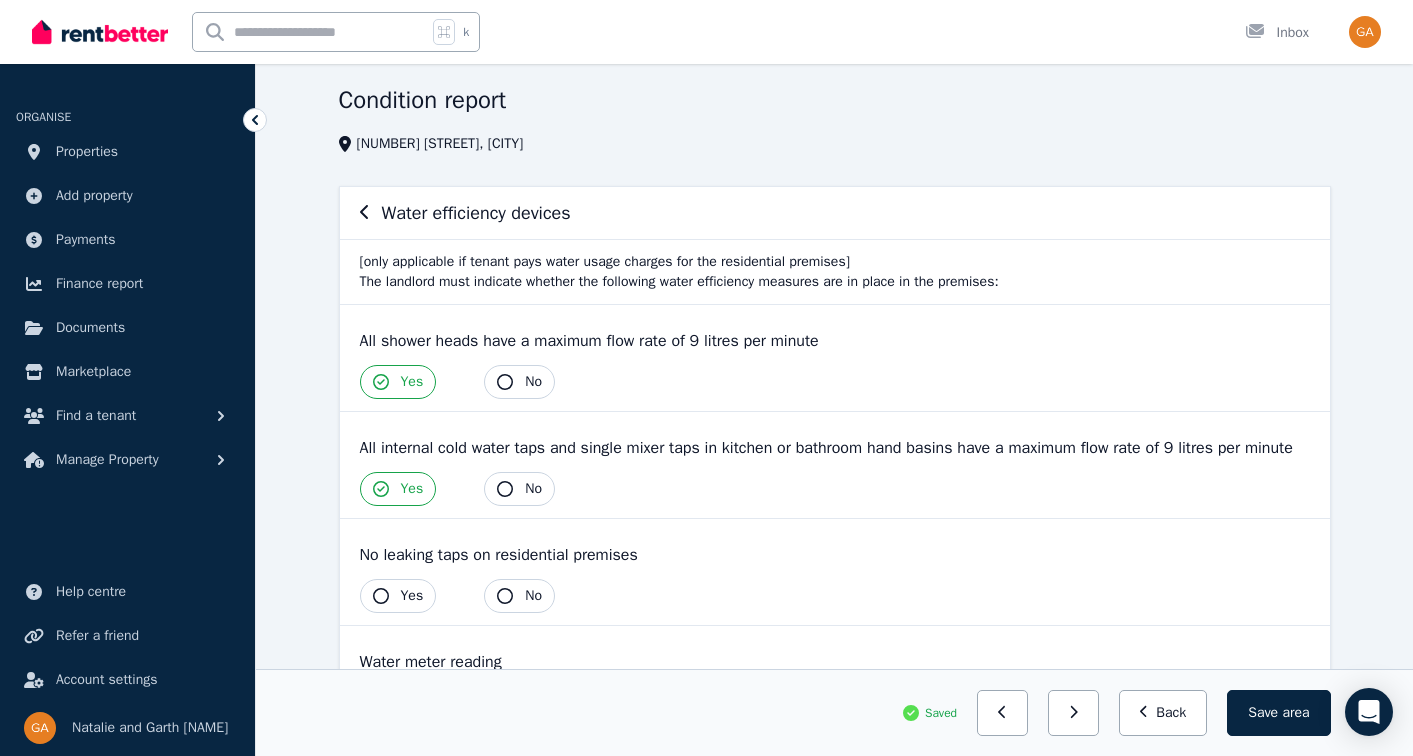 scroll, scrollTop: 171, scrollLeft: 0, axis: vertical 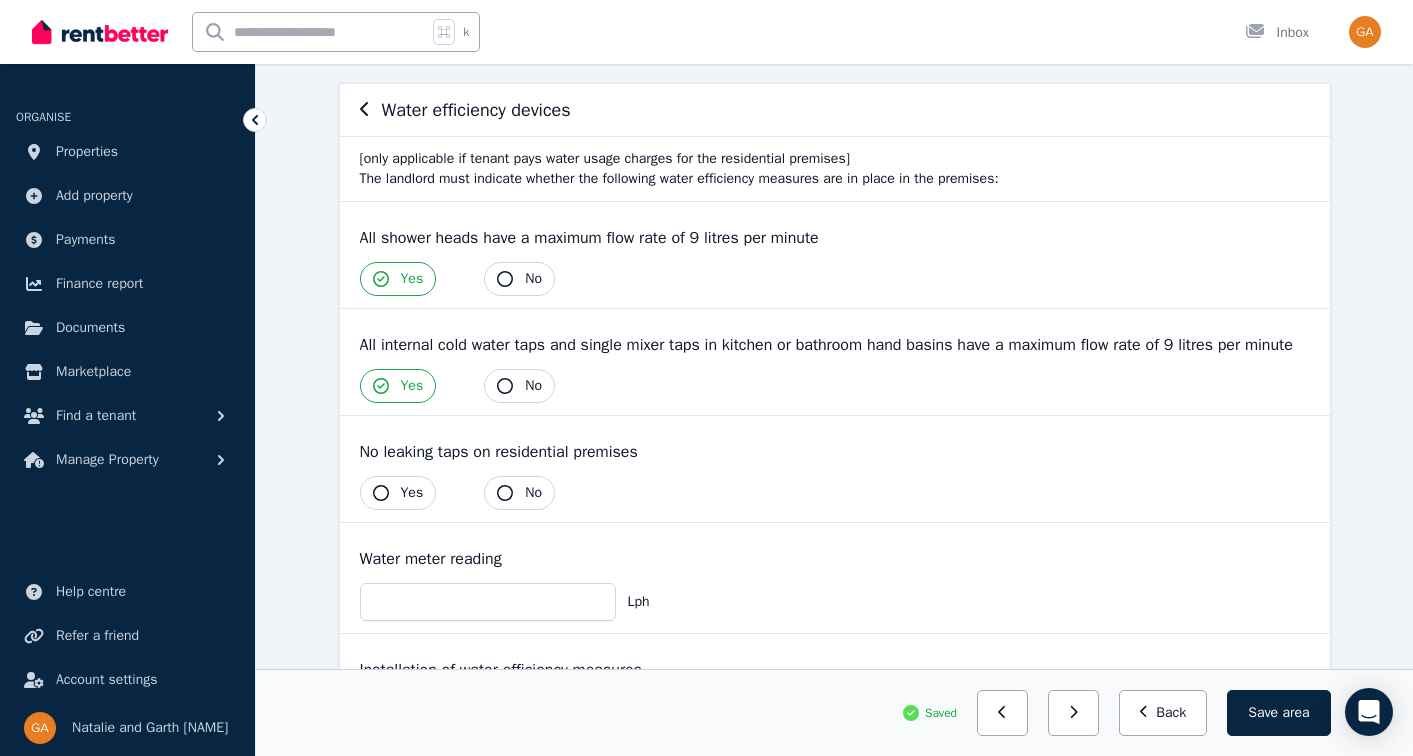 click on "Yes" at bounding box center [412, 493] 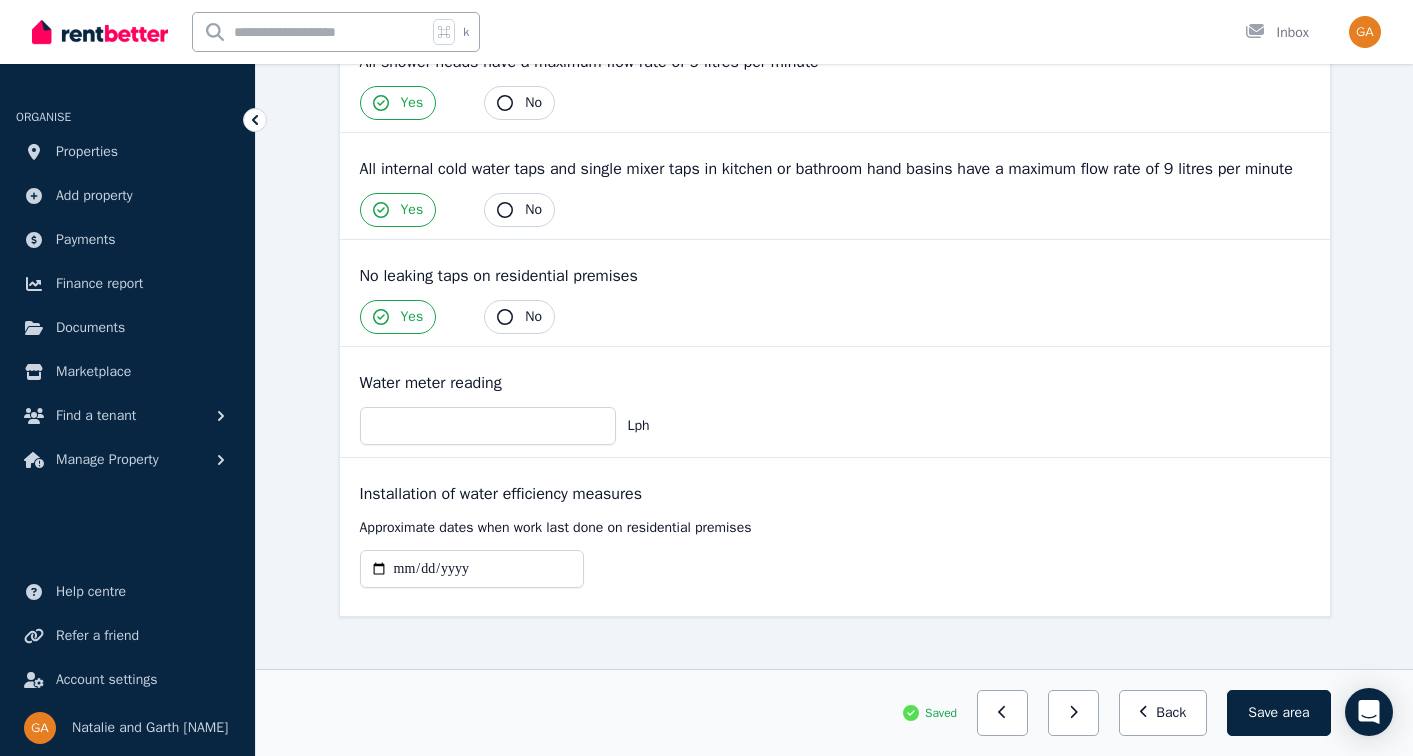 scroll, scrollTop: 391, scrollLeft: 0, axis: vertical 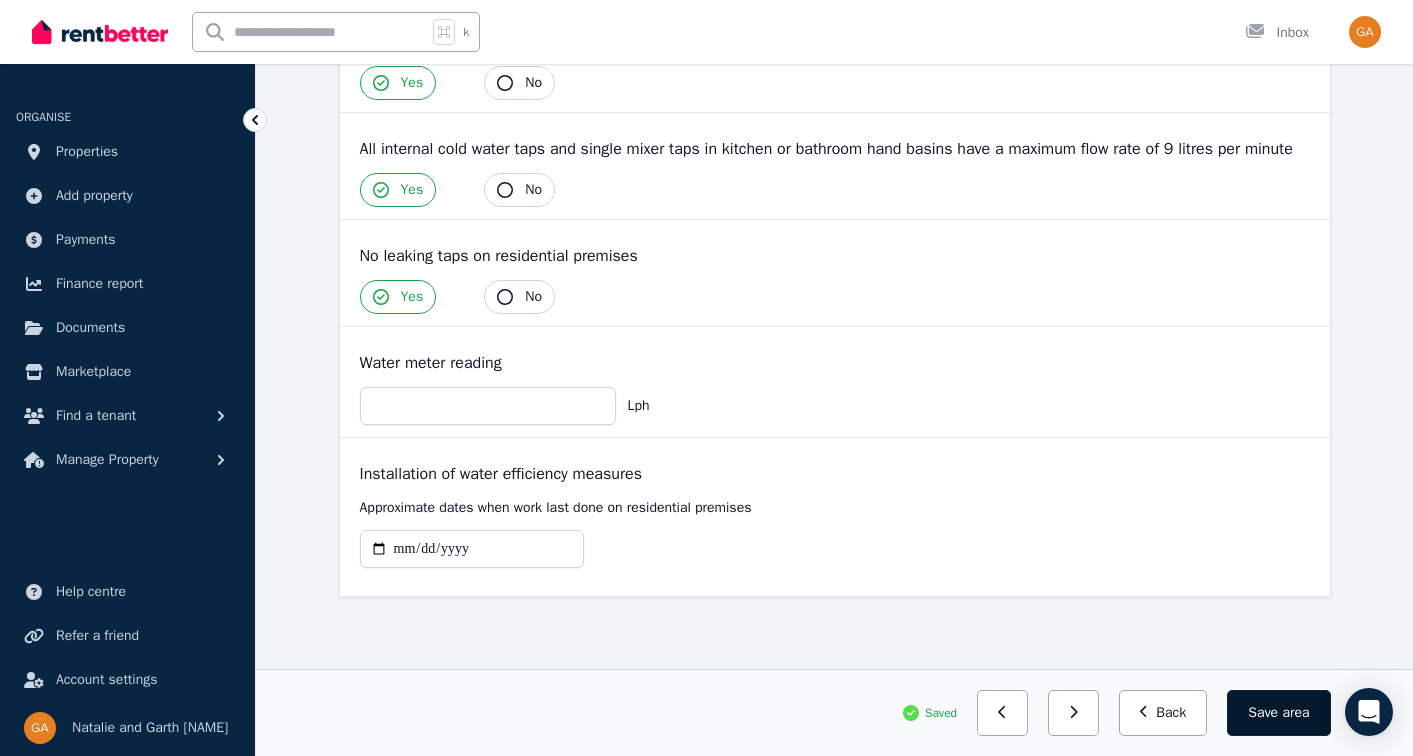 click on "Save   area" at bounding box center (1278, 713) 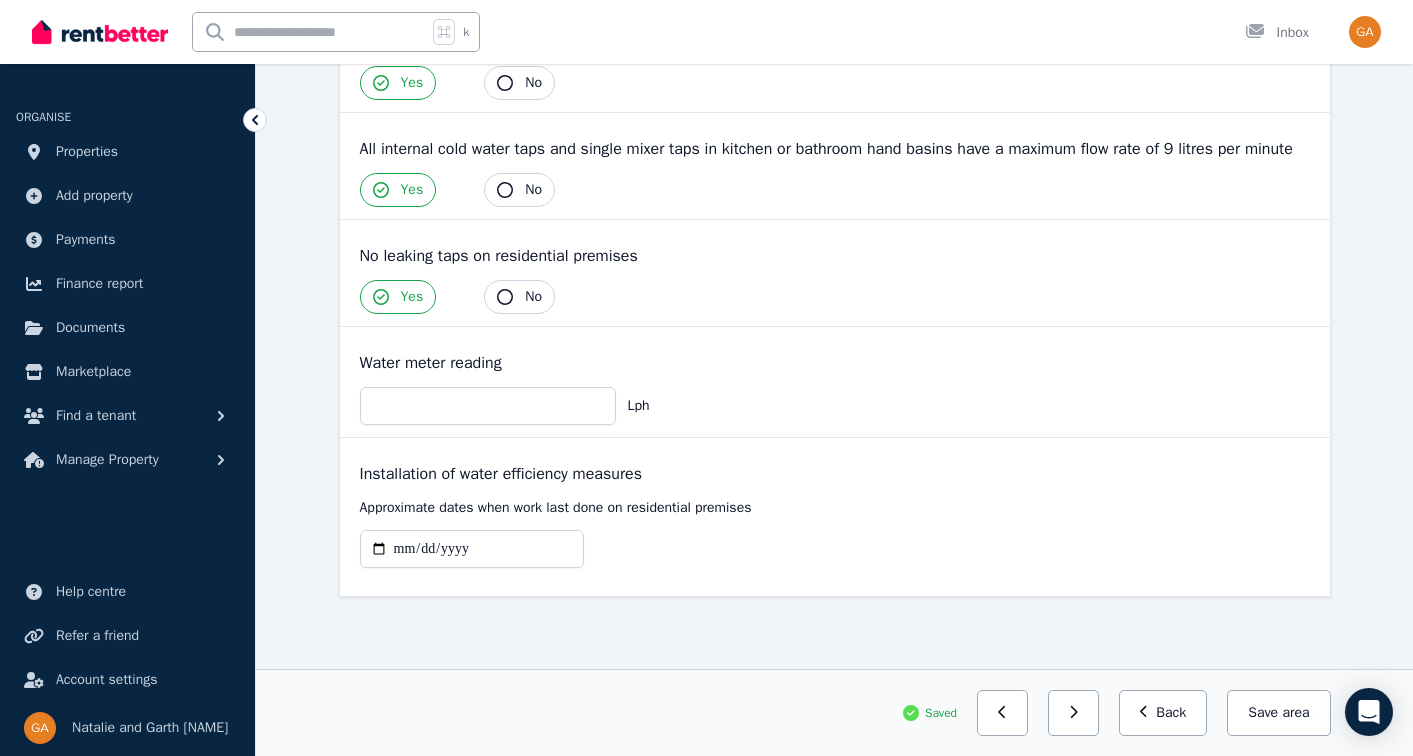 scroll, scrollTop: 391, scrollLeft: 0, axis: vertical 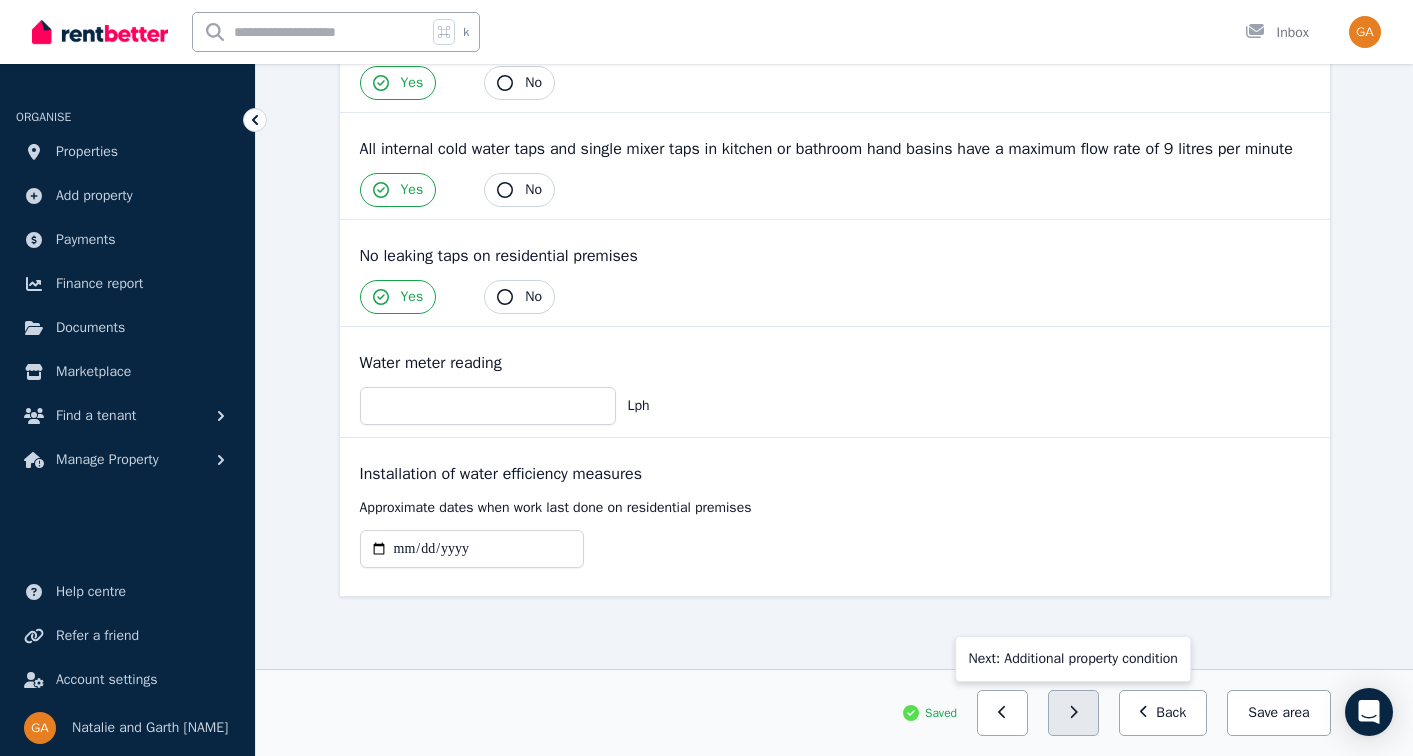click at bounding box center [1073, 713] 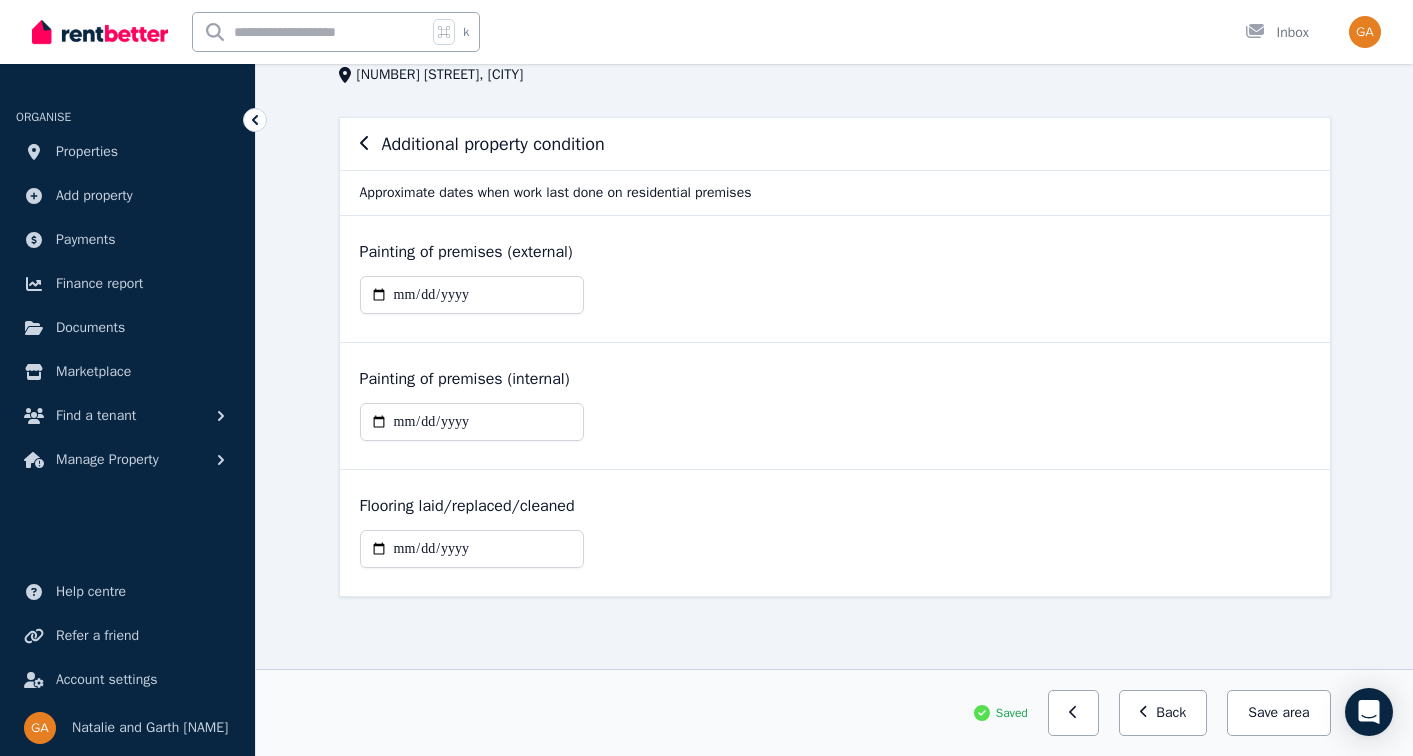scroll, scrollTop: 137, scrollLeft: 0, axis: vertical 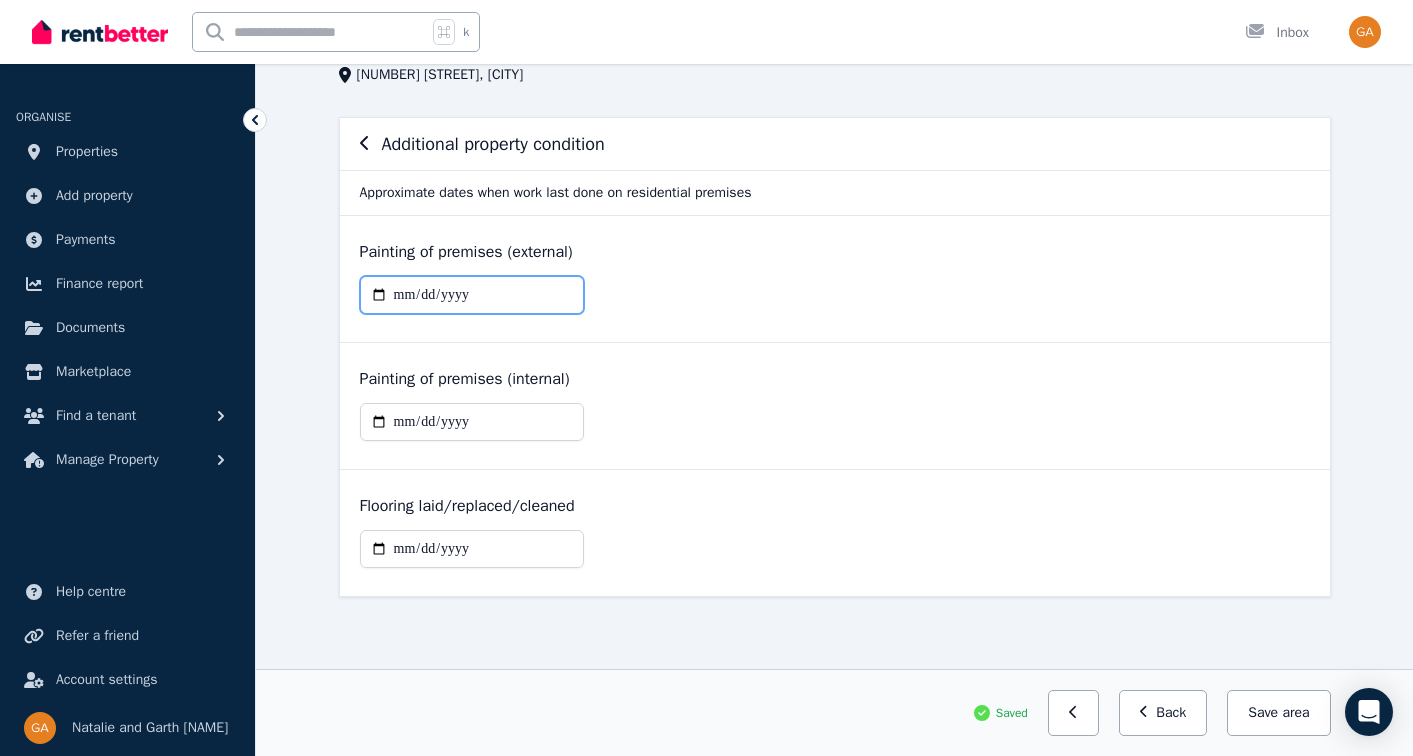 click at bounding box center (472, 295) 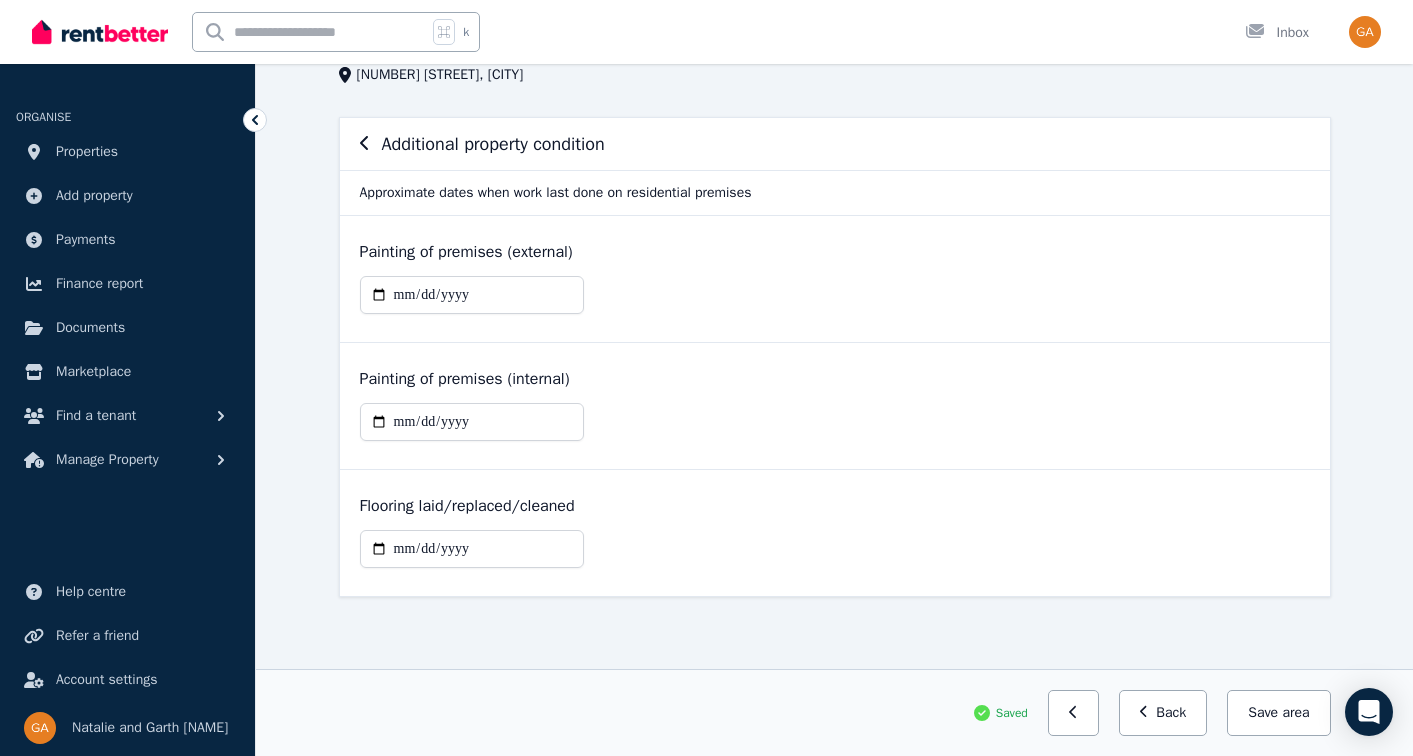 click at bounding box center [835, 303] 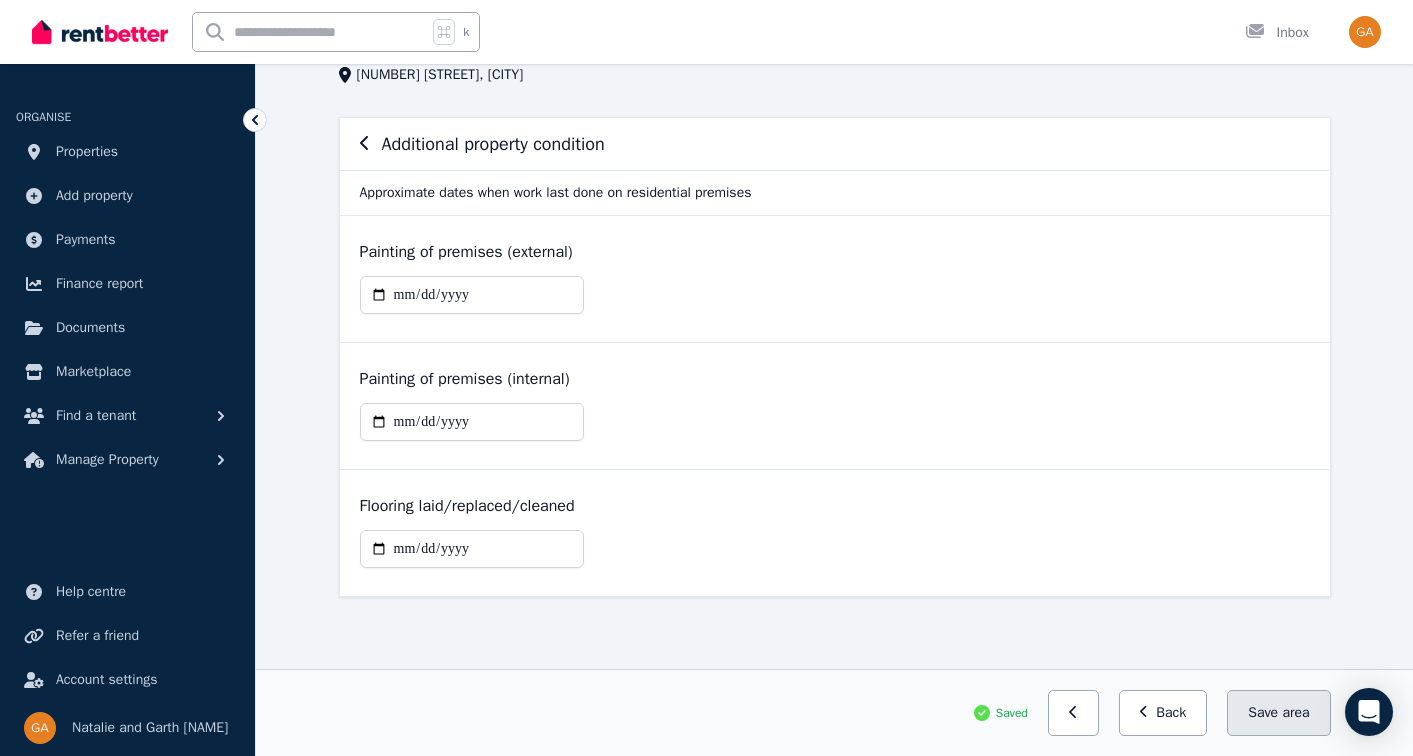 click on "area" at bounding box center [1295, 713] 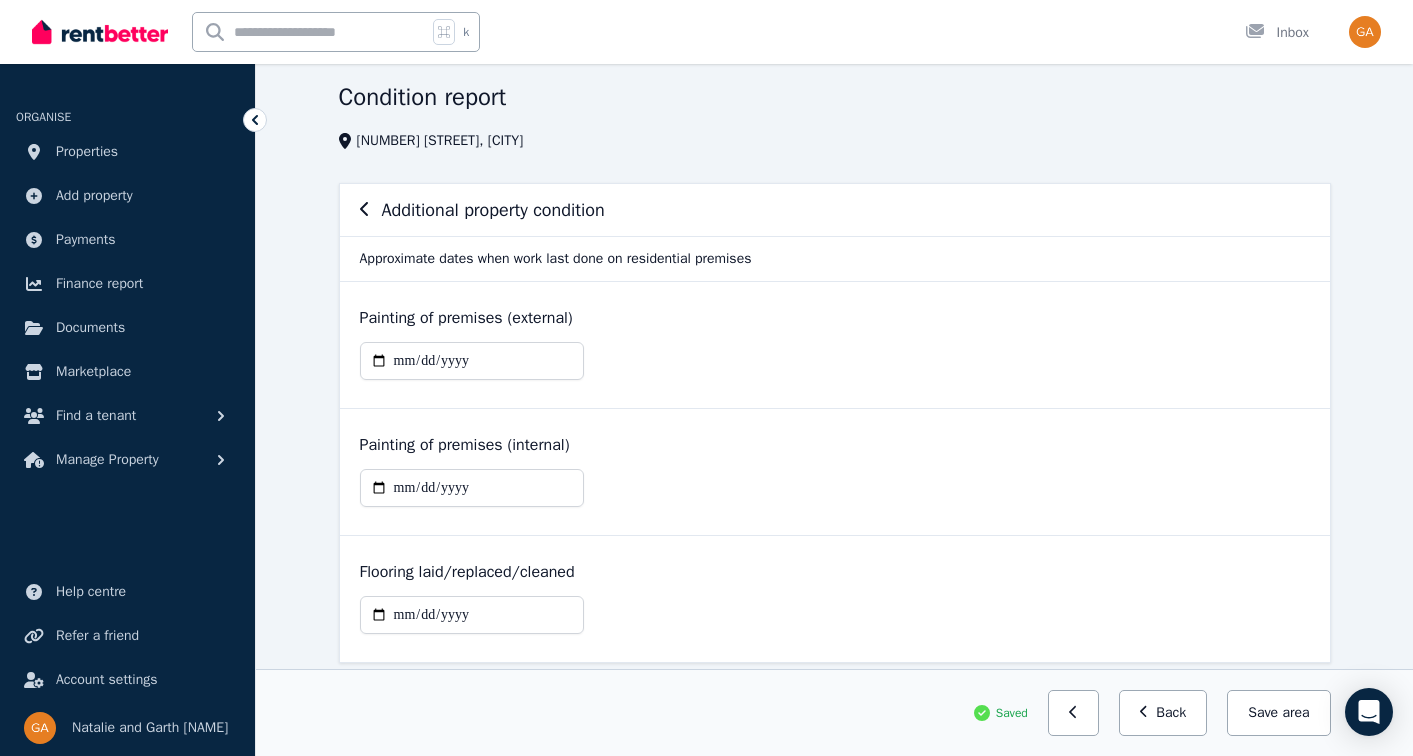 scroll, scrollTop: 137, scrollLeft: 0, axis: vertical 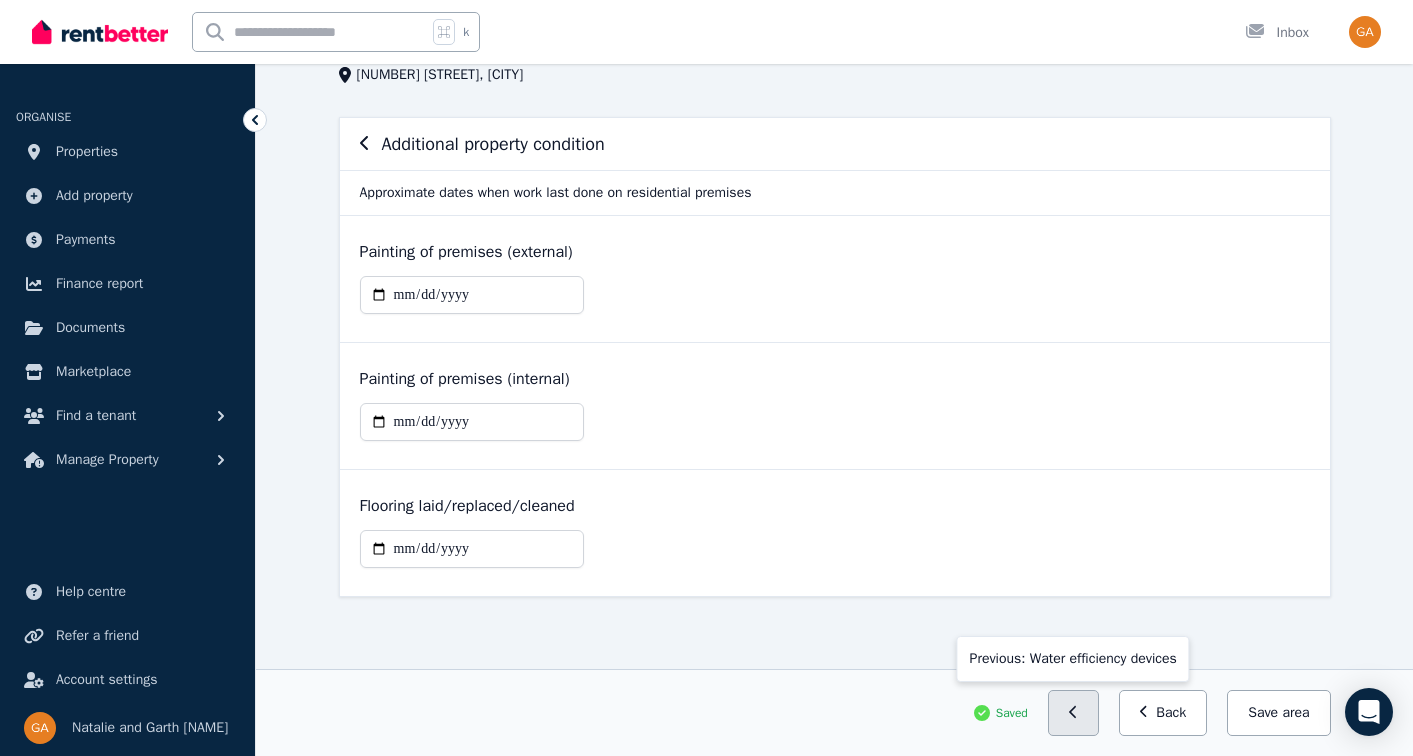 click 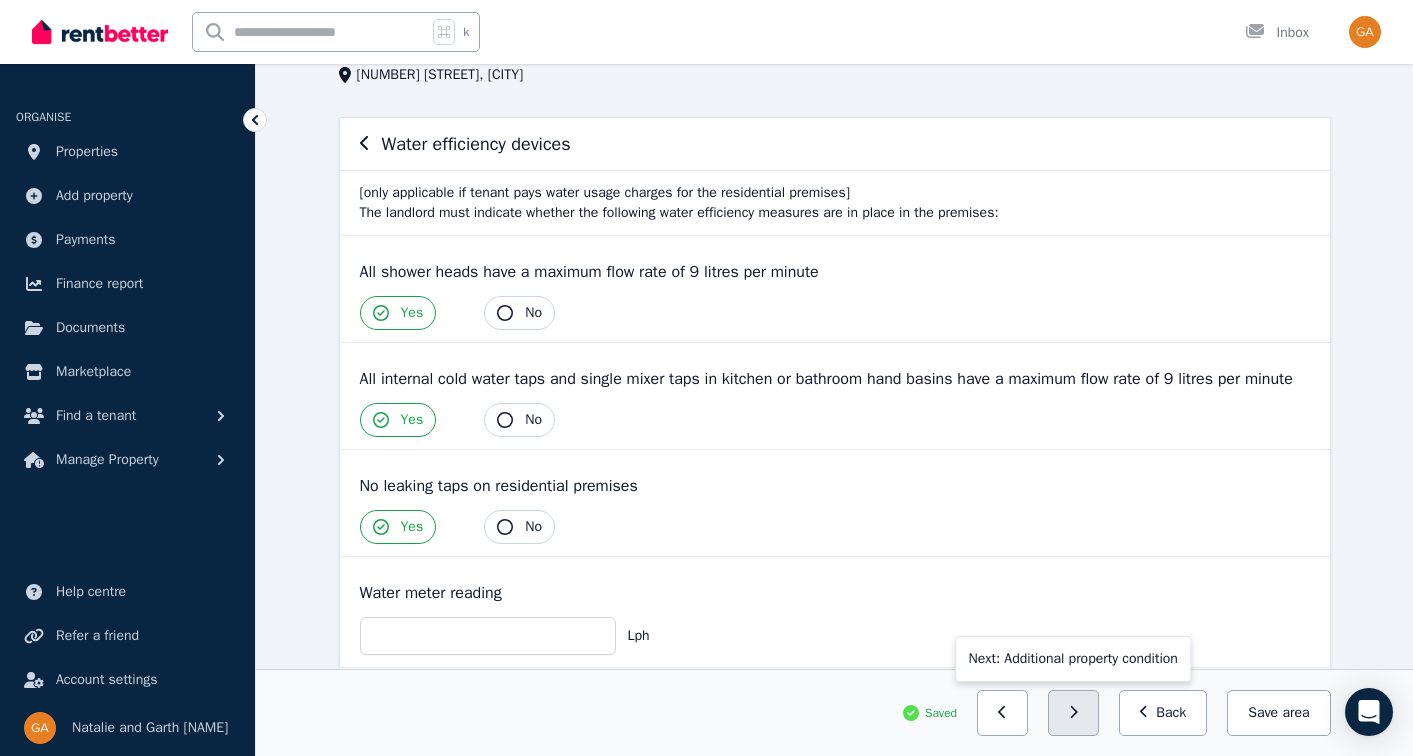 click at bounding box center [1073, 713] 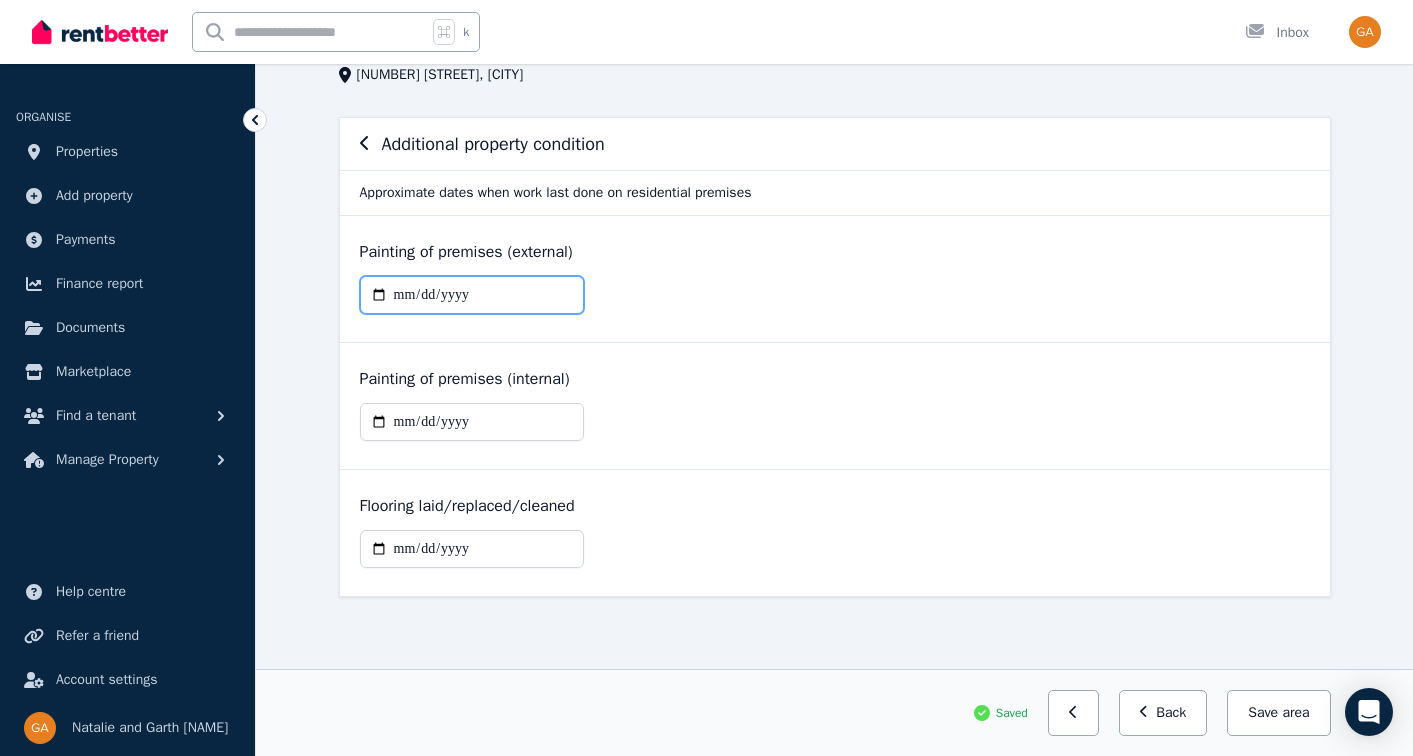 click at bounding box center [472, 295] 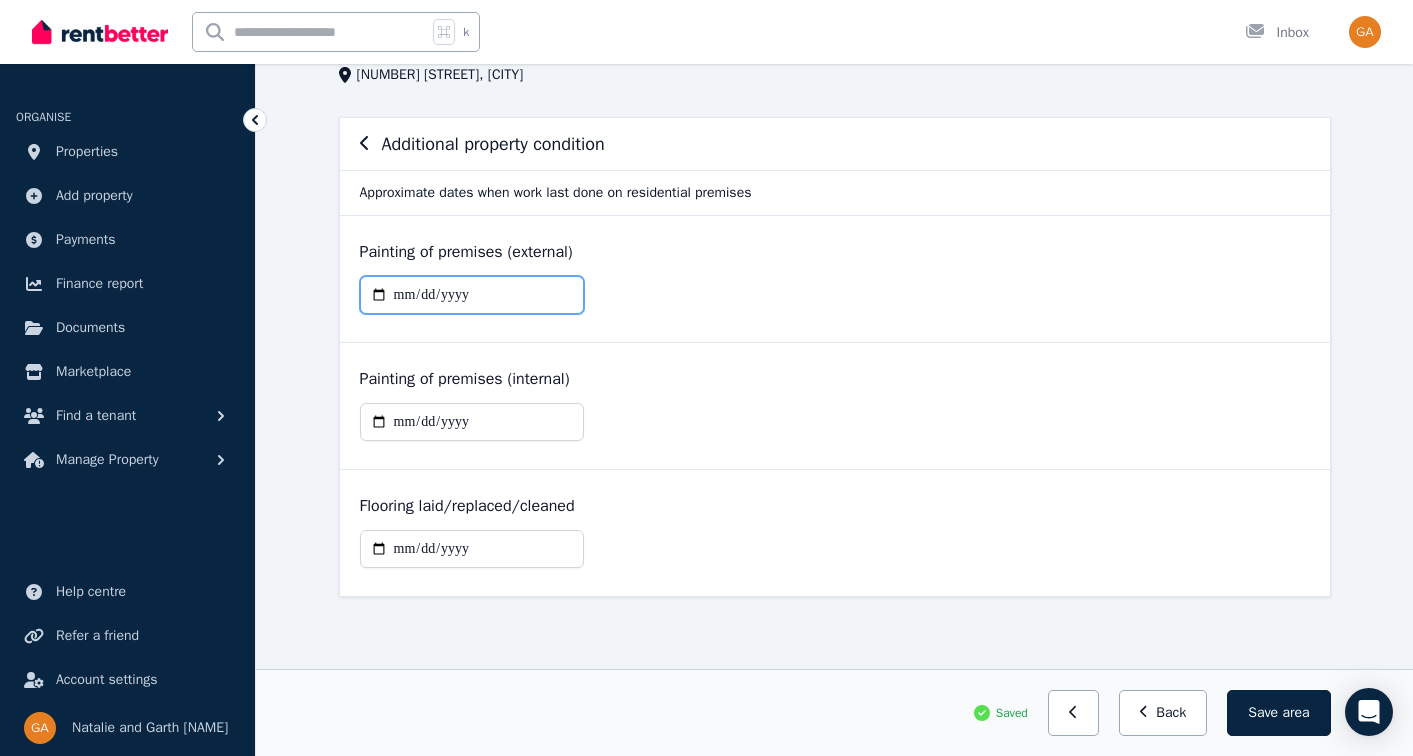 type on "**********" 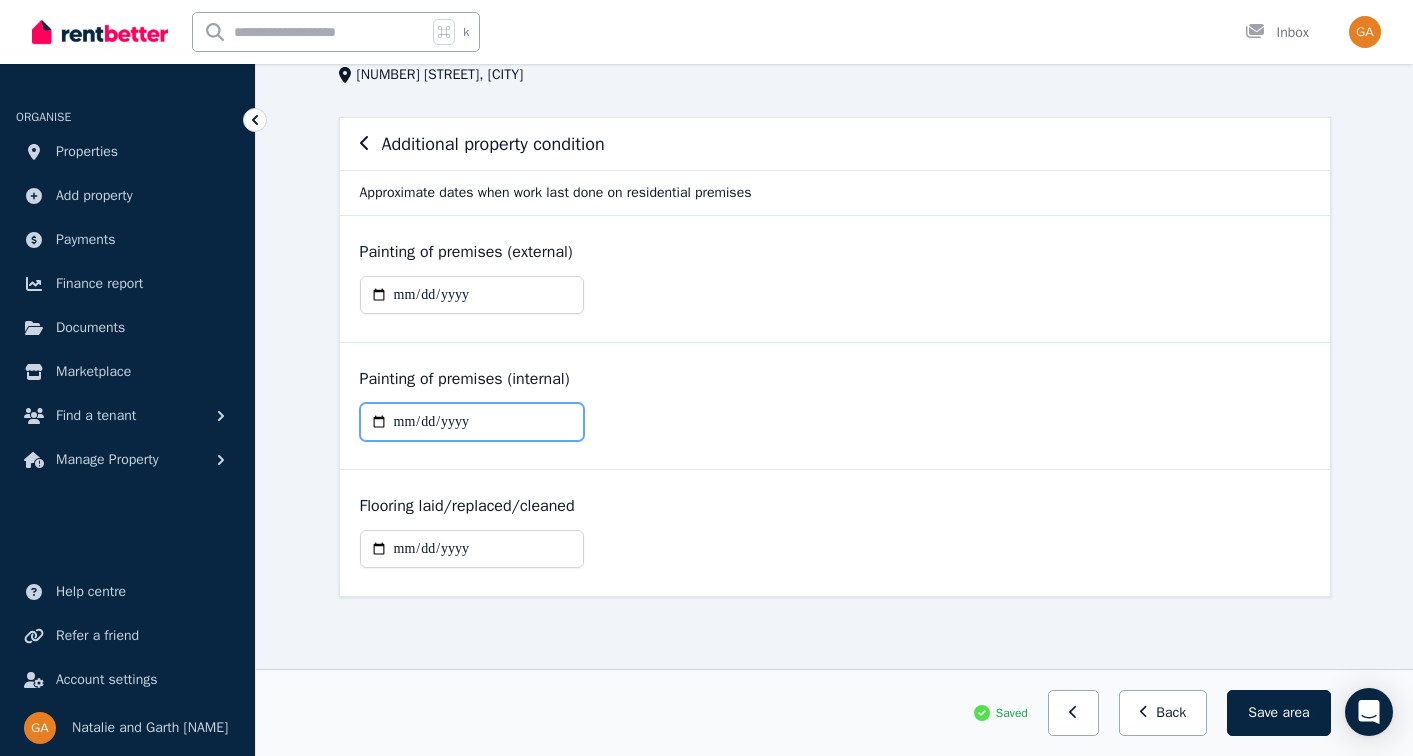click at bounding box center [472, 422] 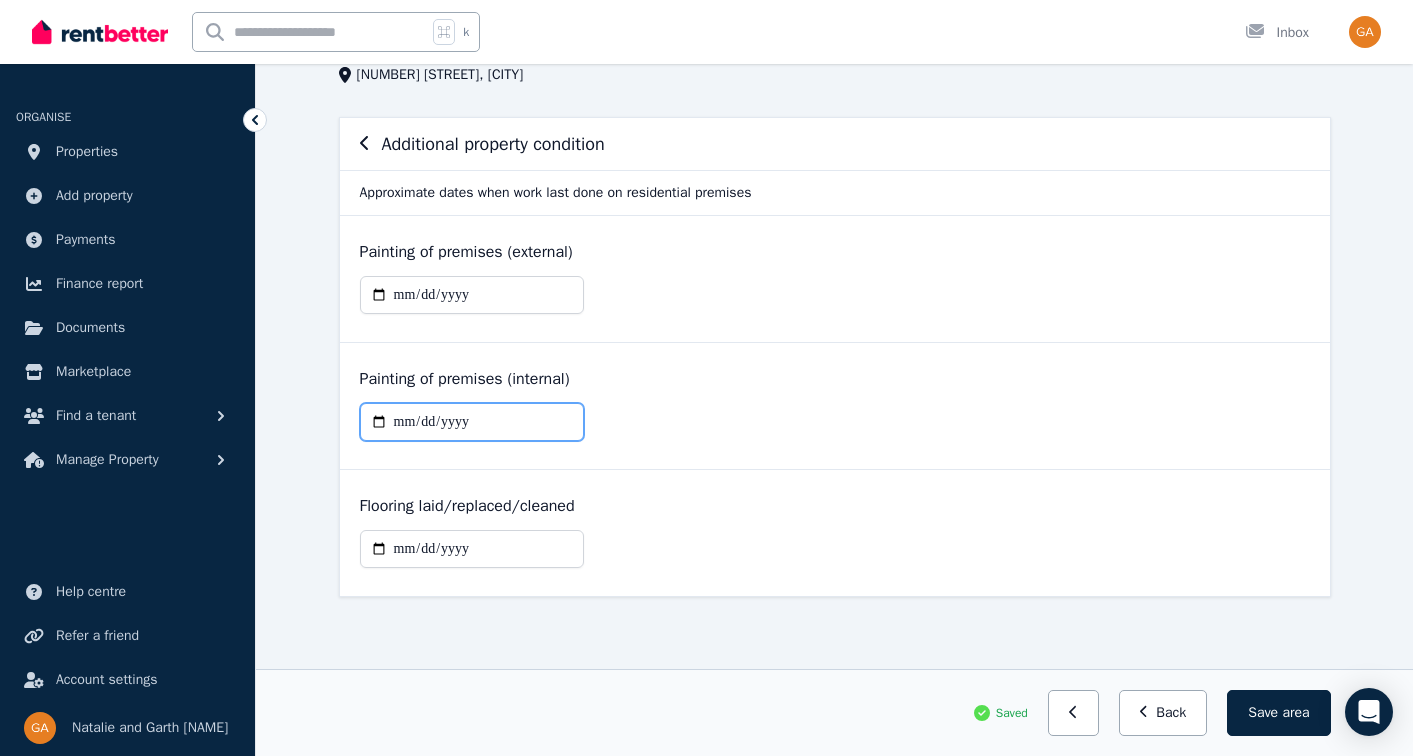 type on "**********" 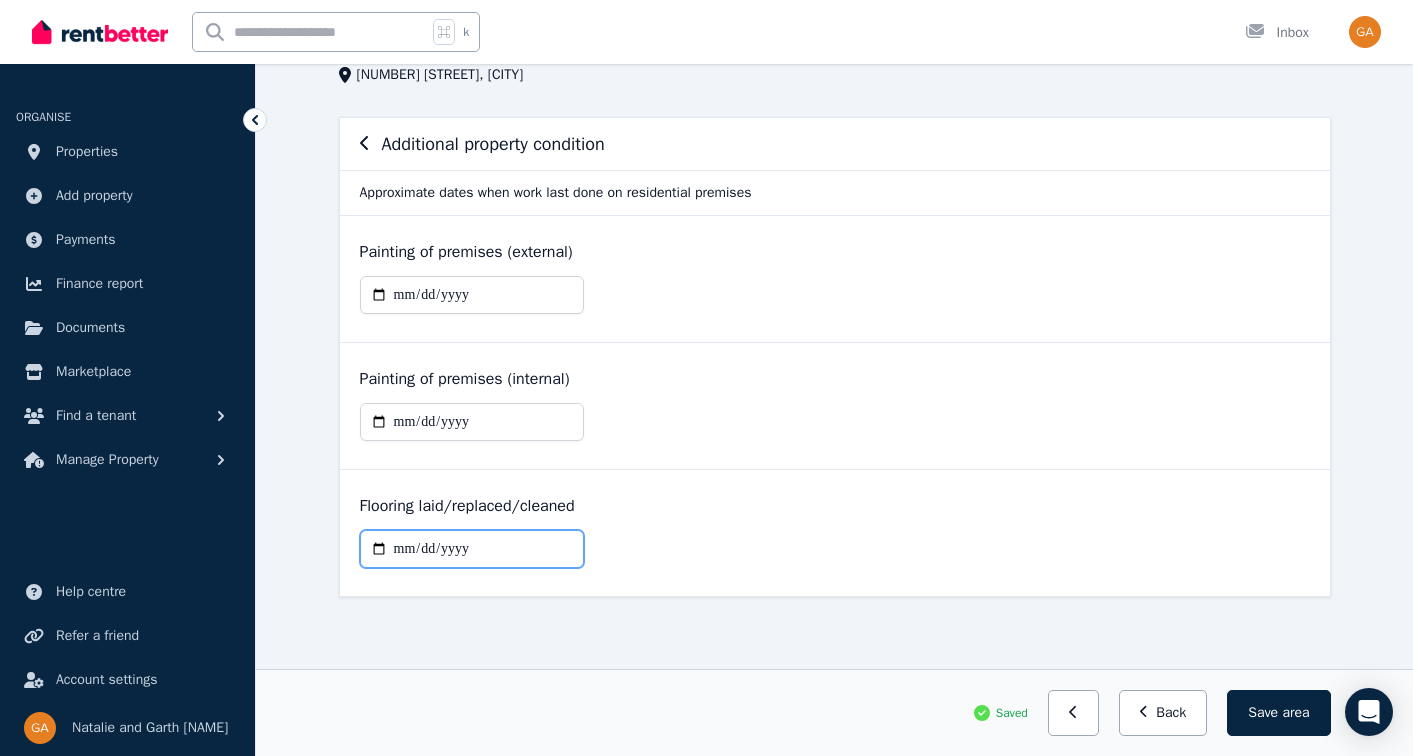 click at bounding box center (472, 549) 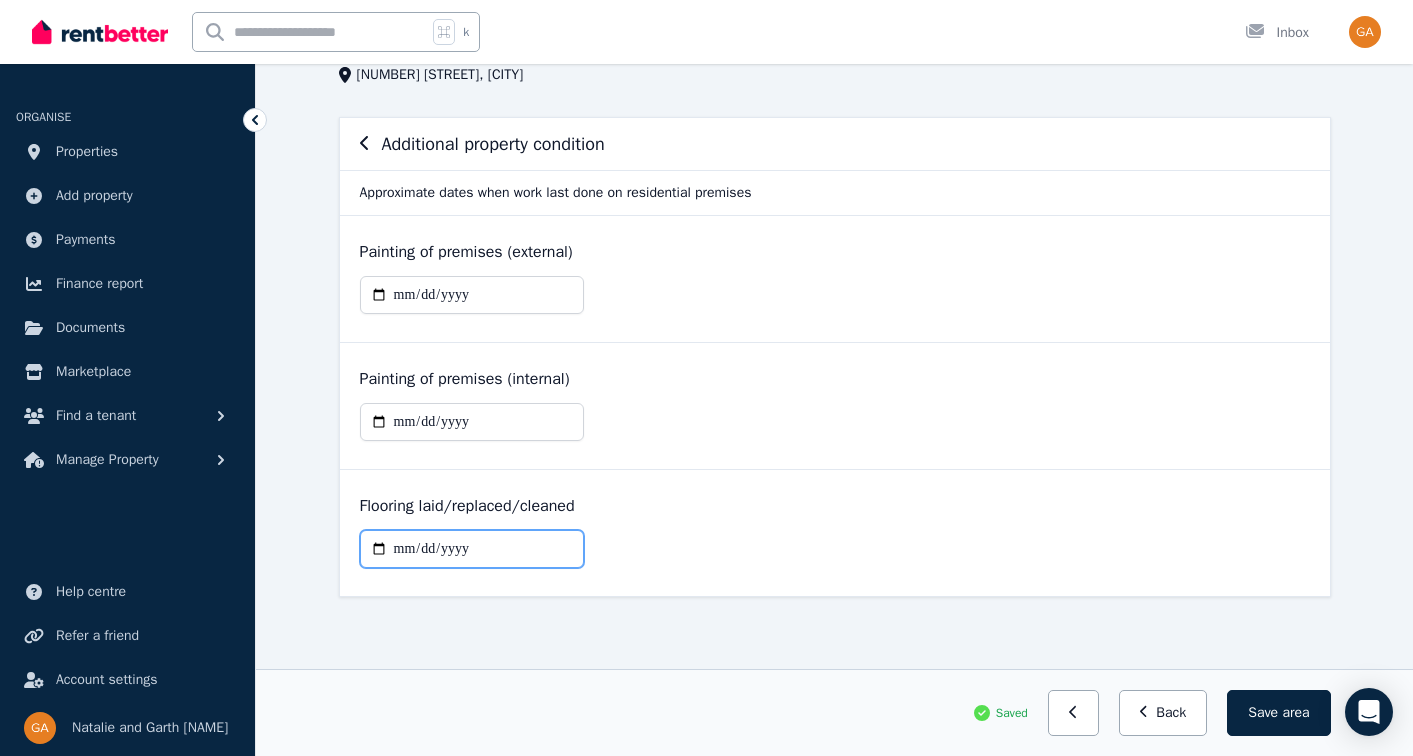 type on "**********" 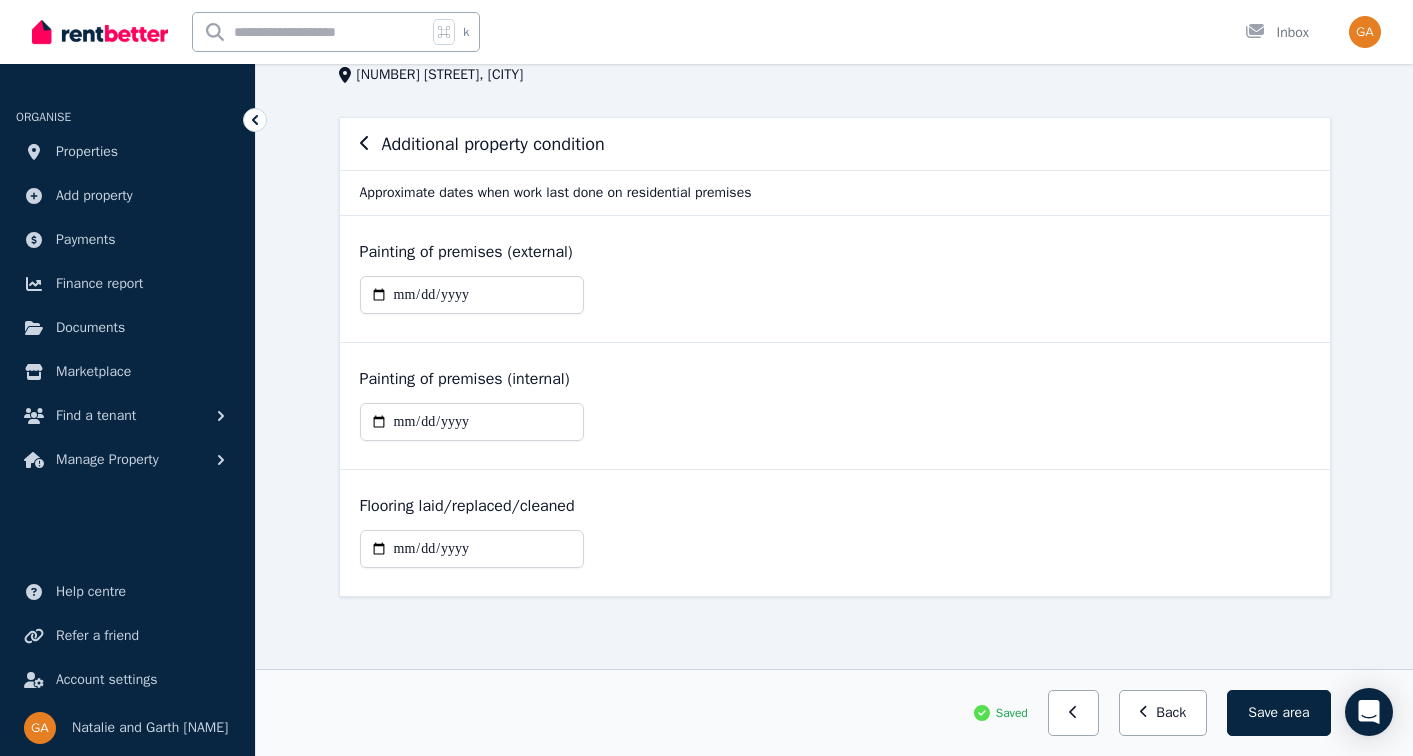 click on "Painting of premises (internal)" at bounding box center (835, 379) 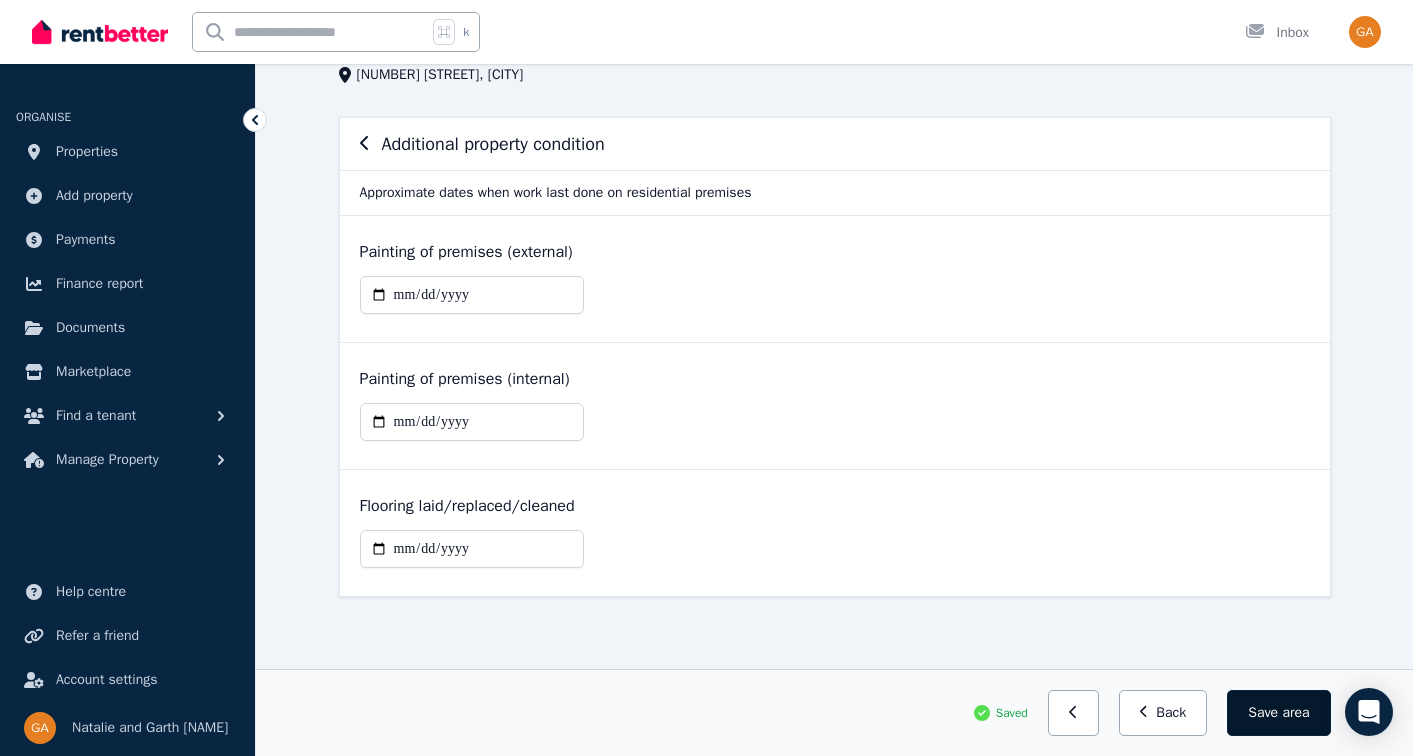 click on "Save   area" at bounding box center (1278, 713) 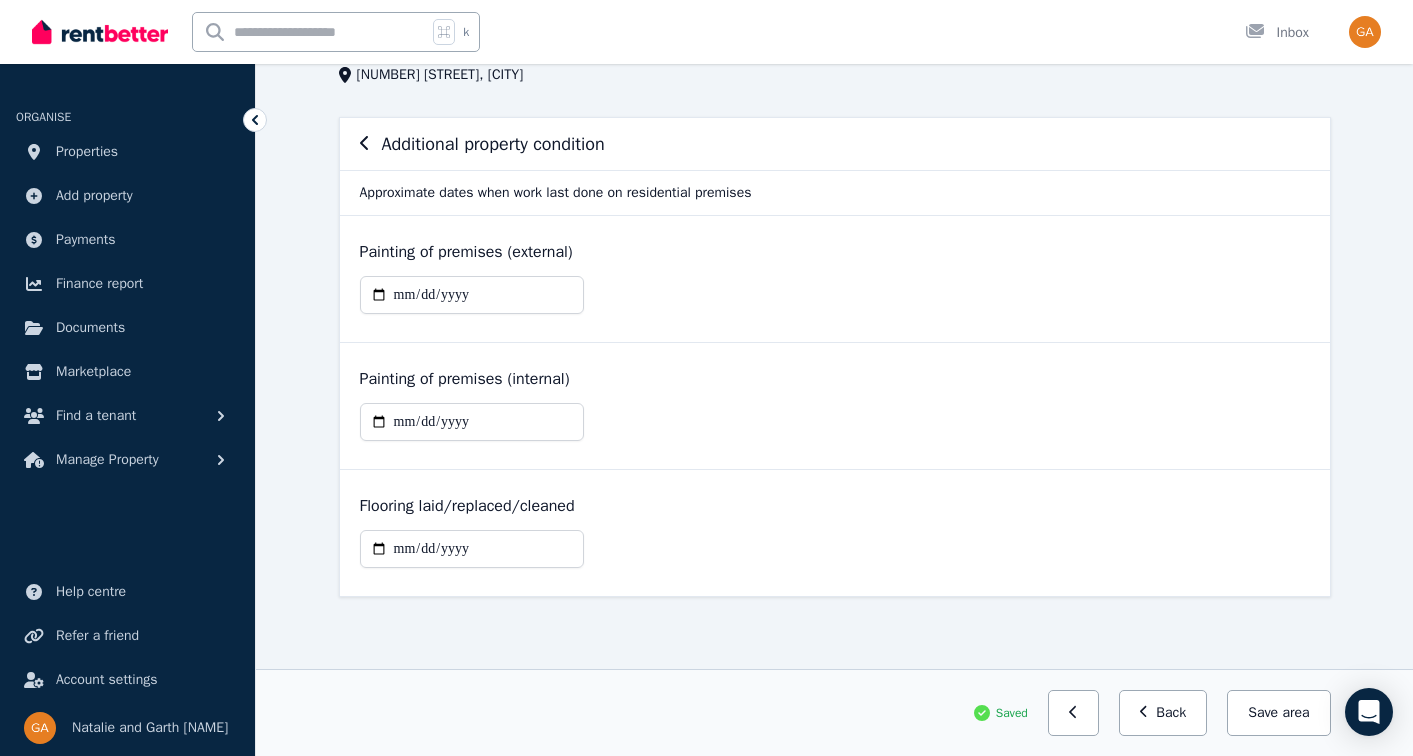 scroll, scrollTop: 0, scrollLeft: 0, axis: both 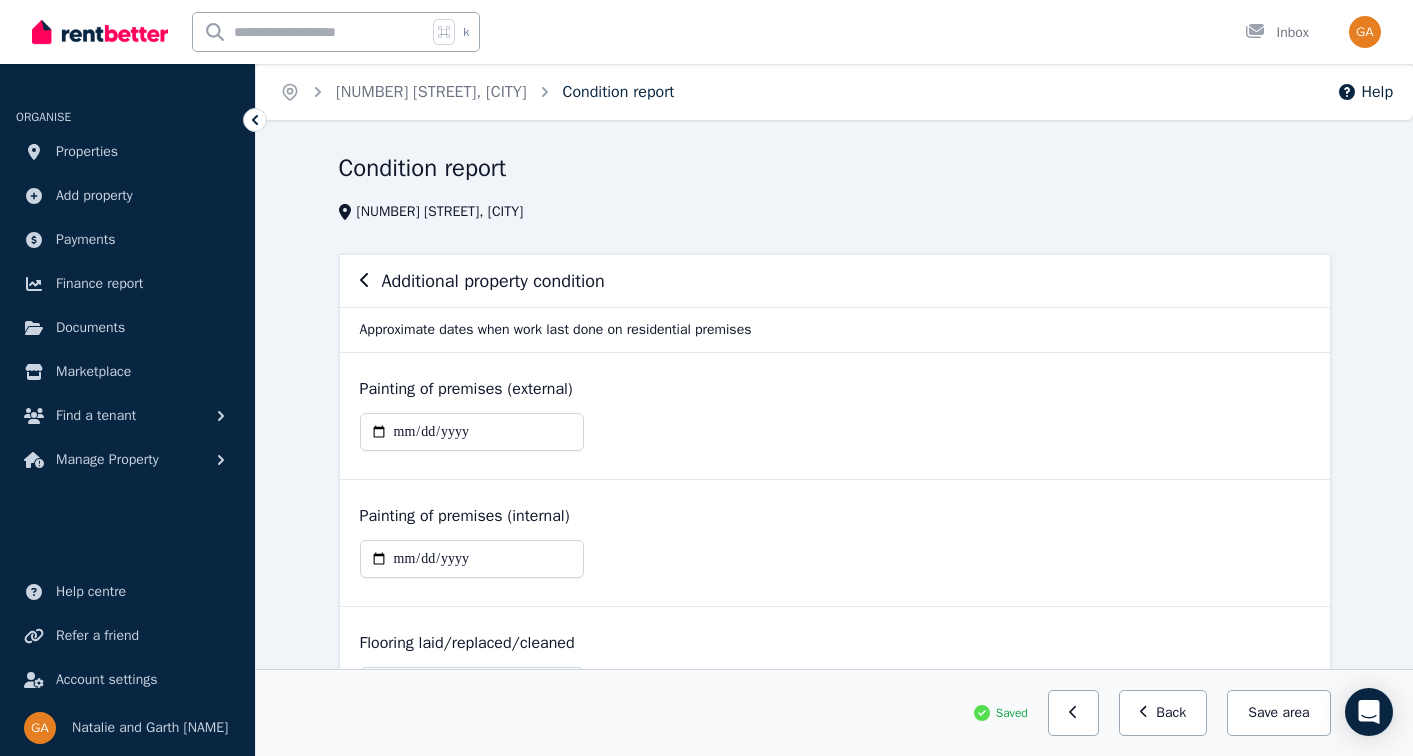 click on "Condition report" at bounding box center (619, 92) 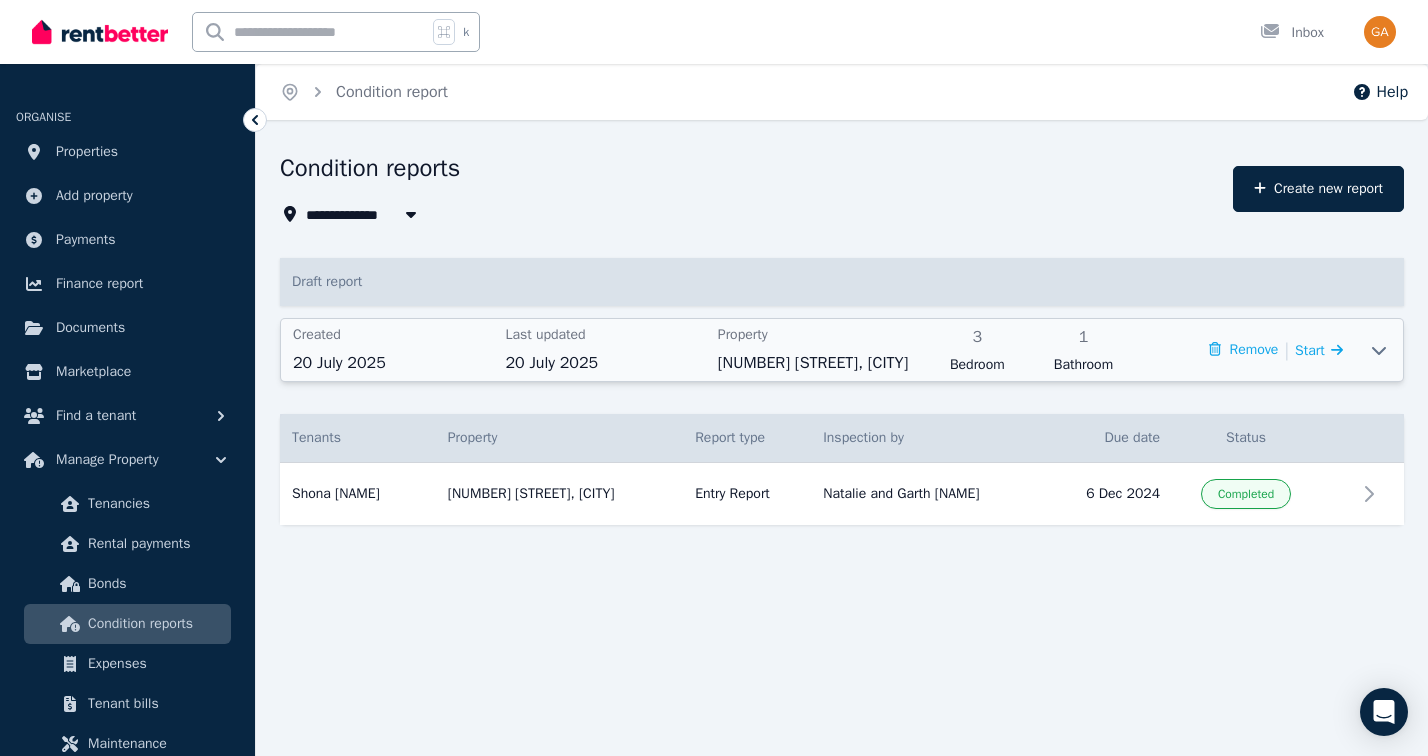 click 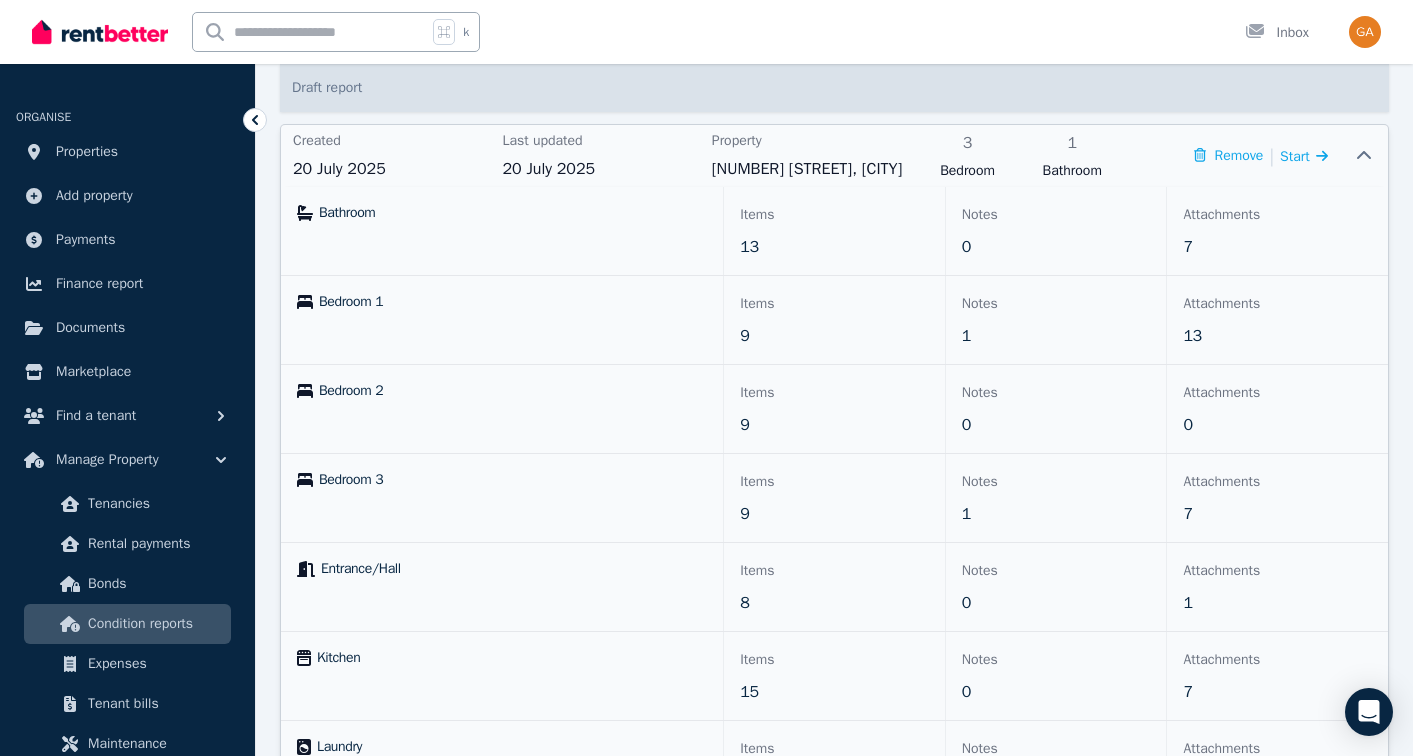 scroll, scrollTop: 35, scrollLeft: 0, axis: vertical 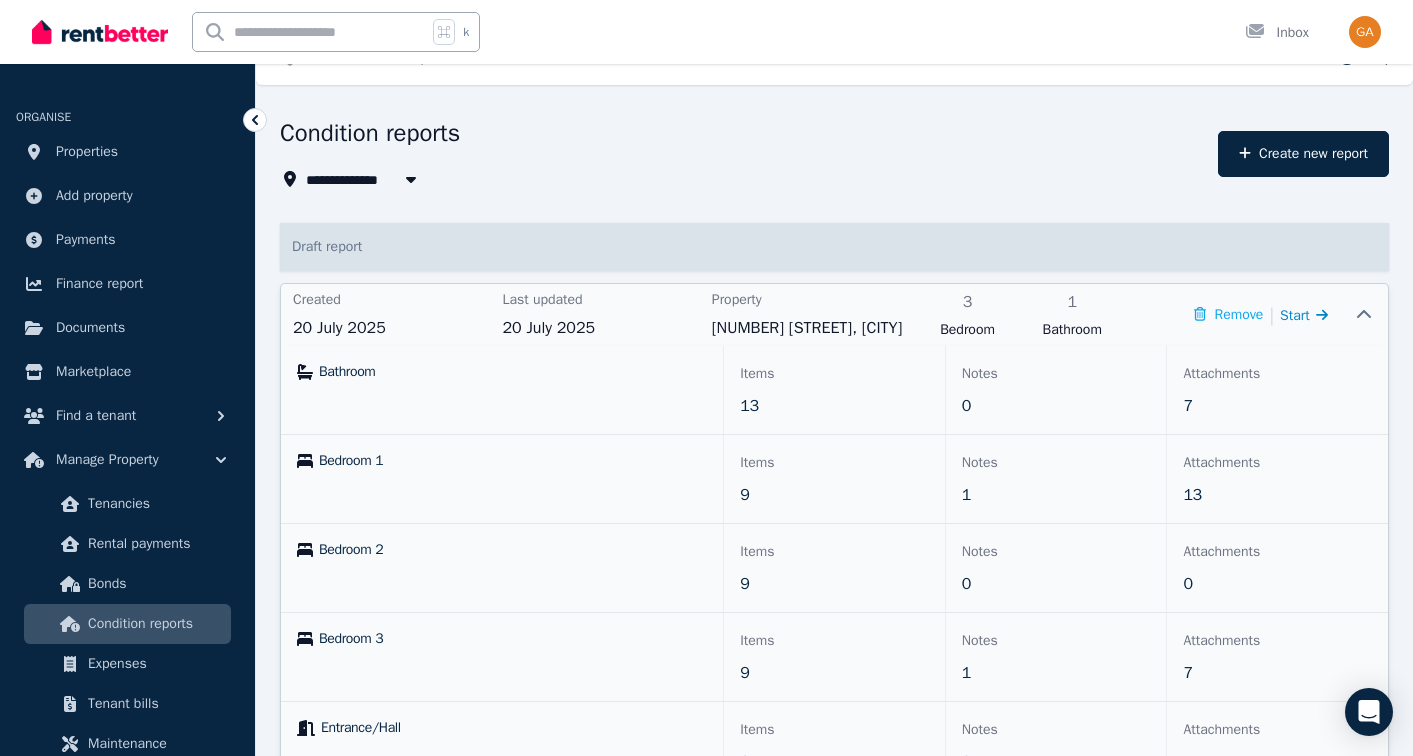 click on "Start" at bounding box center [1295, 315] 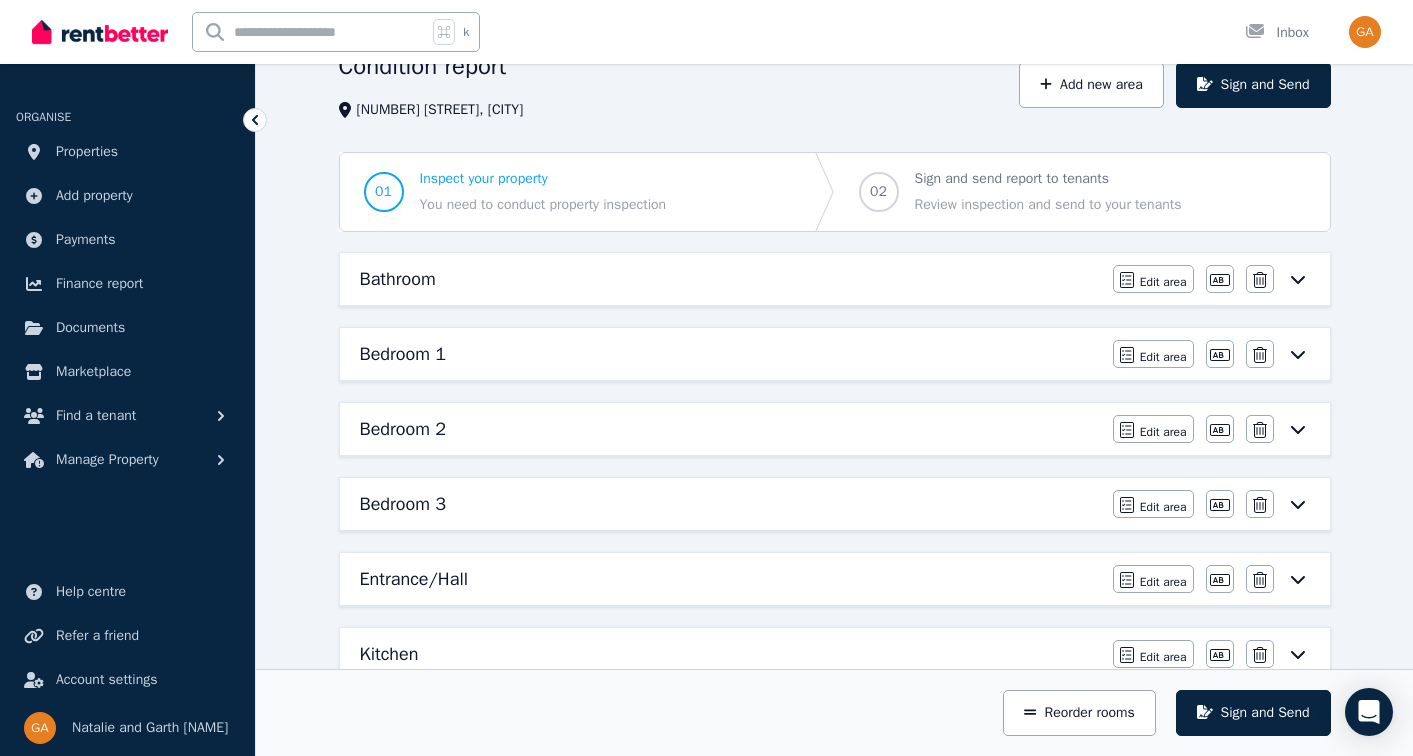 scroll, scrollTop: 0, scrollLeft: 0, axis: both 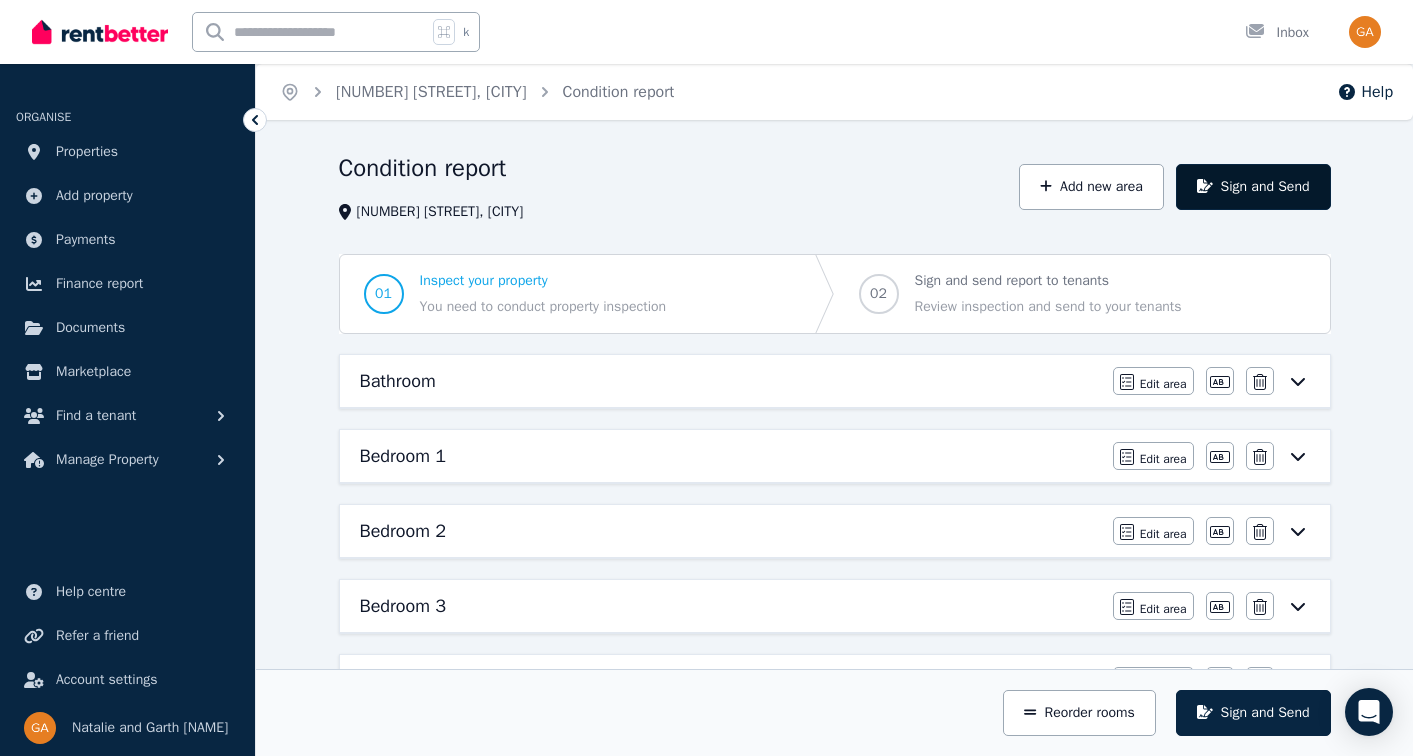 click on "Sign and Send" at bounding box center [1253, 187] 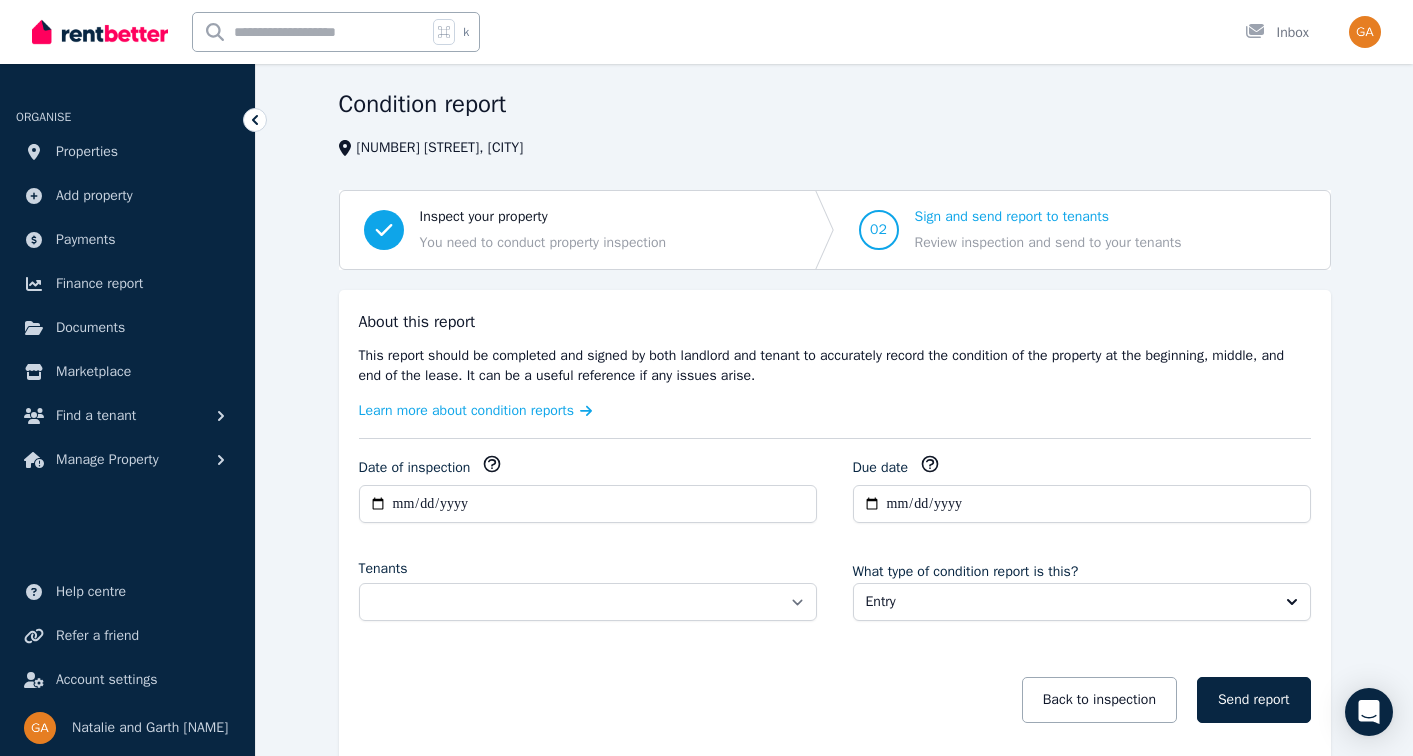 scroll, scrollTop: 77, scrollLeft: 0, axis: vertical 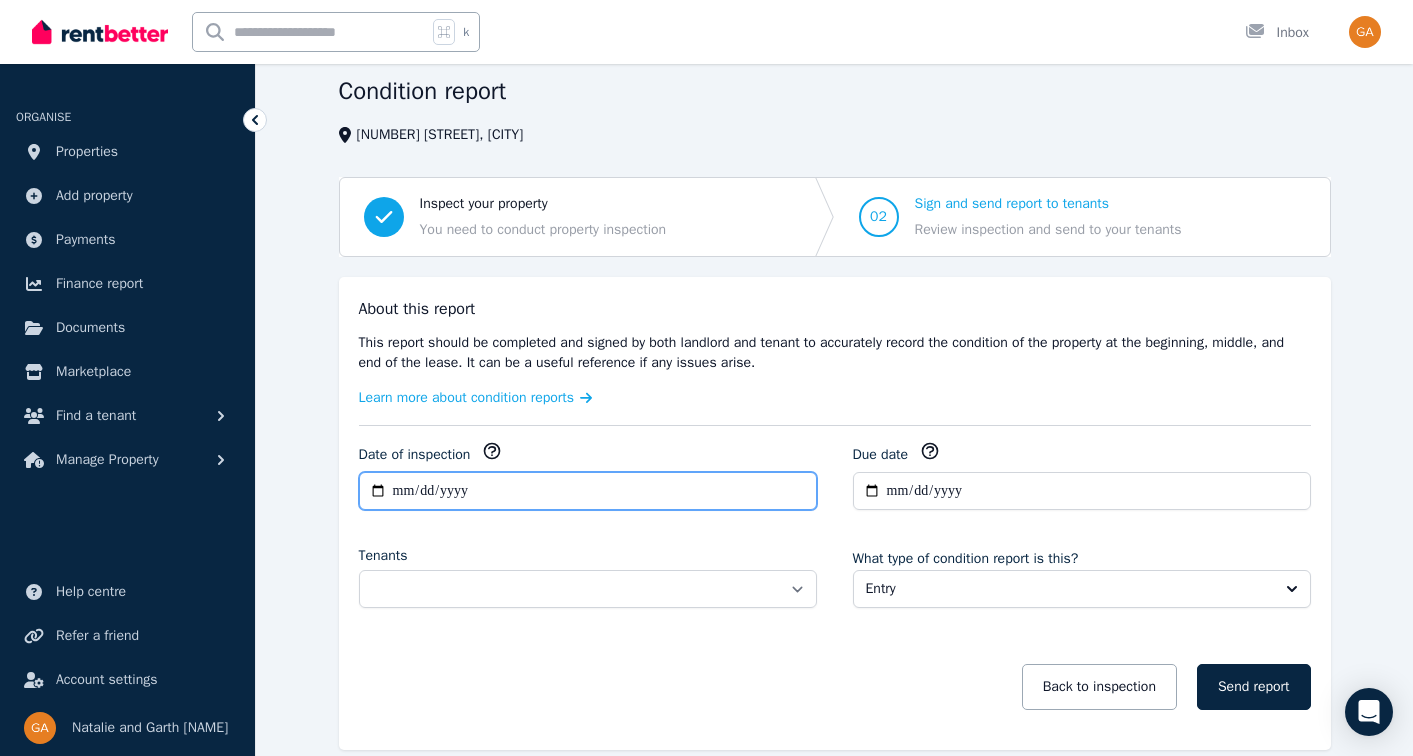 click on "**********" at bounding box center [588, 491] 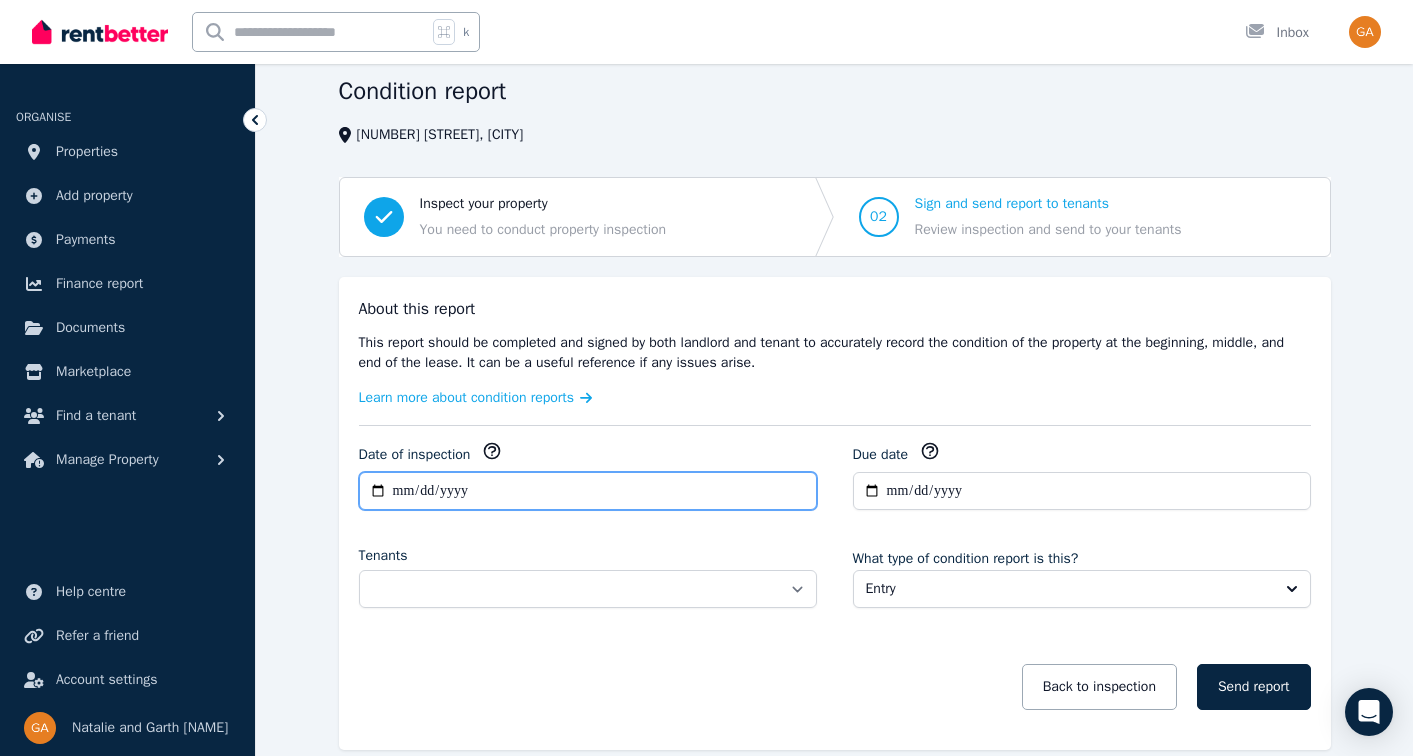 type on "**********" 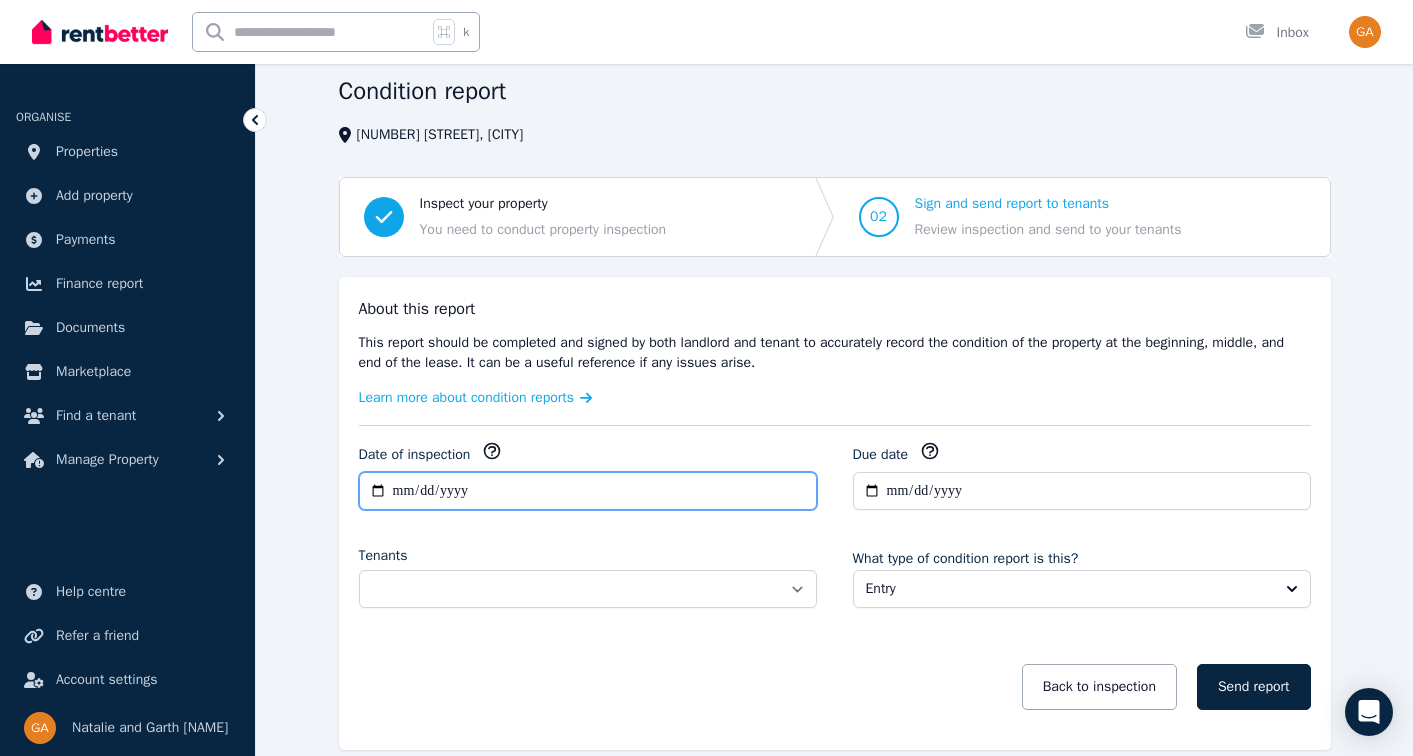 click 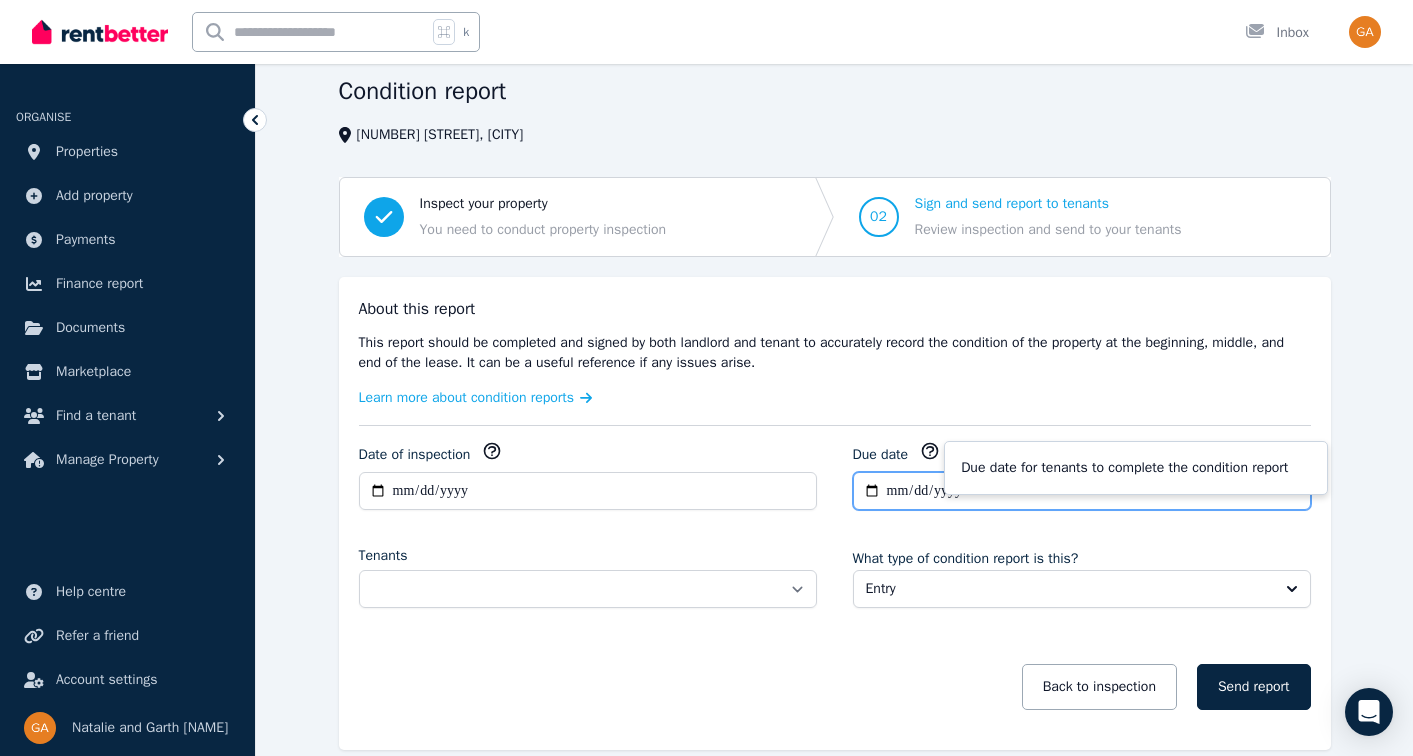 click on "**********" at bounding box center [1082, 491] 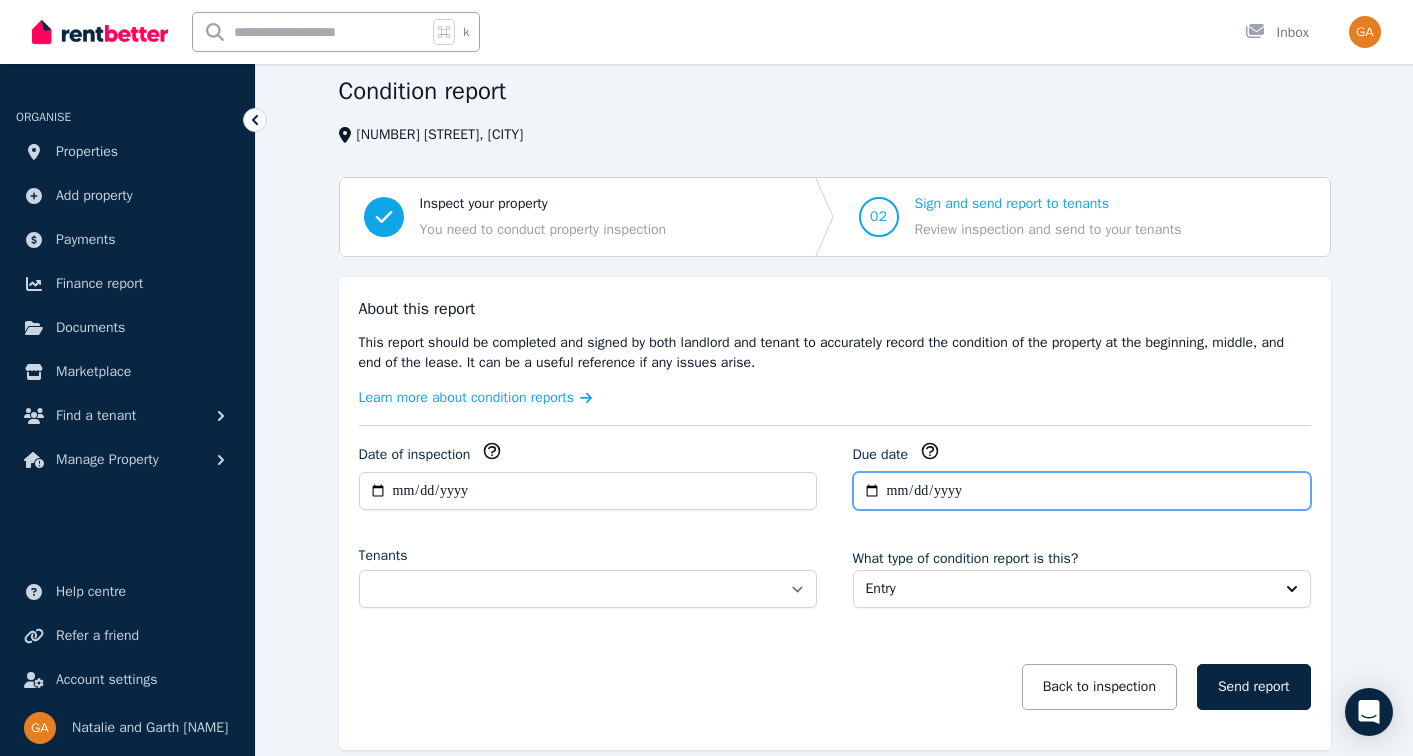 click on "**********" at bounding box center (1082, 491) 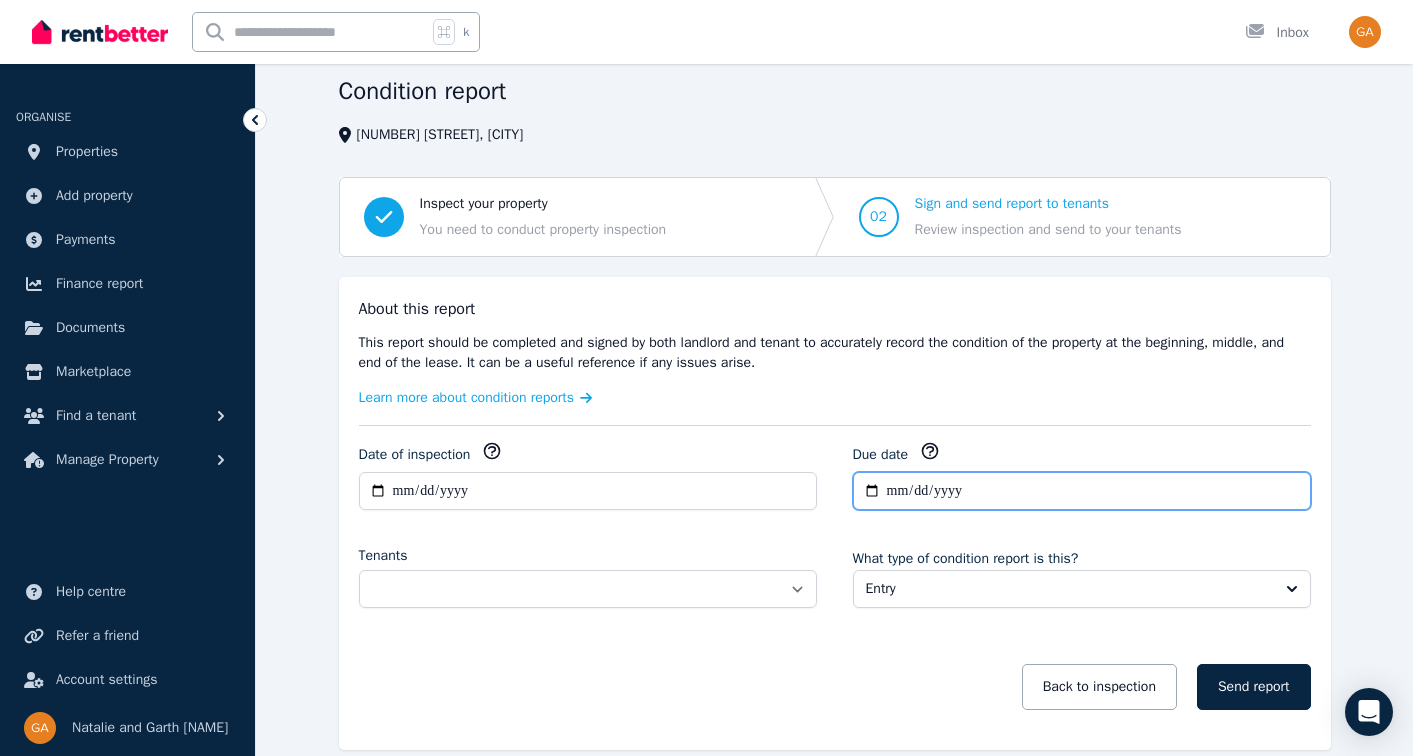 type on "**********" 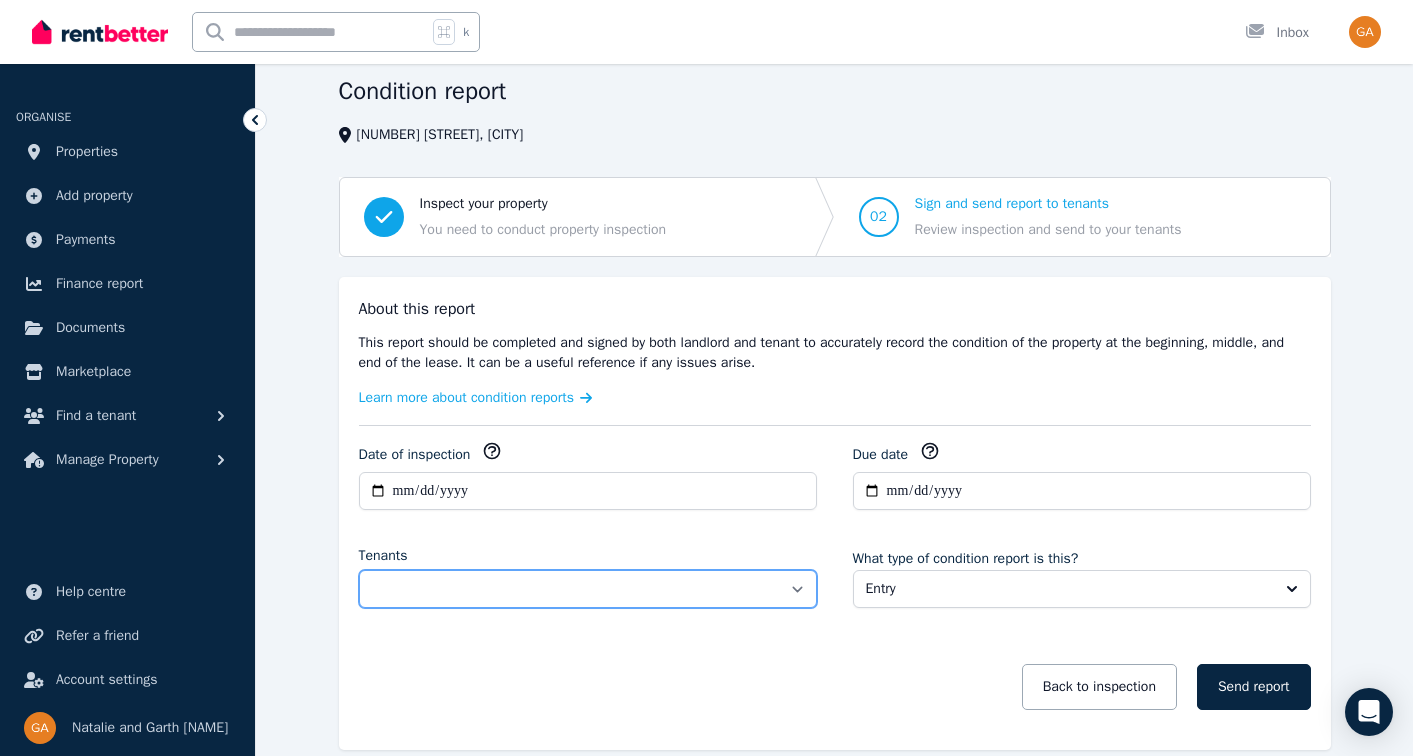 click on "**********" at bounding box center (588, 589) 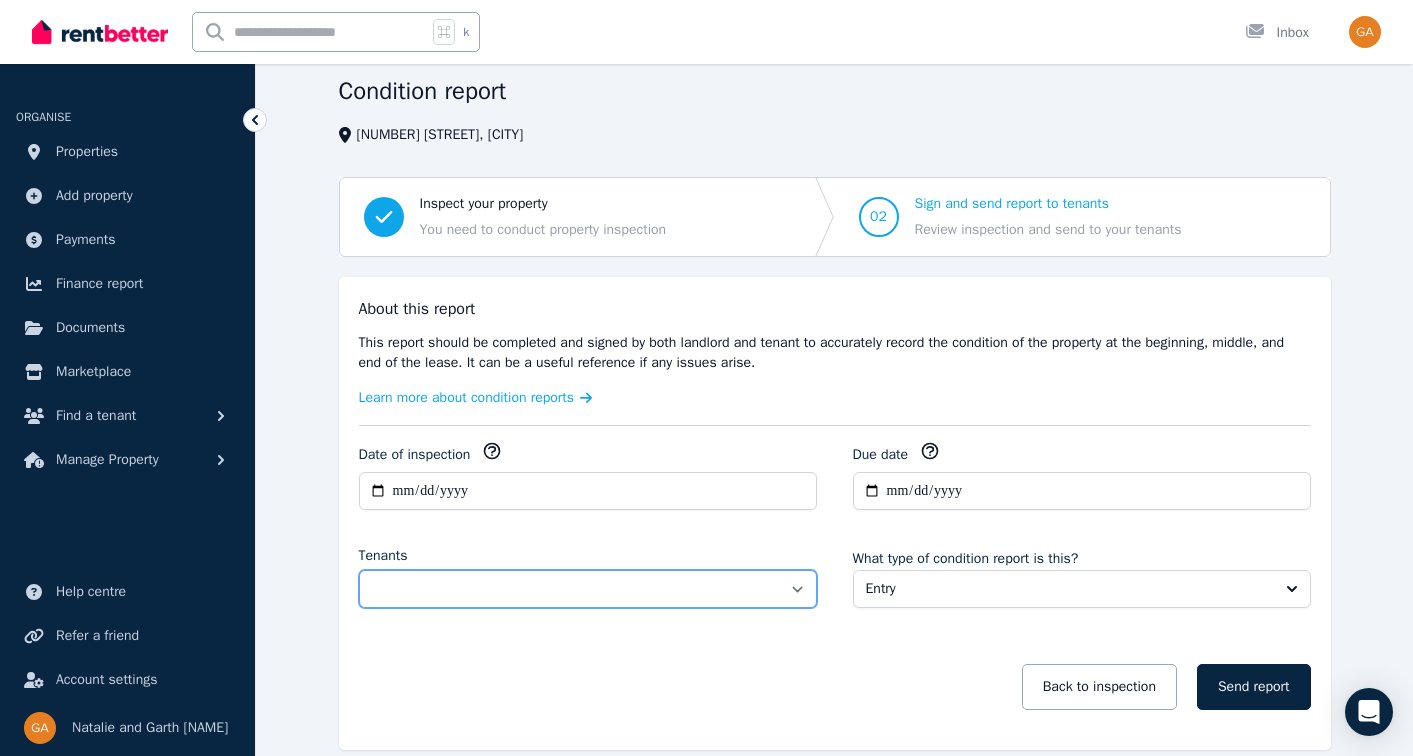 select on "**********" 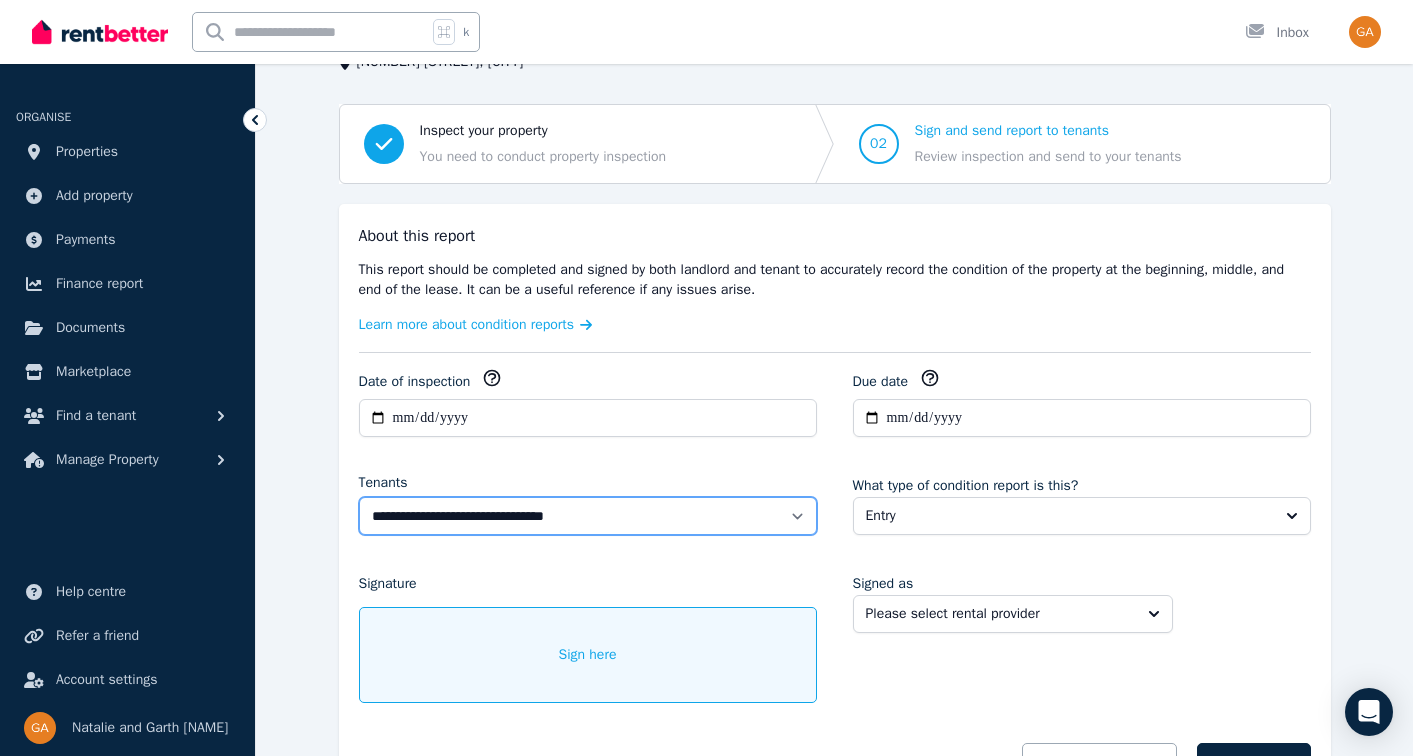 scroll, scrollTop: 162, scrollLeft: 0, axis: vertical 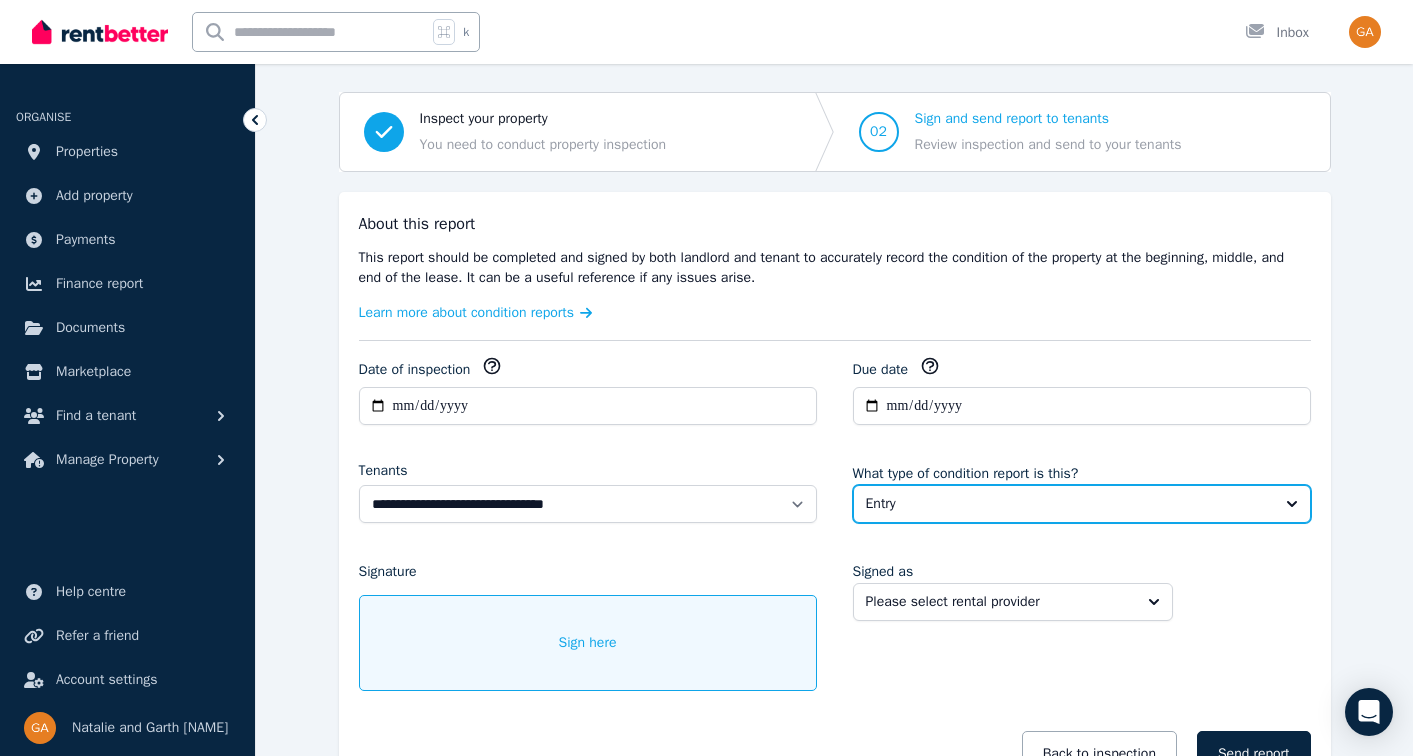 click on "Entry" at bounding box center [1068, 504] 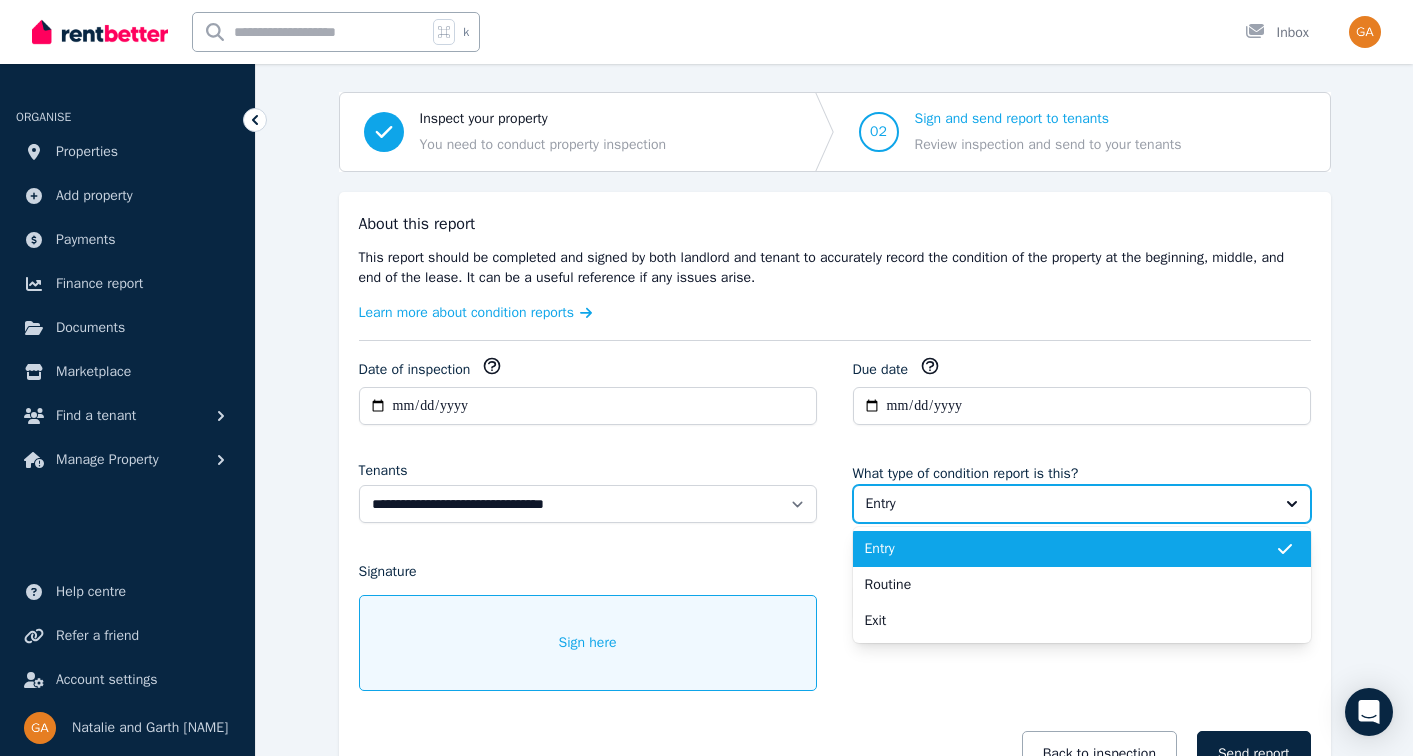 click on "Entry" at bounding box center [1068, 504] 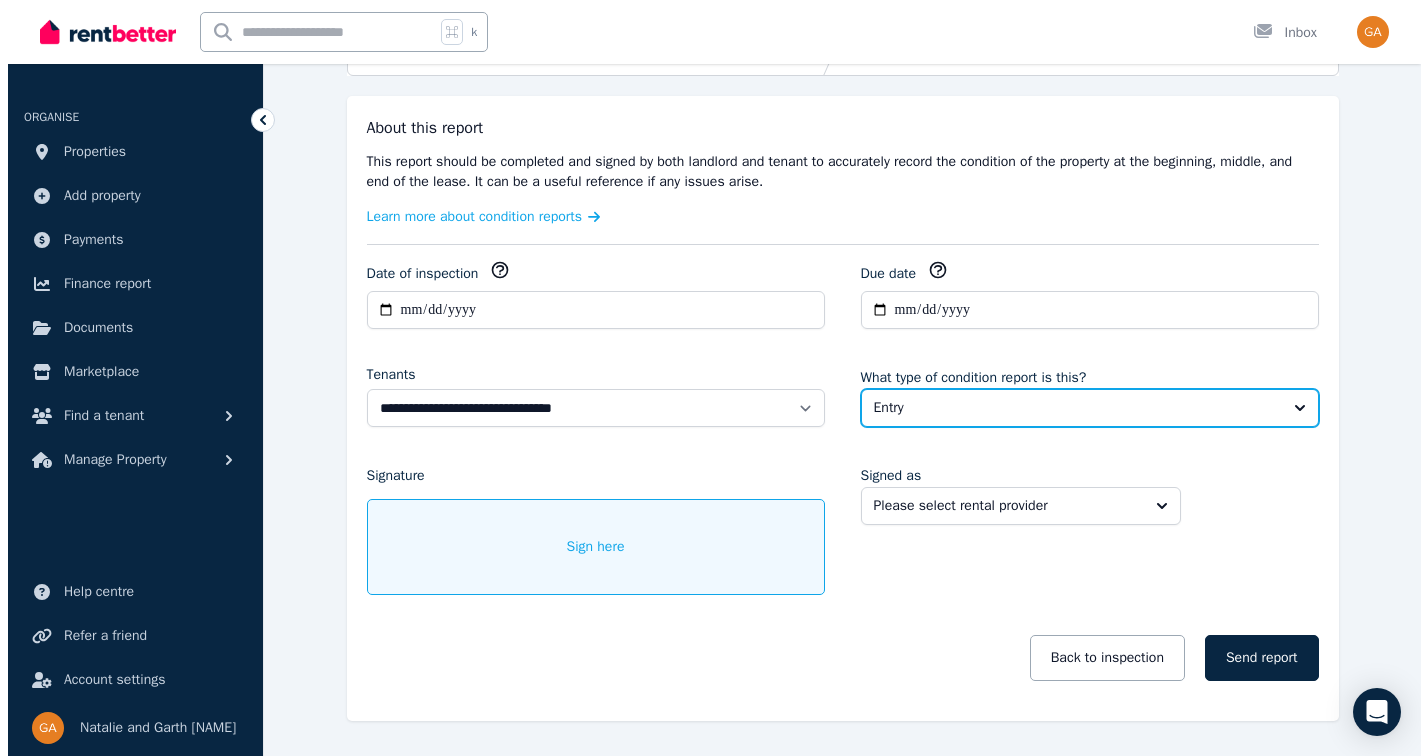 scroll, scrollTop: 269, scrollLeft: 0, axis: vertical 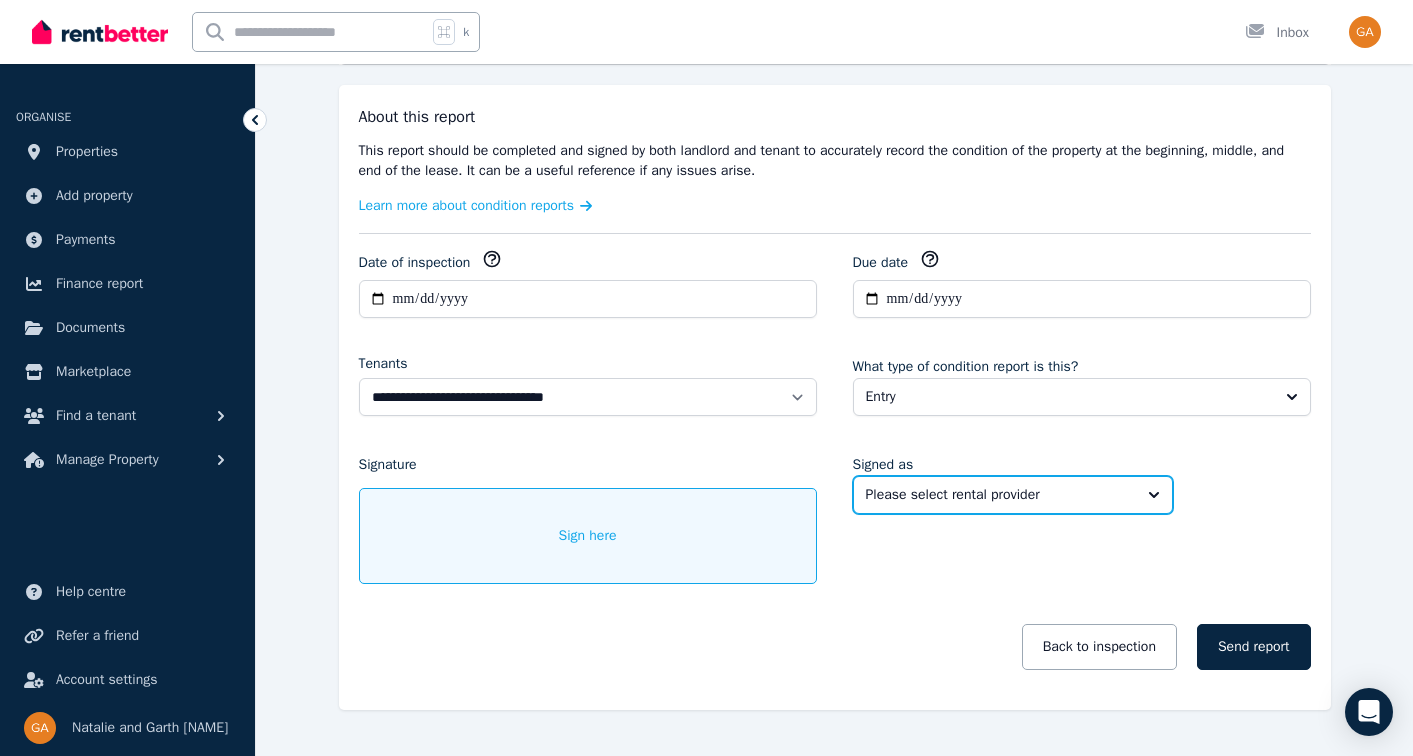 click on "Please select rental provider" at bounding box center (999, 495) 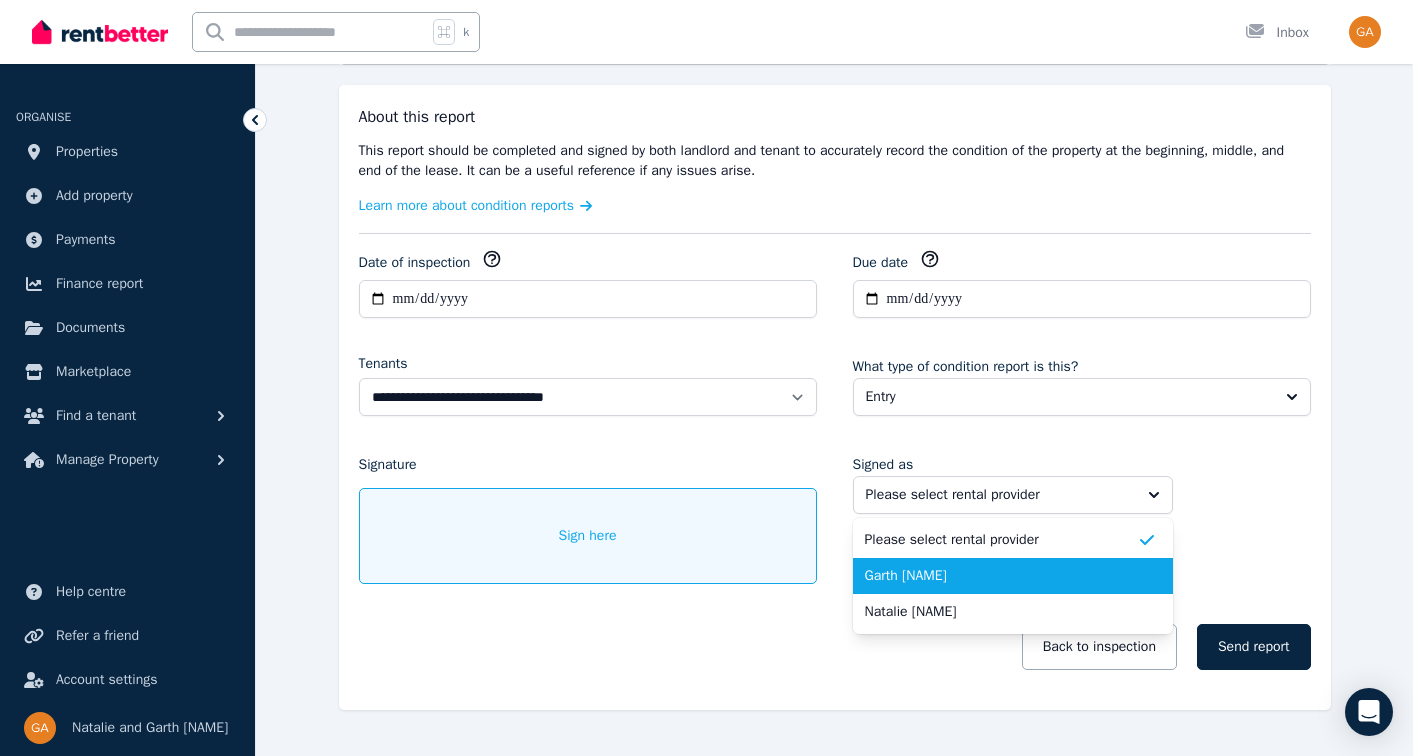 click on "Garth [NAME]" at bounding box center (1001, 576) 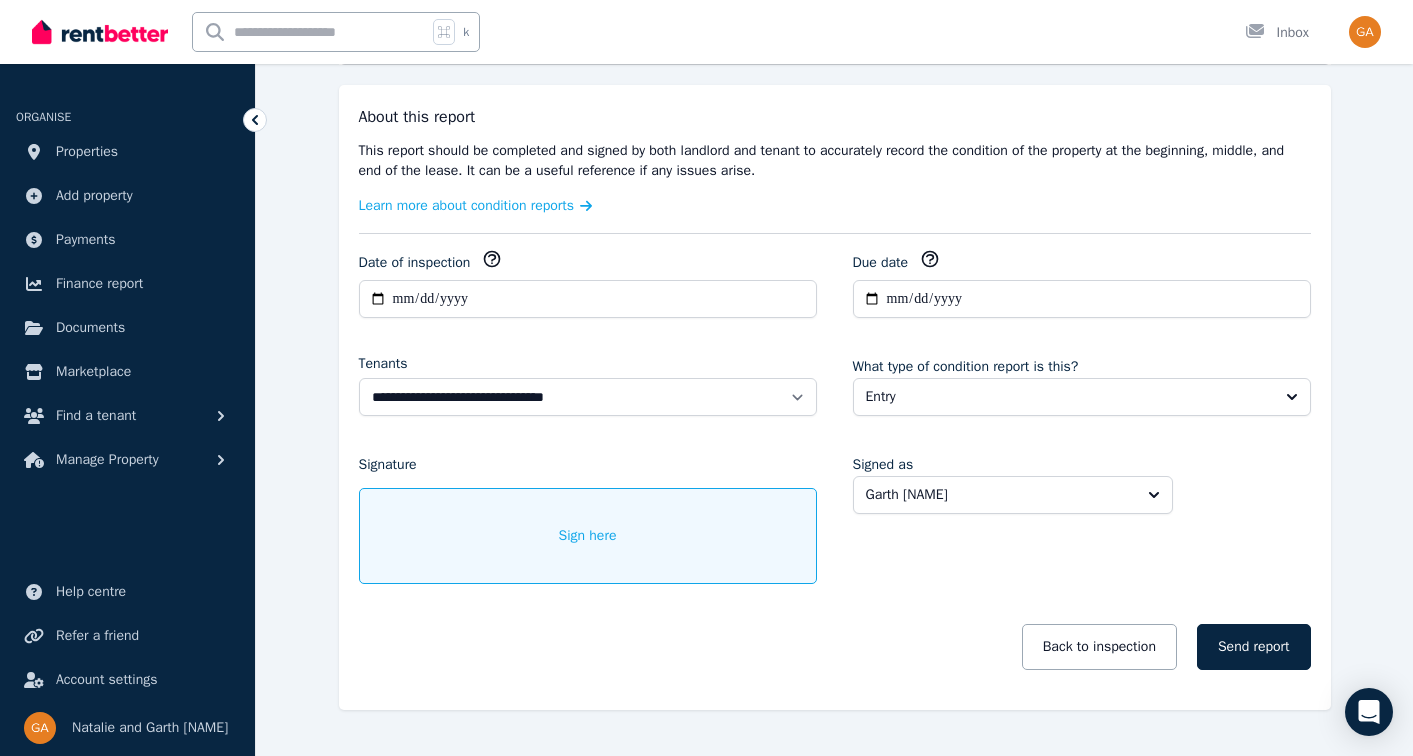 click on "Sign here" at bounding box center [588, 536] 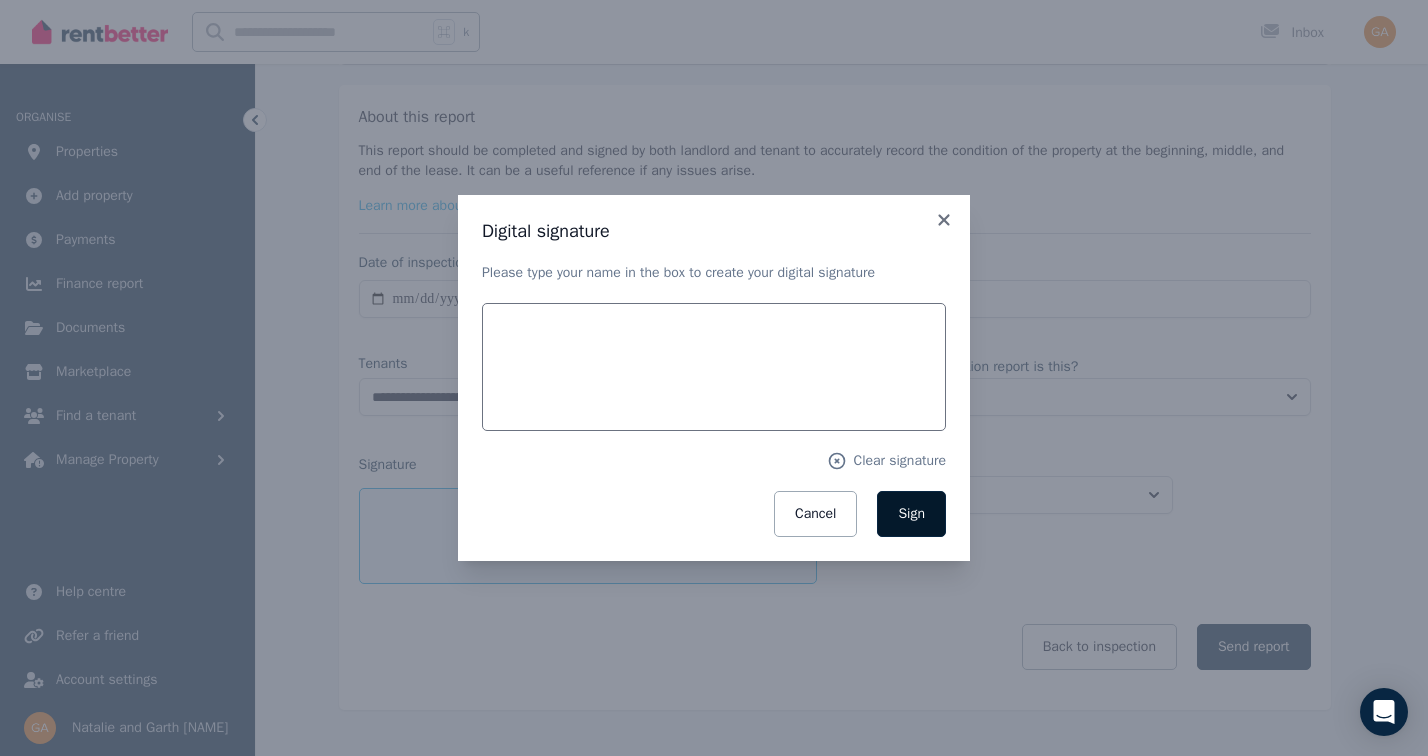 click on "Sign" at bounding box center [911, 514] 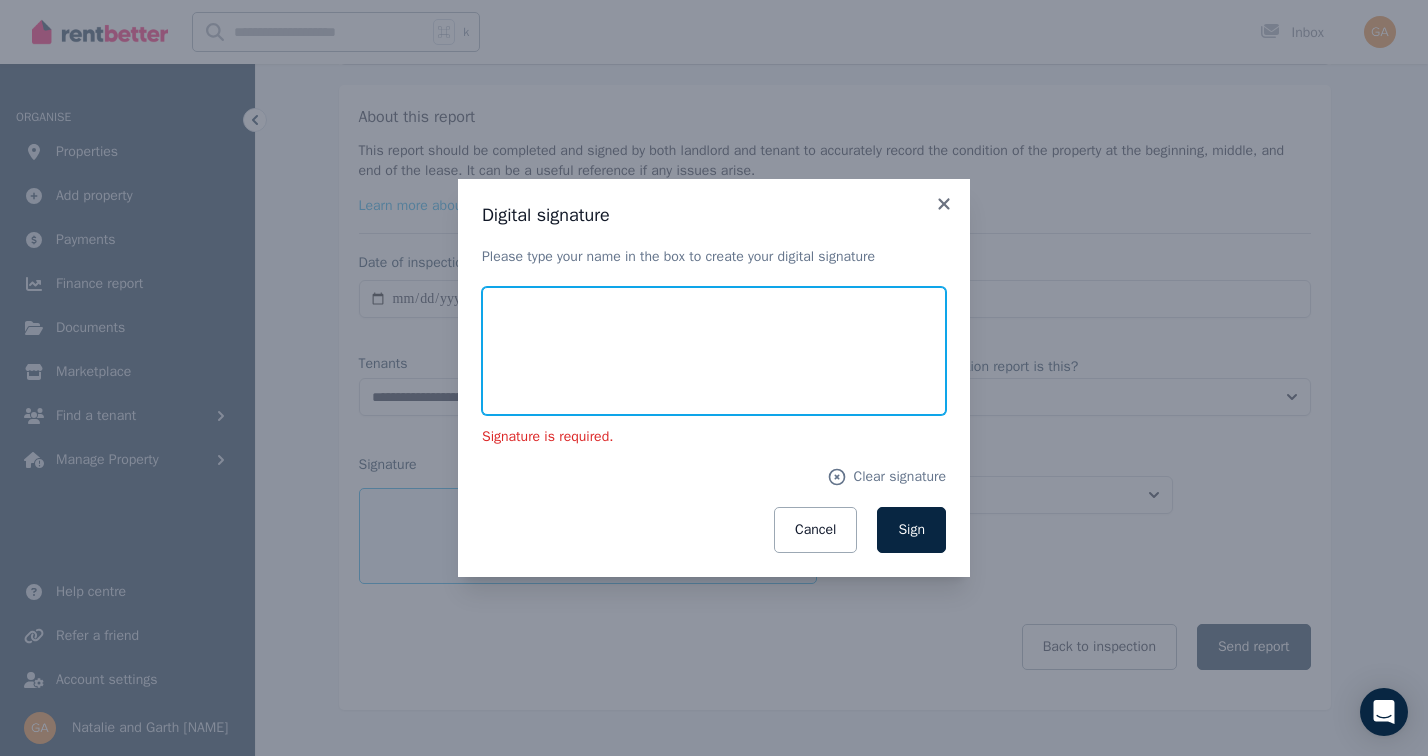 click at bounding box center (714, 351) 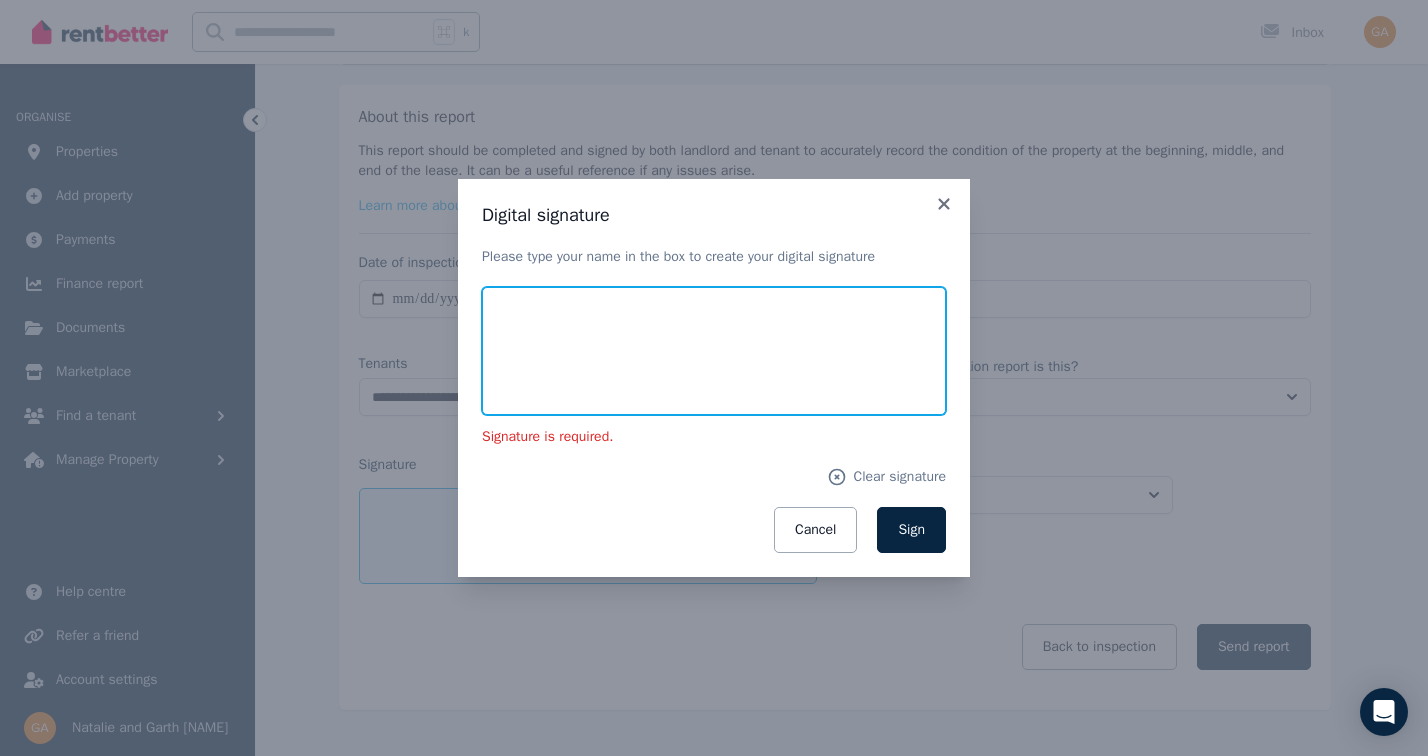 type on "**********" 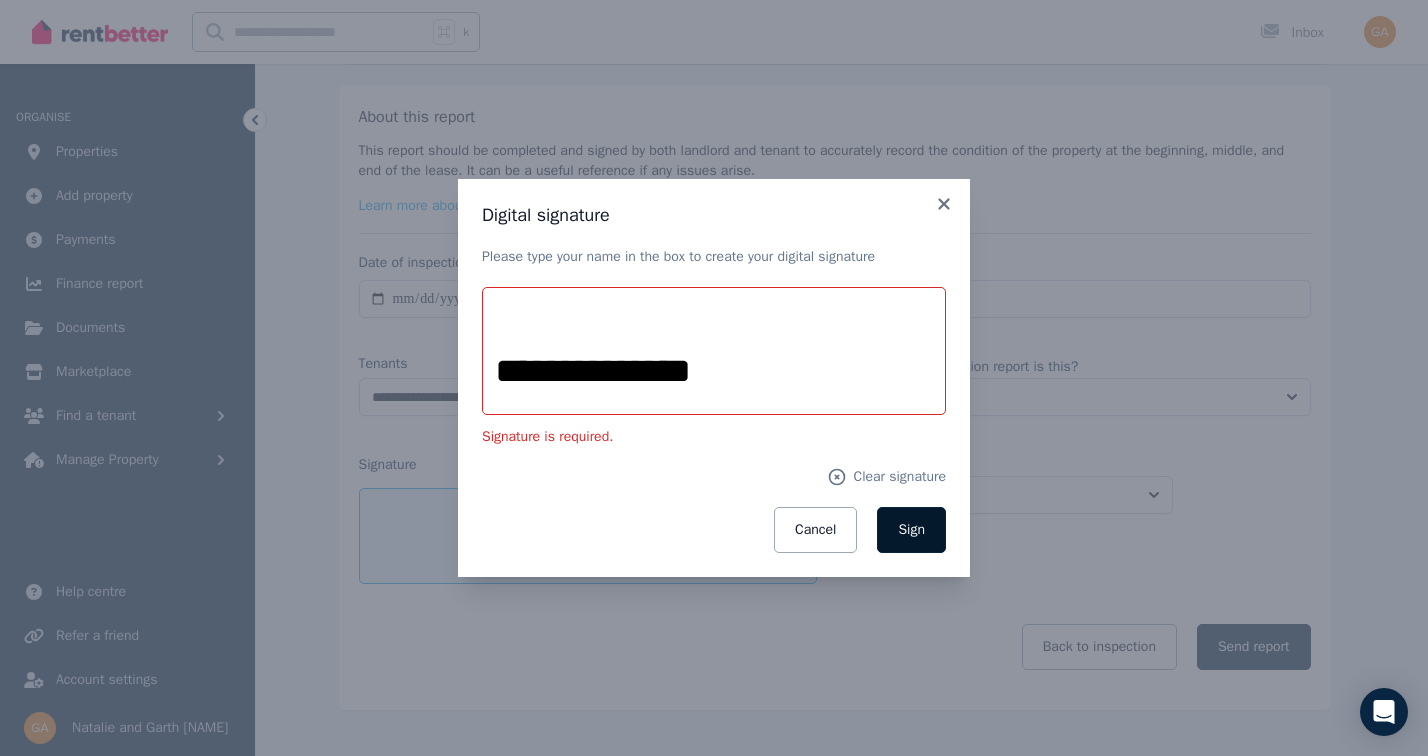 click on "Sign" at bounding box center [911, 529] 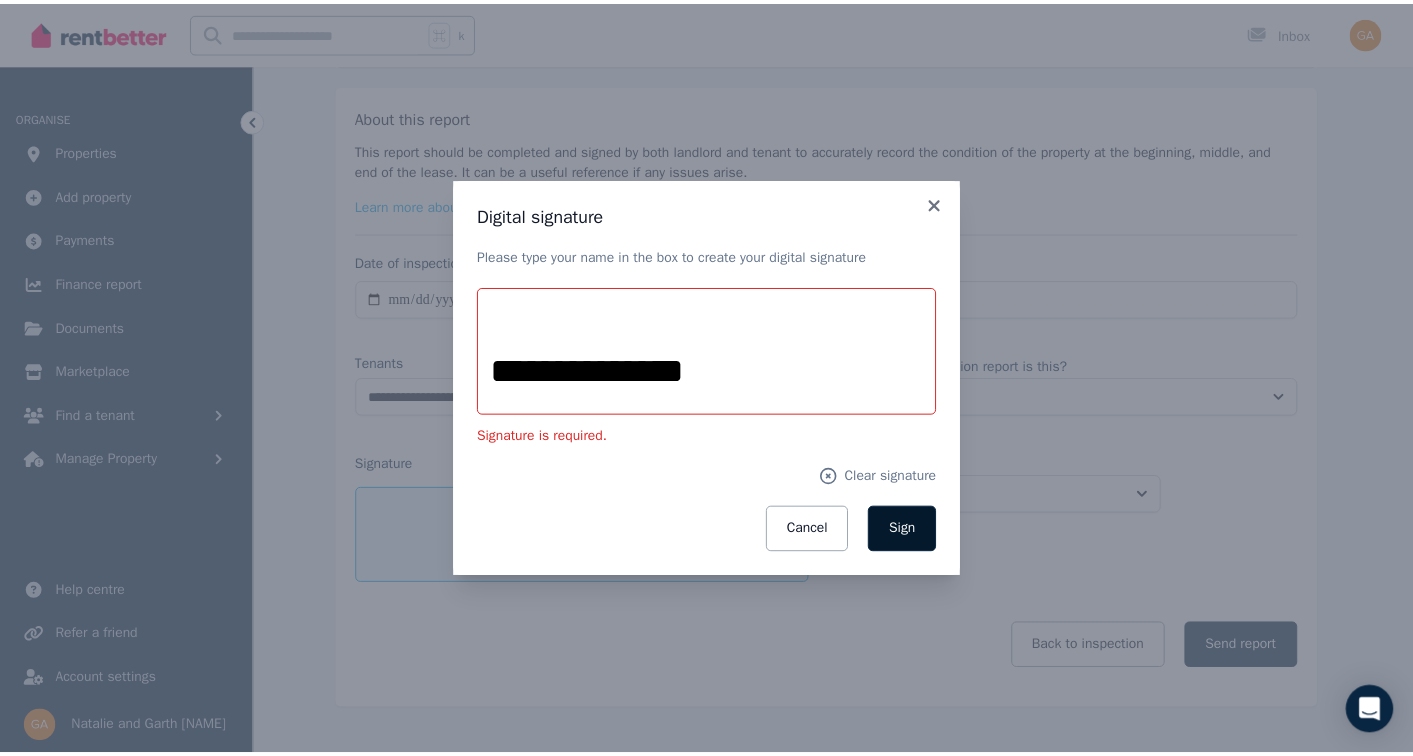 scroll, scrollTop: 251, scrollLeft: 0, axis: vertical 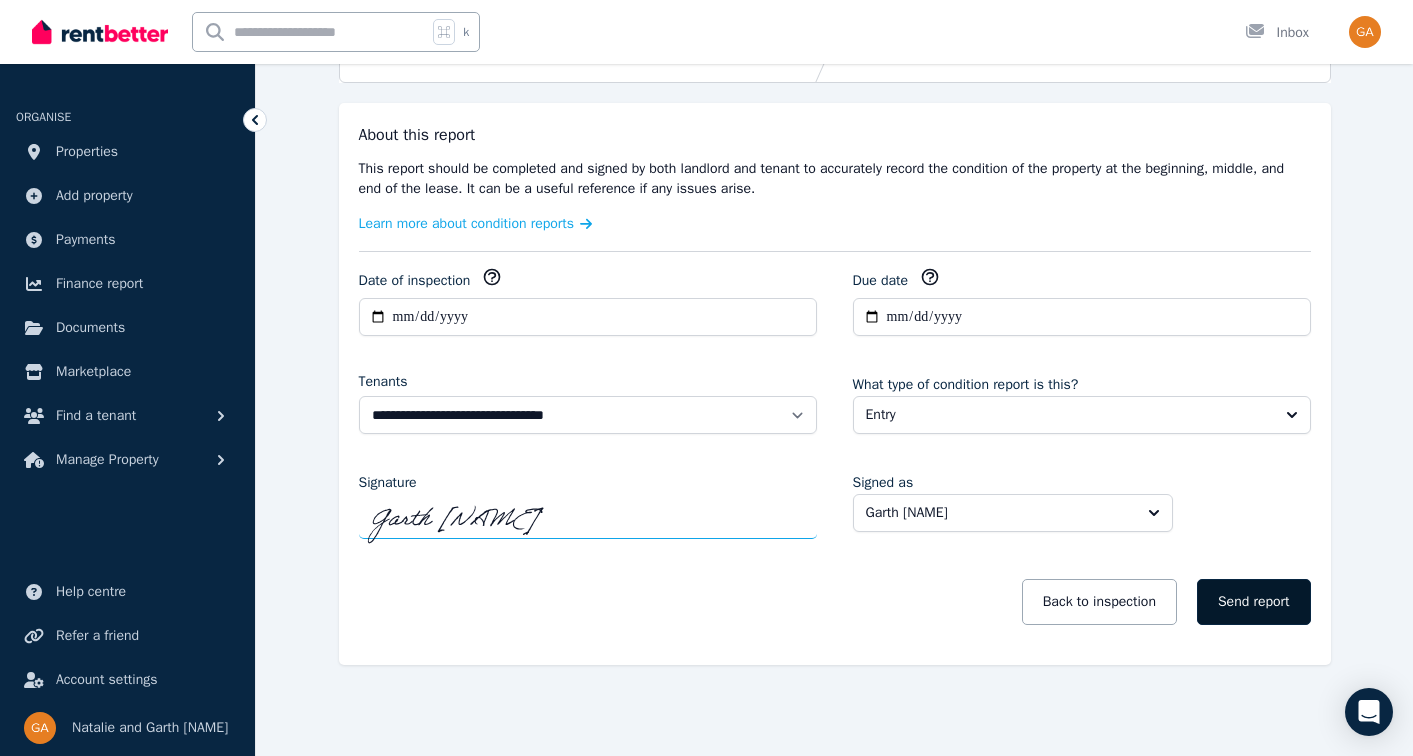 click on "Send report" at bounding box center [1254, 602] 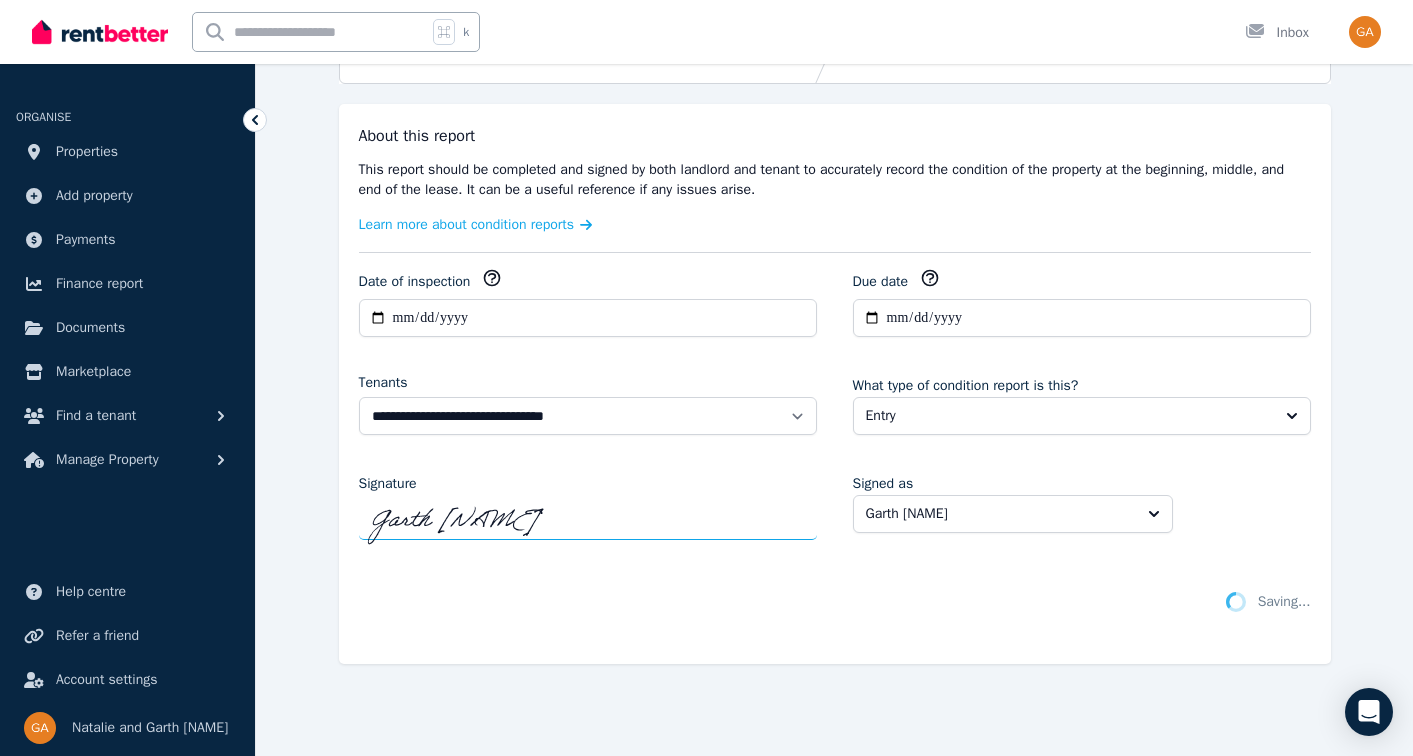 scroll, scrollTop: 249, scrollLeft: 0, axis: vertical 